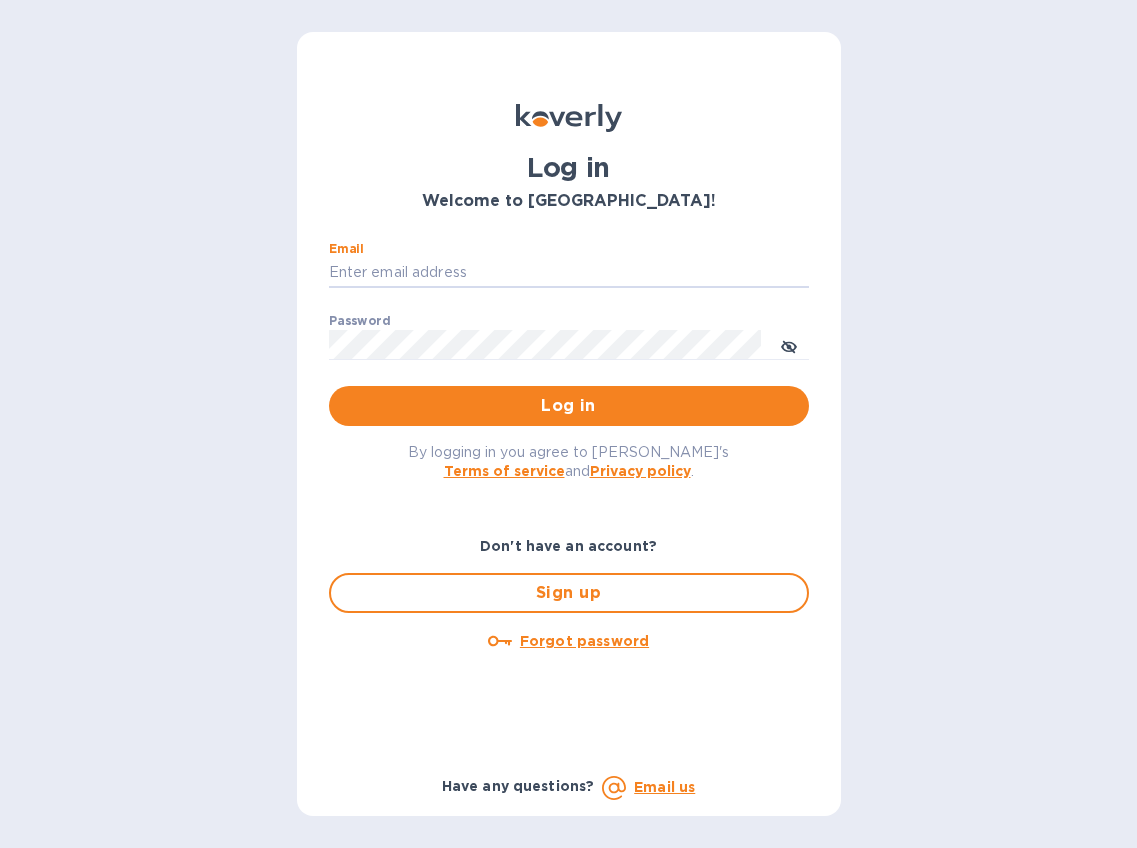 scroll, scrollTop: 0, scrollLeft: 0, axis: both 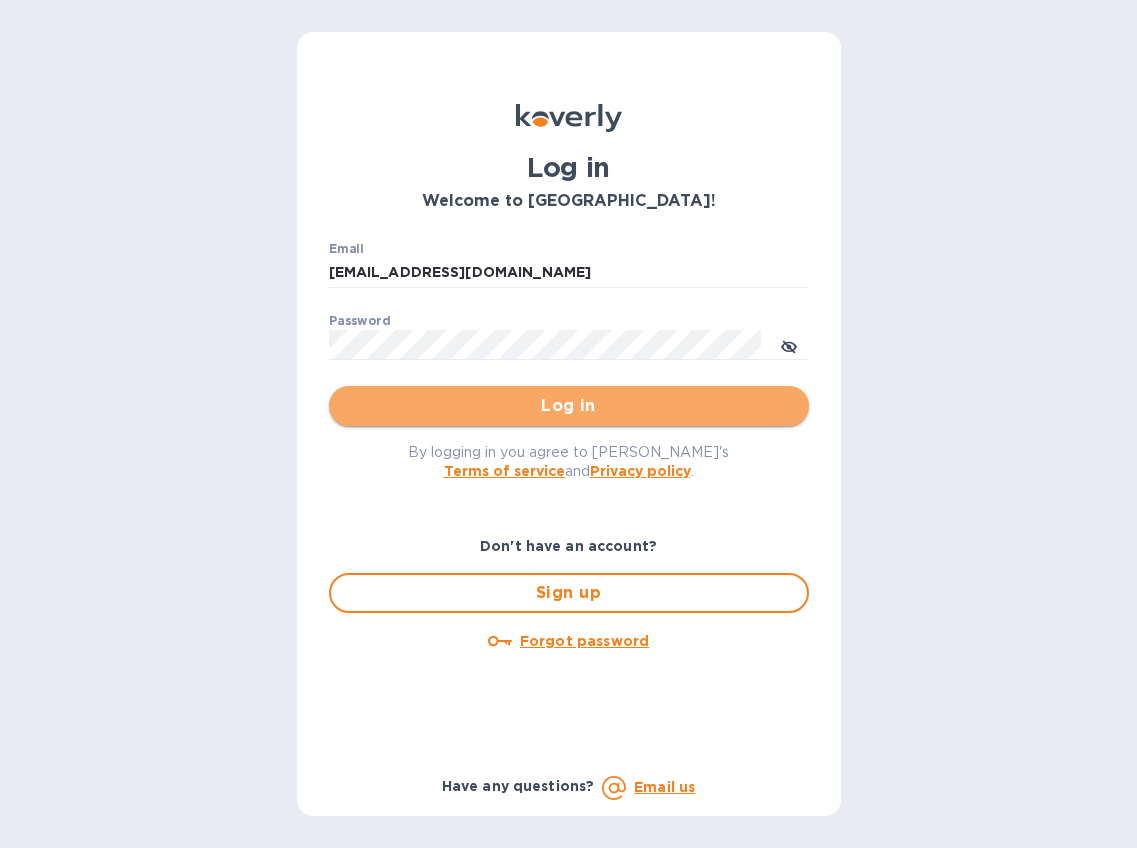 click on "Log in" at bounding box center [569, 406] 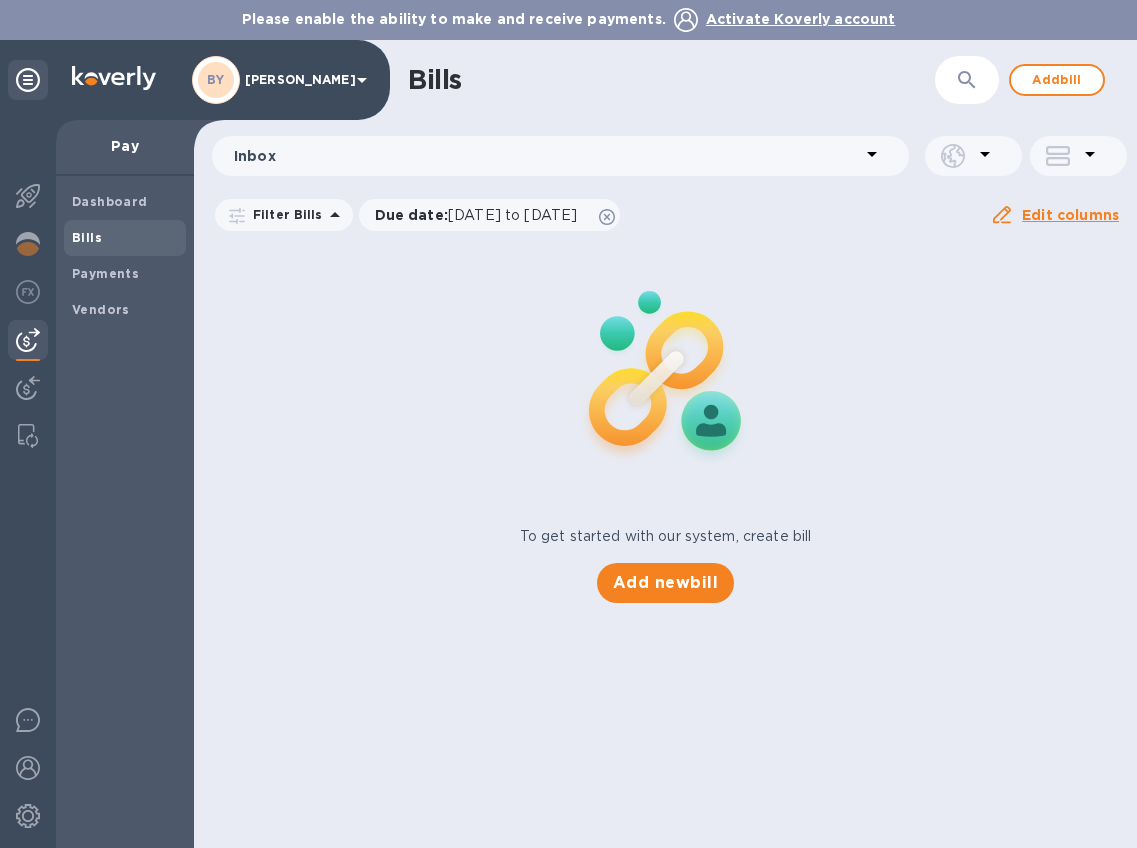 click 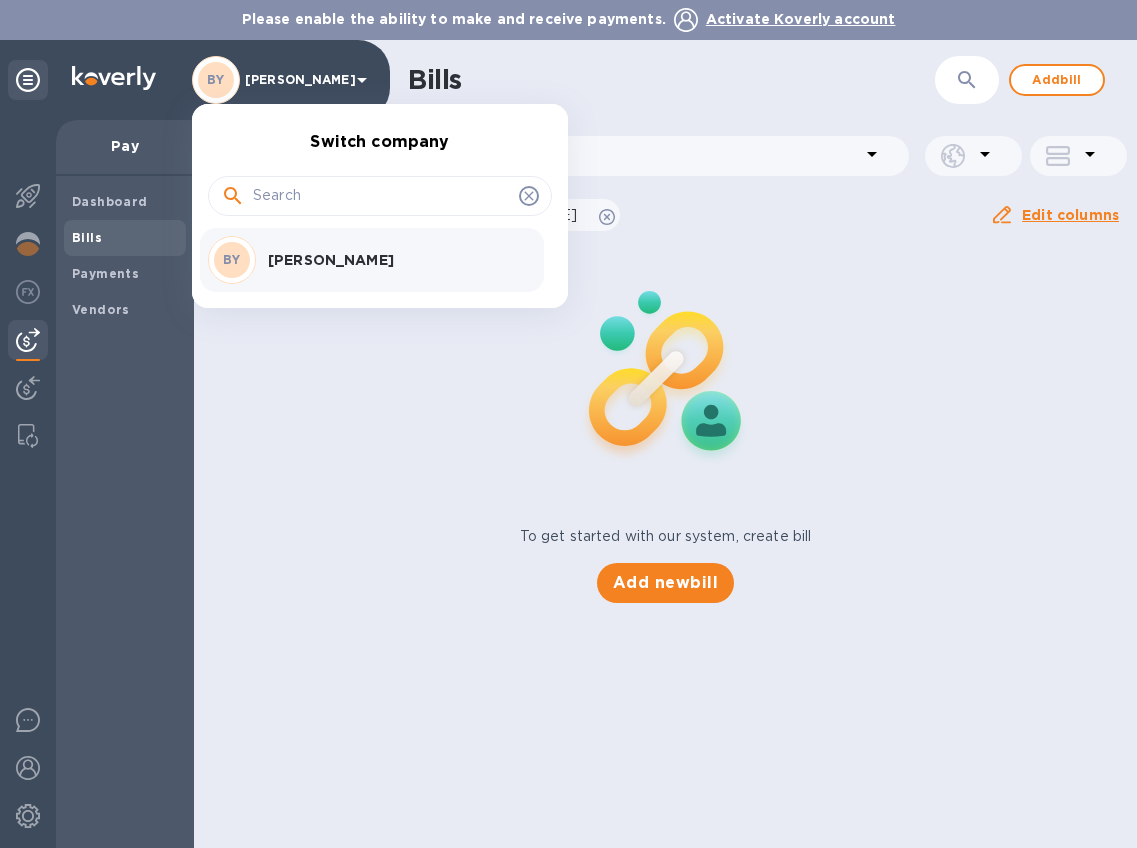 click on "[PERSON_NAME]" at bounding box center [394, 260] 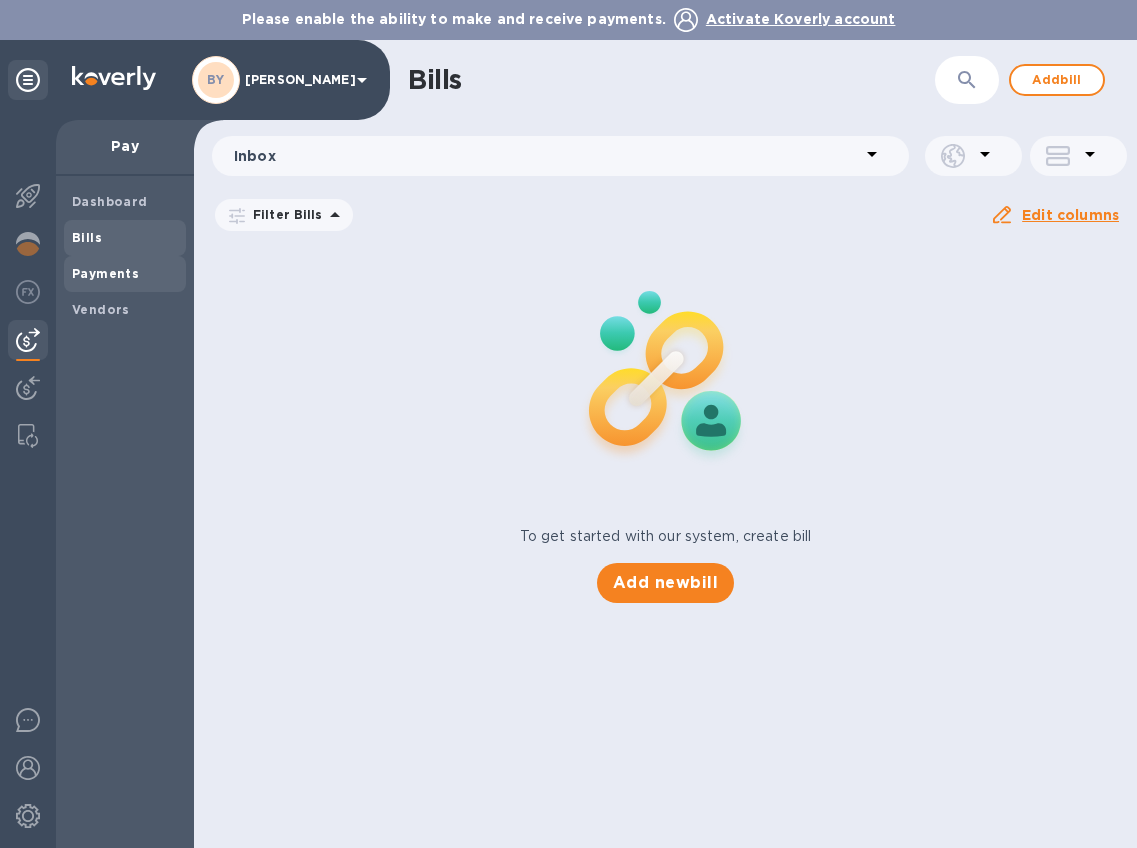 scroll, scrollTop: 0, scrollLeft: 0, axis: both 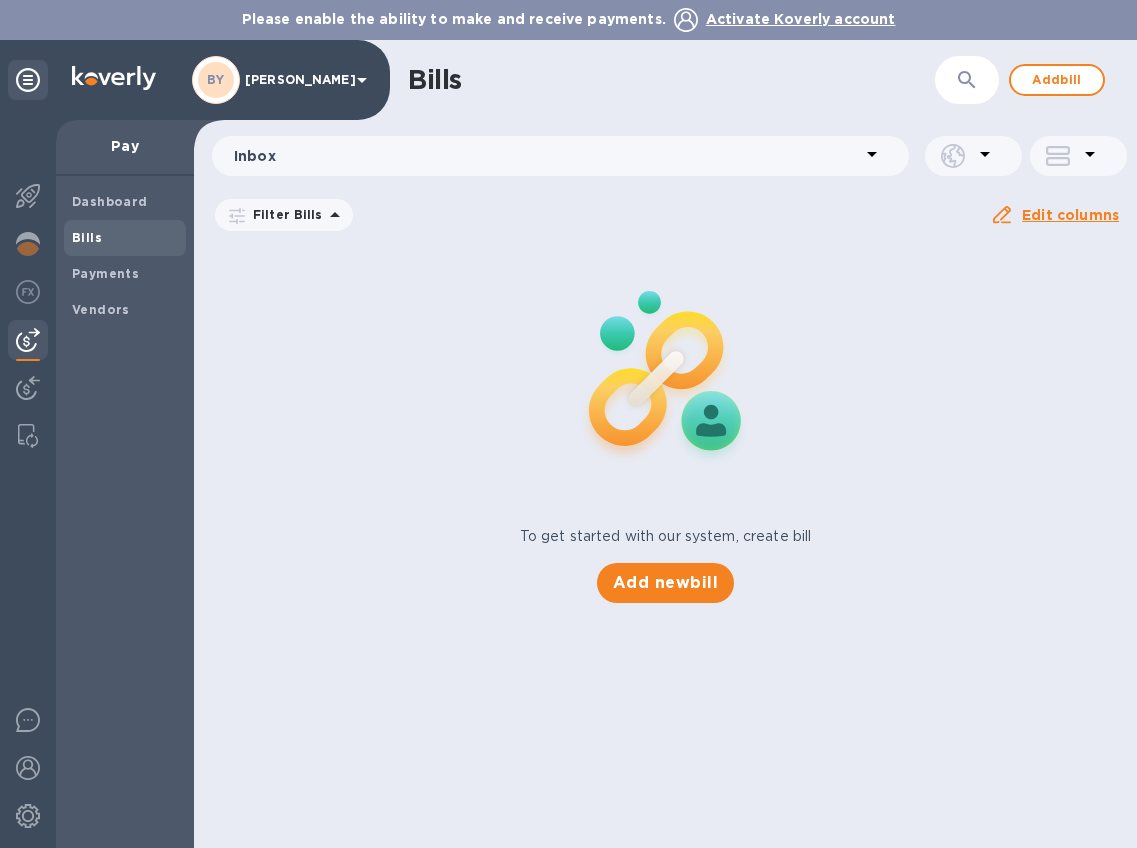click 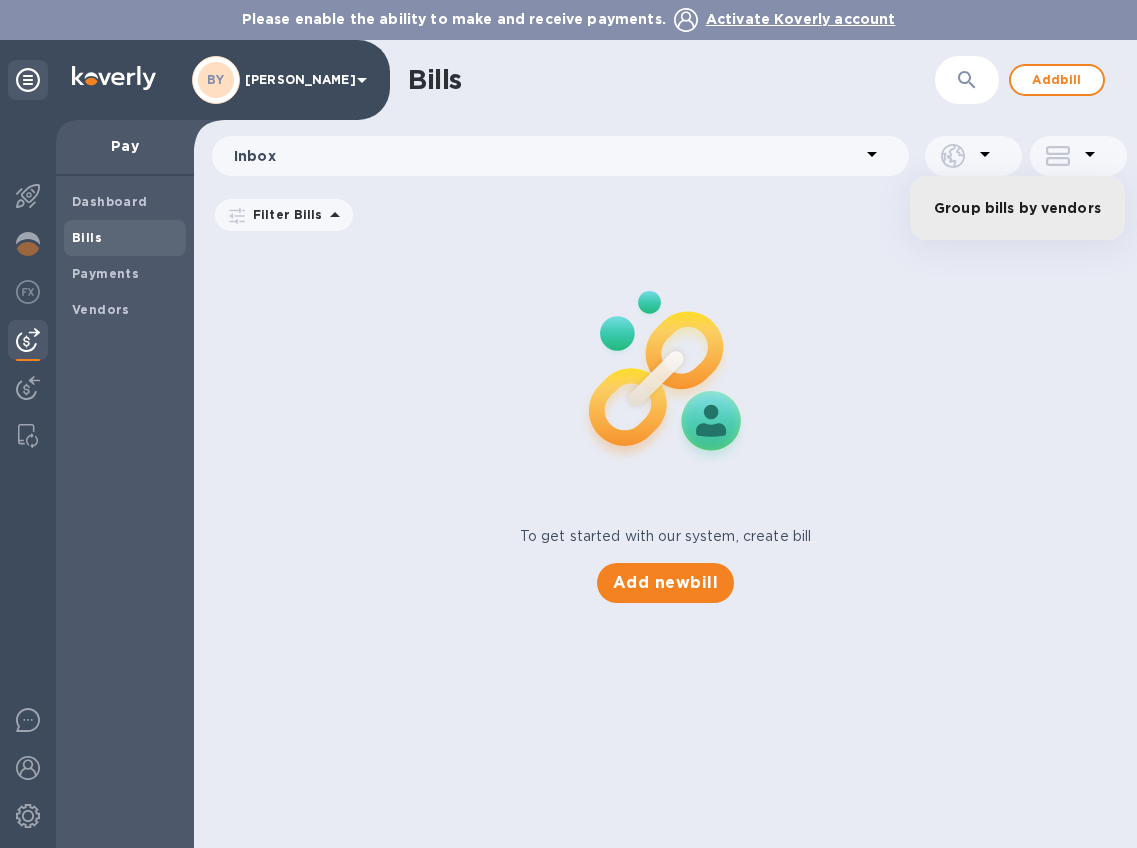 click at bounding box center [568, 424] 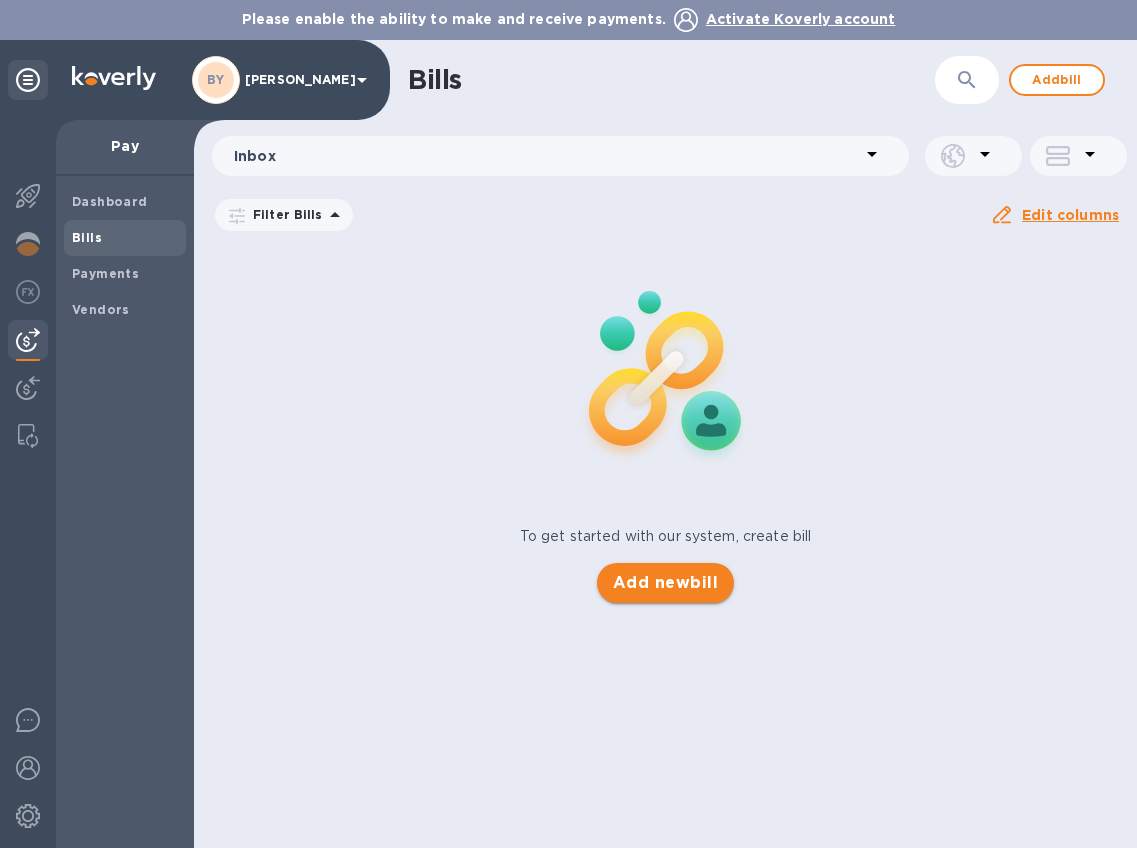 click on "Add new   bill" at bounding box center [665, 583] 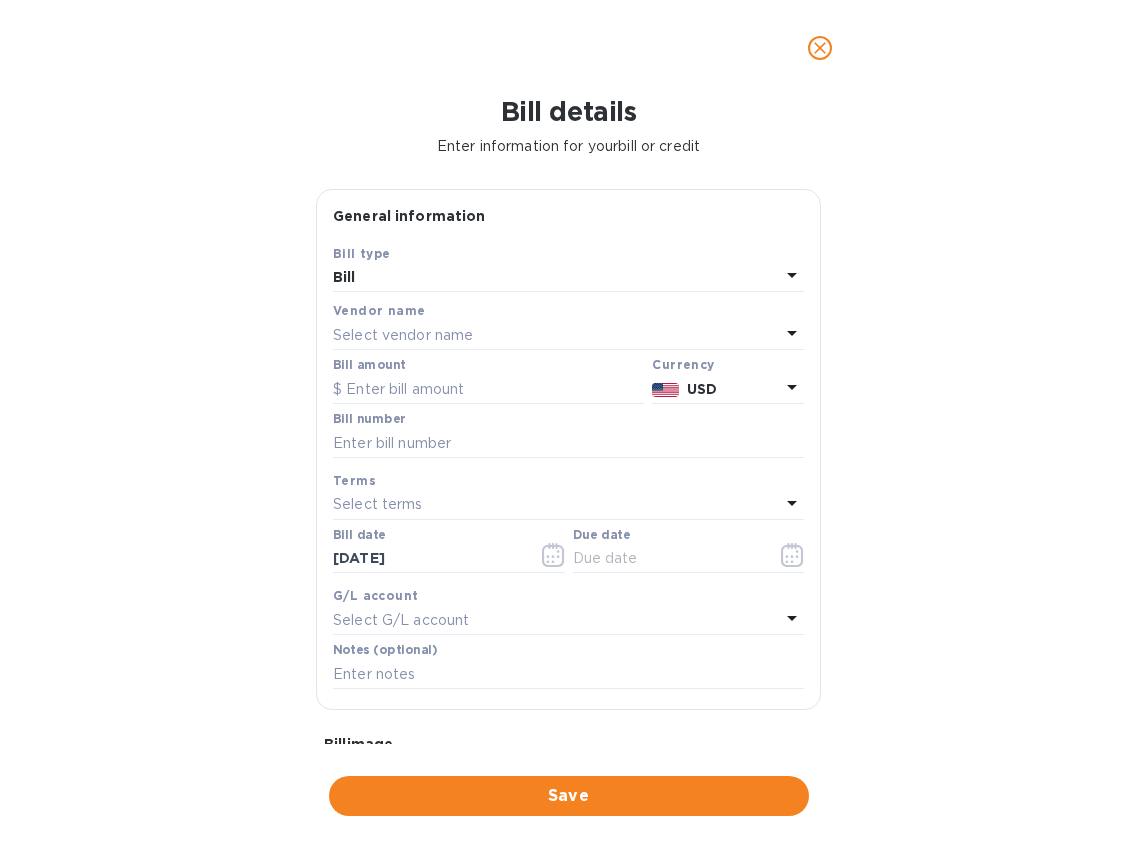 scroll, scrollTop: 0, scrollLeft: 0, axis: both 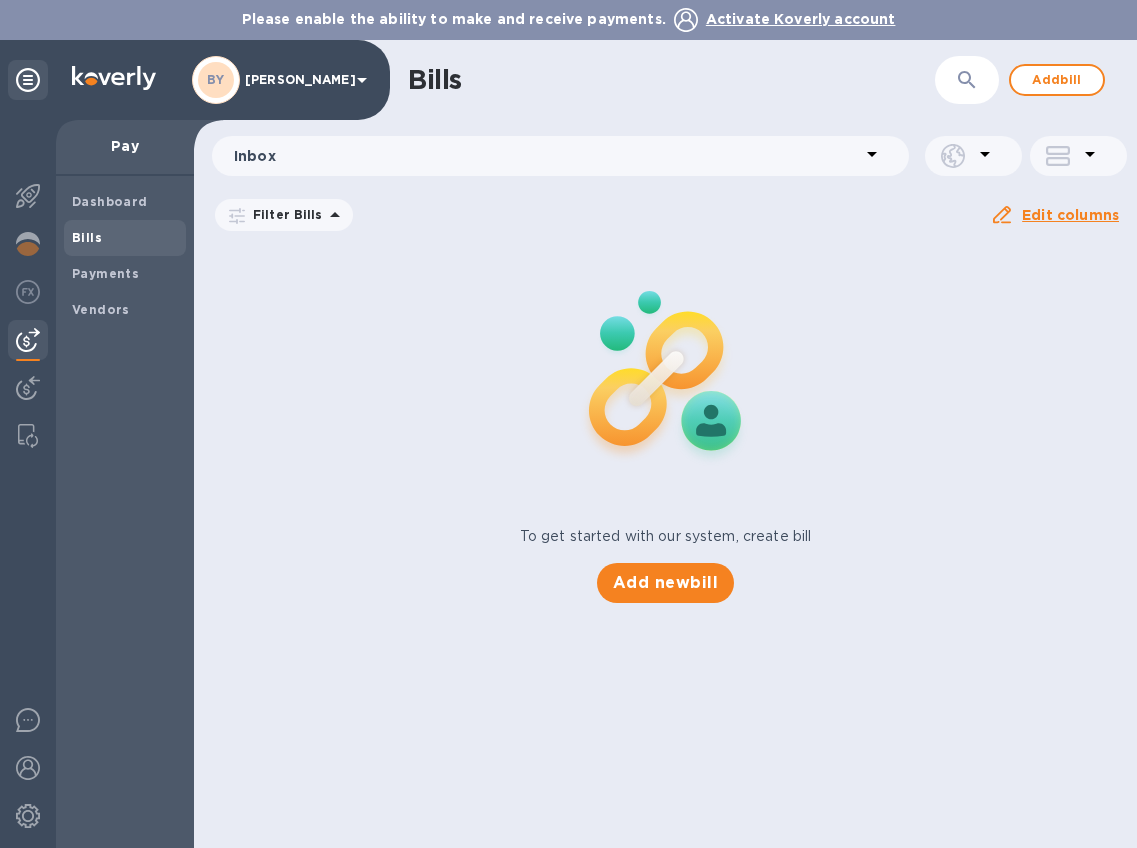 click on "Pay" at bounding box center [125, 148] 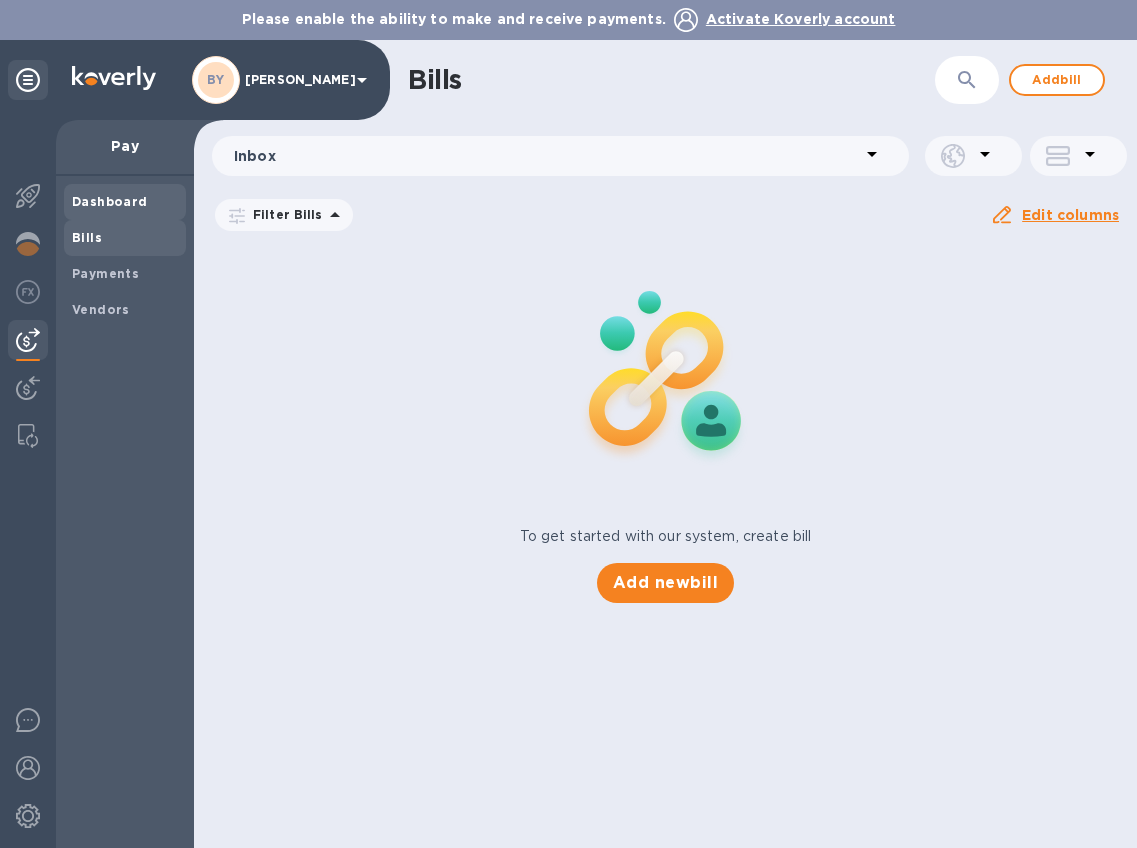 click on "Dashboard" at bounding box center [110, 201] 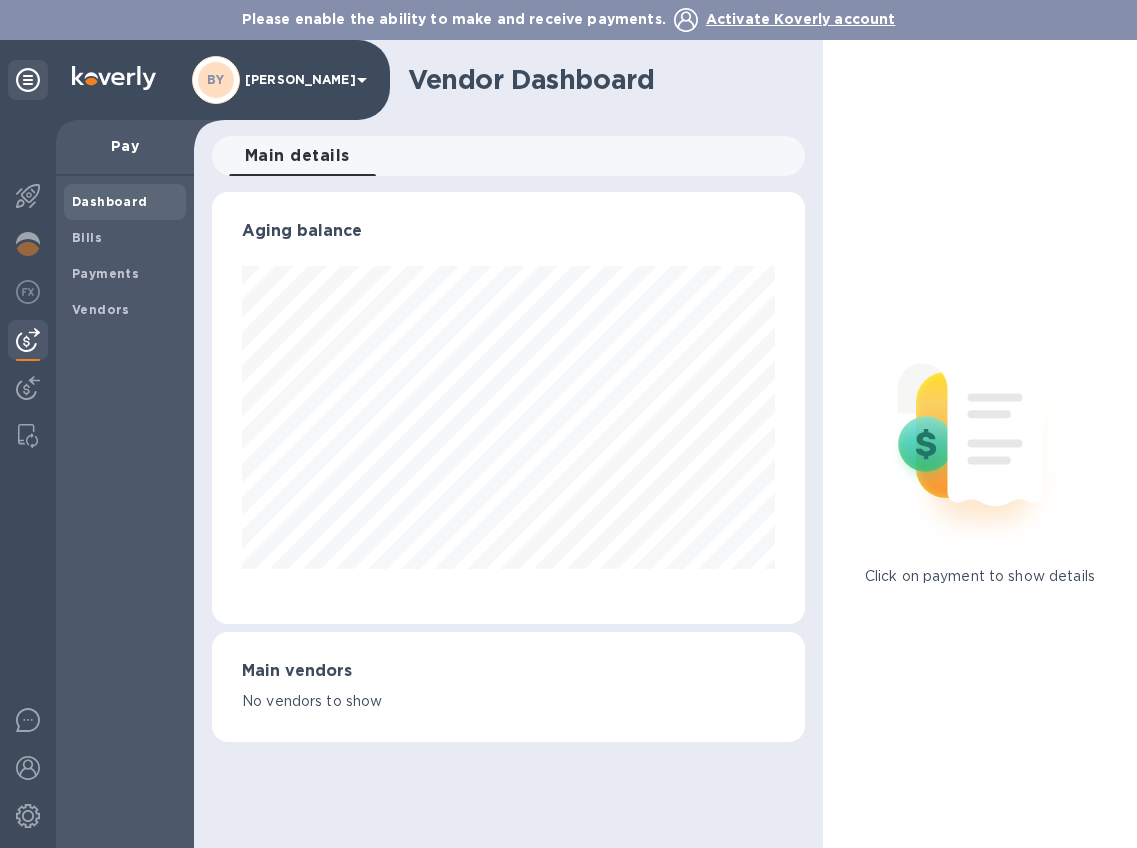 scroll, scrollTop: 999568, scrollLeft: 999407, axis: both 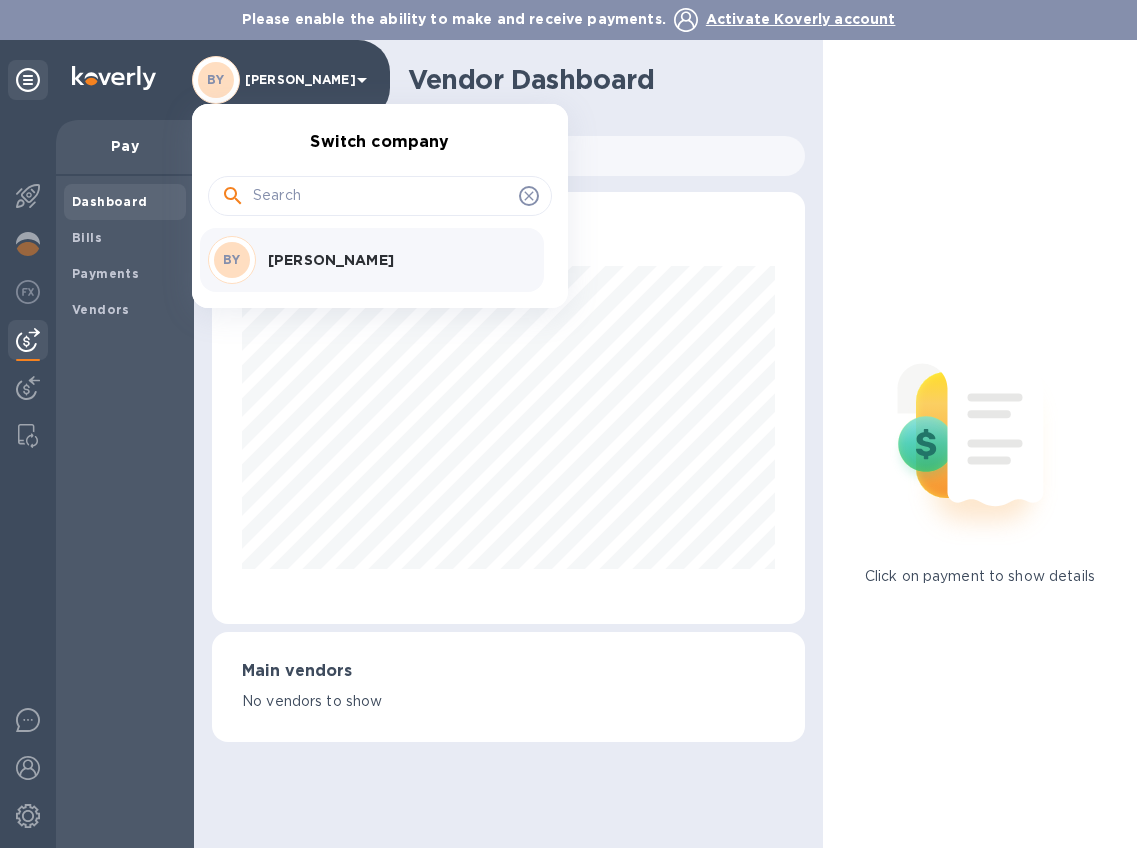 click at bounding box center [568, 424] 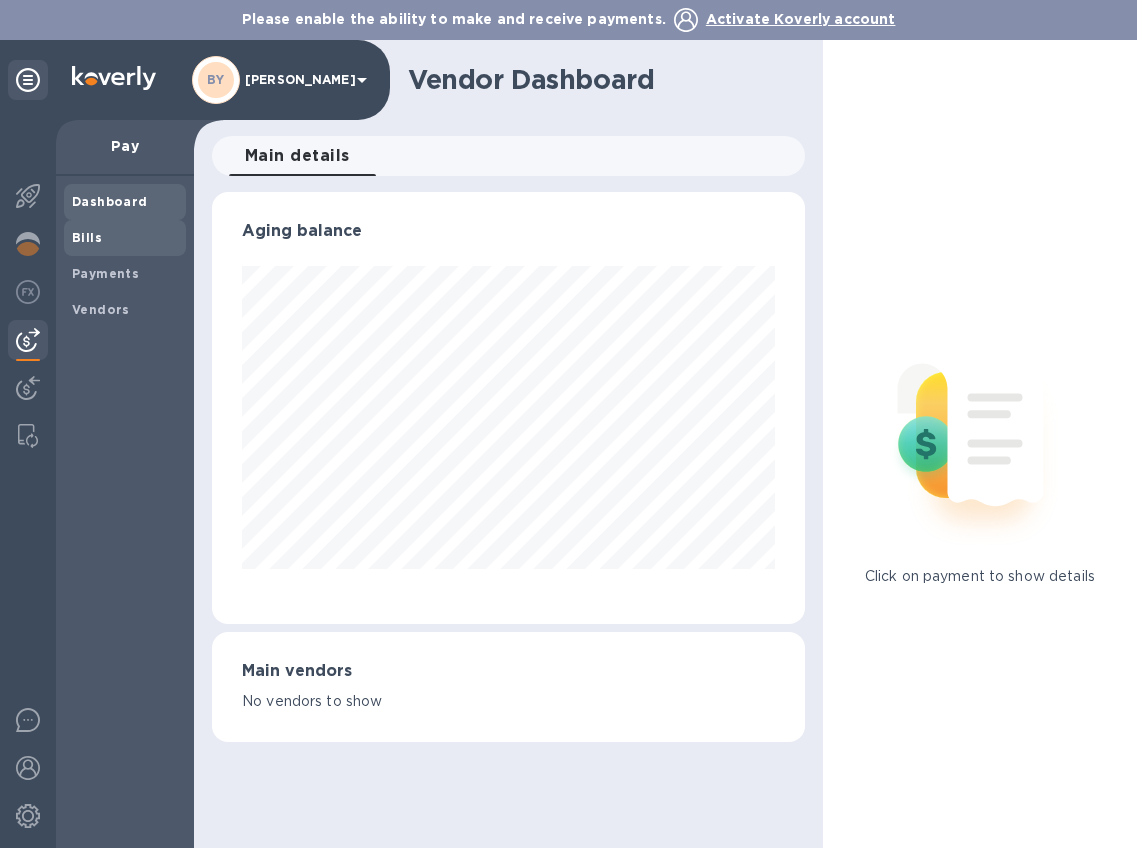 click on "Bills" at bounding box center (87, 237) 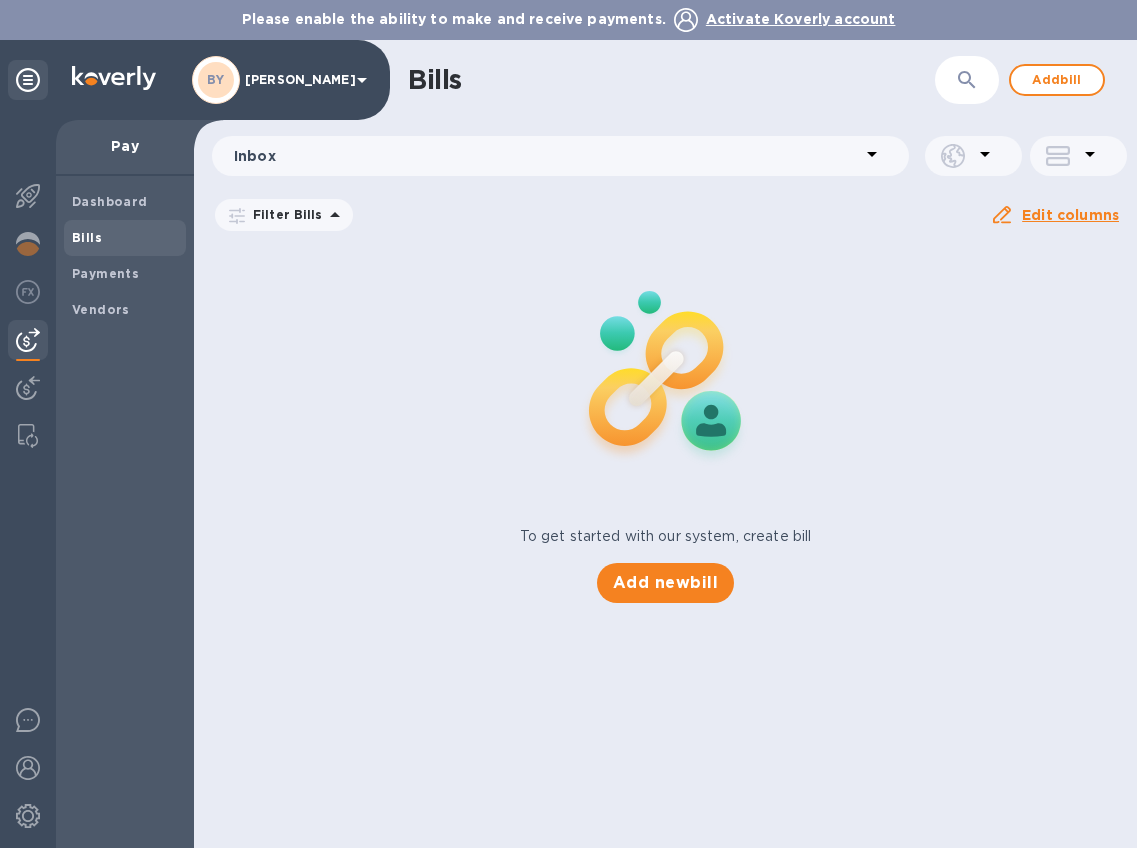 click on "Filter Bills" at bounding box center [284, 214] 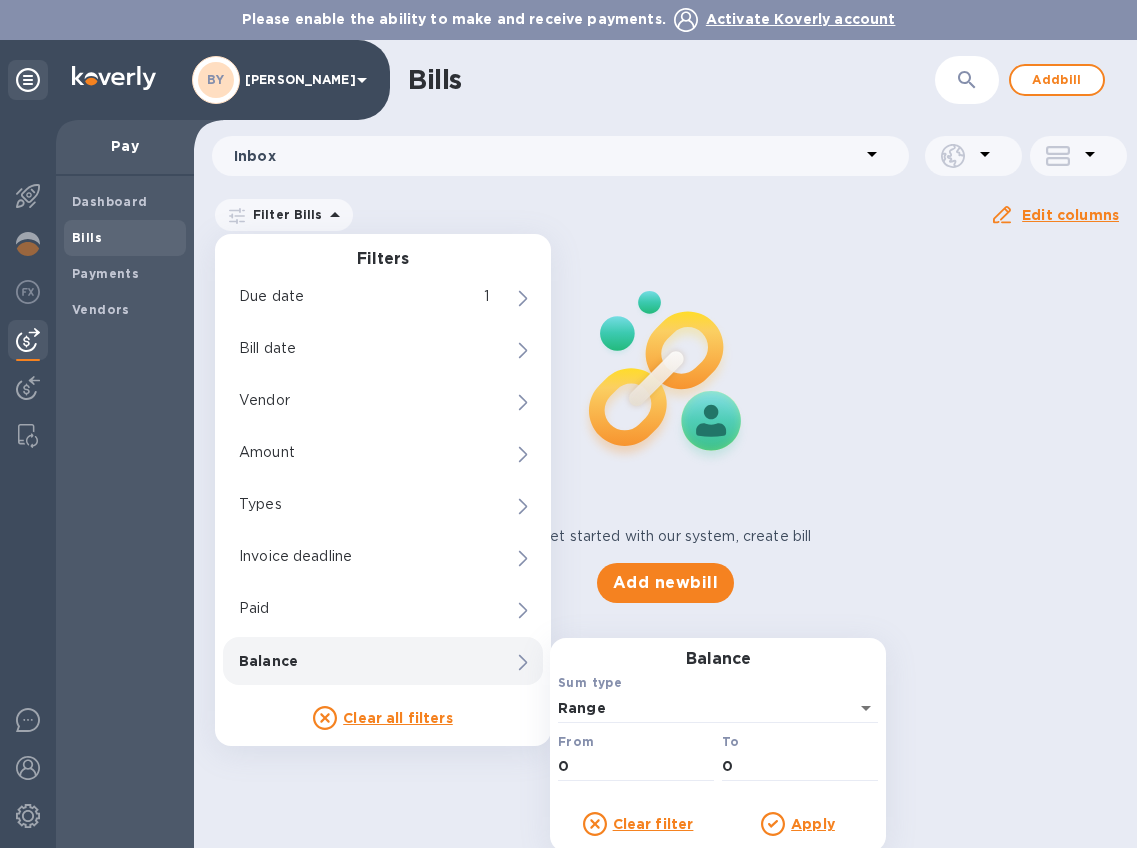 click on "To get started with our system, create bill Add new   bill" at bounding box center [665, 422] 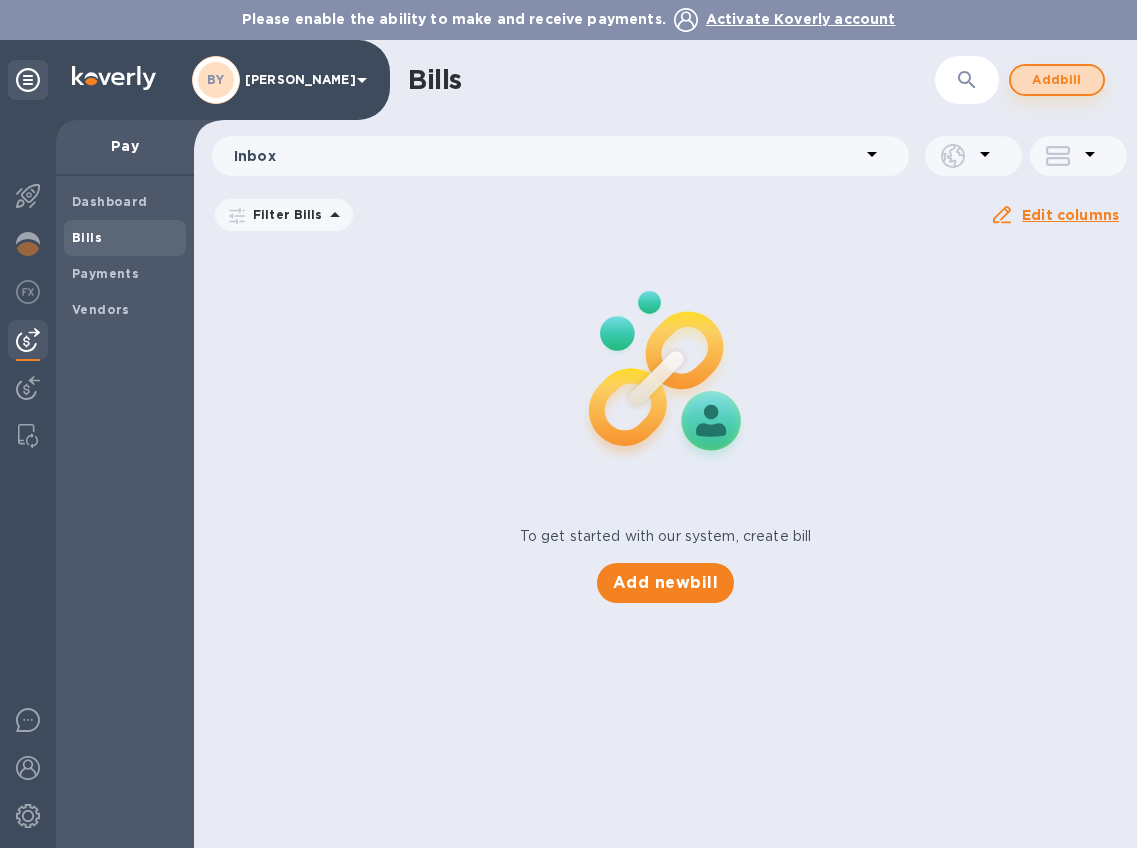 click on "Add   bill" at bounding box center (1057, 80) 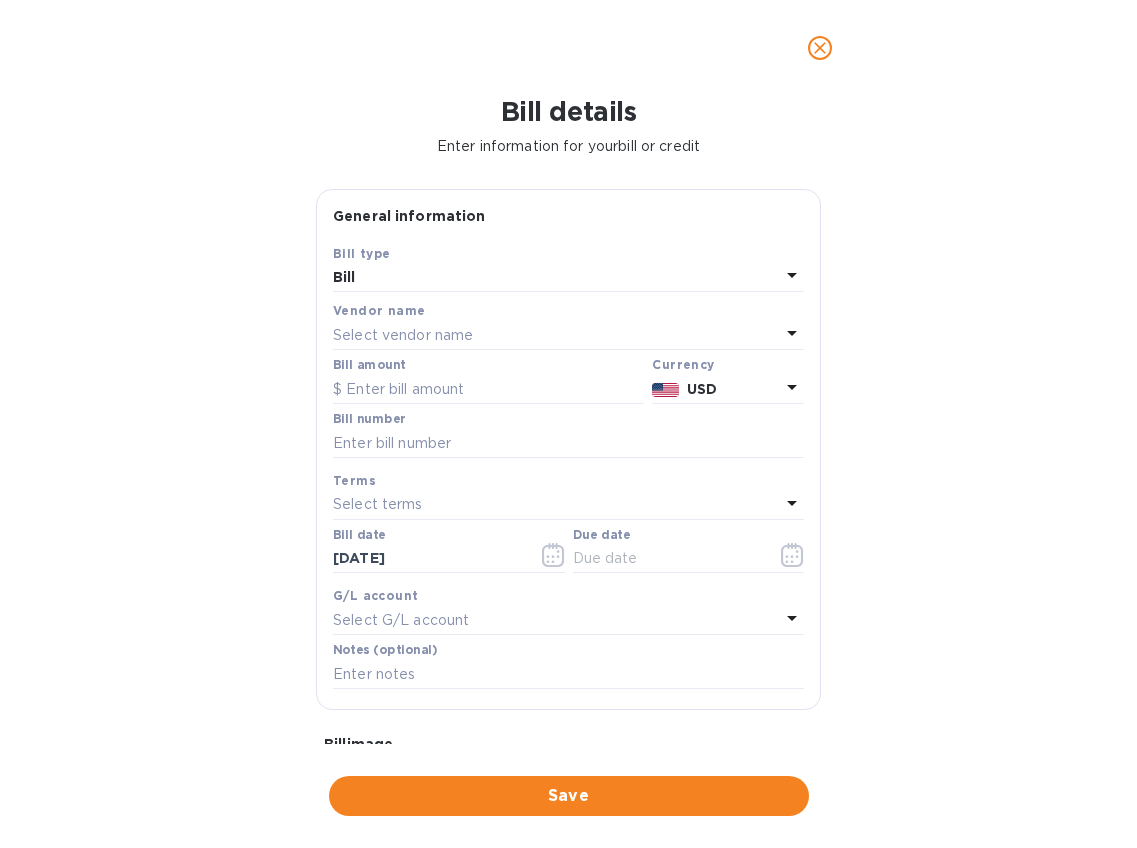 click 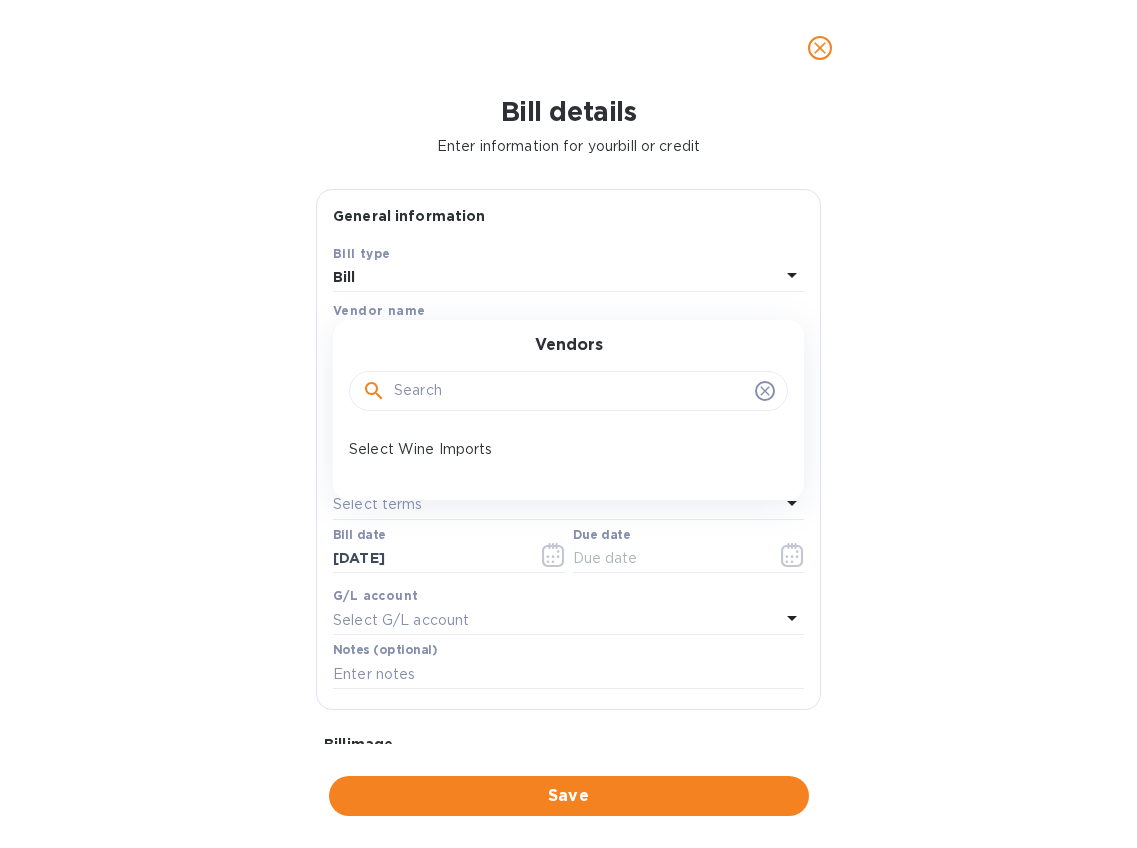 click on "Vendors Select Wine Imports" at bounding box center [568, 409] 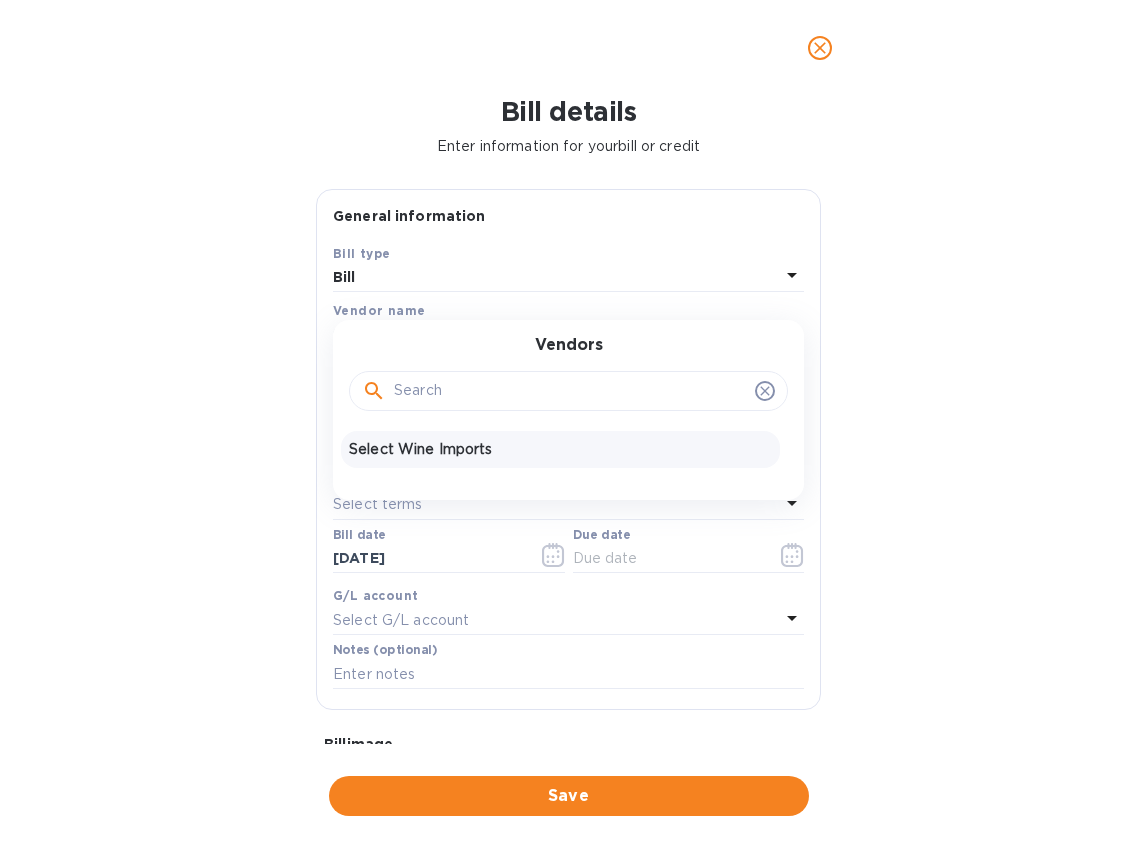 click on "Select Wine Imports" at bounding box center [560, 449] 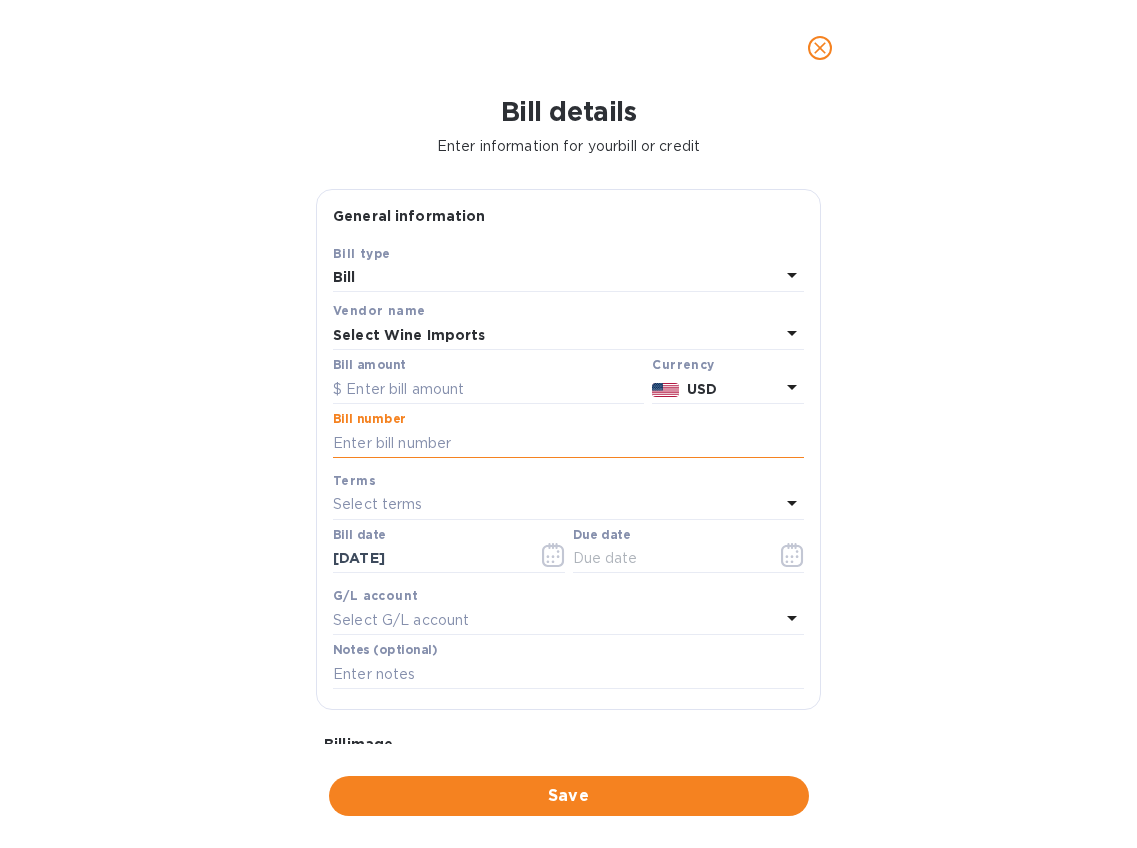 click at bounding box center [568, 443] 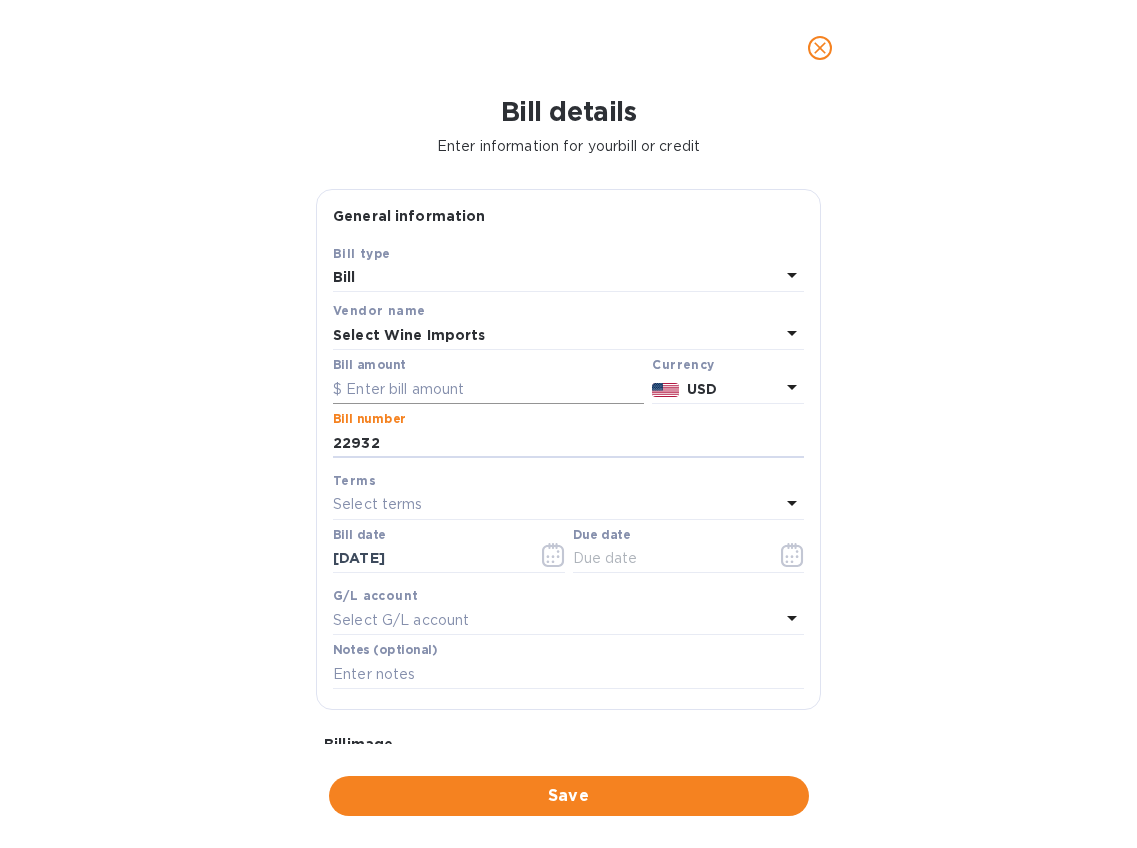 type on "22932" 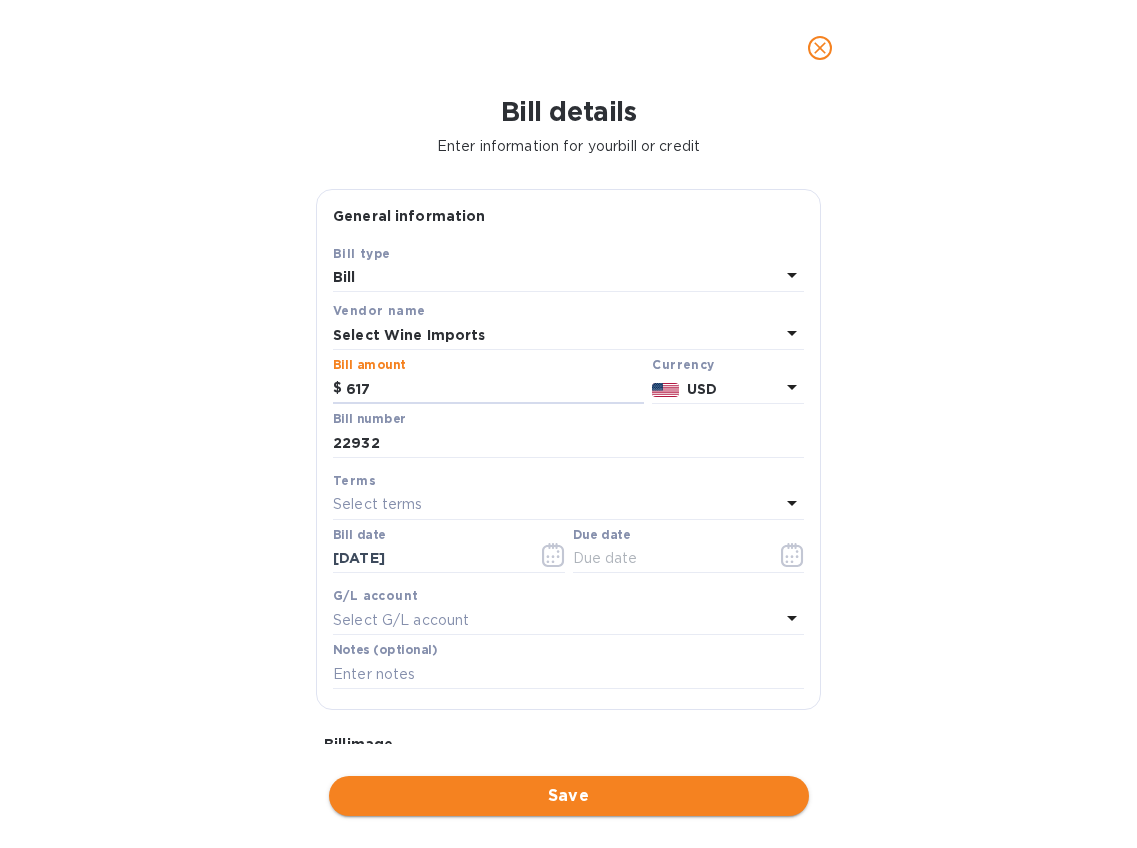 type on "617" 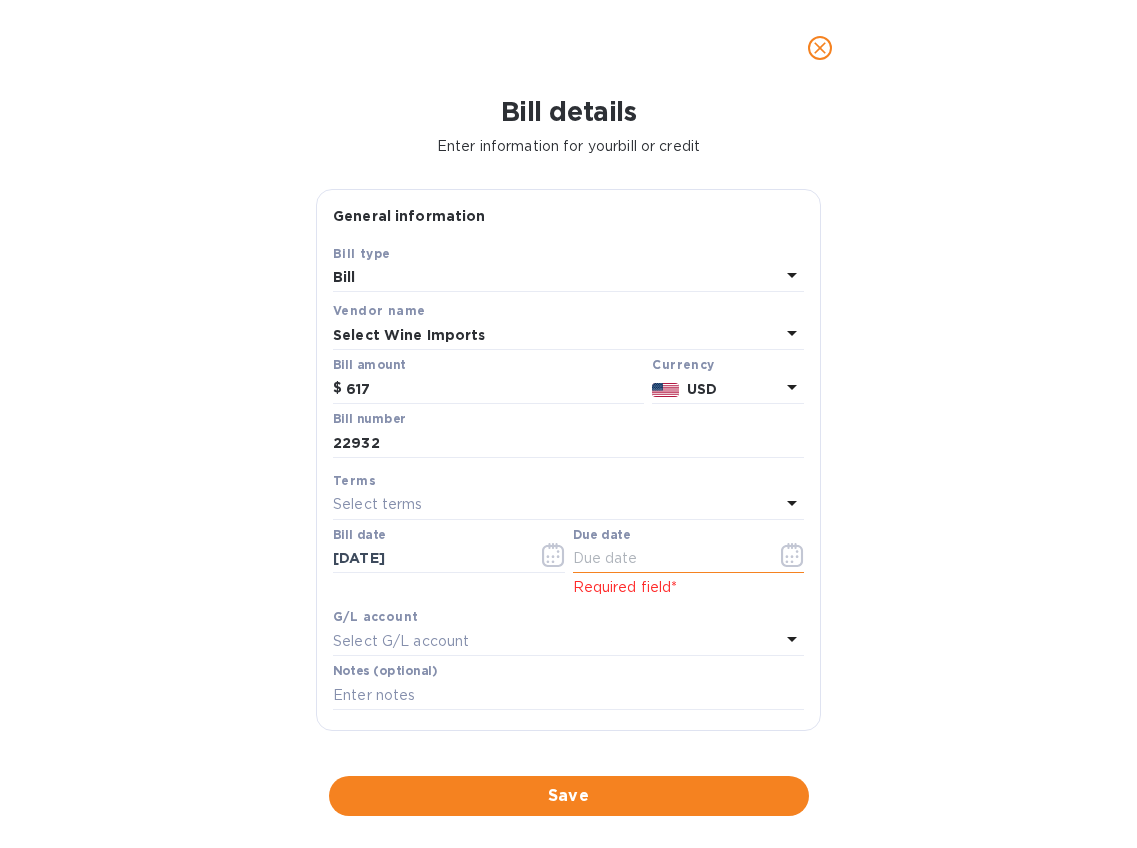 click at bounding box center [667, 559] 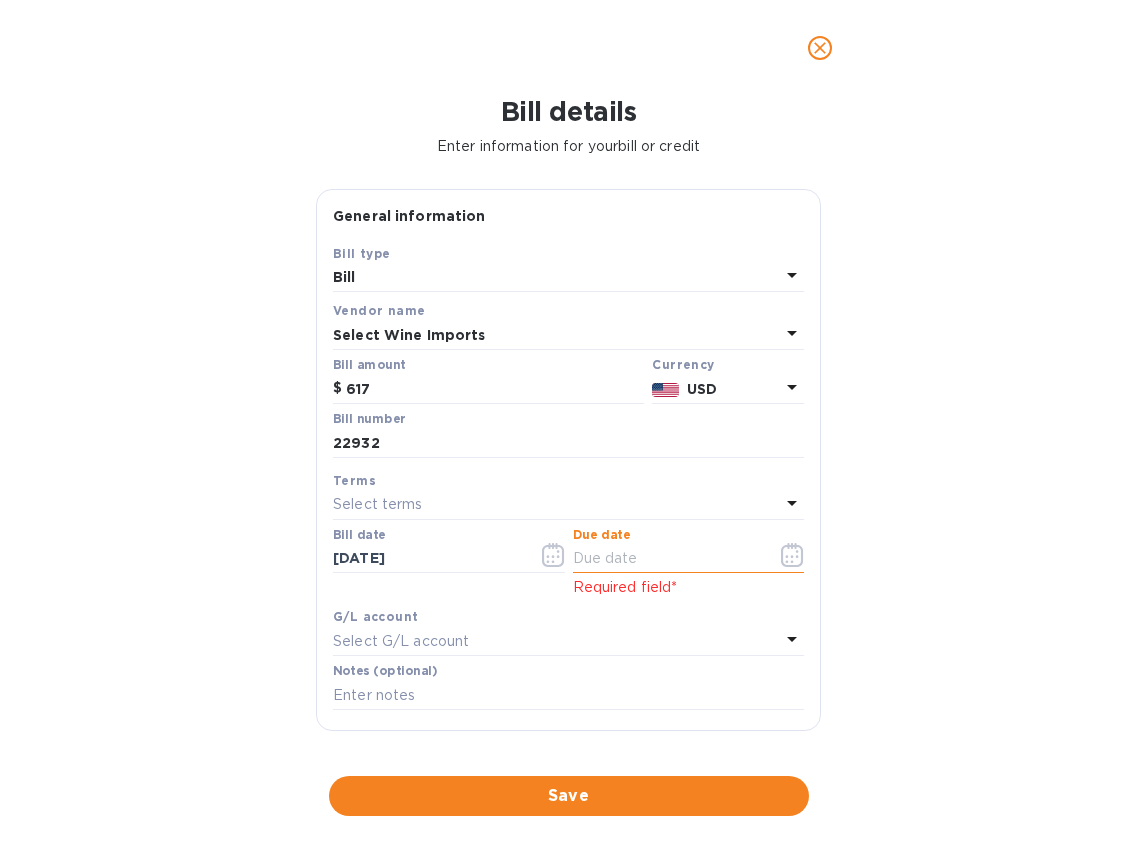 scroll, scrollTop: 0, scrollLeft: 0, axis: both 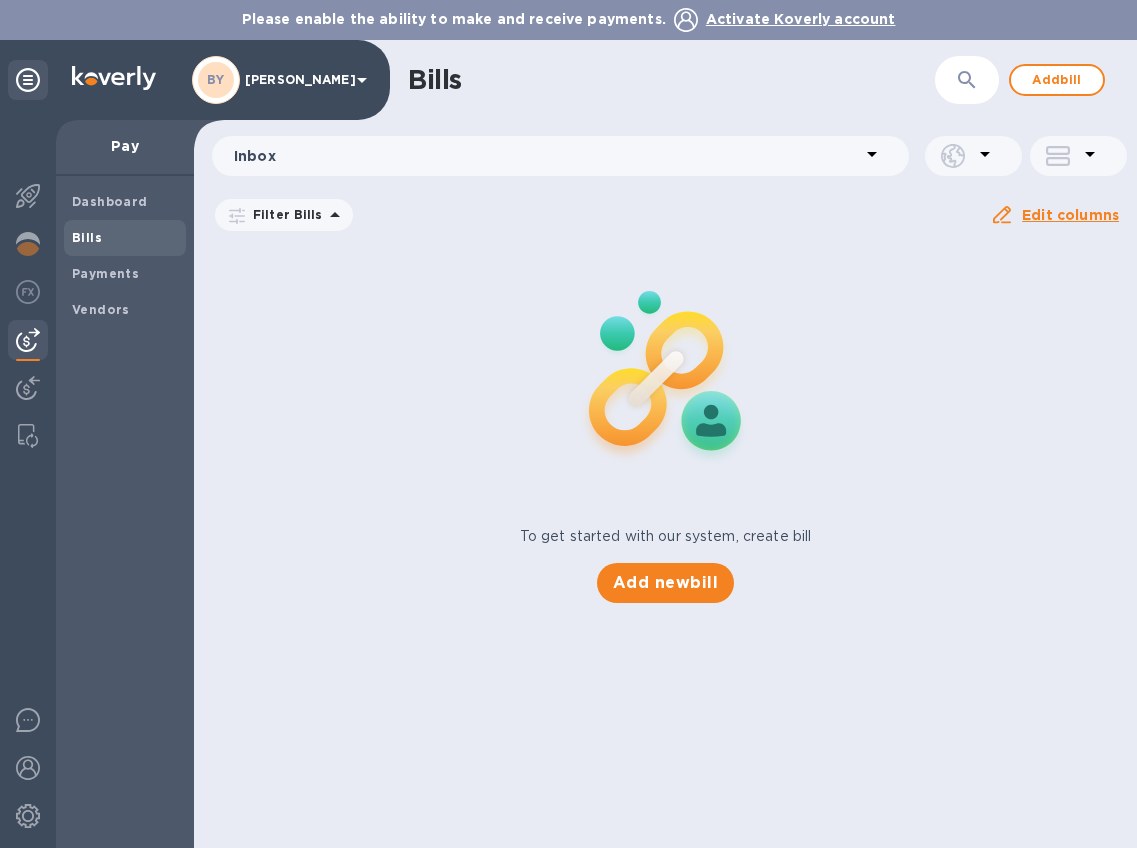 click 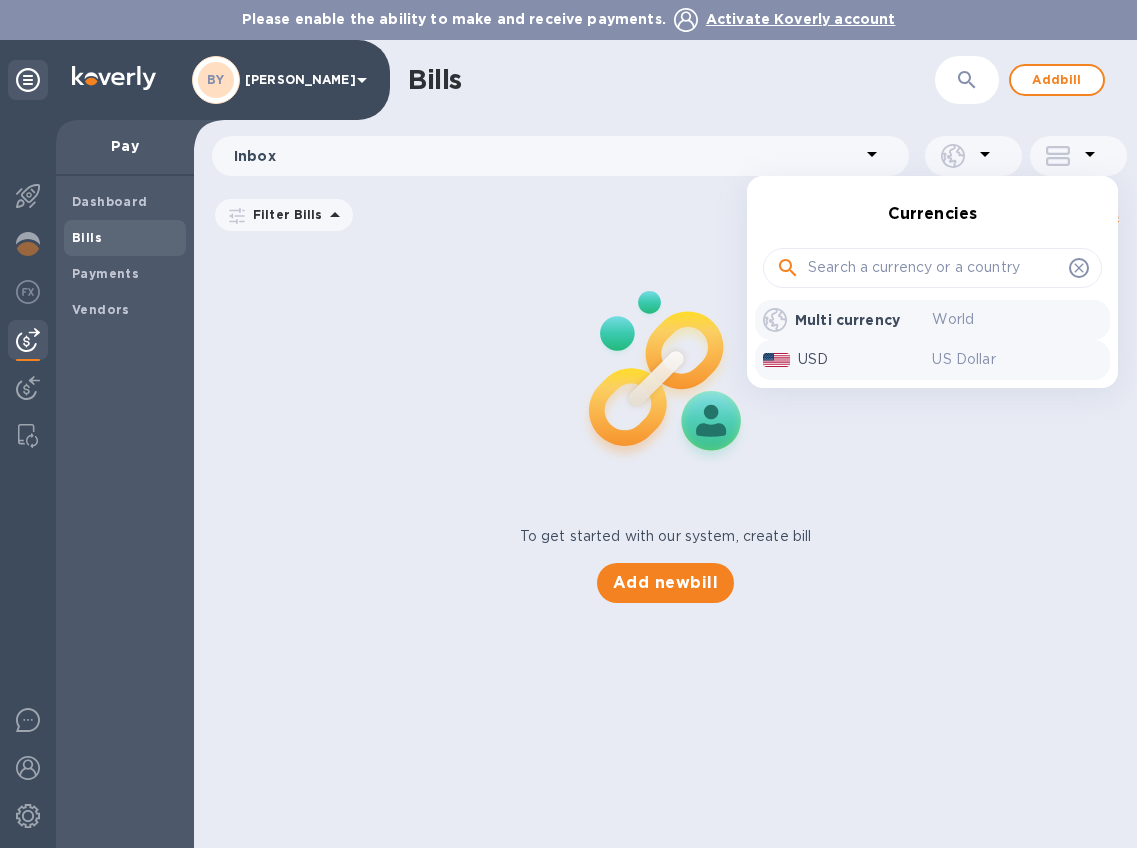 click on "US Dollar" at bounding box center (1016, 359) 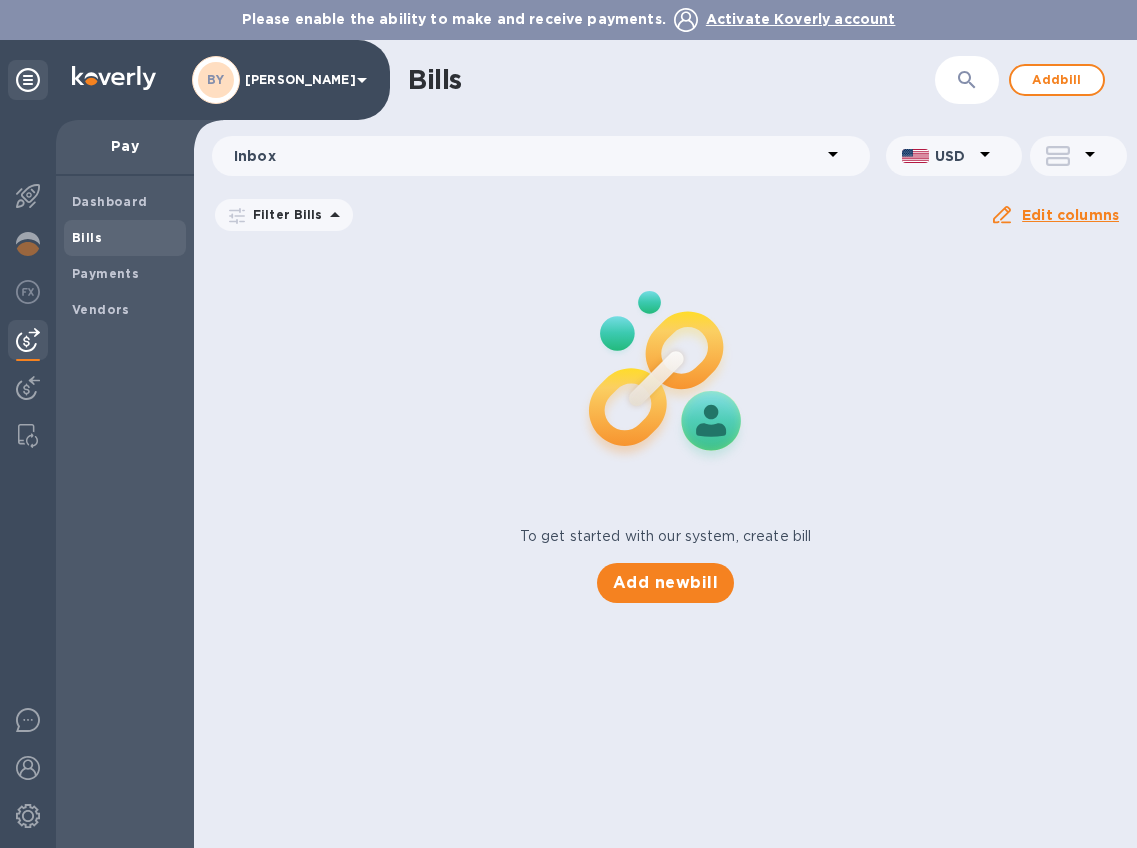 click 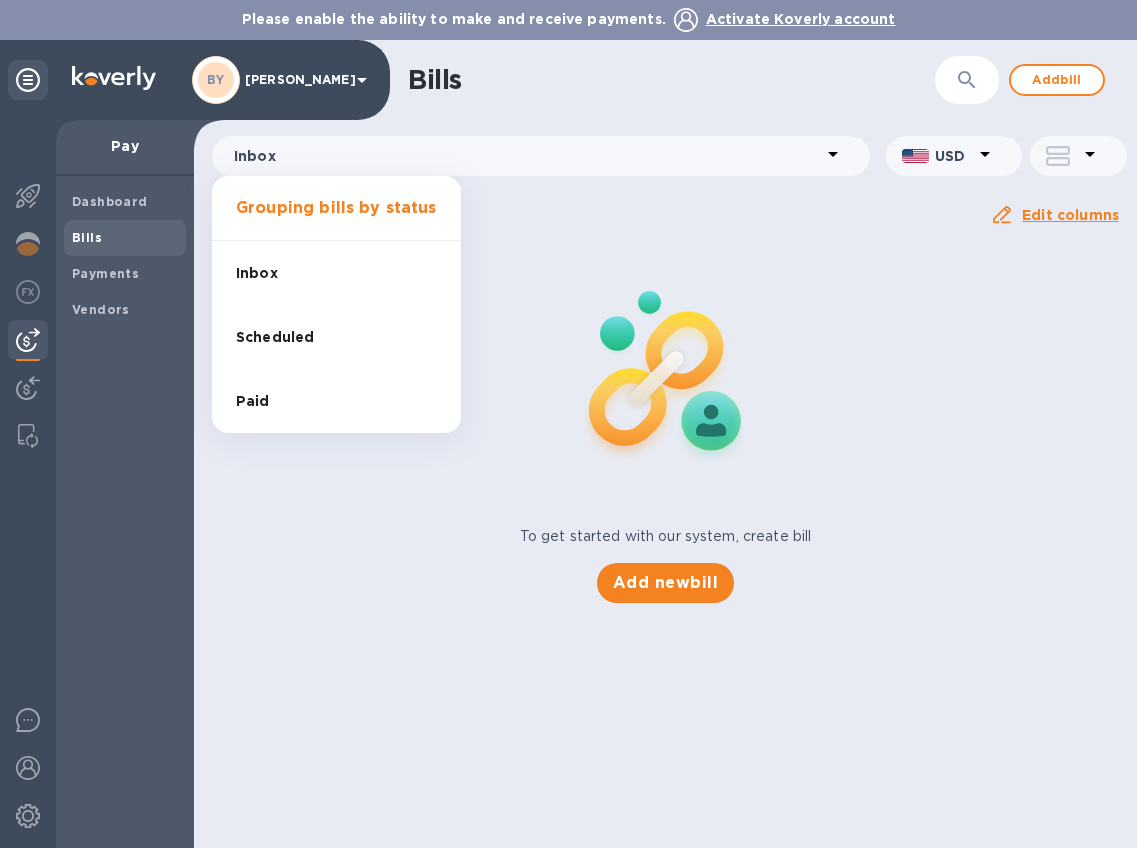 click on "Inbox" at bounding box center (257, 273) 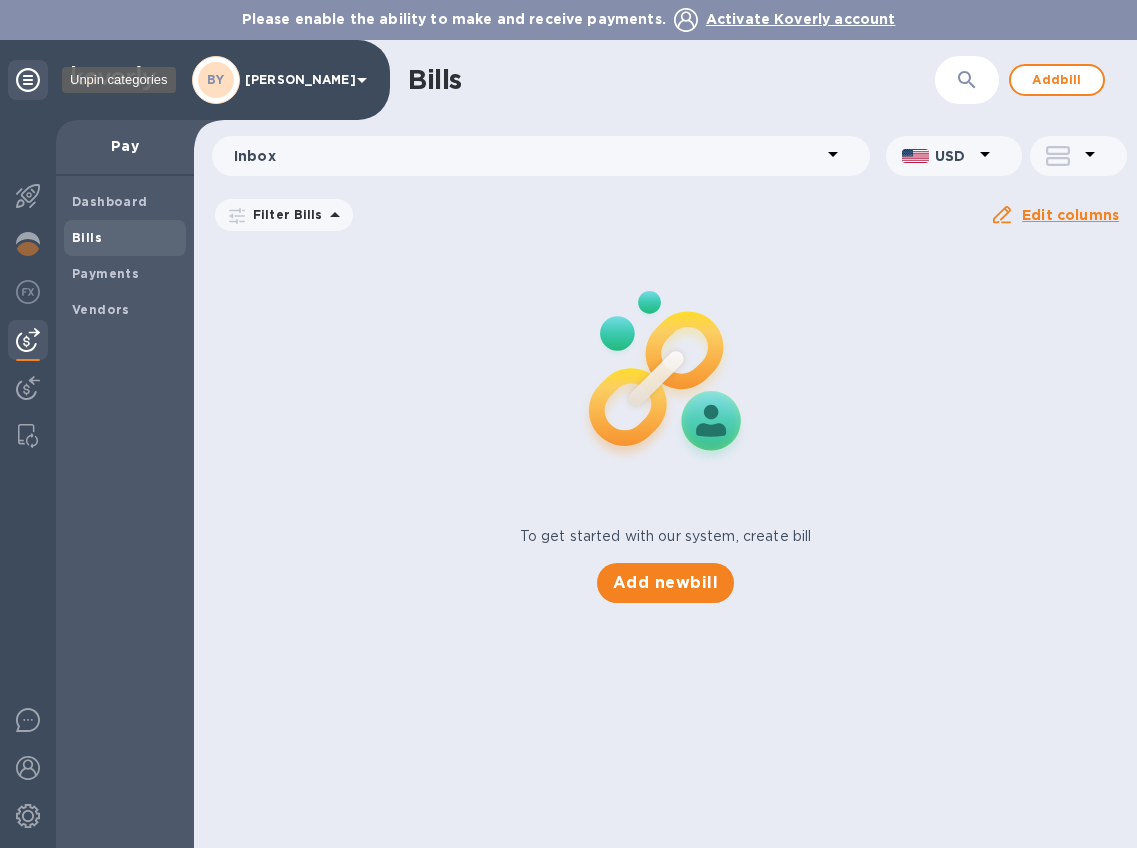 click 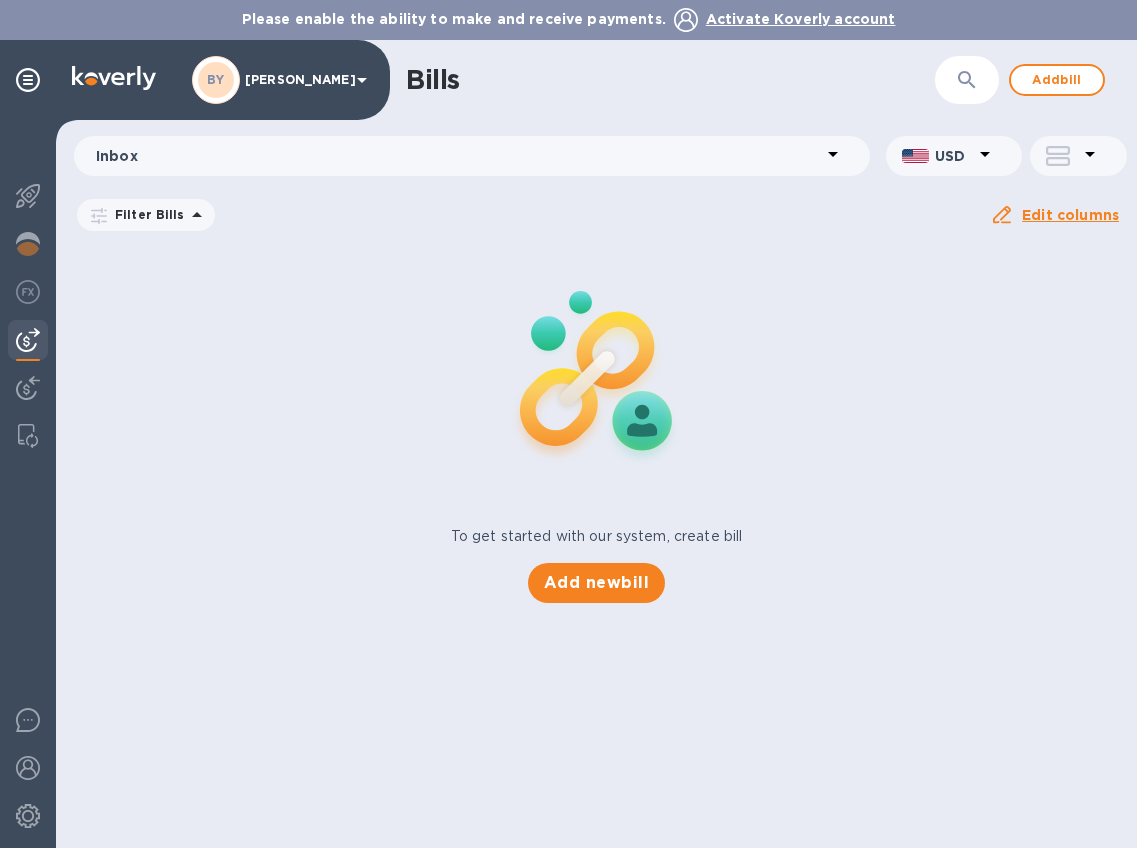 click on "Due date :  05/15/2025 to 09/12/2025" at bounding box center (0, 0) 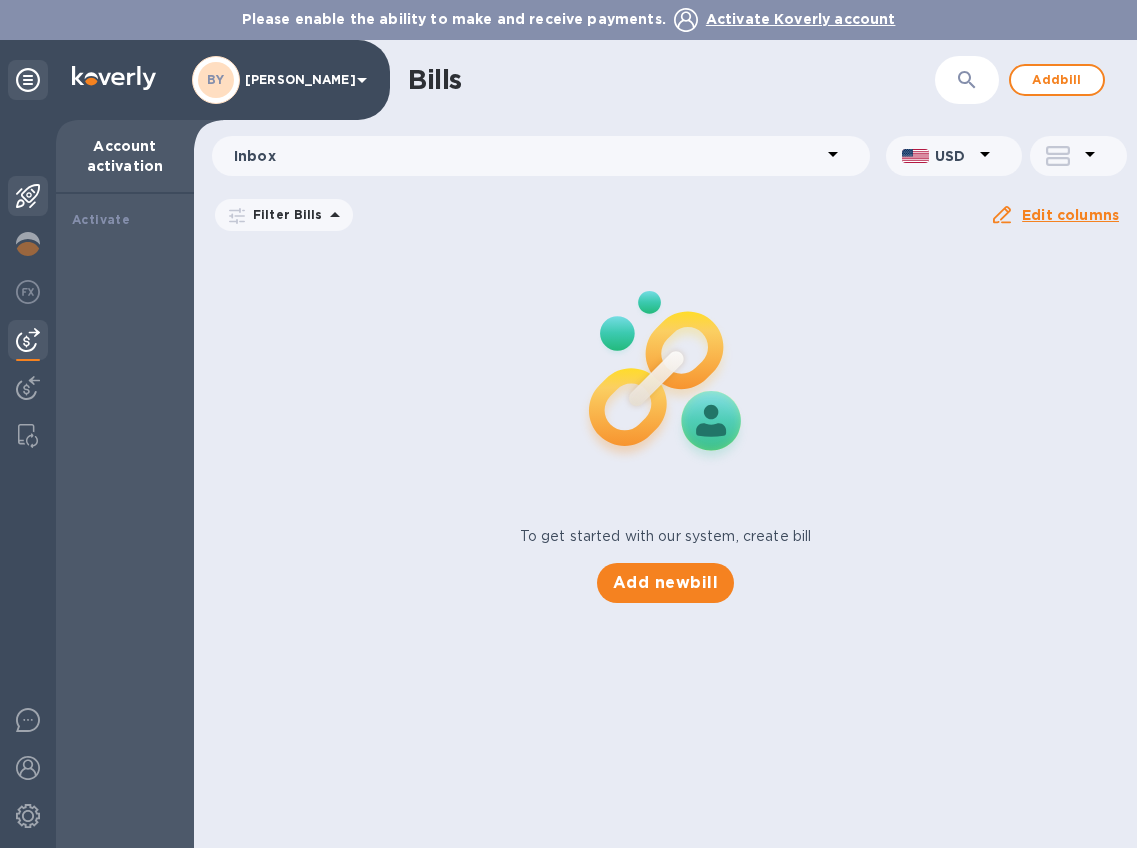 click at bounding box center [28, 196] 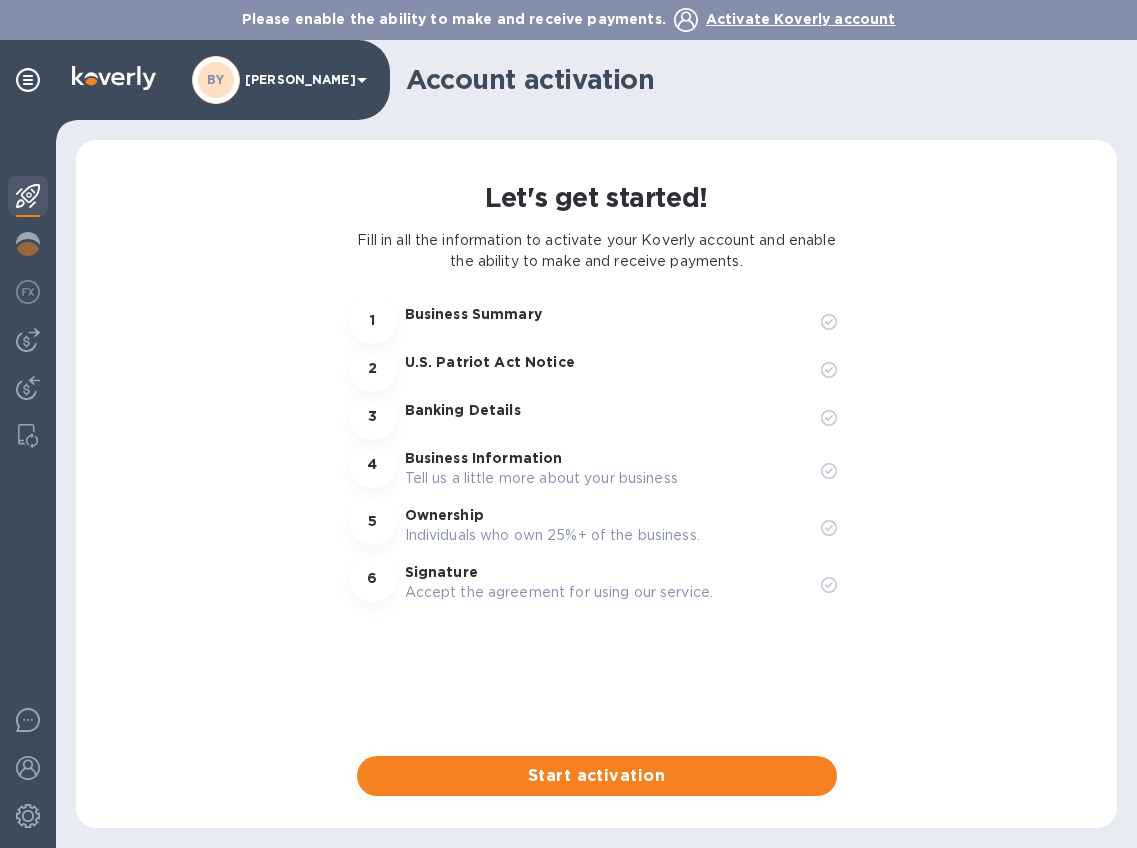 click on "Activate Koverly account" at bounding box center (801, 19) 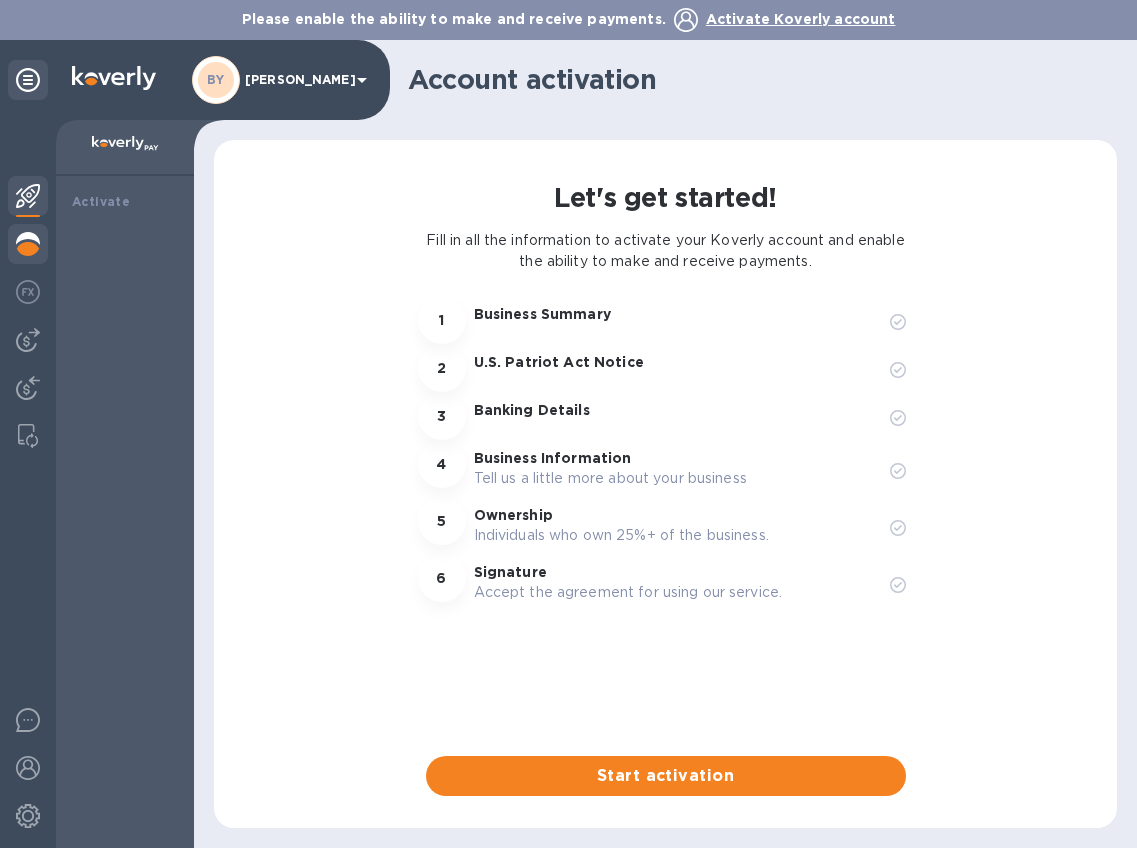 click at bounding box center (28, 244) 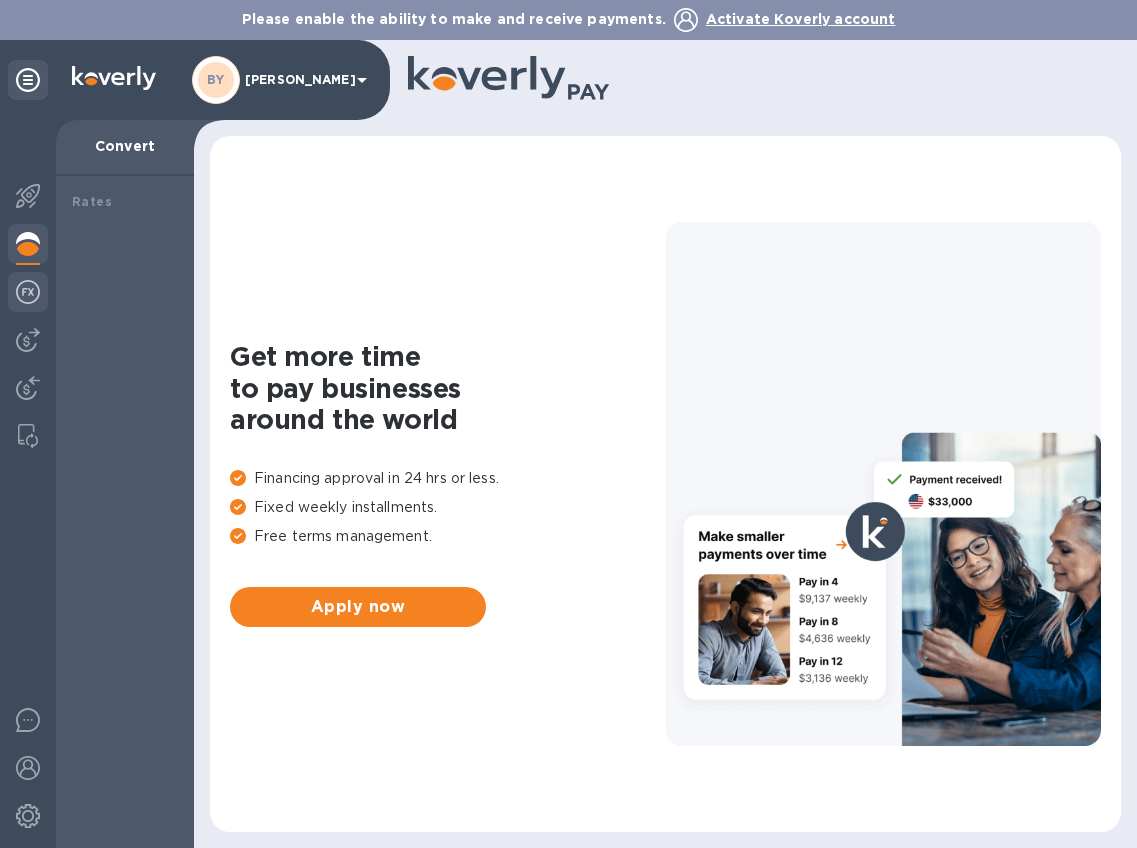 click at bounding box center (28, 292) 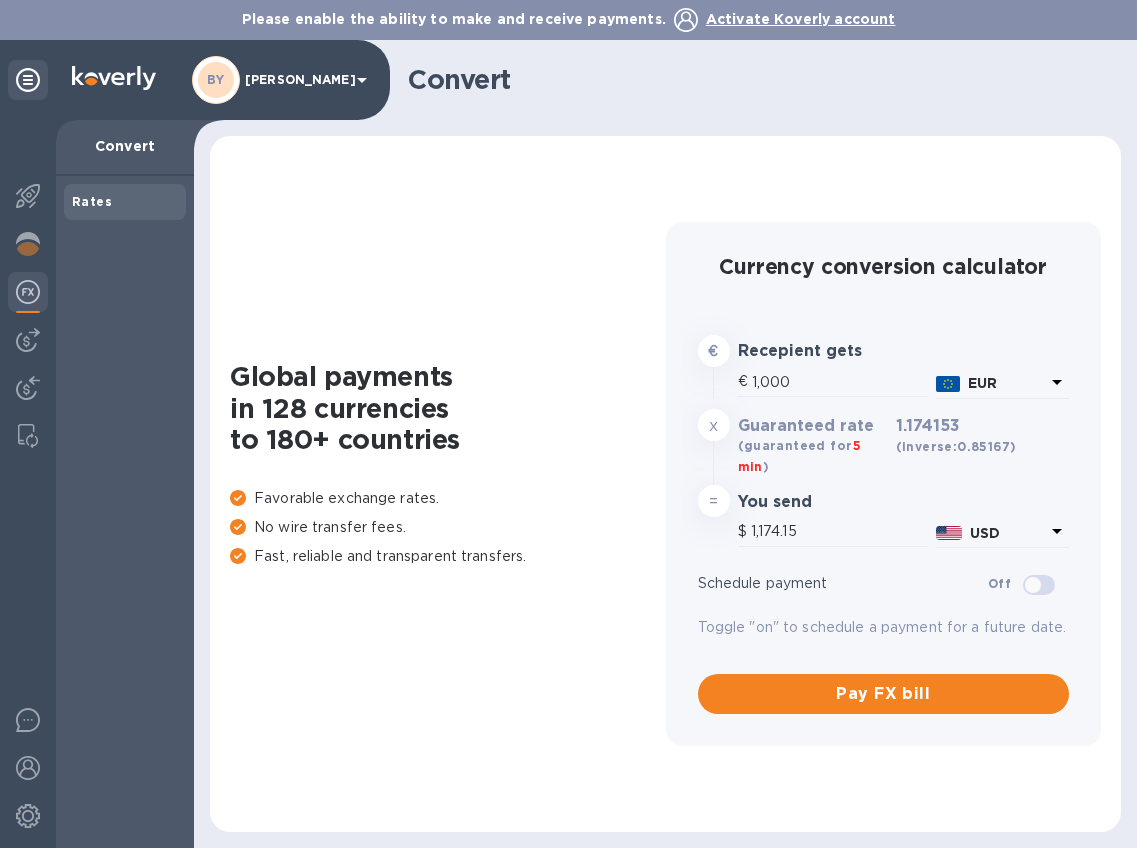 type on "1,174.15" 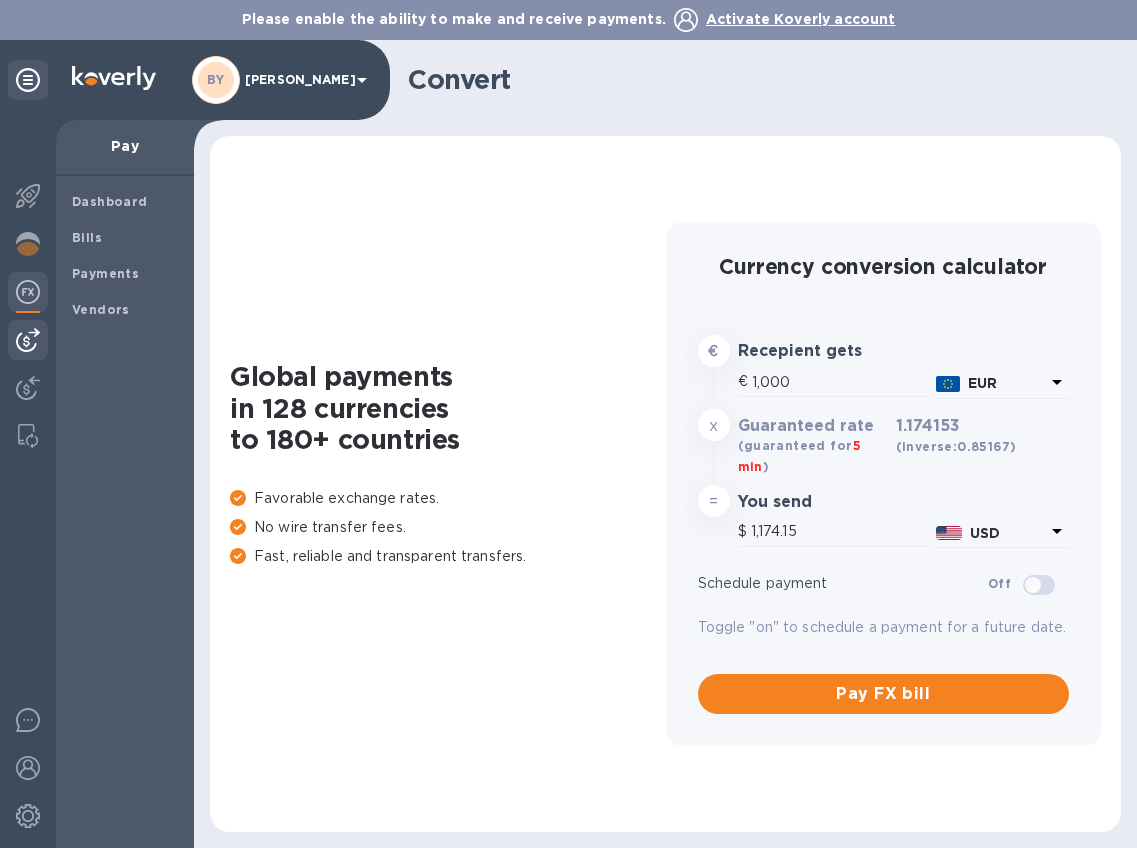 click at bounding box center (28, 340) 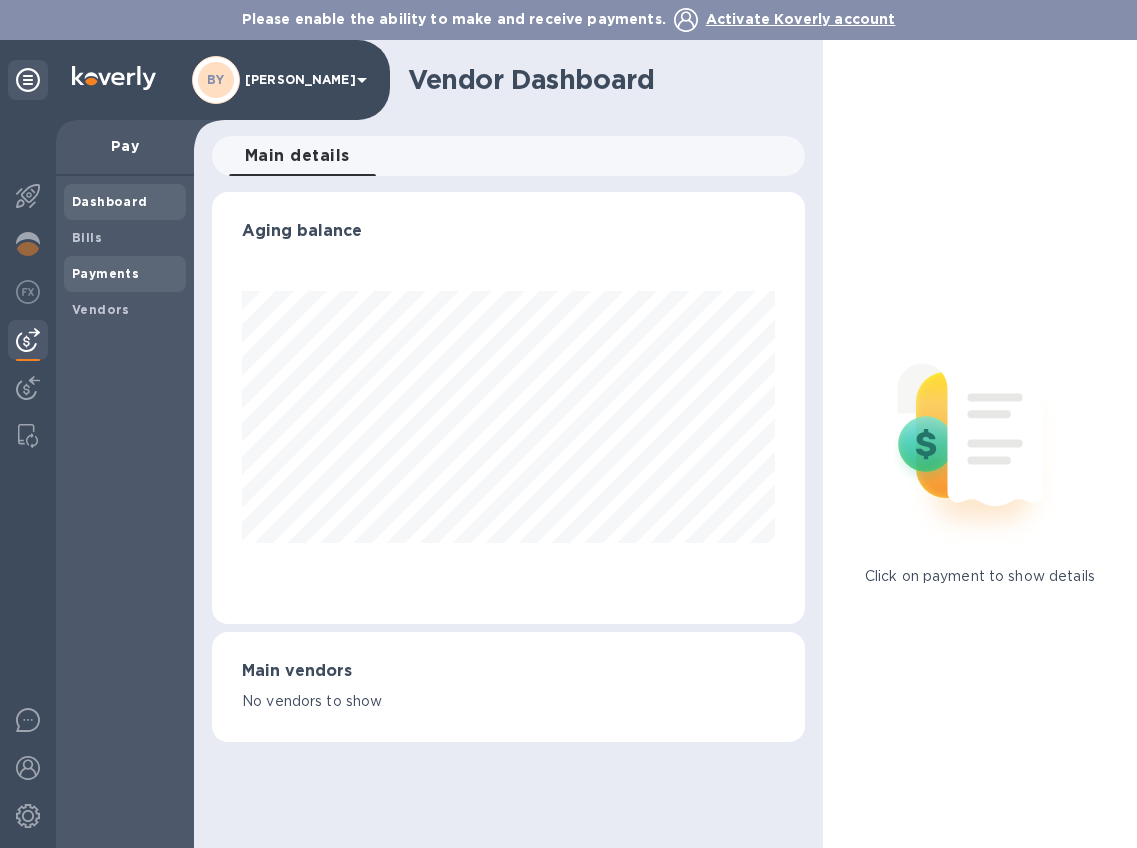 scroll, scrollTop: 999568, scrollLeft: 999407, axis: both 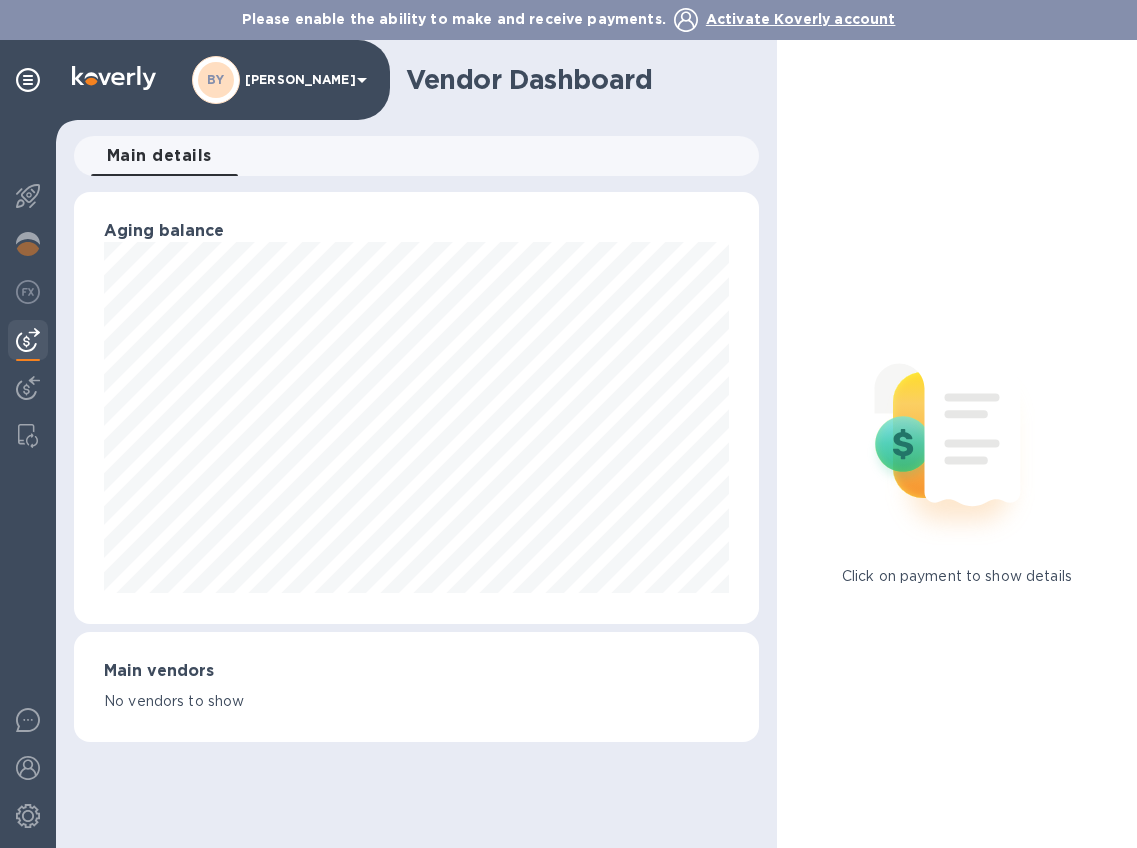click on "Main vendors" at bounding box center (416, 671) 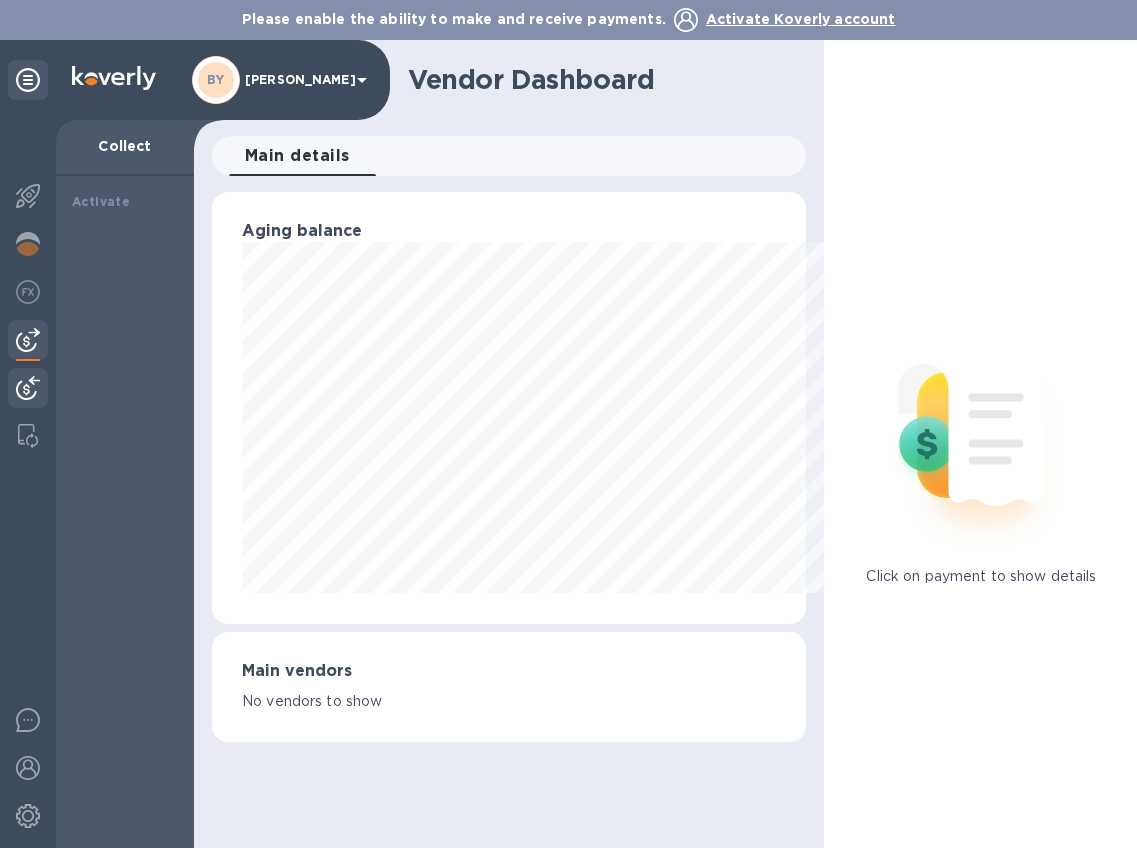 scroll, scrollTop: 432, scrollLeft: 592, axis: both 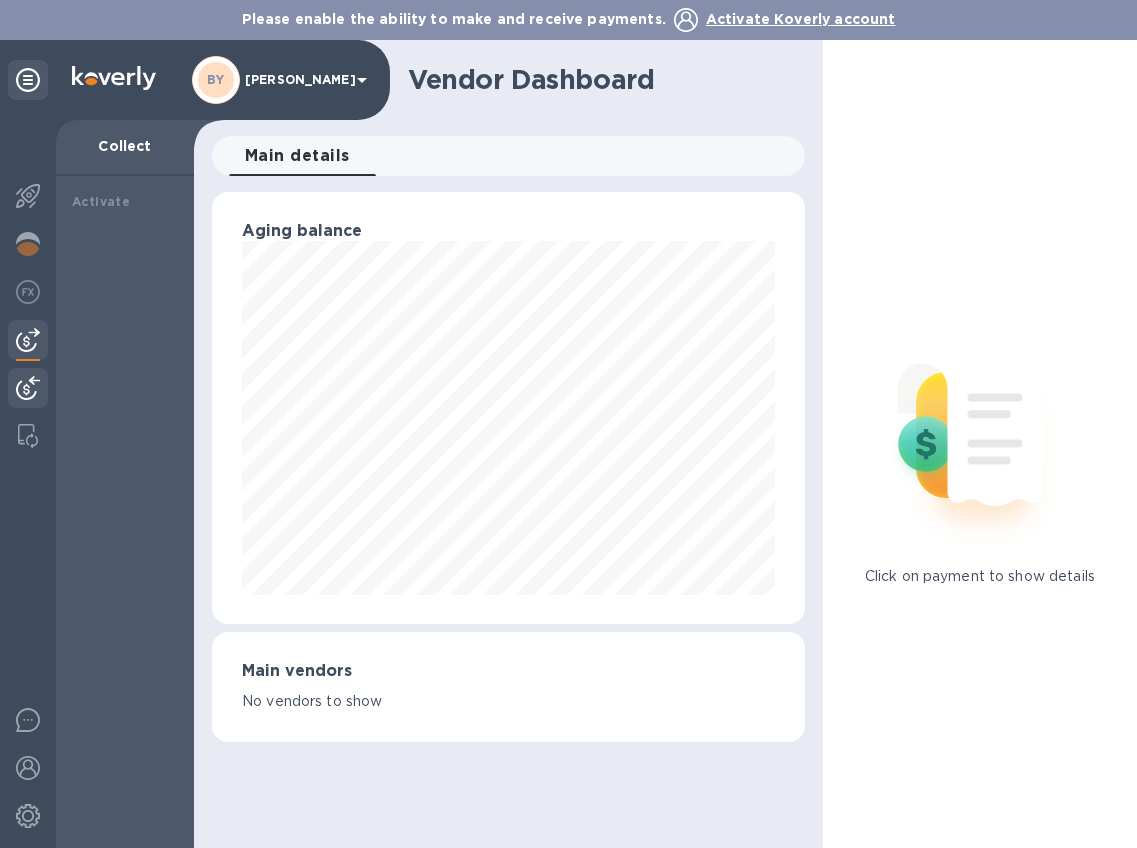 click at bounding box center [28, 388] 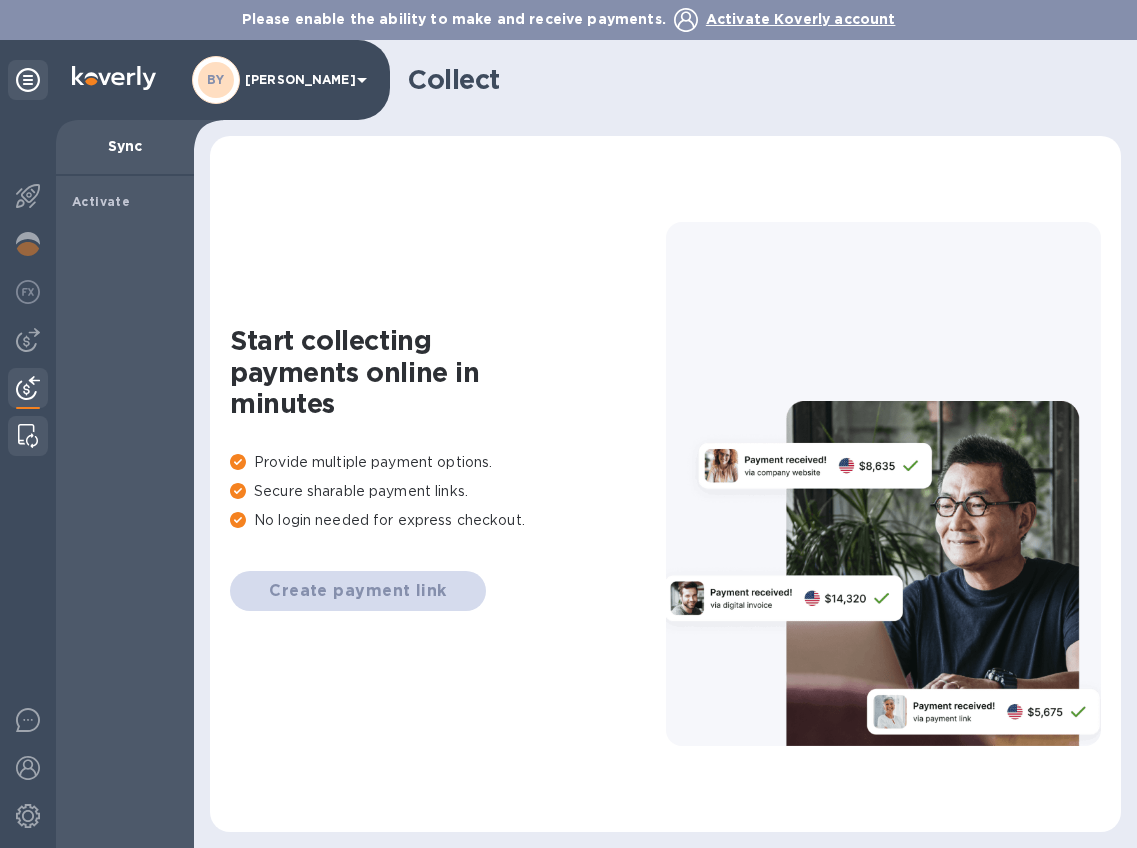 click at bounding box center [28, 436] 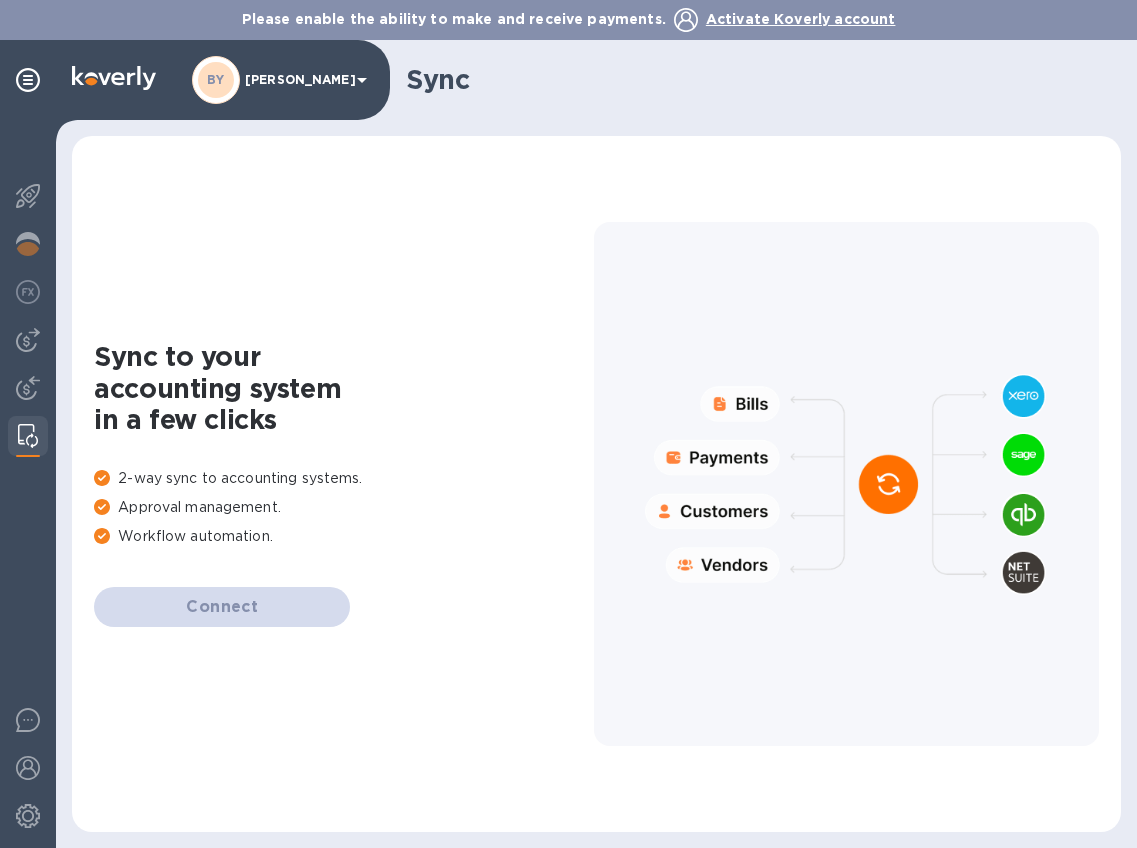 click at bounding box center (846, 484) 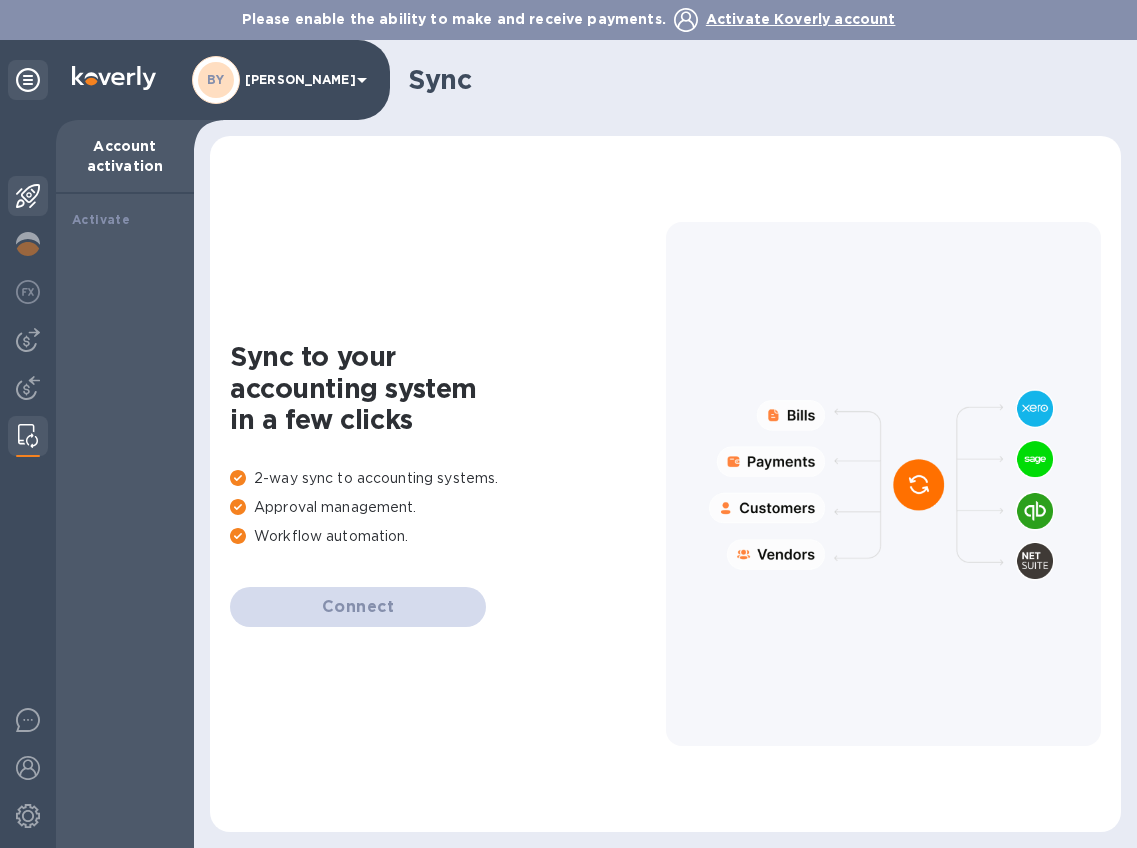 click on "Account activation" at bounding box center [125, 156] 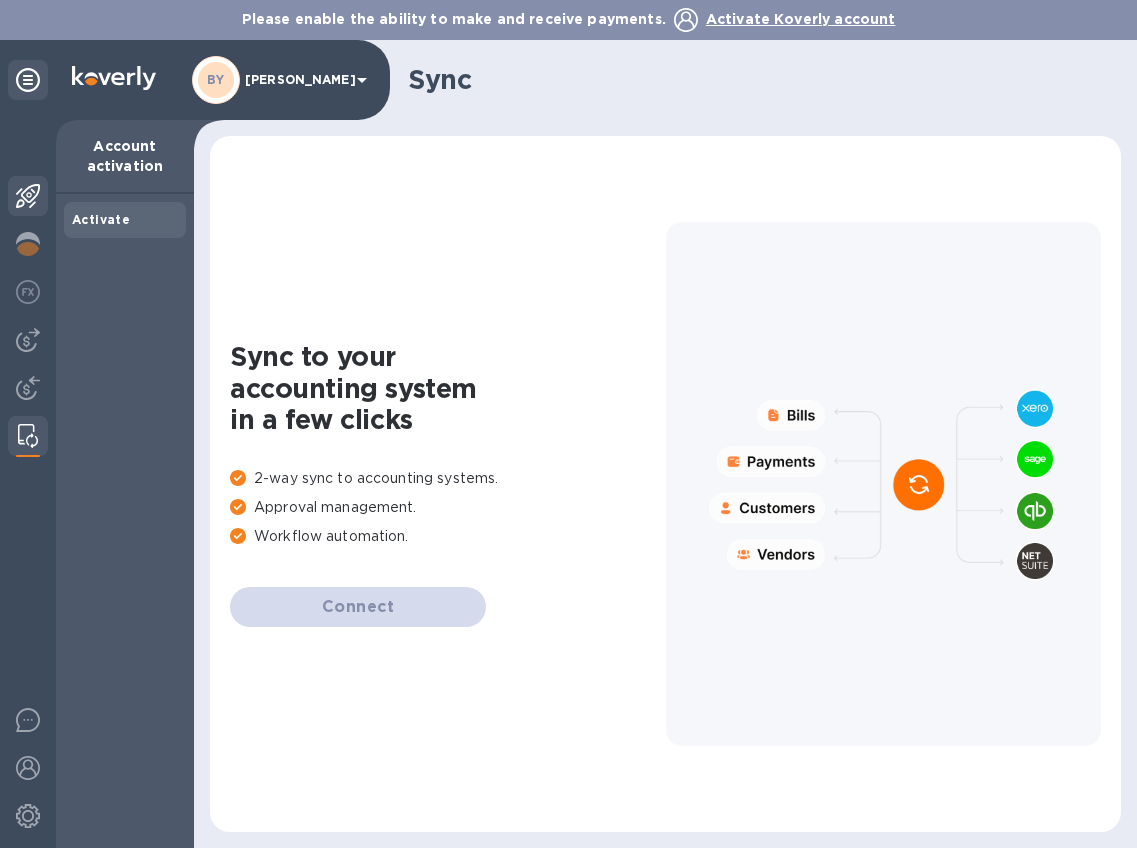 click on "Activate" at bounding box center [101, 219] 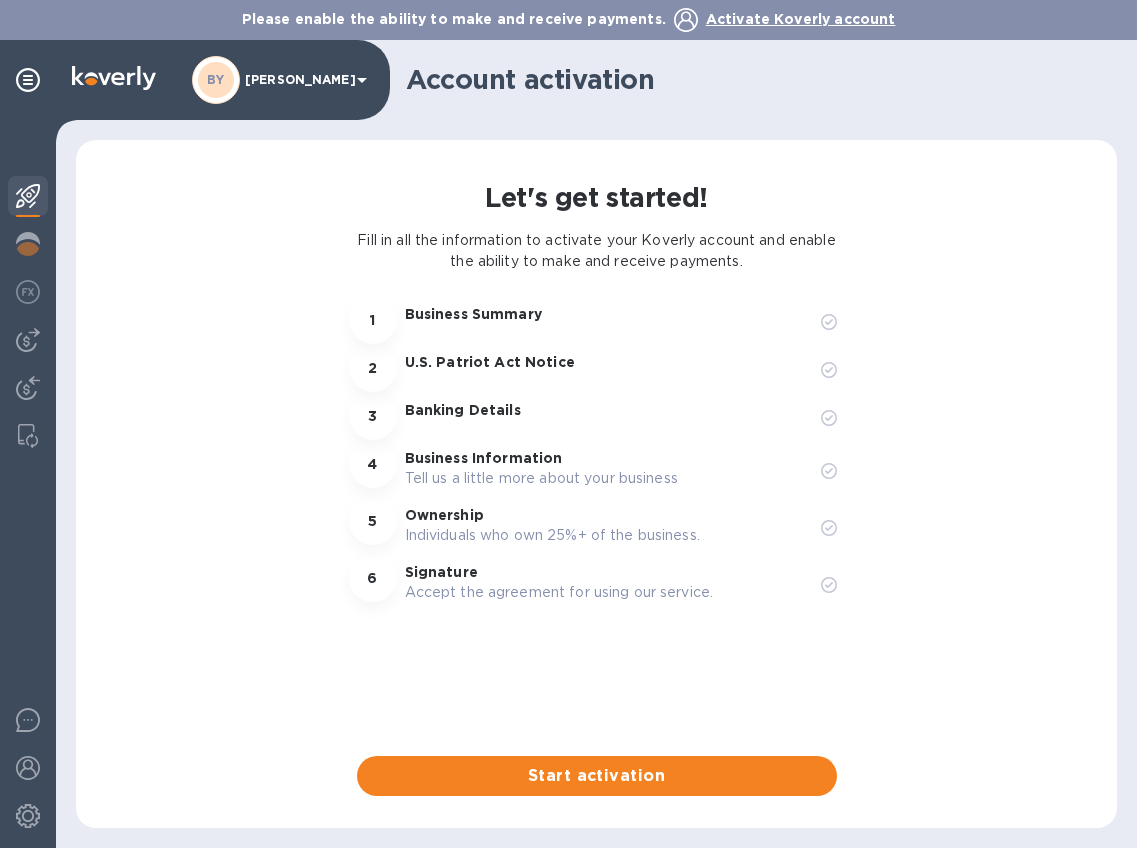 click 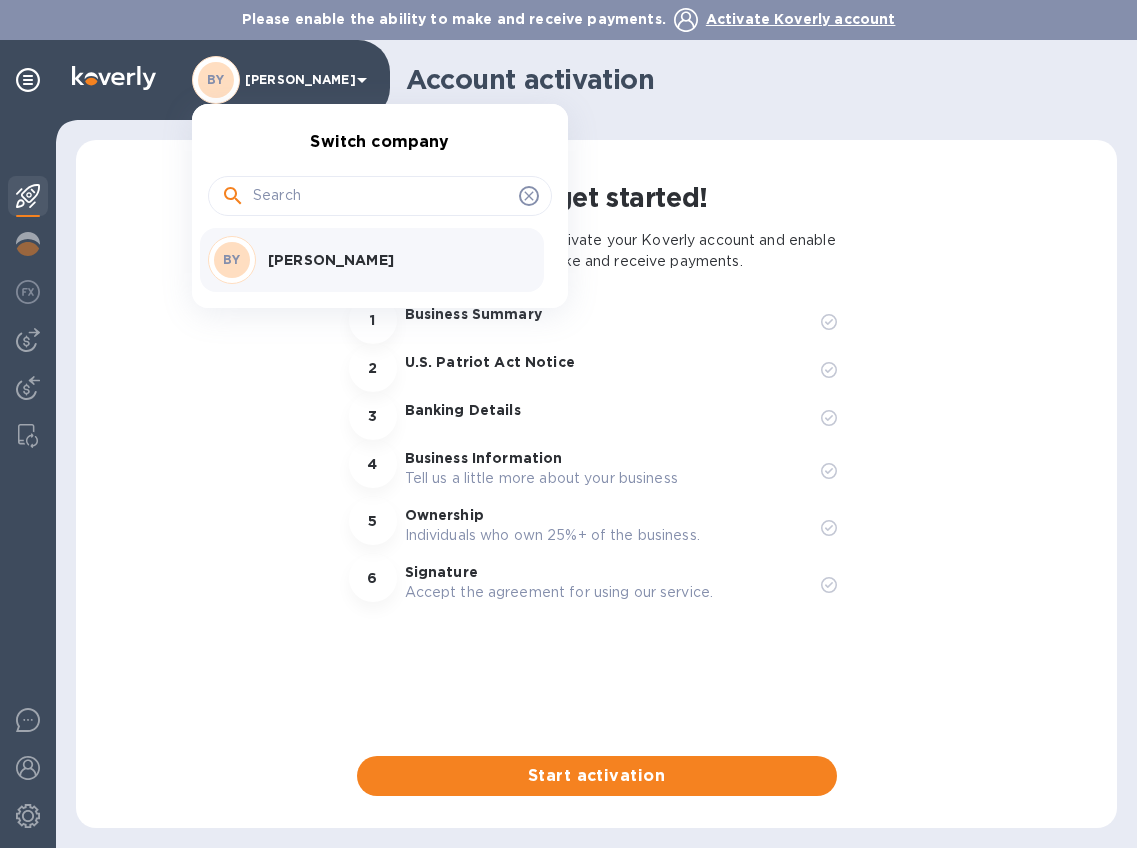 click at bounding box center (382, 196) 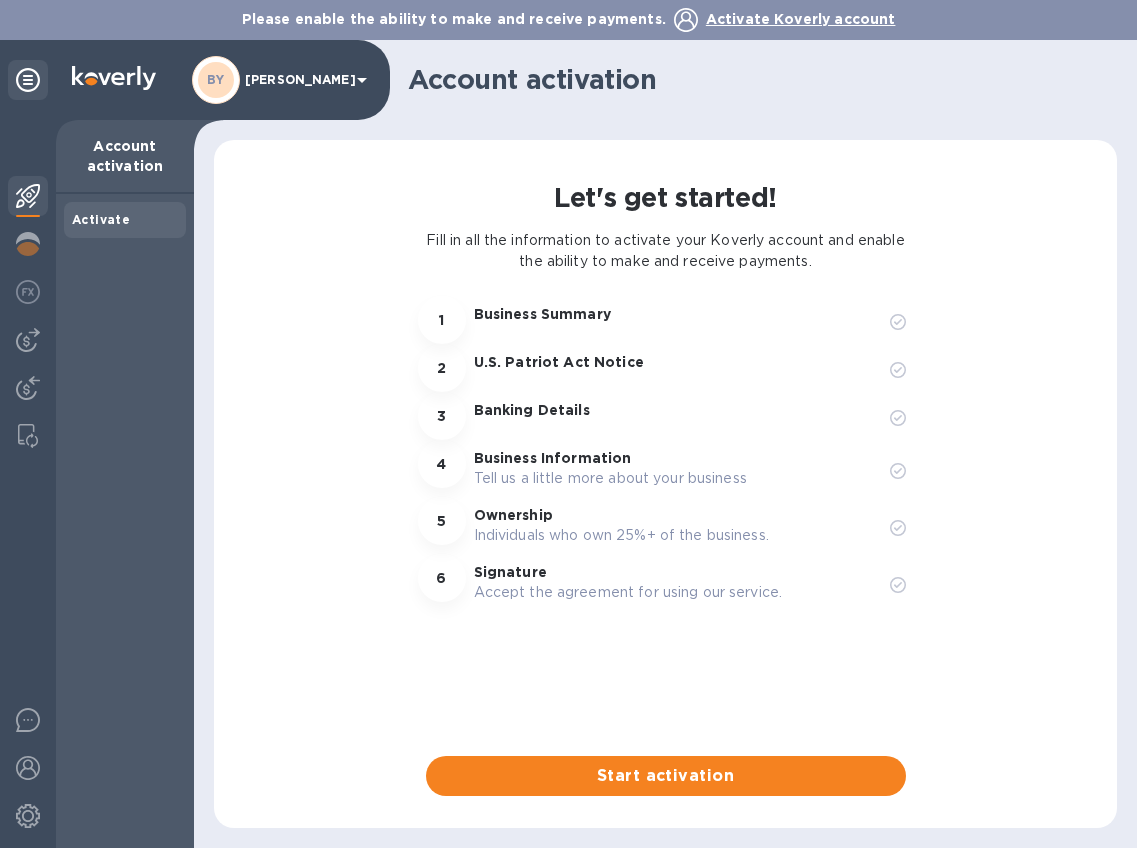 click at bounding box center [28, 196] 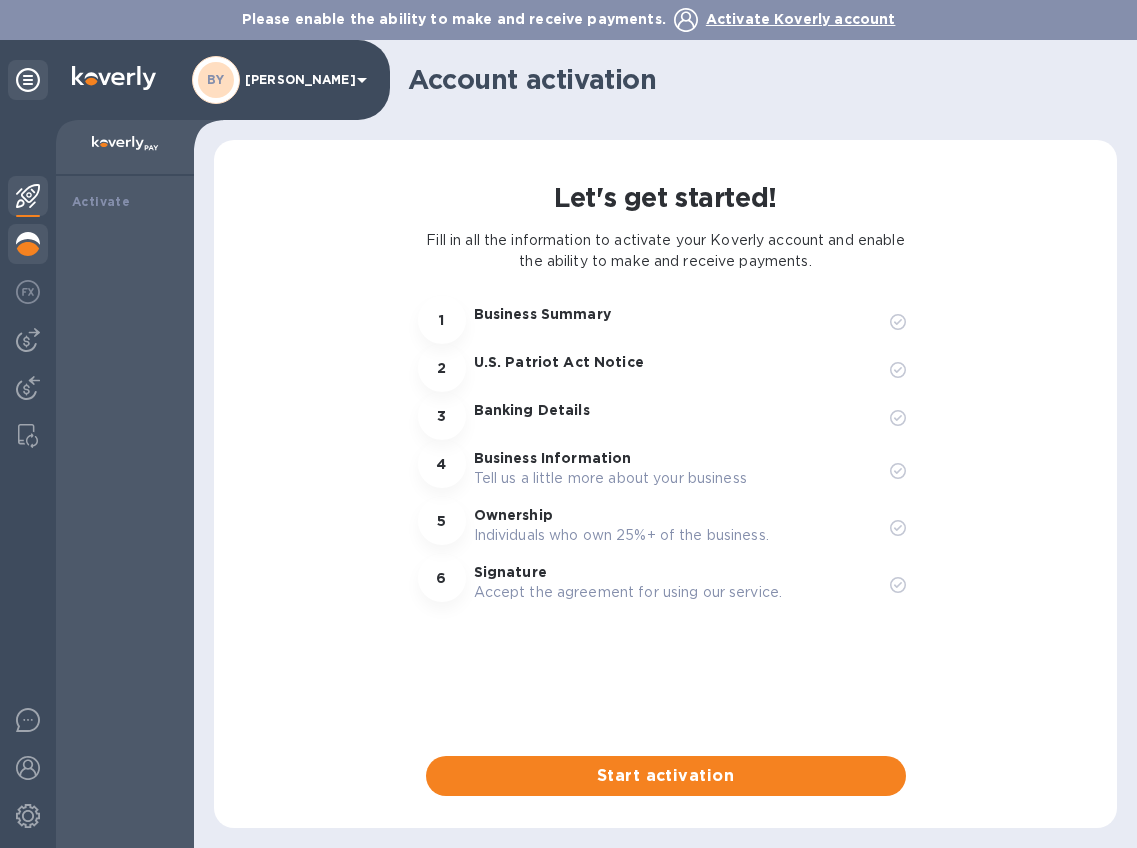 click at bounding box center (28, 244) 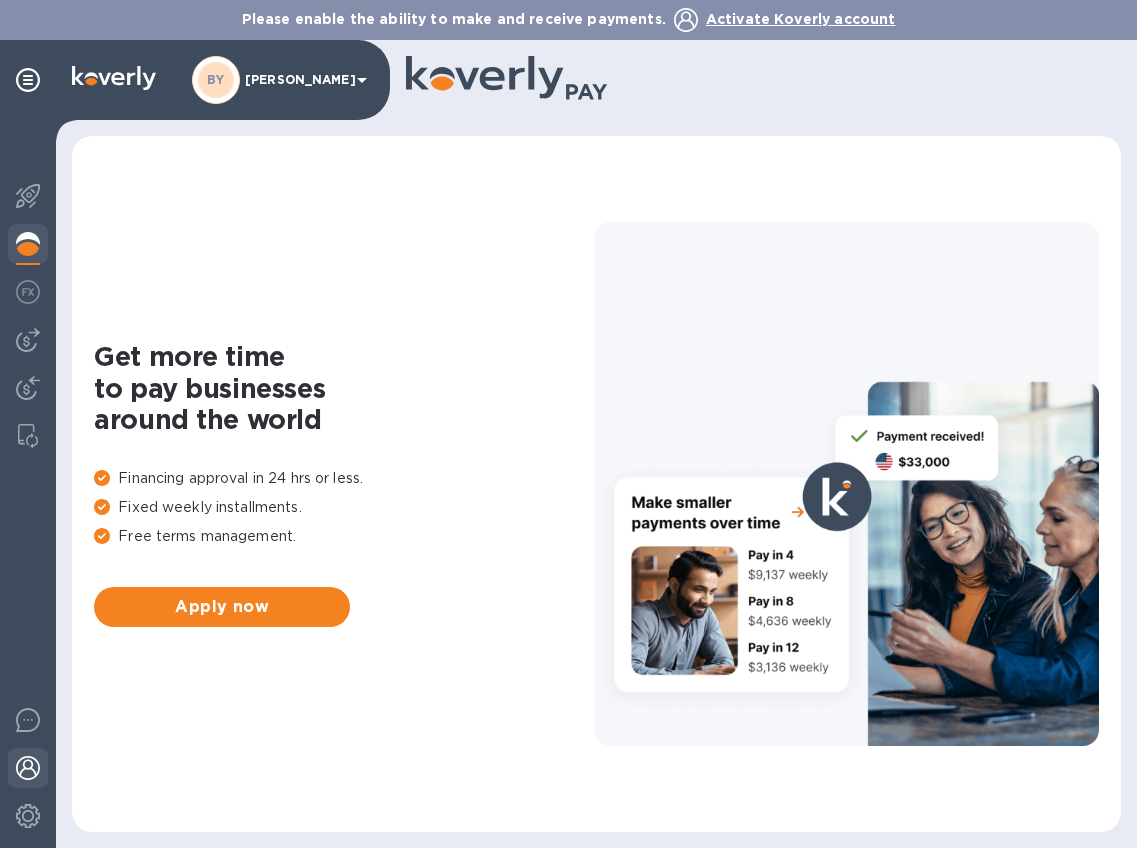 click at bounding box center (28, 768) 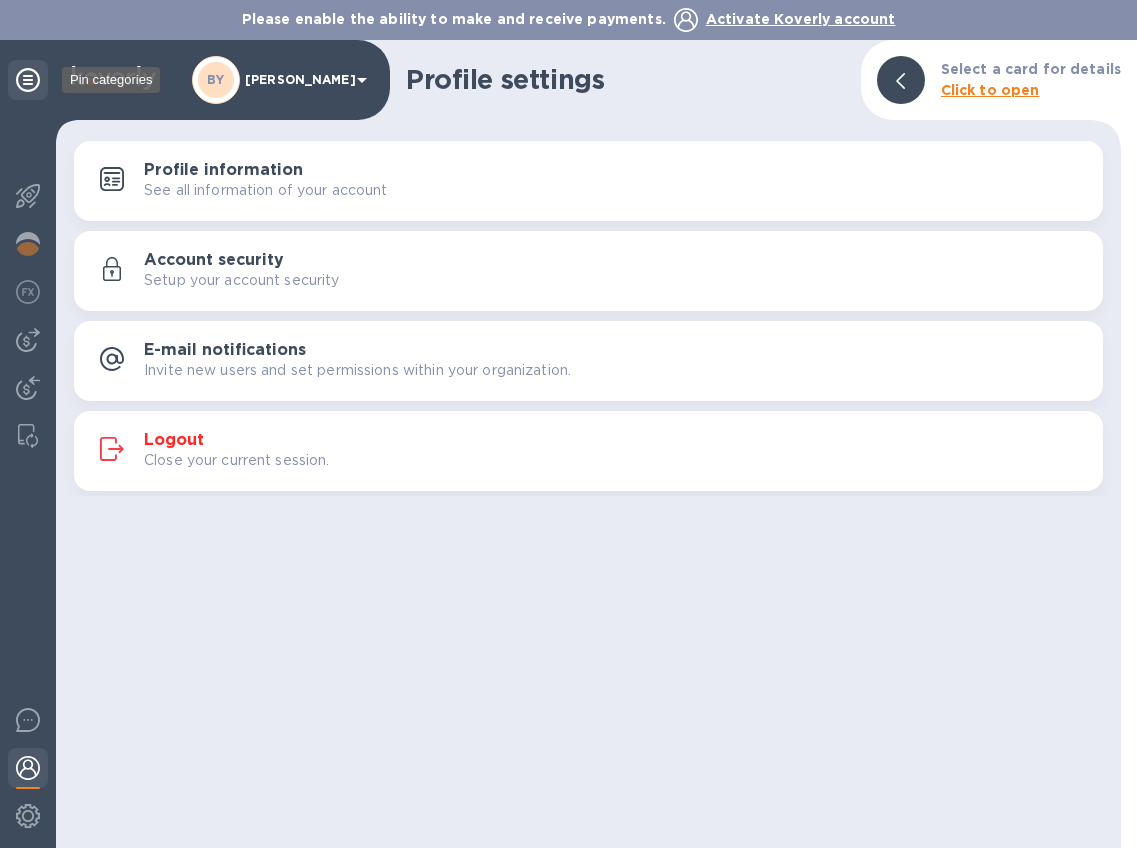click 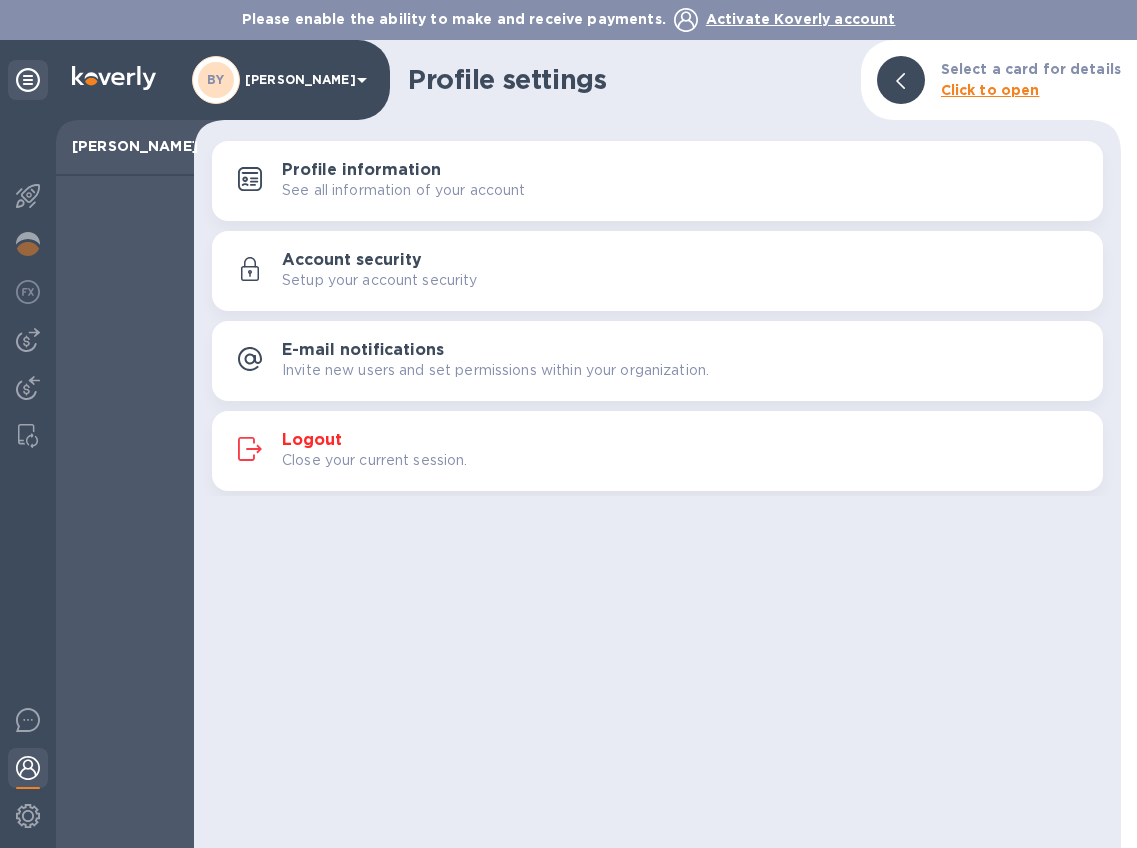 click on "Click to open" at bounding box center (990, 90) 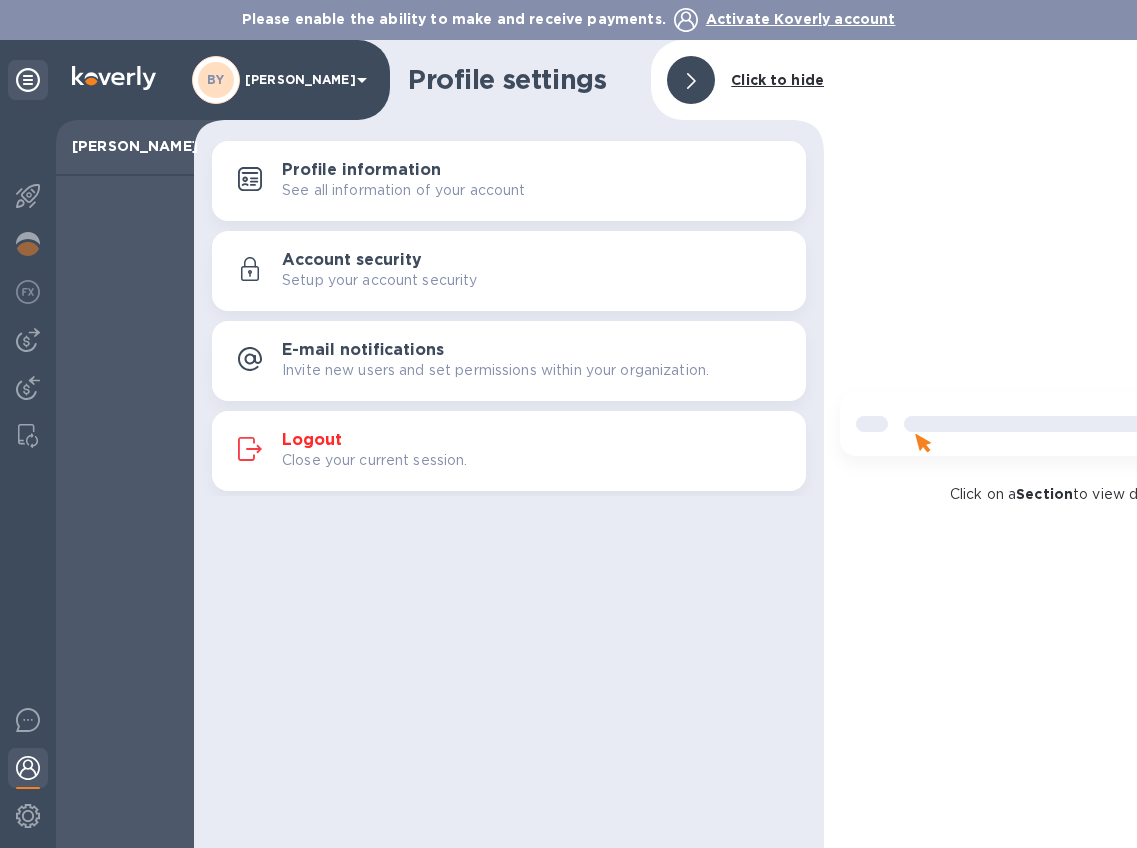 click 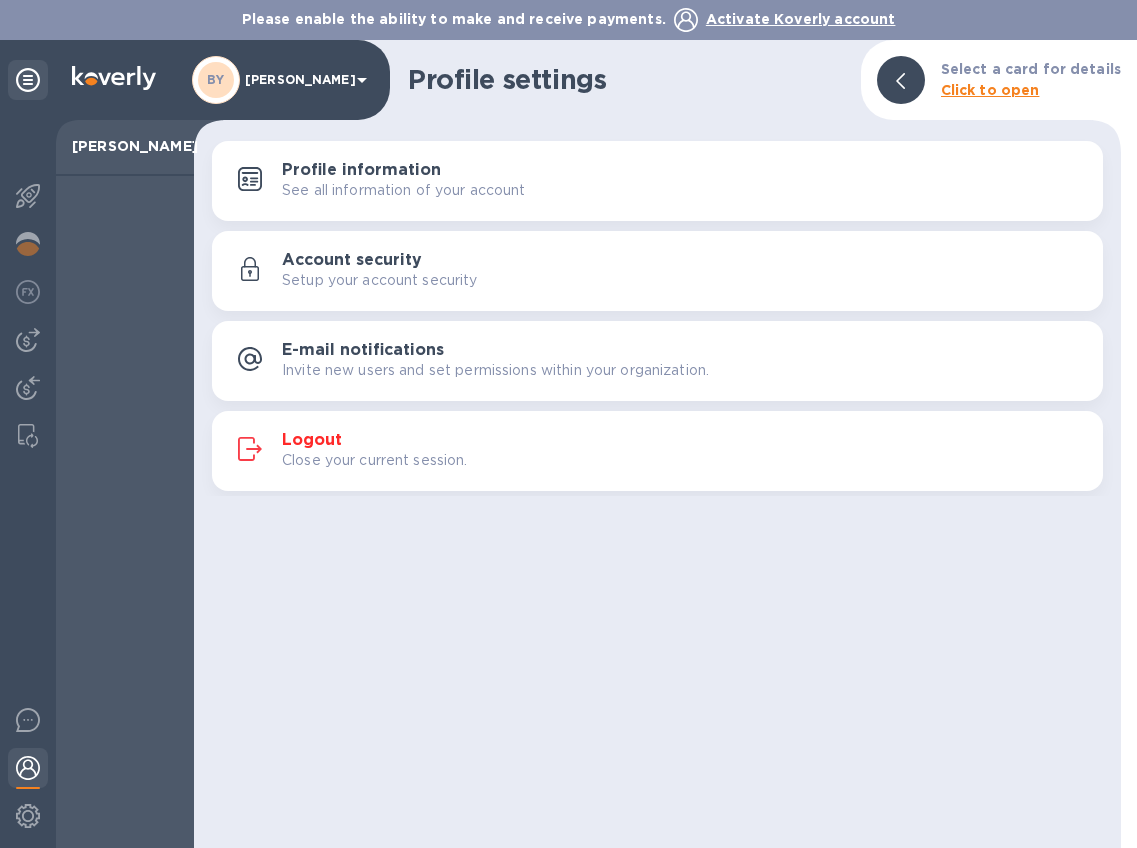 click on "Activate Koverly account" at bounding box center [801, 19] 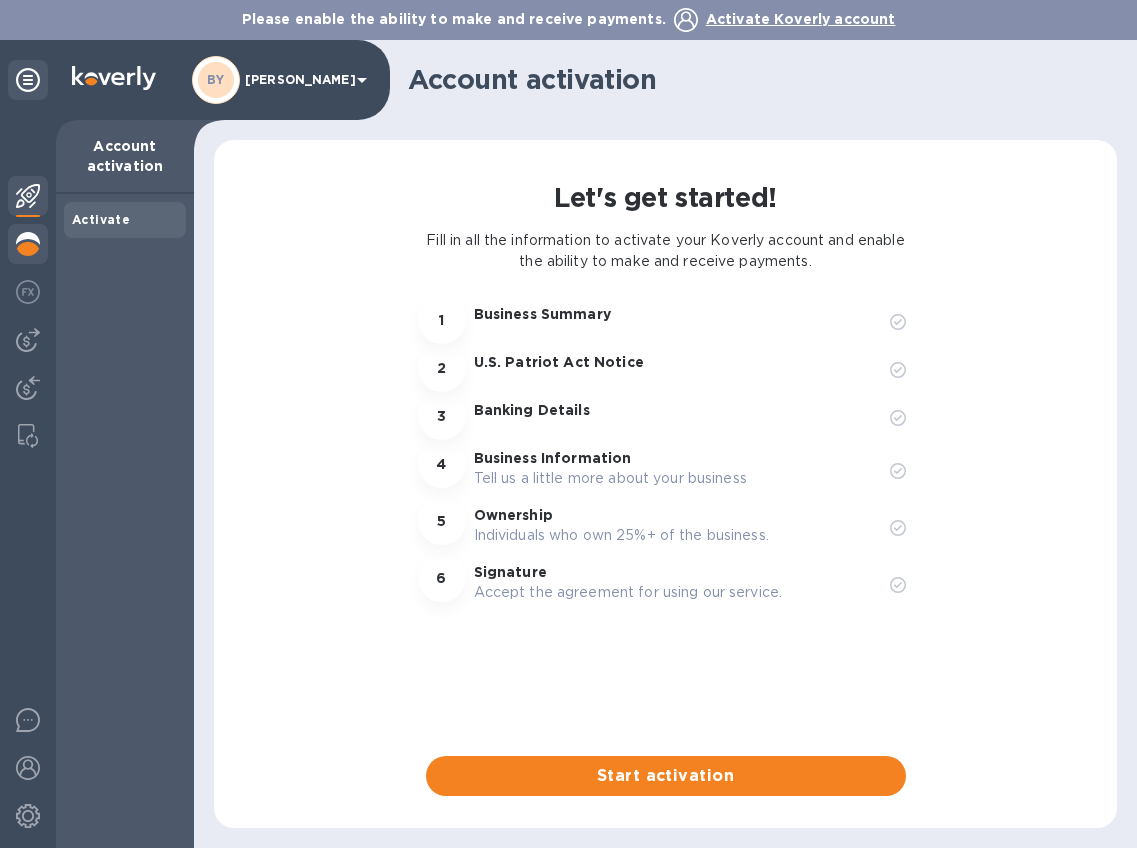 click at bounding box center (28, 244) 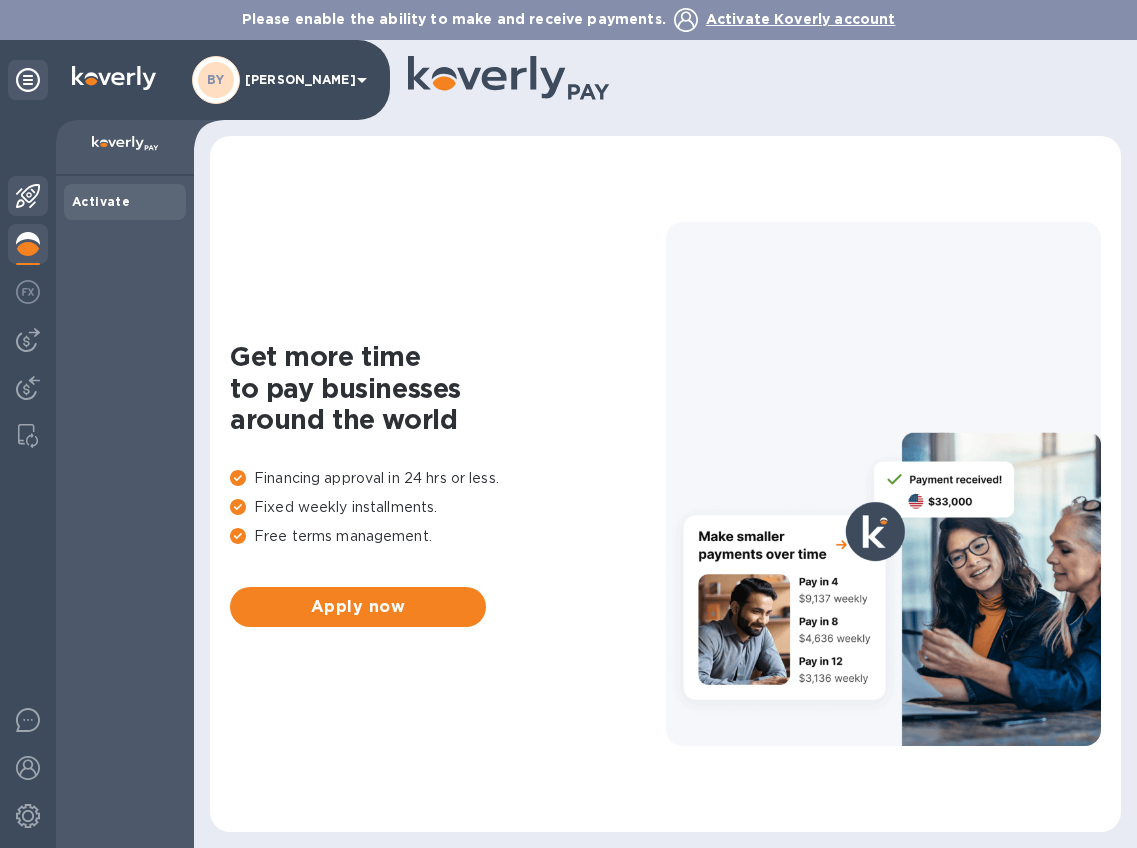 click at bounding box center [28, 196] 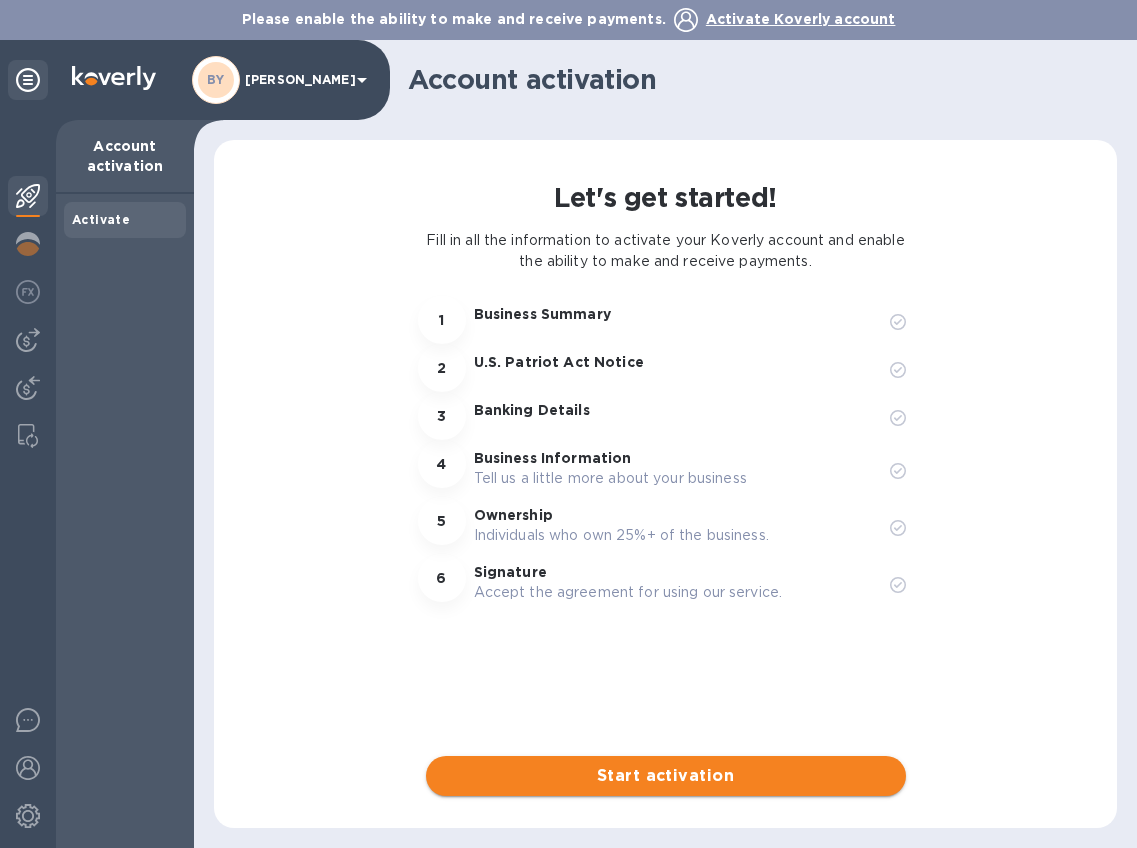 click on "Start activation" at bounding box center [666, 776] 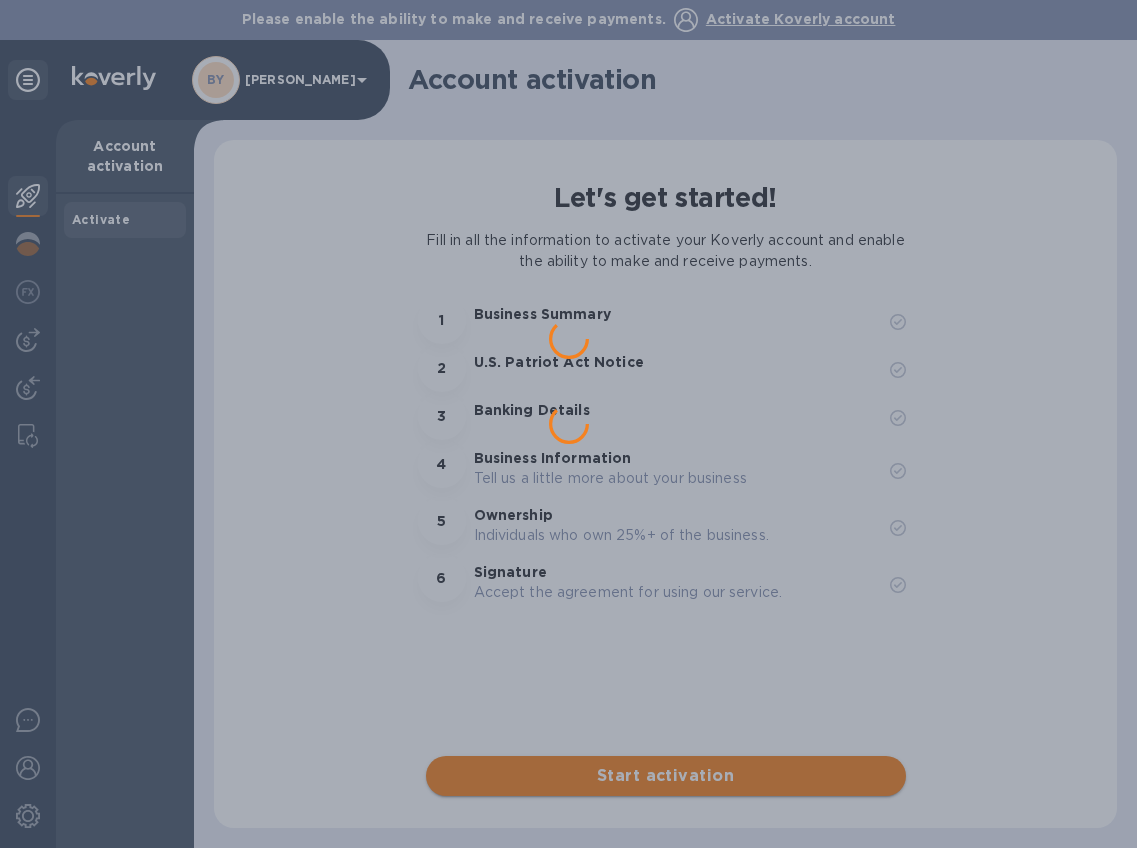 scroll, scrollTop: 0, scrollLeft: 0, axis: both 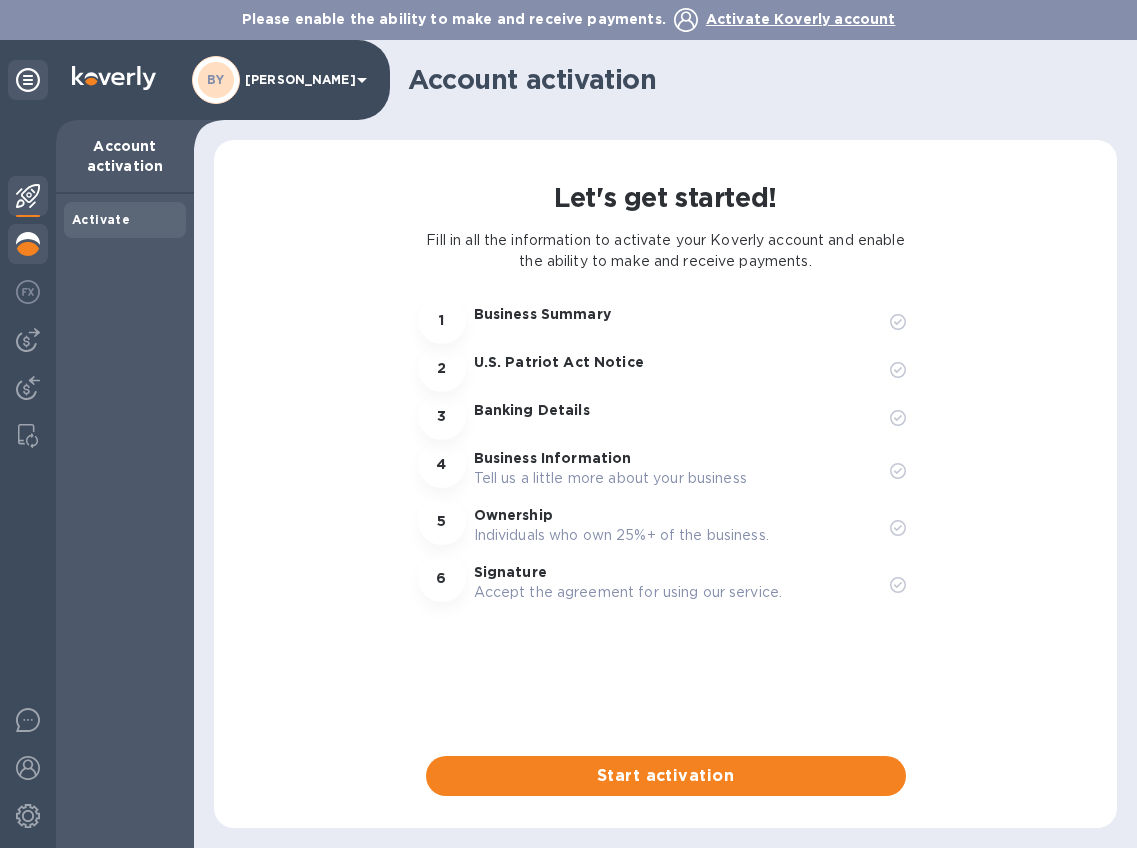 click at bounding box center (28, 246) 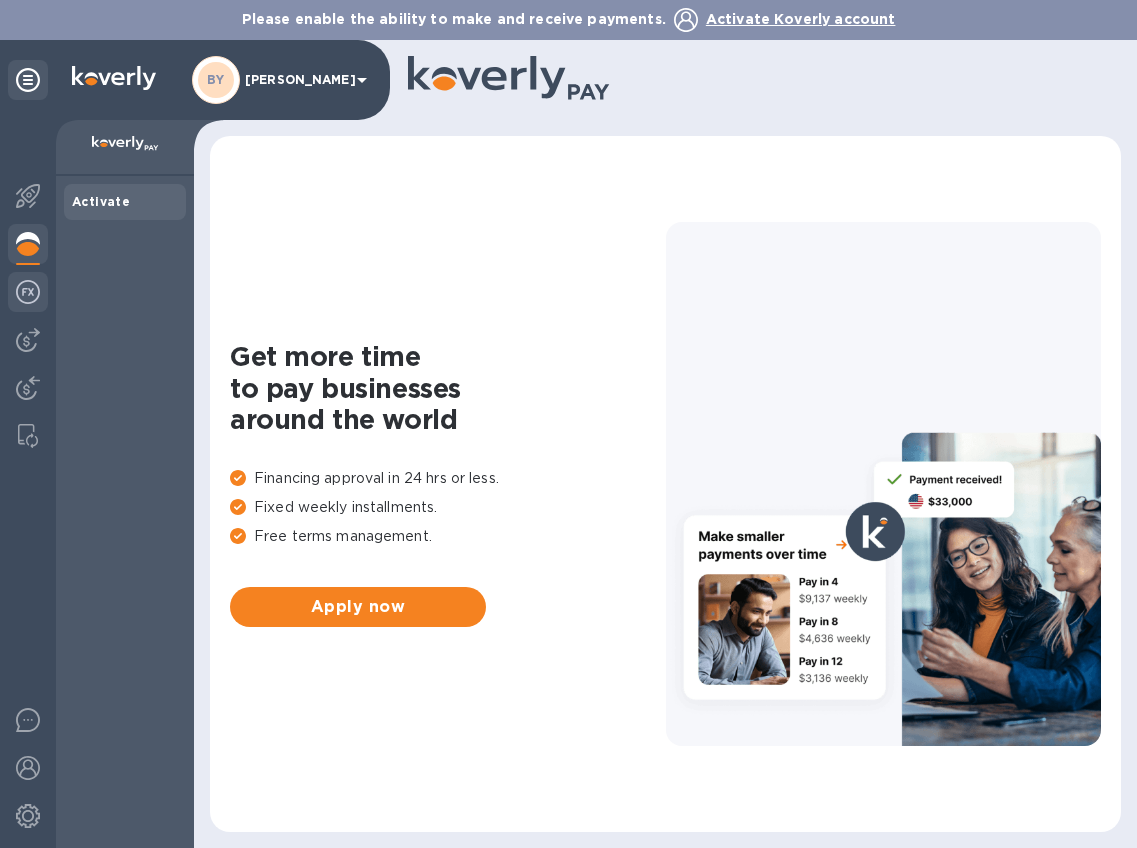 click at bounding box center [28, 292] 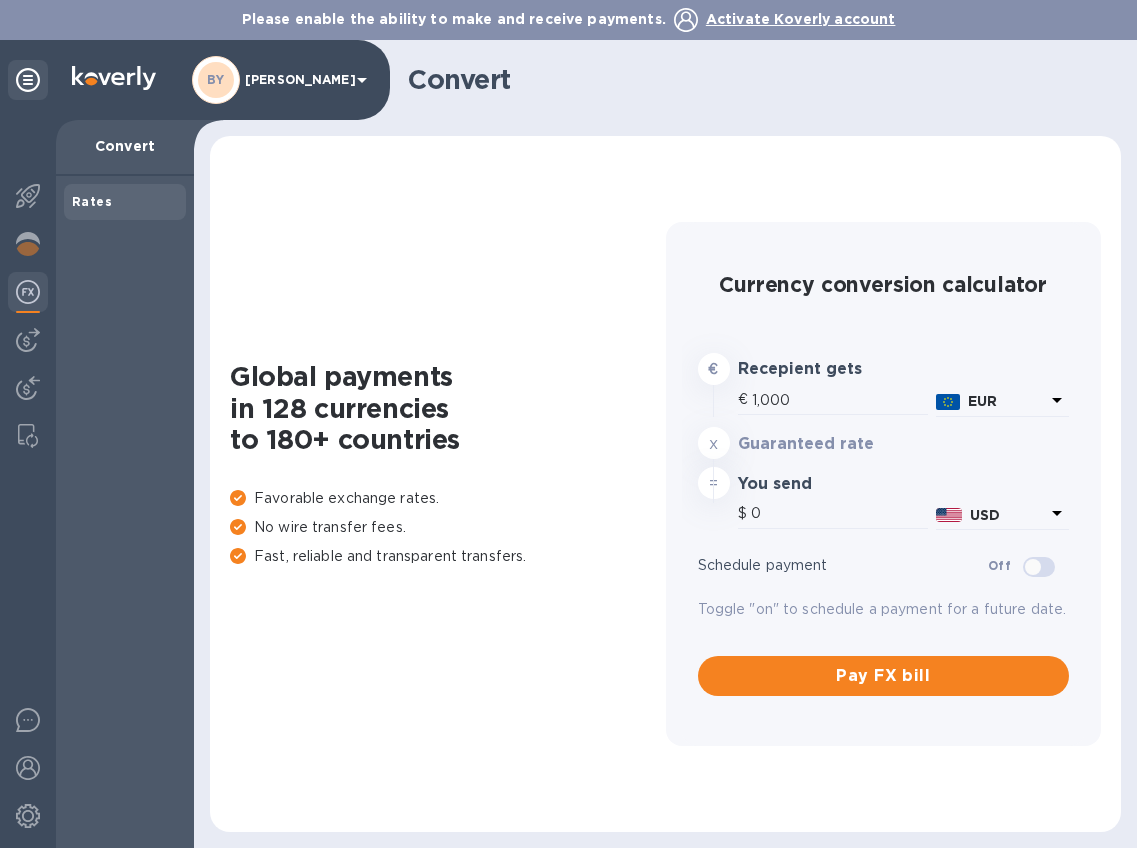 type on "1,174.15" 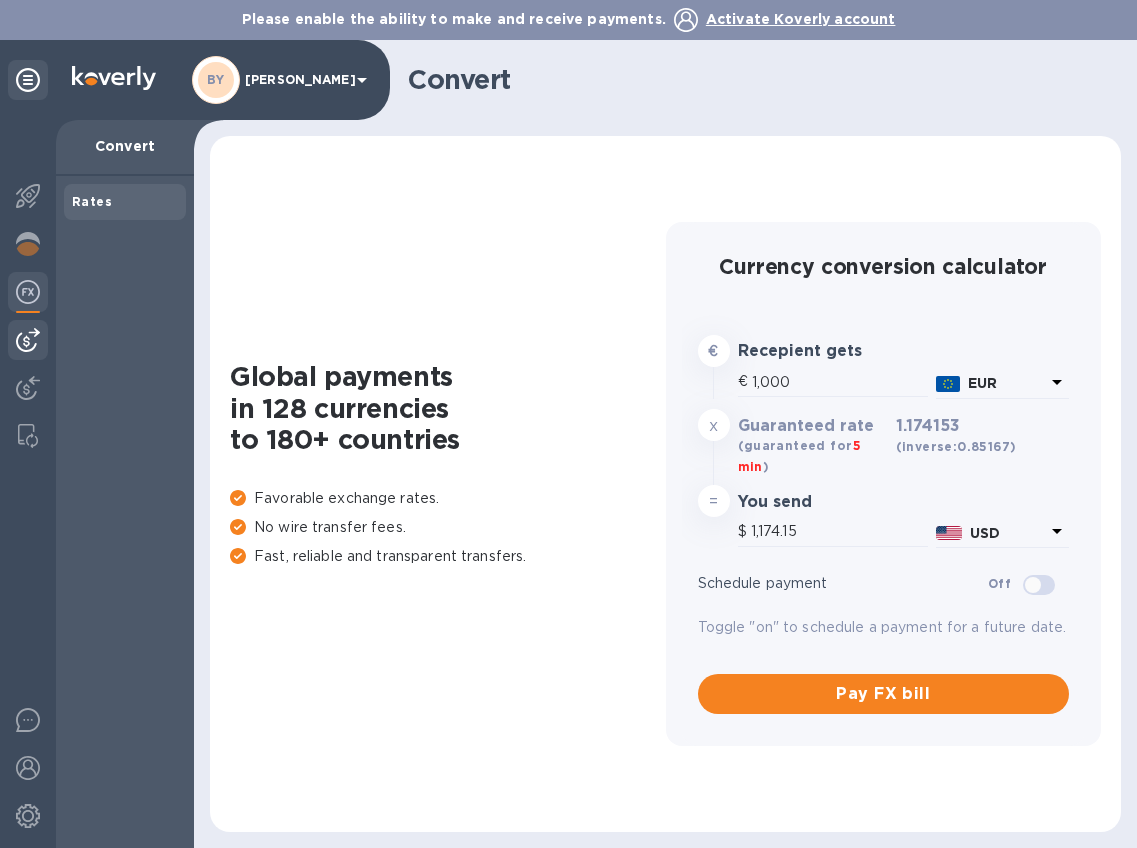 click at bounding box center (28, 340) 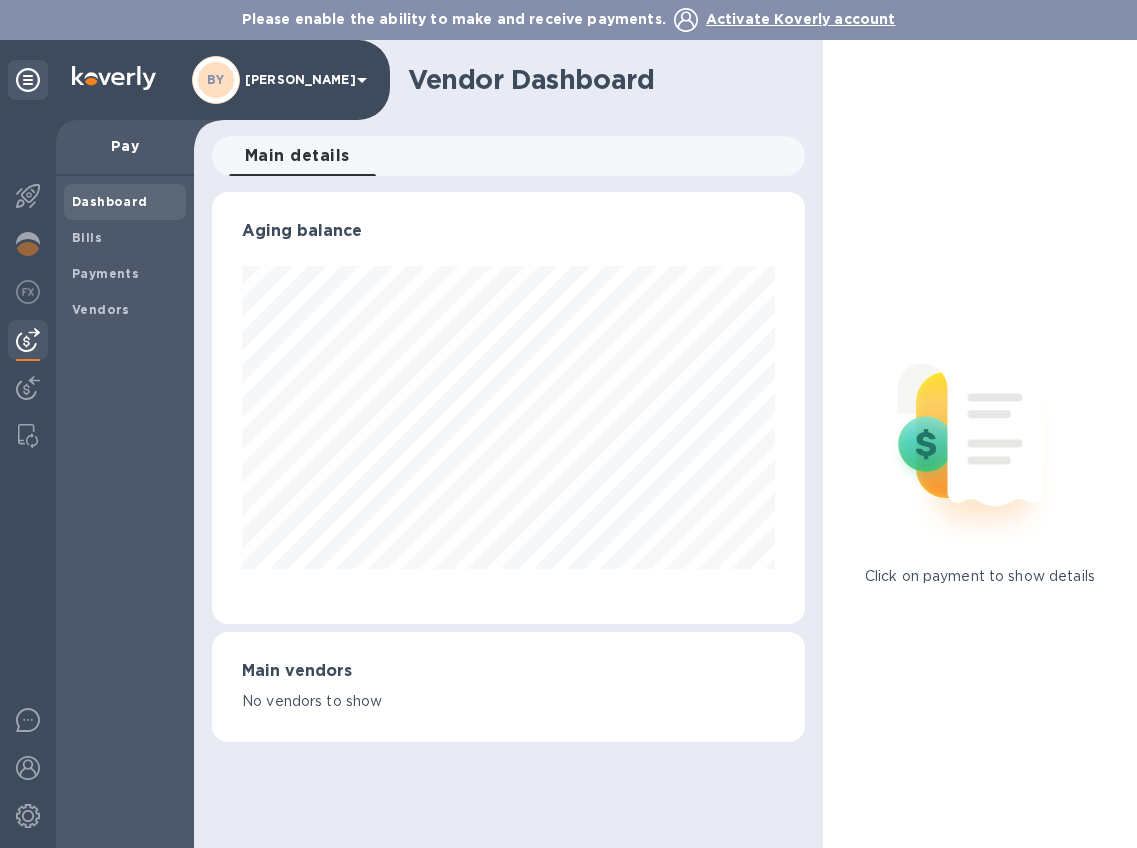 scroll, scrollTop: 999568, scrollLeft: 999407, axis: both 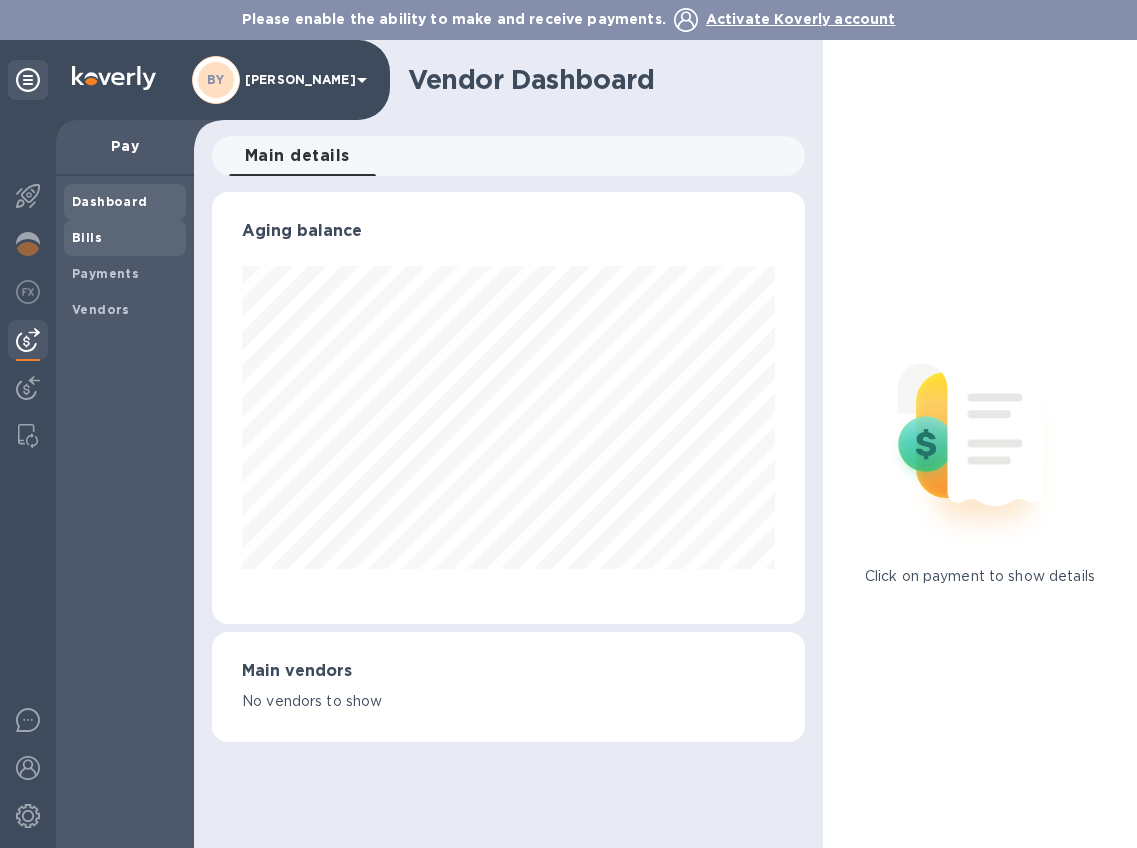 click on "Bills" at bounding box center (125, 238) 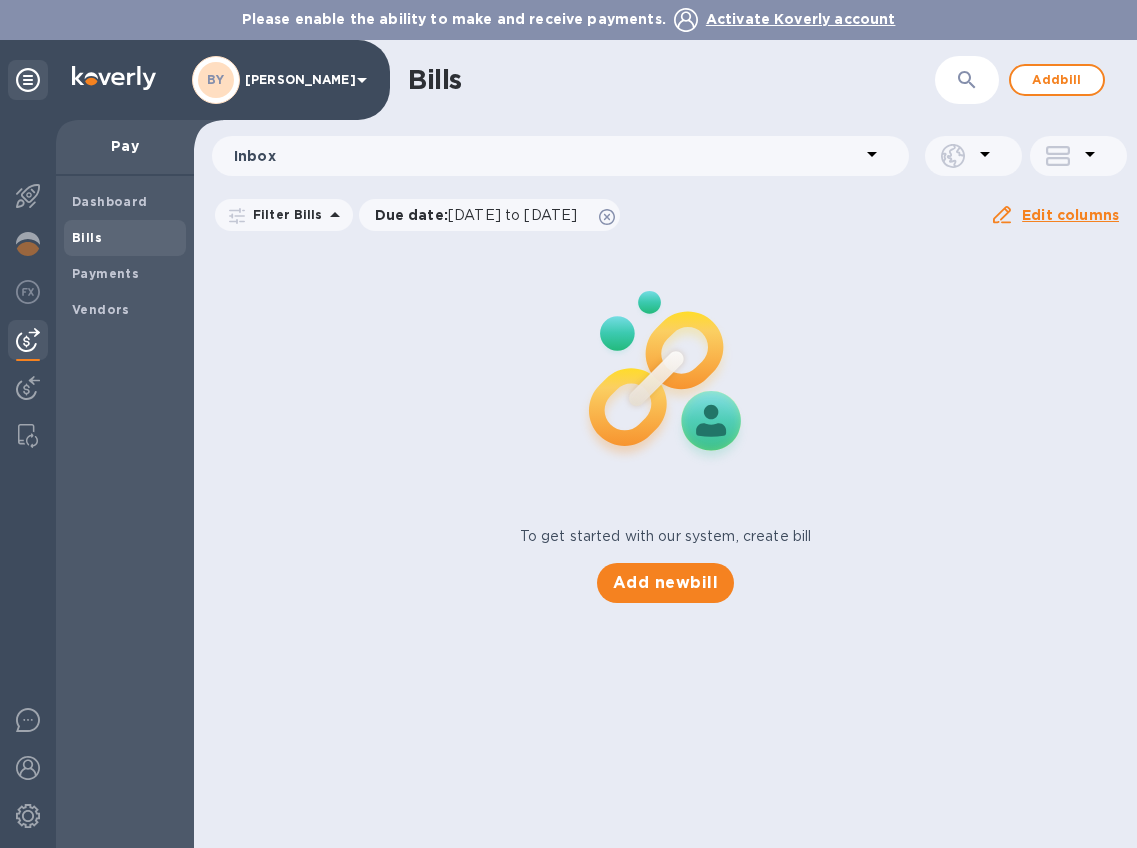 click 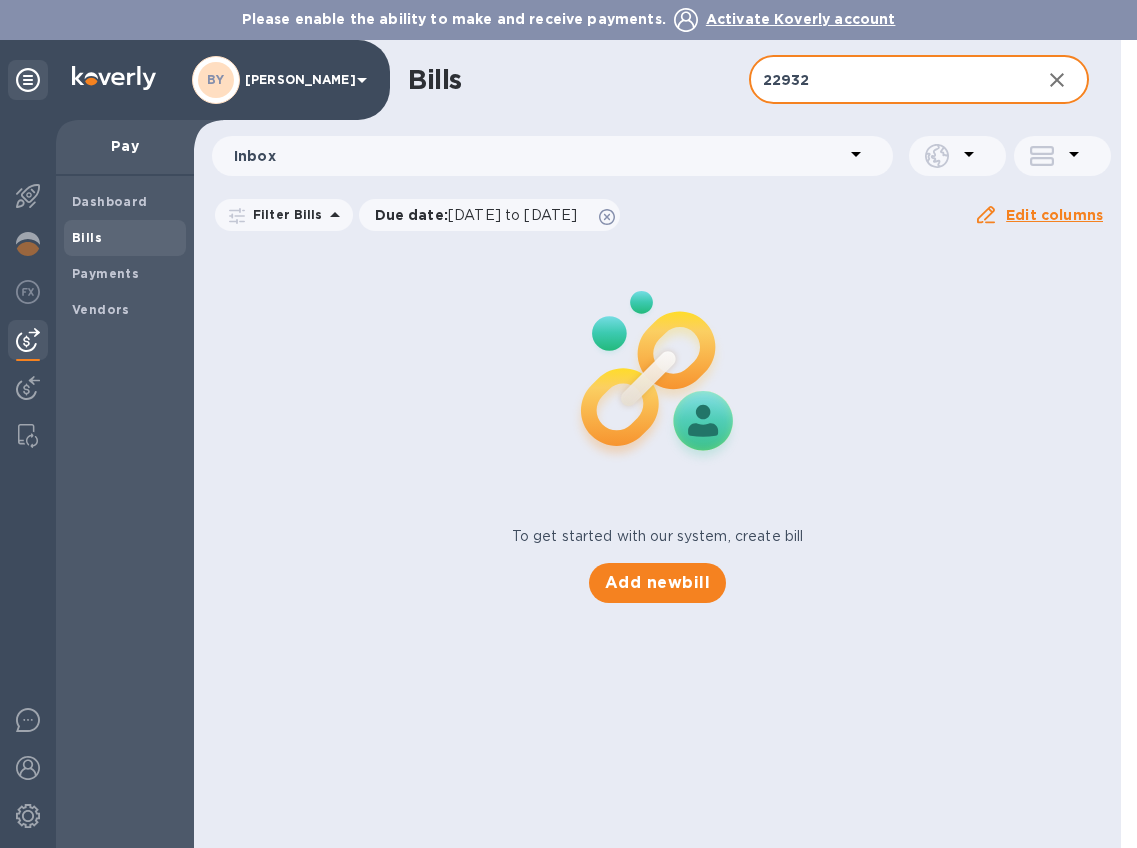 type on "22932" 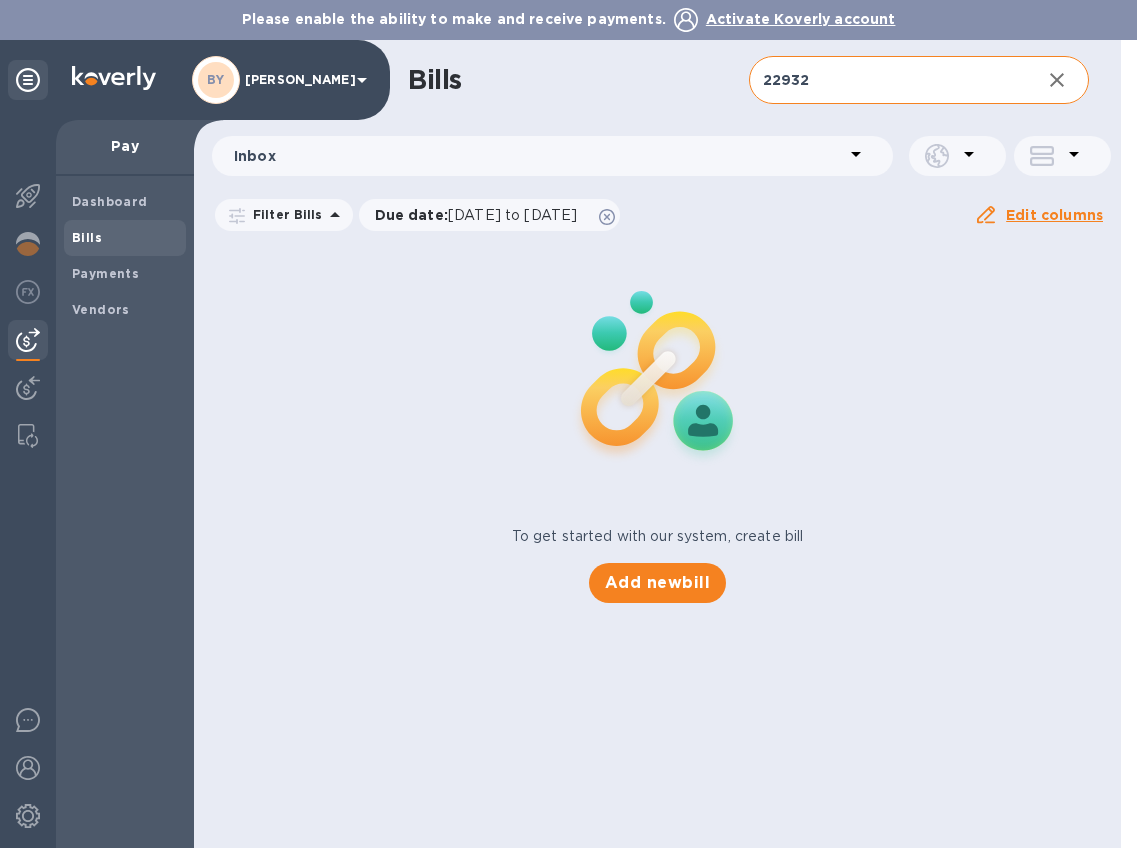 click on "22932" at bounding box center (887, 80) 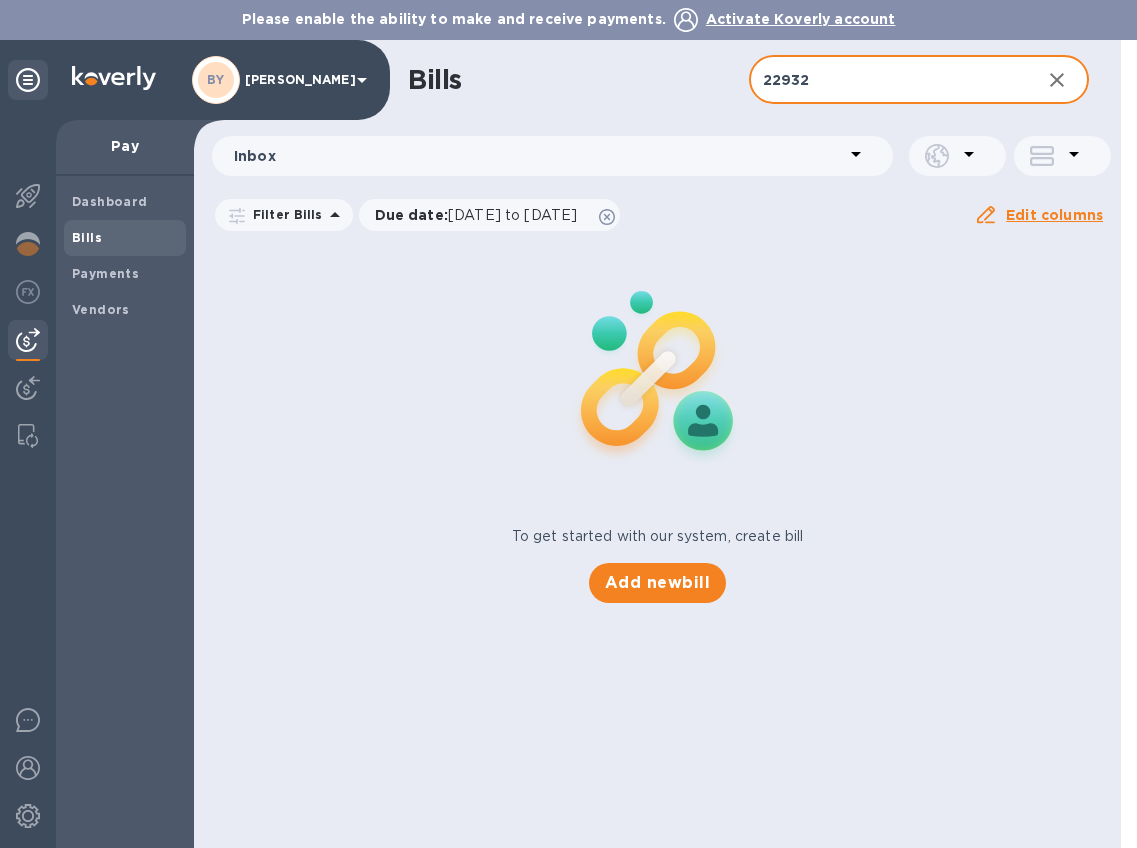 click on "Edit columns" at bounding box center (1054, 215) 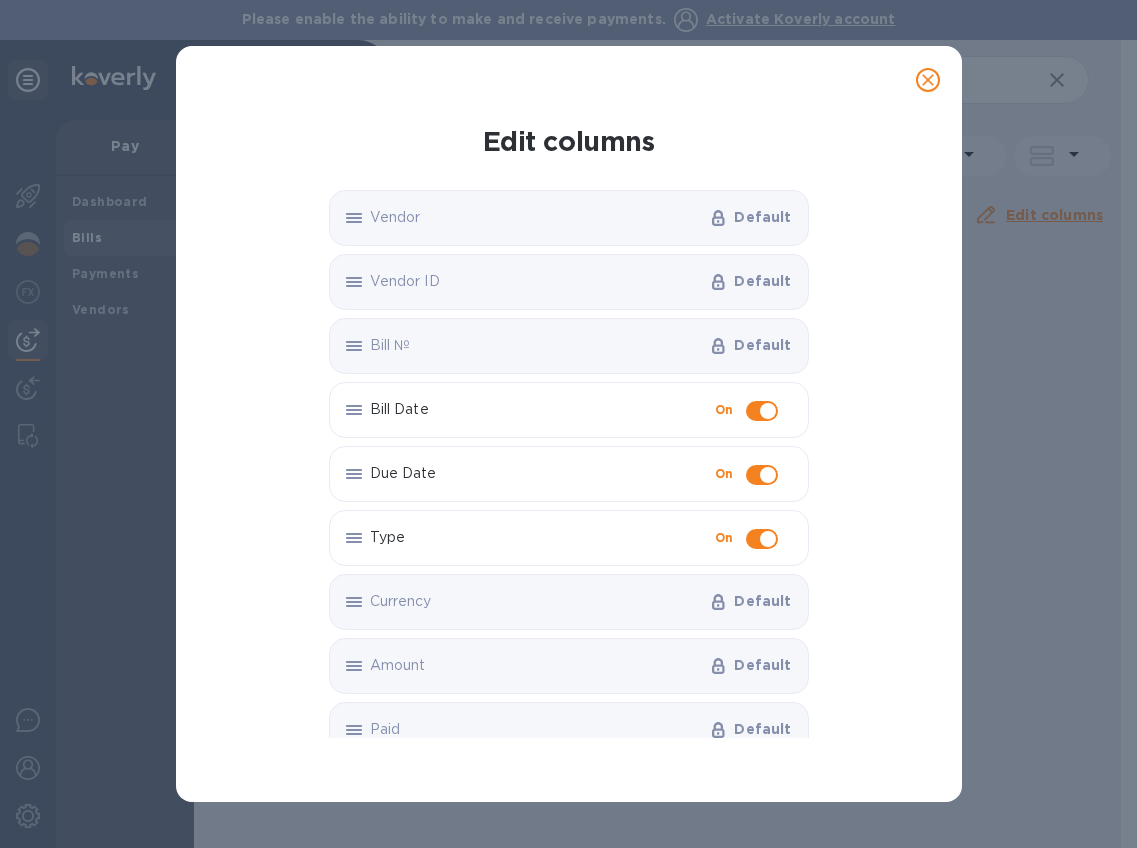 click at bounding box center (768, 411) 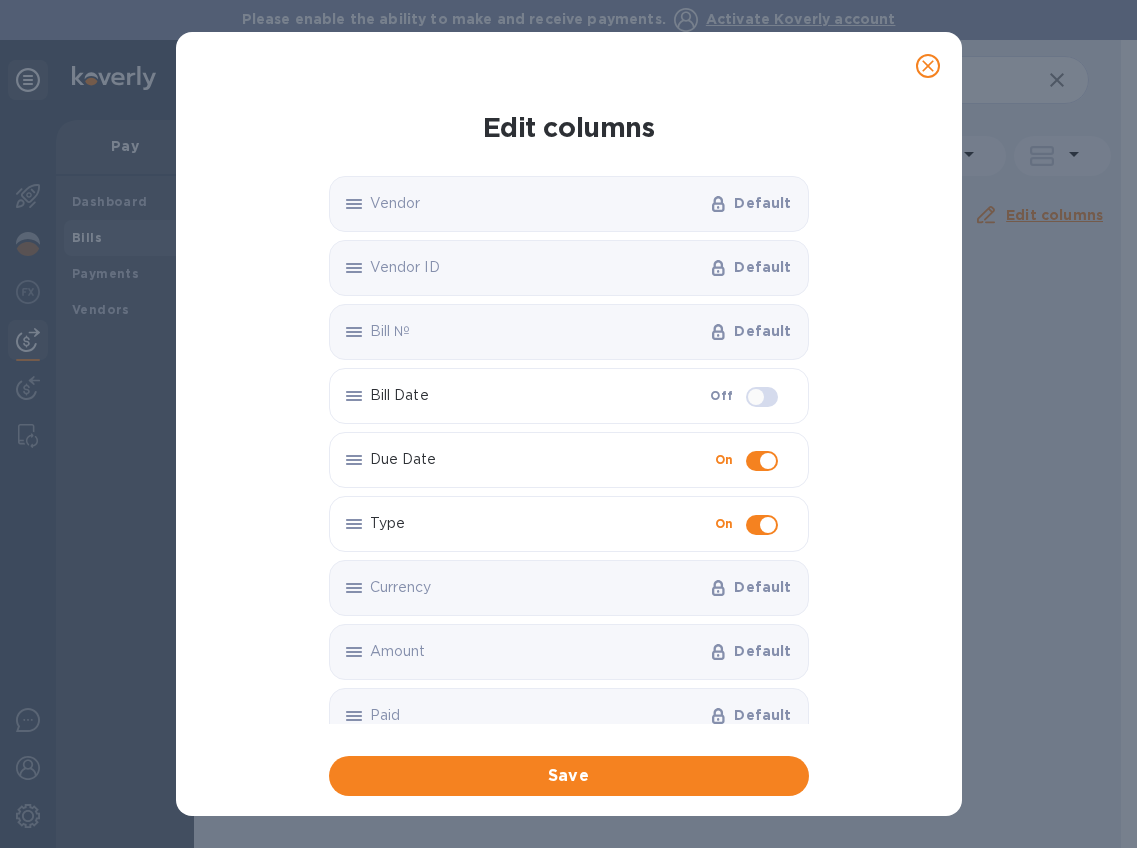 click at bounding box center (768, 461) 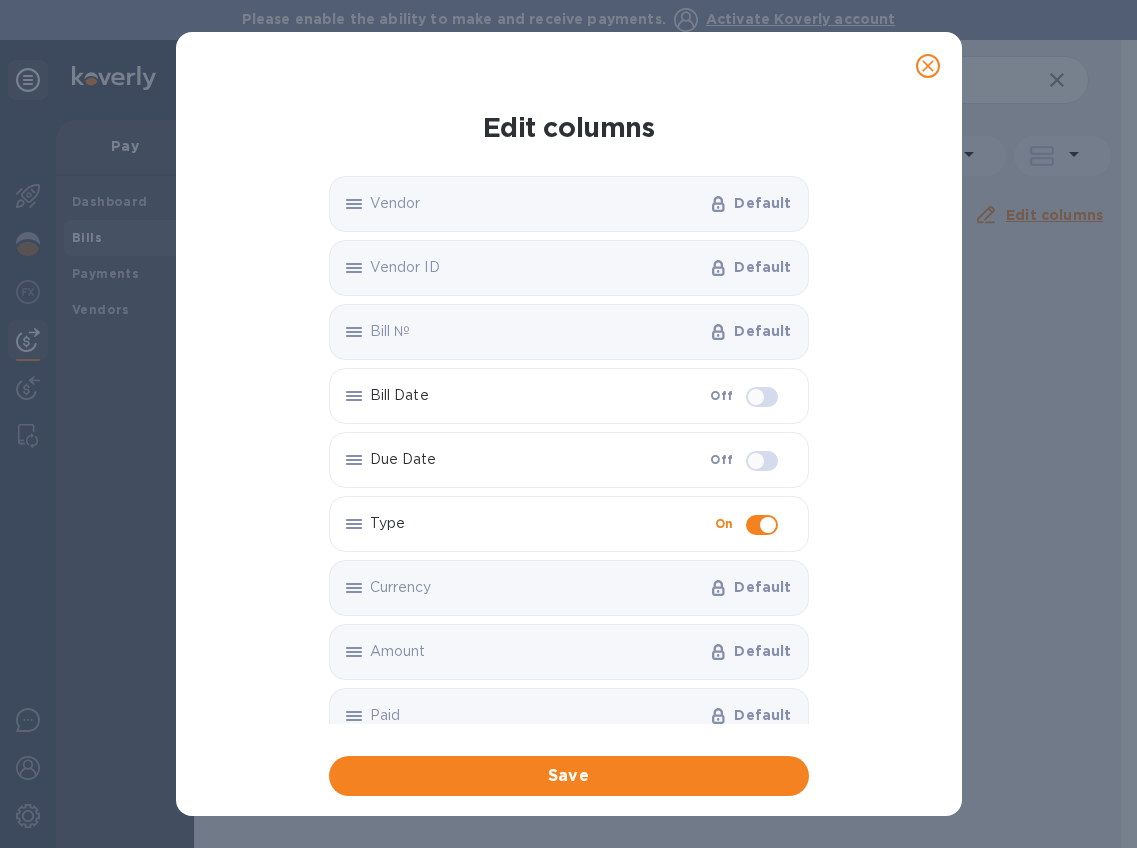 click at bounding box center [768, 525] 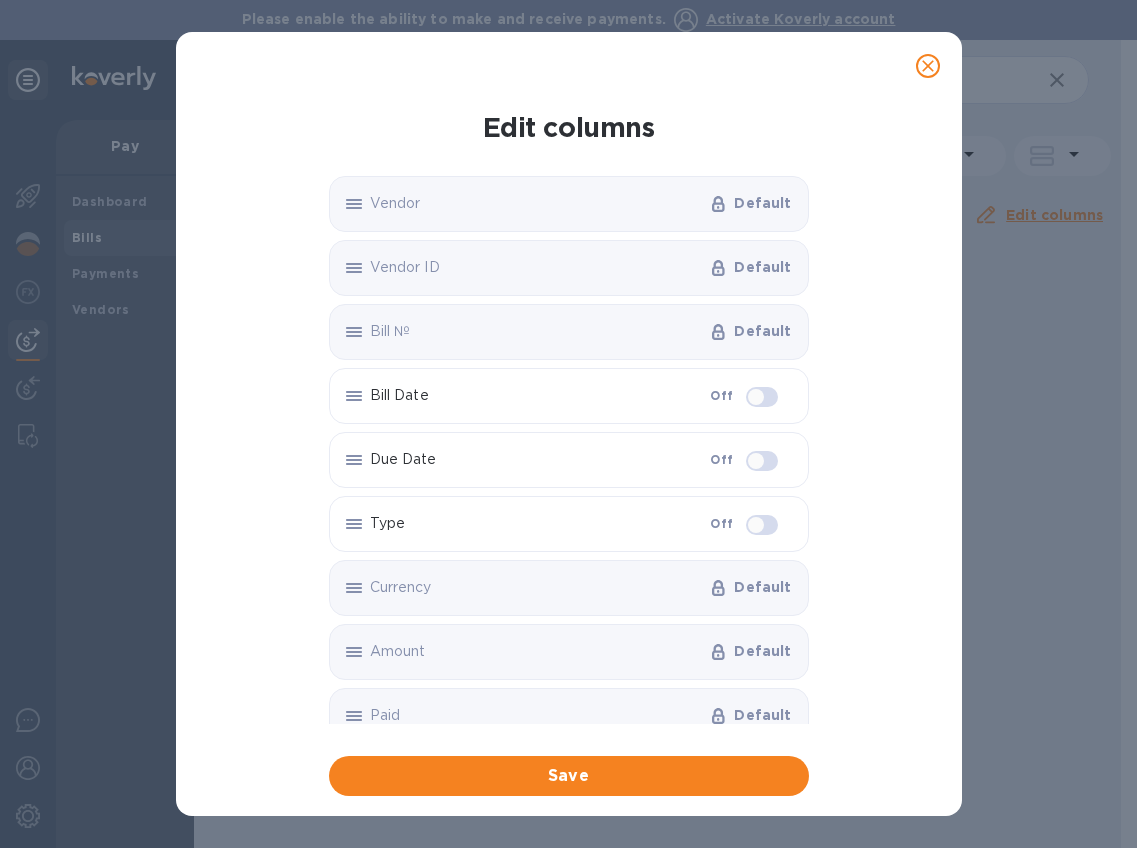 click at bounding box center (756, 397) 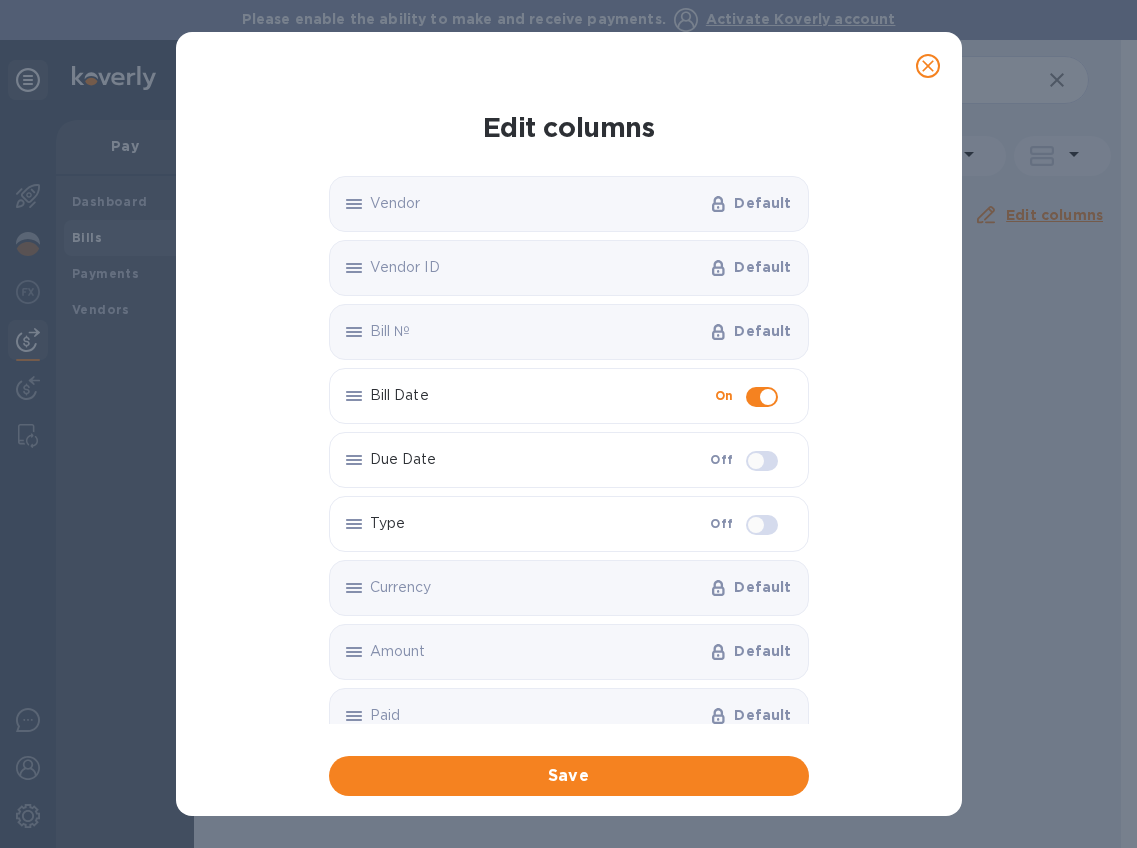 click at bounding box center (756, 461) 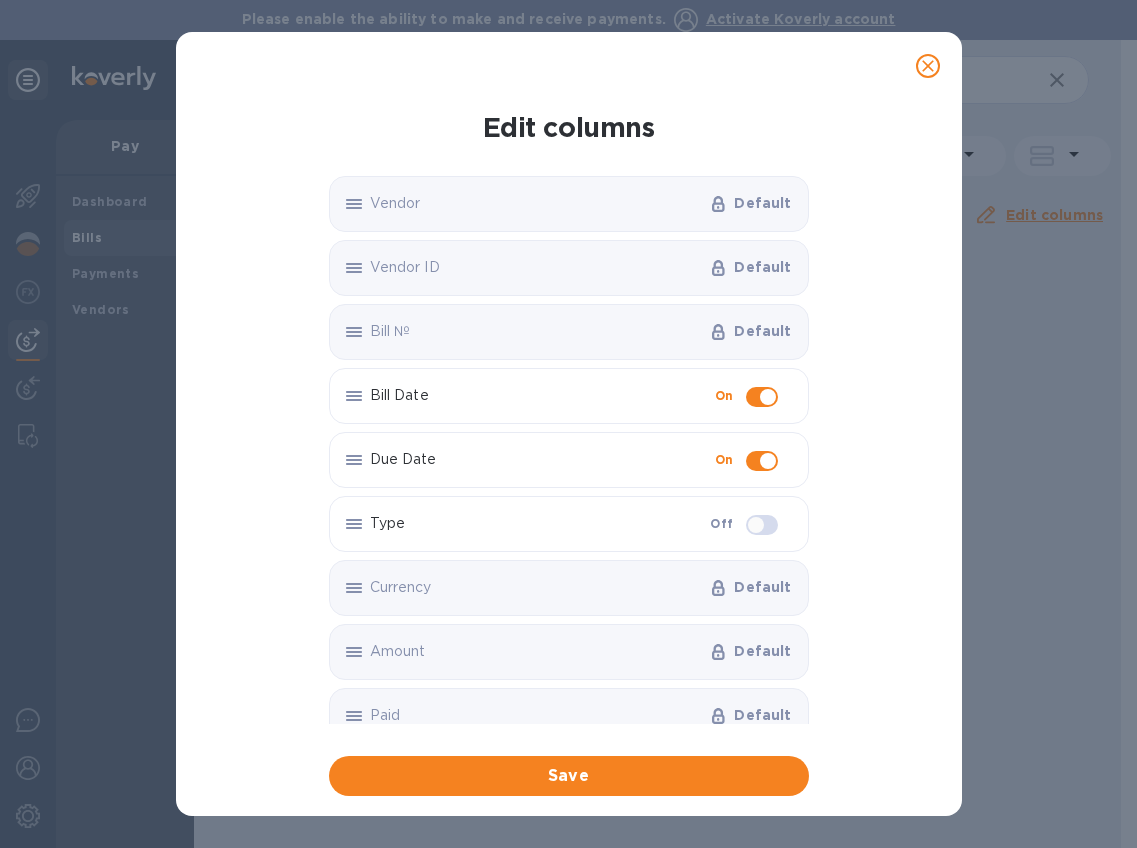click at bounding box center [756, 525] 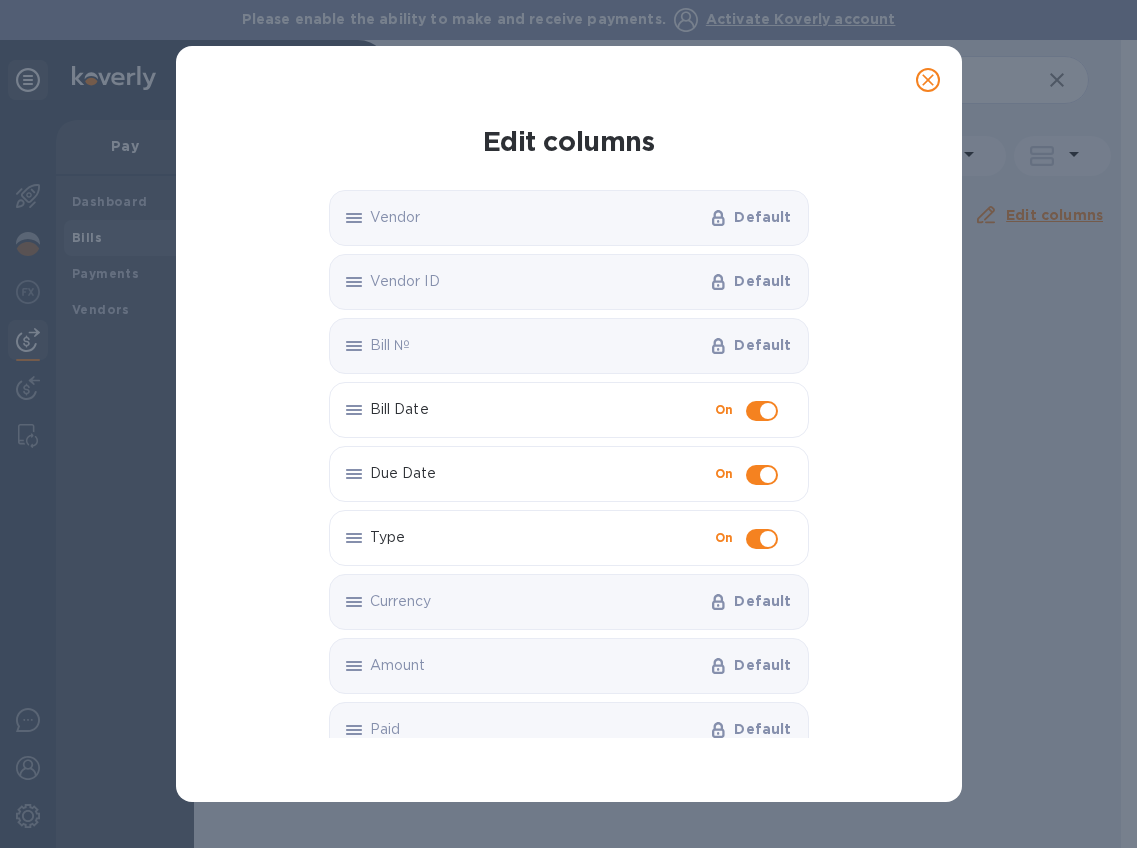 click on "Bill №" at bounding box center [536, 345] 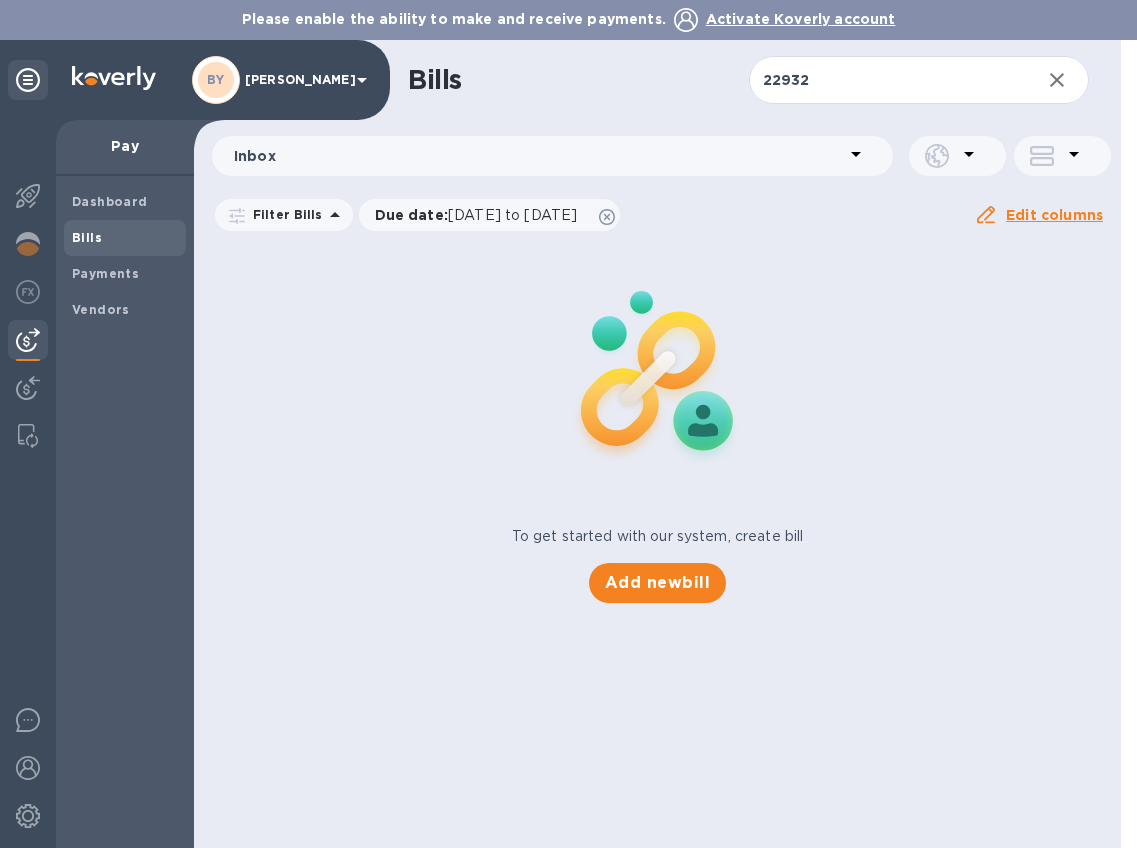 click 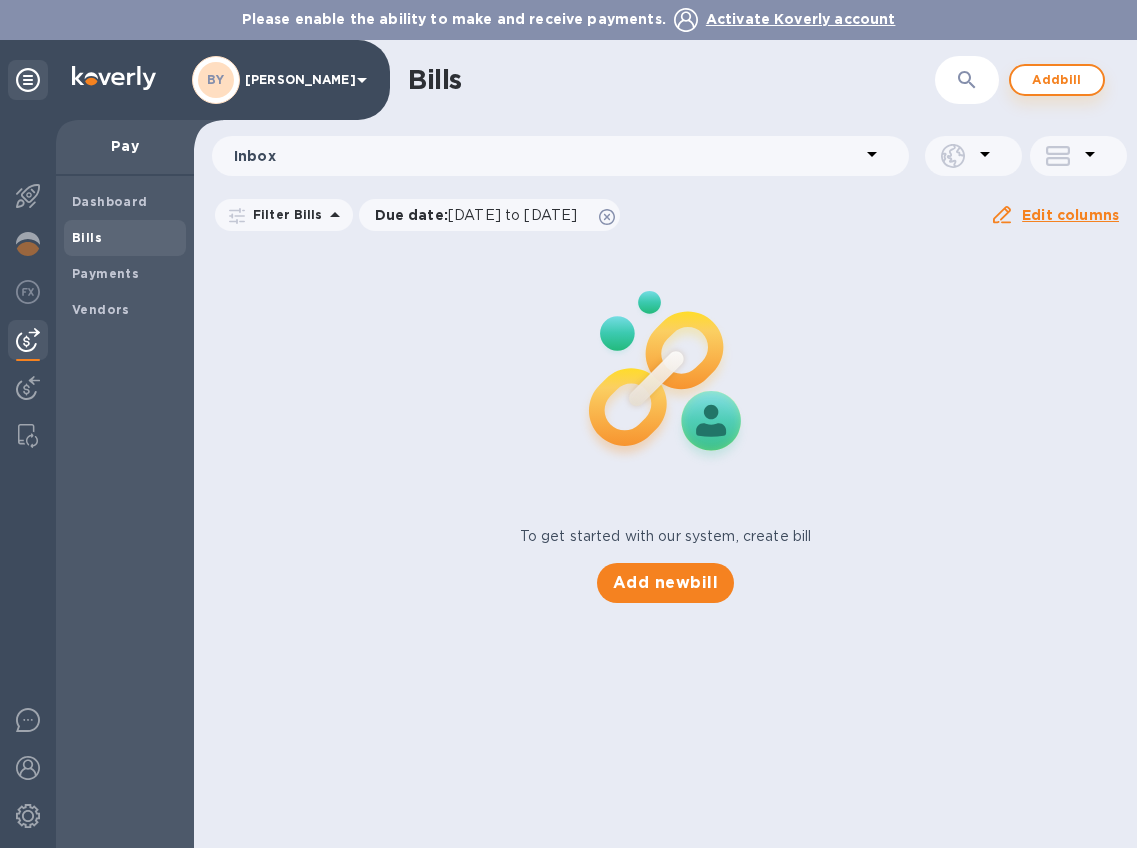 click on "Add   bill" at bounding box center [1057, 80] 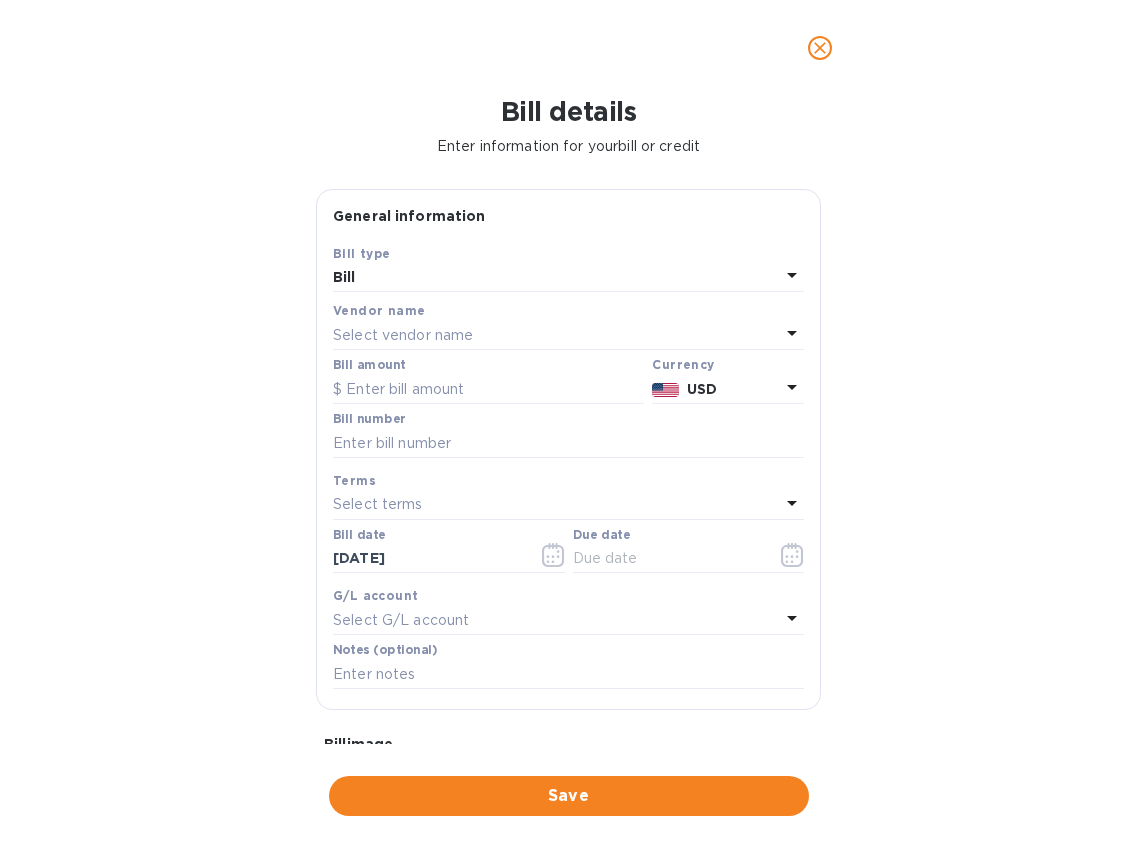 click on "Select vendor name" at bounding box center (556, 335) 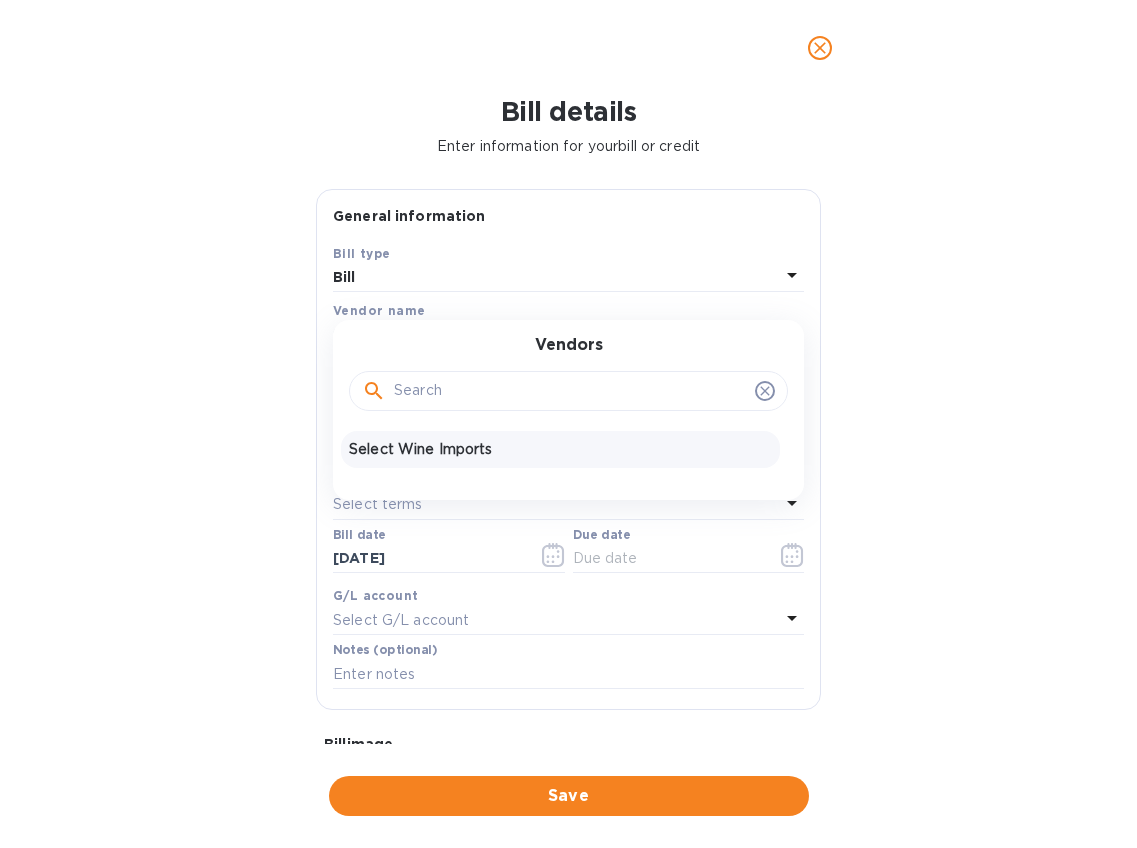 click on "Select Wine Imports" at bounding box center [560, 449] 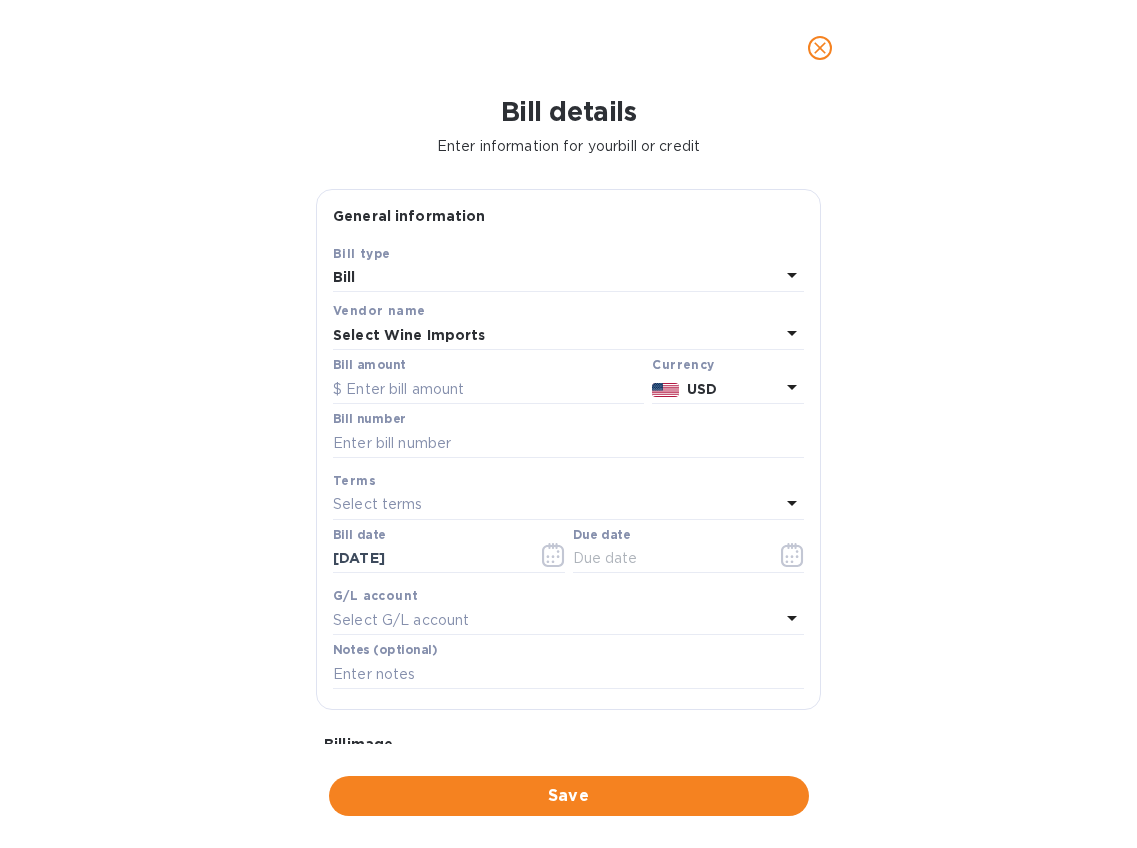 click 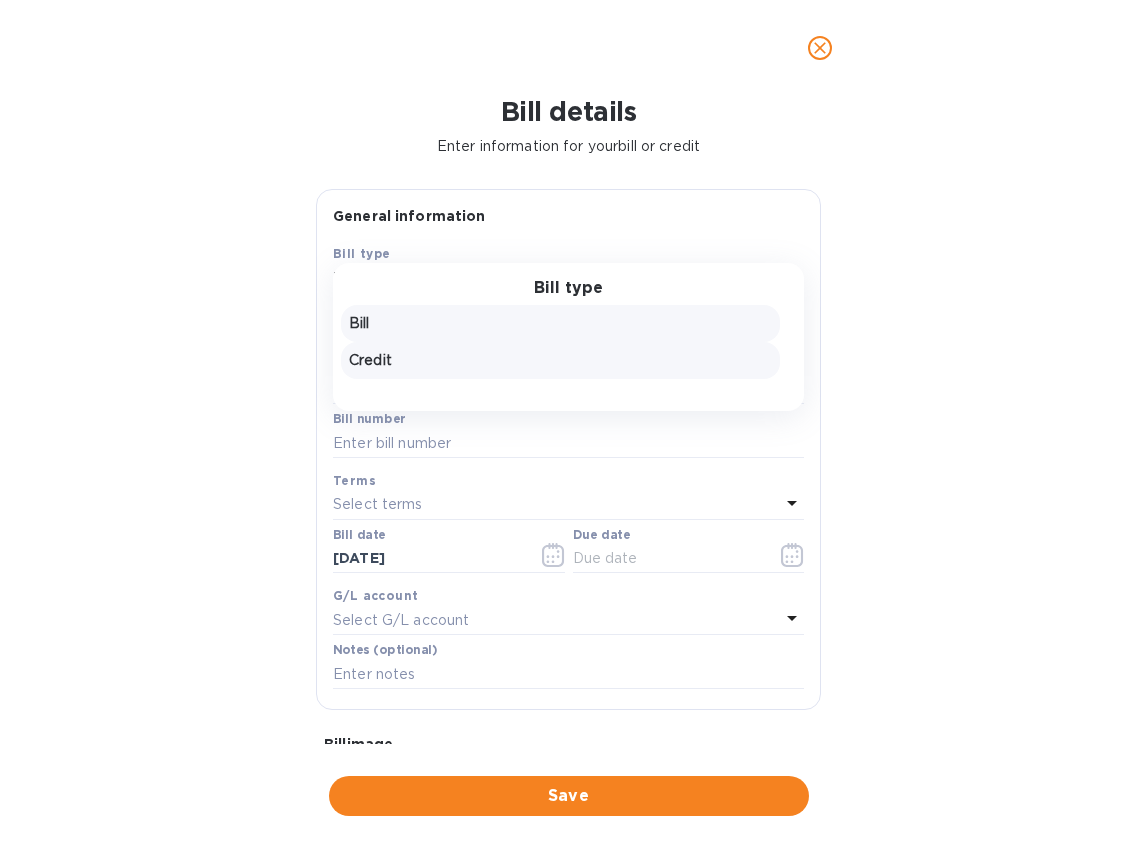 click on "Credit" at bounding box center (560, 360) 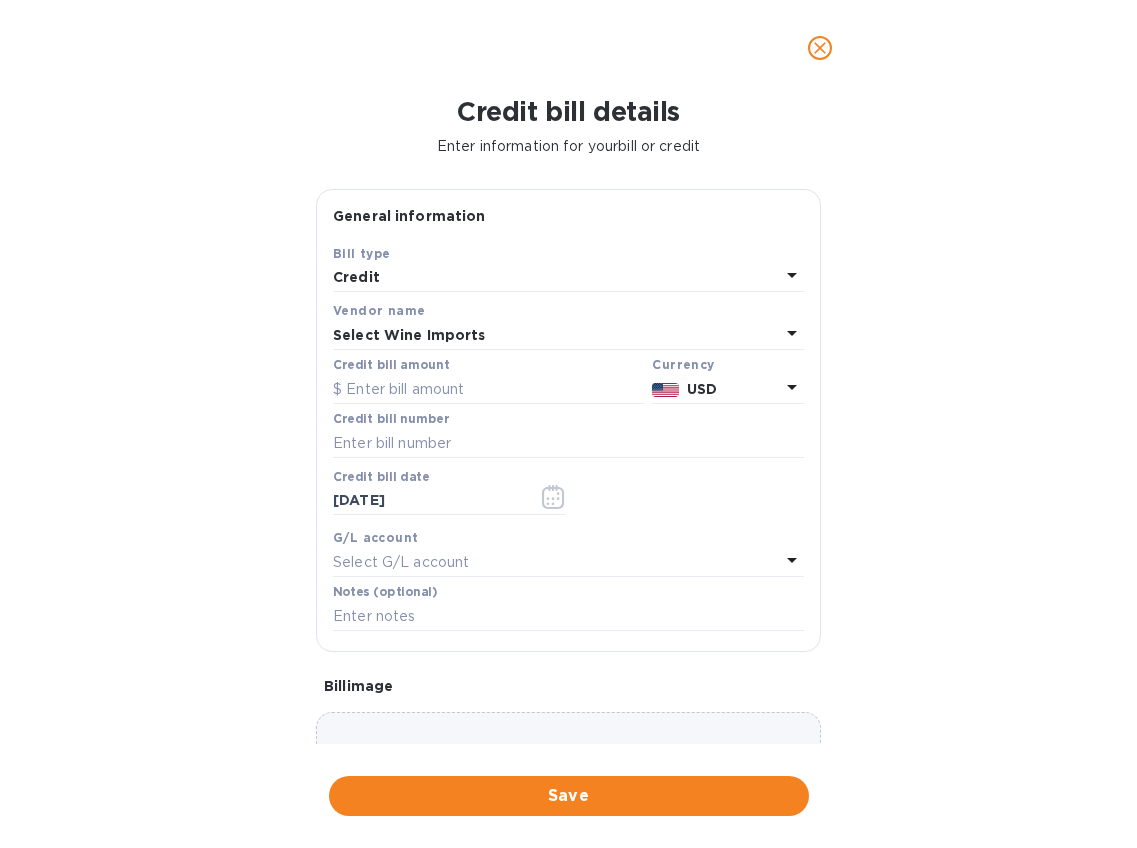 click 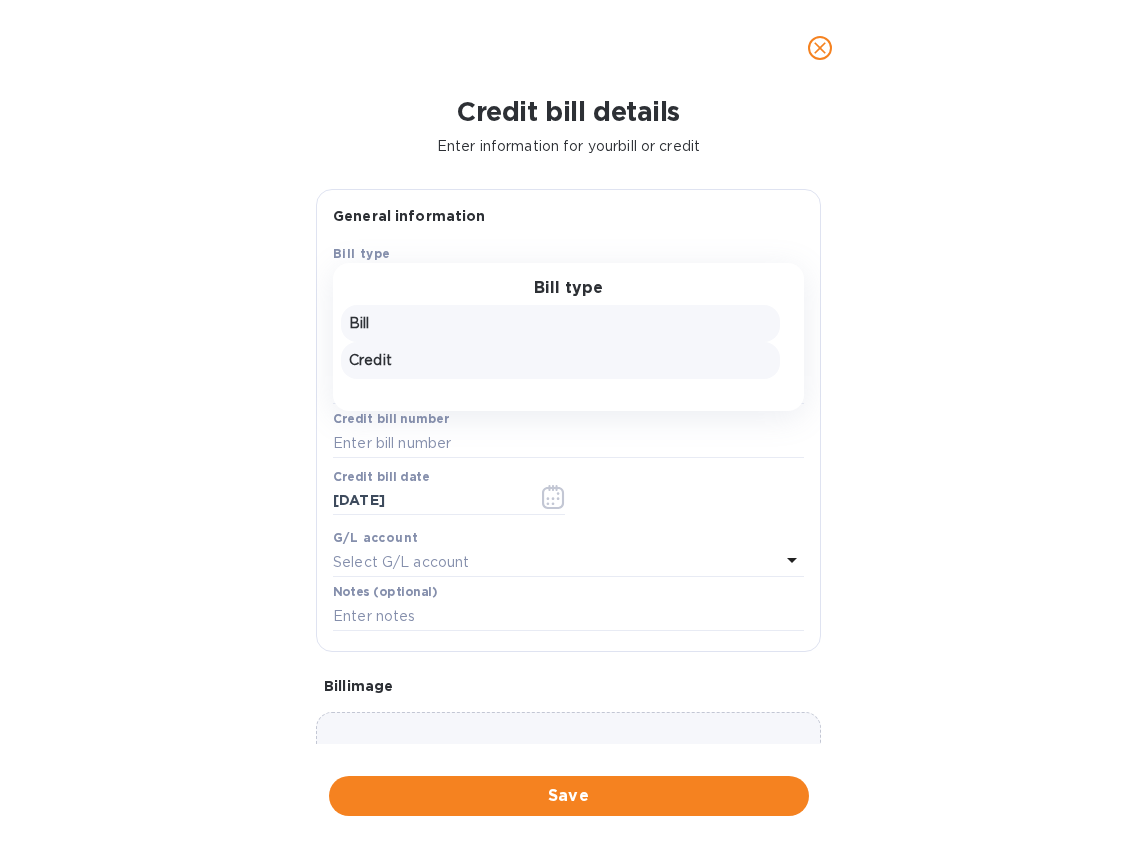 click on "Bill" at bounding box center [560, 323] 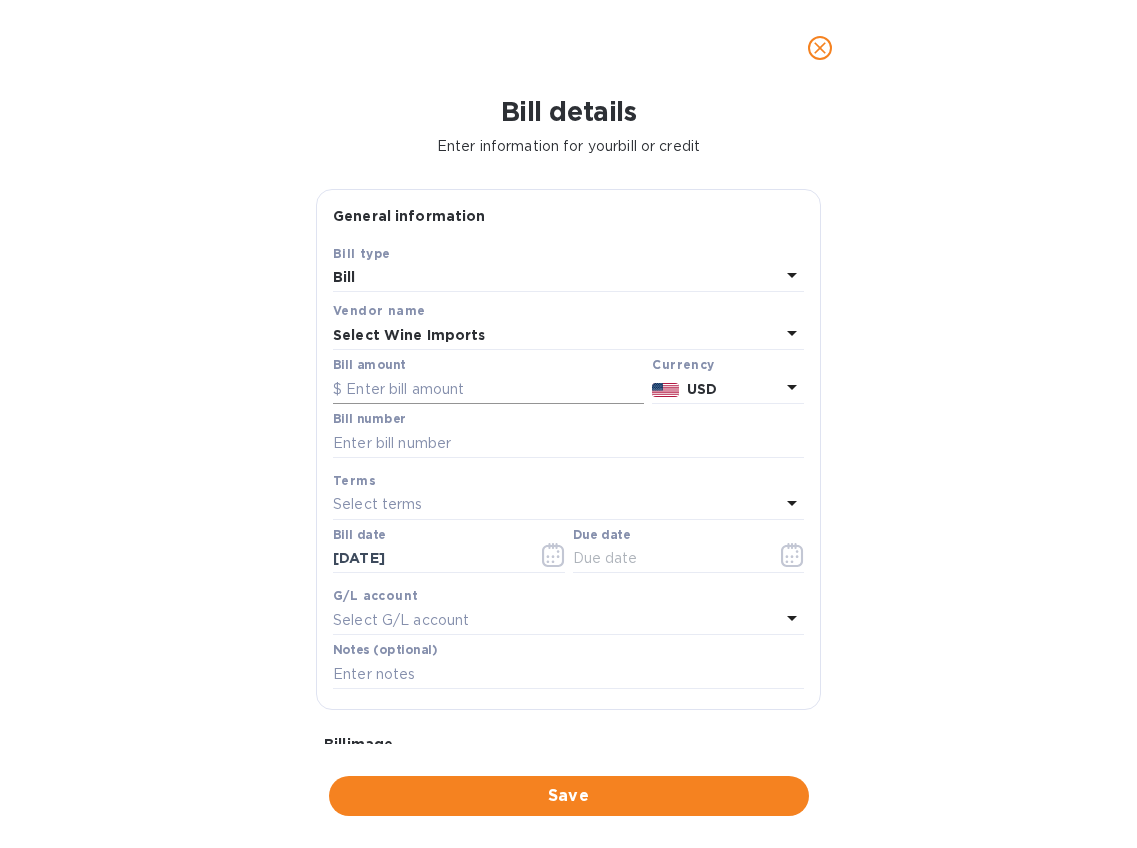 click at bounding box center [488, 389] 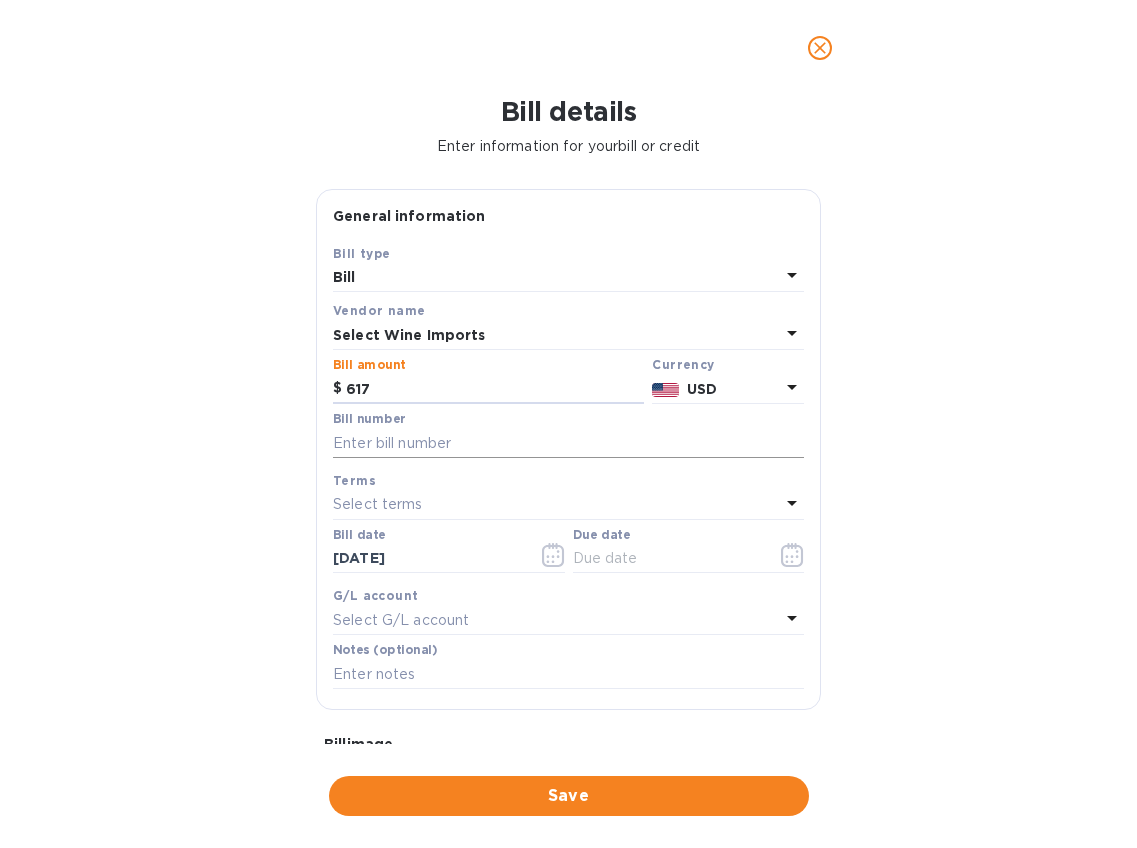 type on "617" 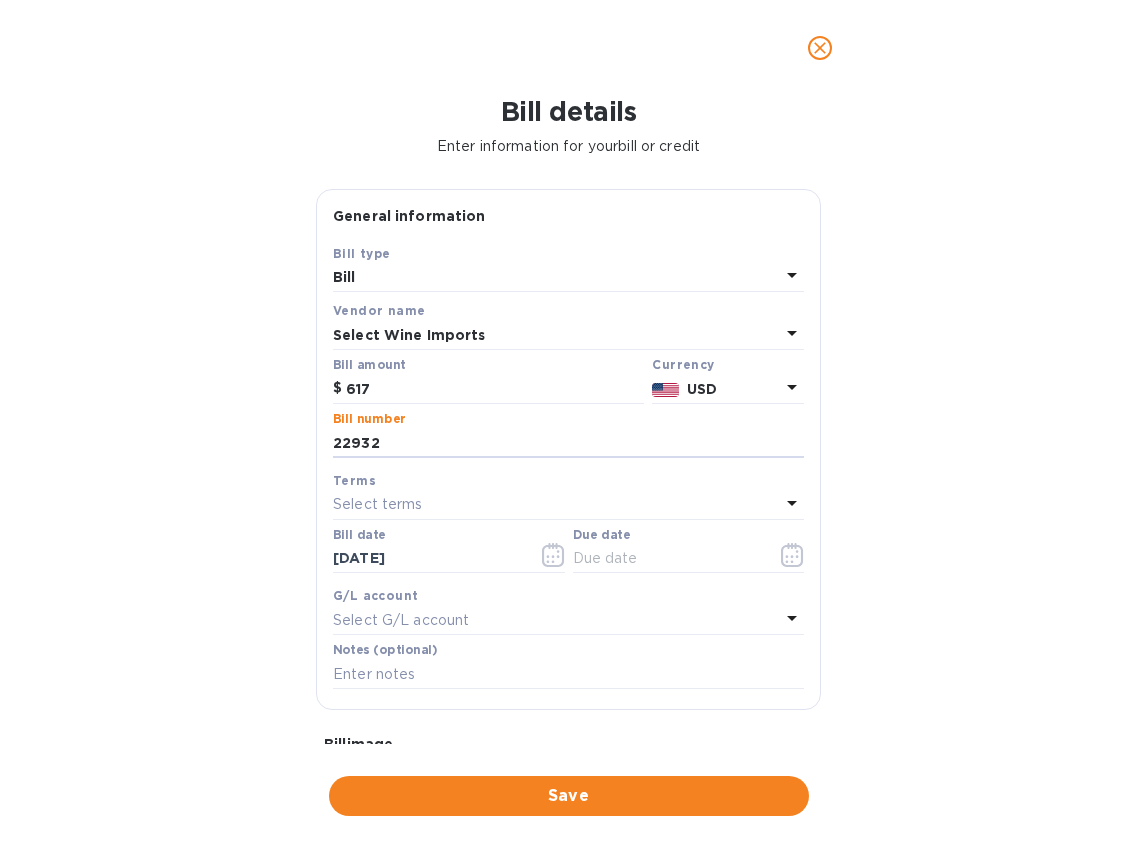 type on "22932" 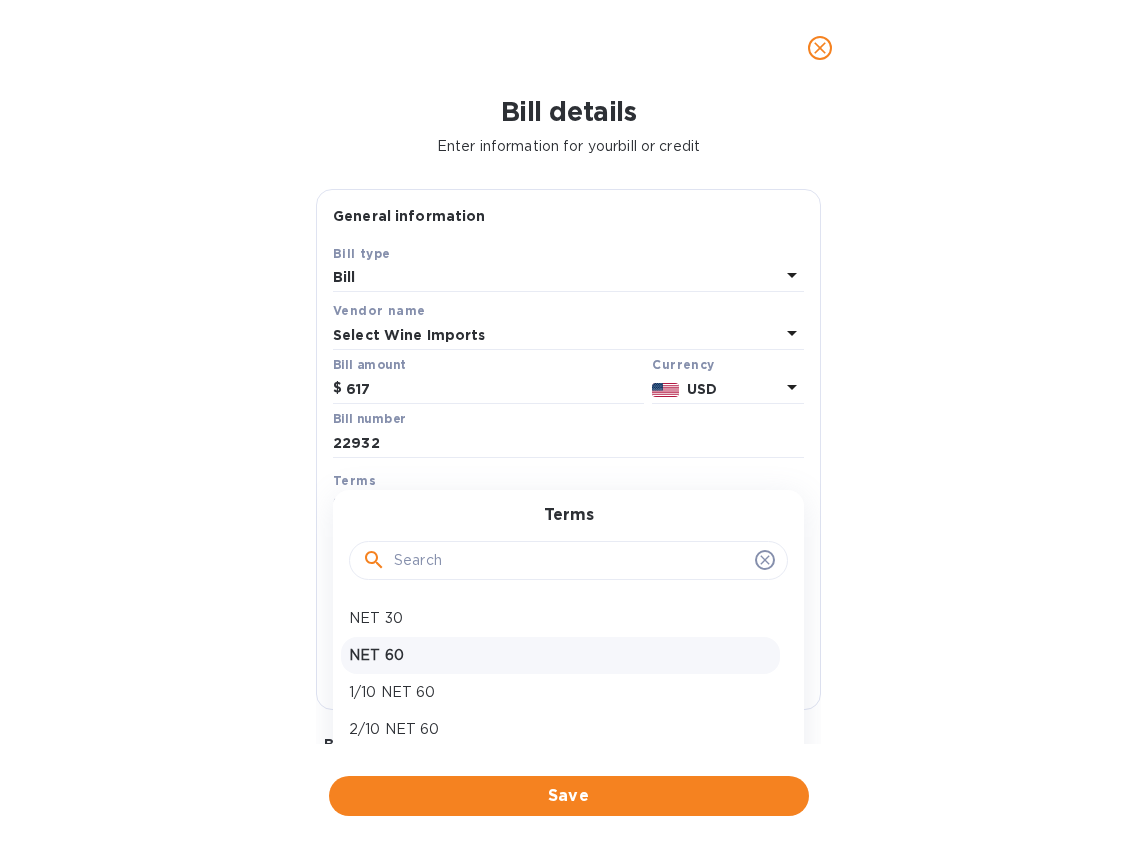 click on "NET 60" at bounding box center (560, 655) 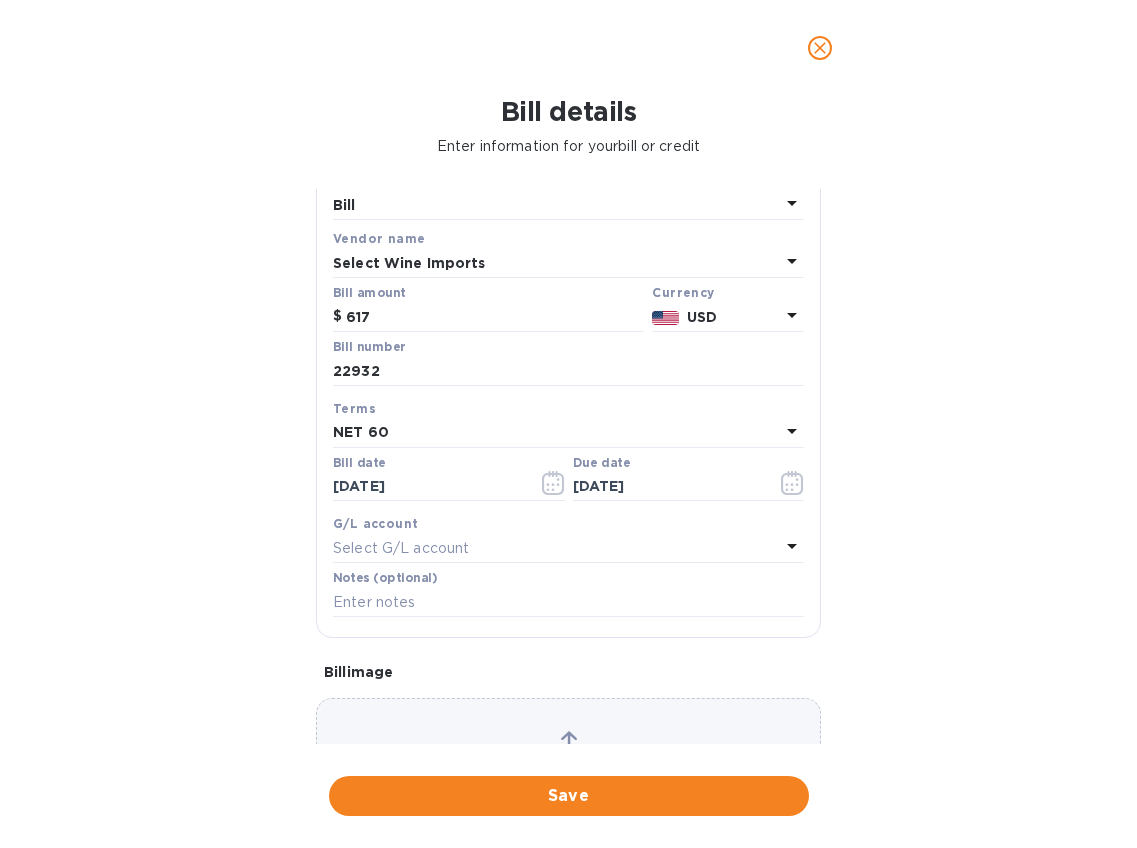 scroll, scrollTop: 63, scrollLeft: 0, axis: vertical 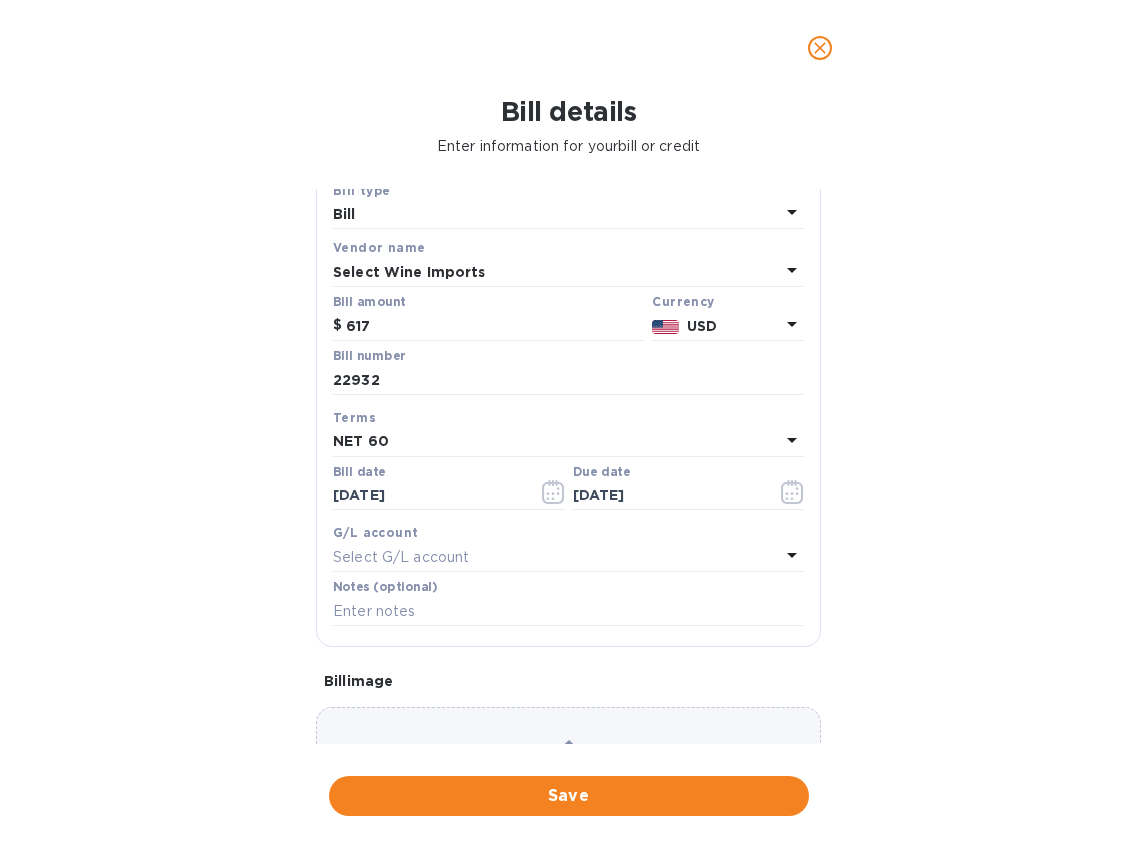 click 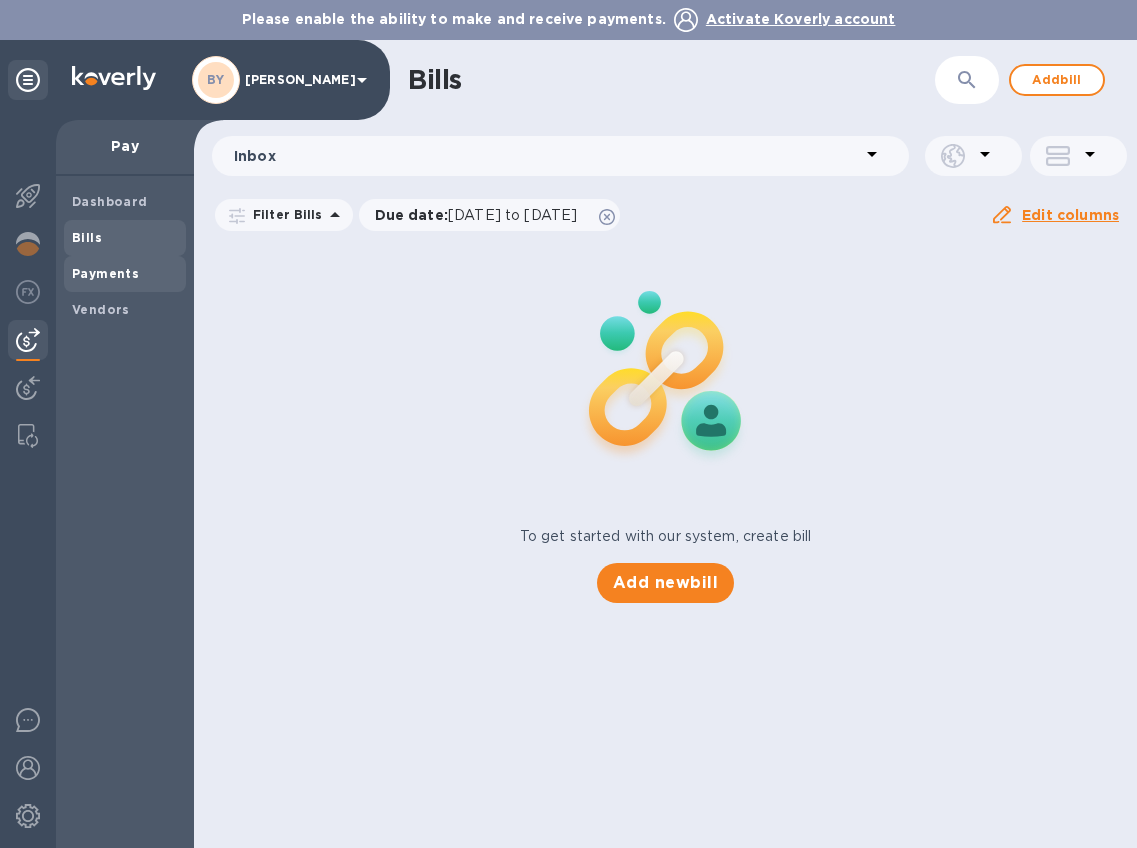click on "Payments" at bounding box center [105, 273] 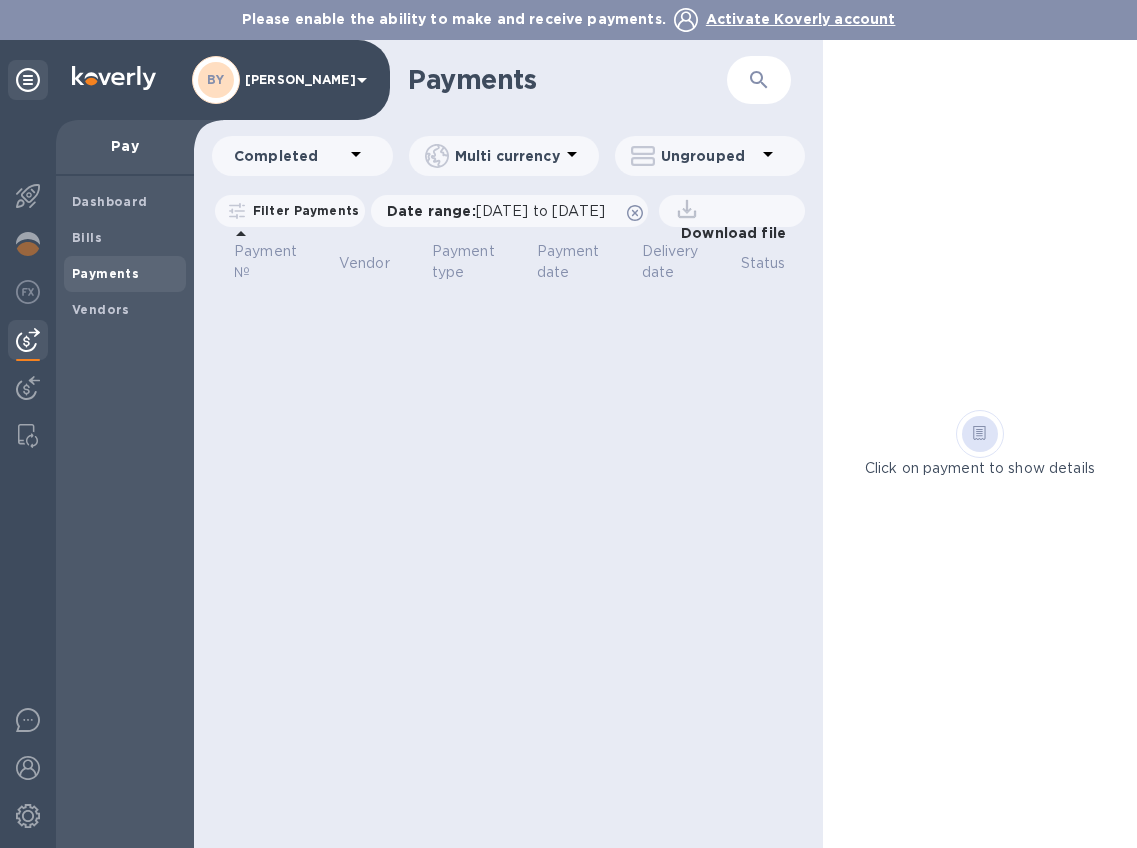 click on "Download file" at bounding box center (729, 233) 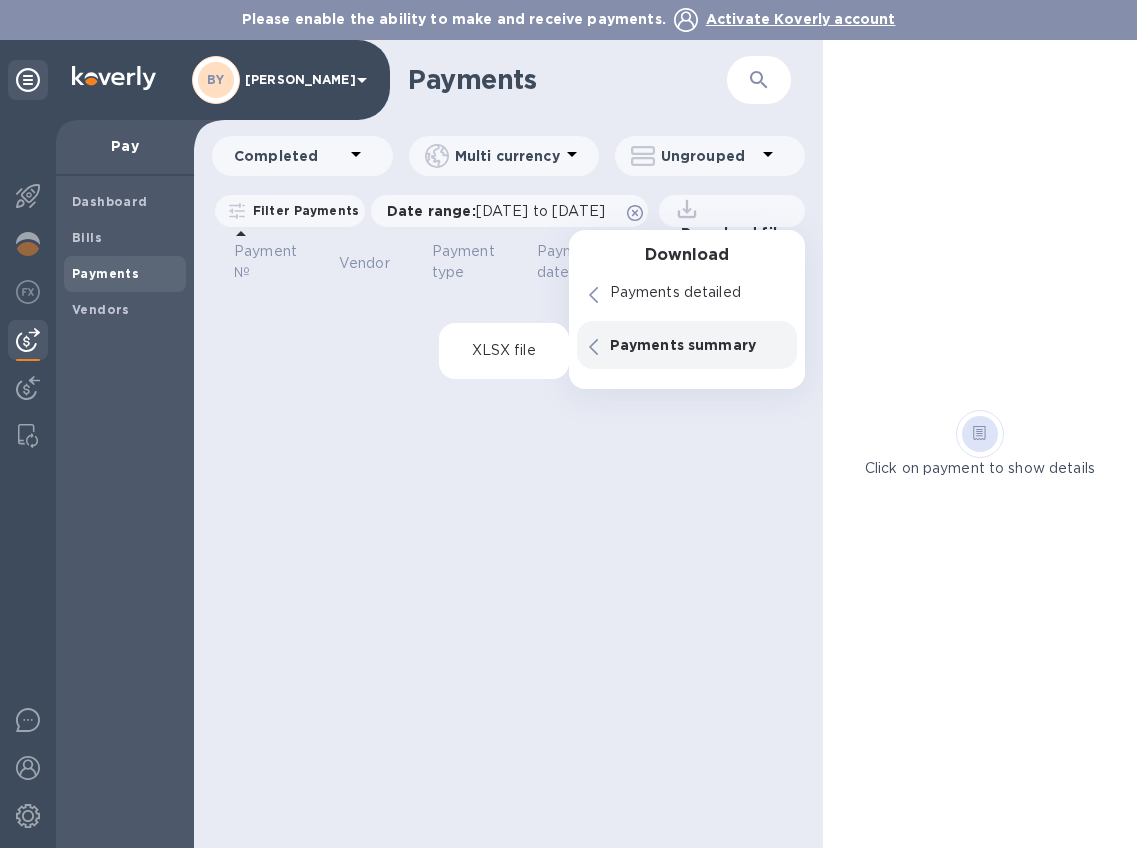 click on "Payments summary" at bounding box center [697, 345] 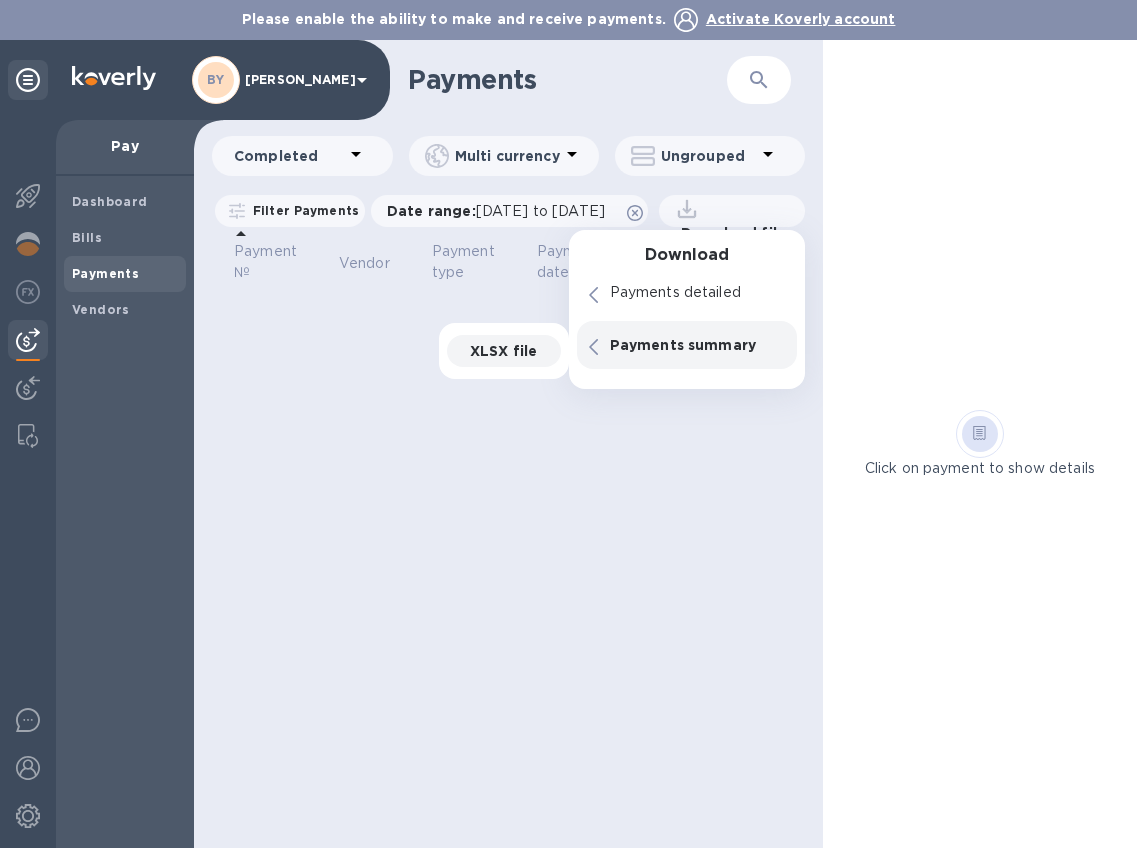 click on "XLSX file" at bounding box center [504, 351] 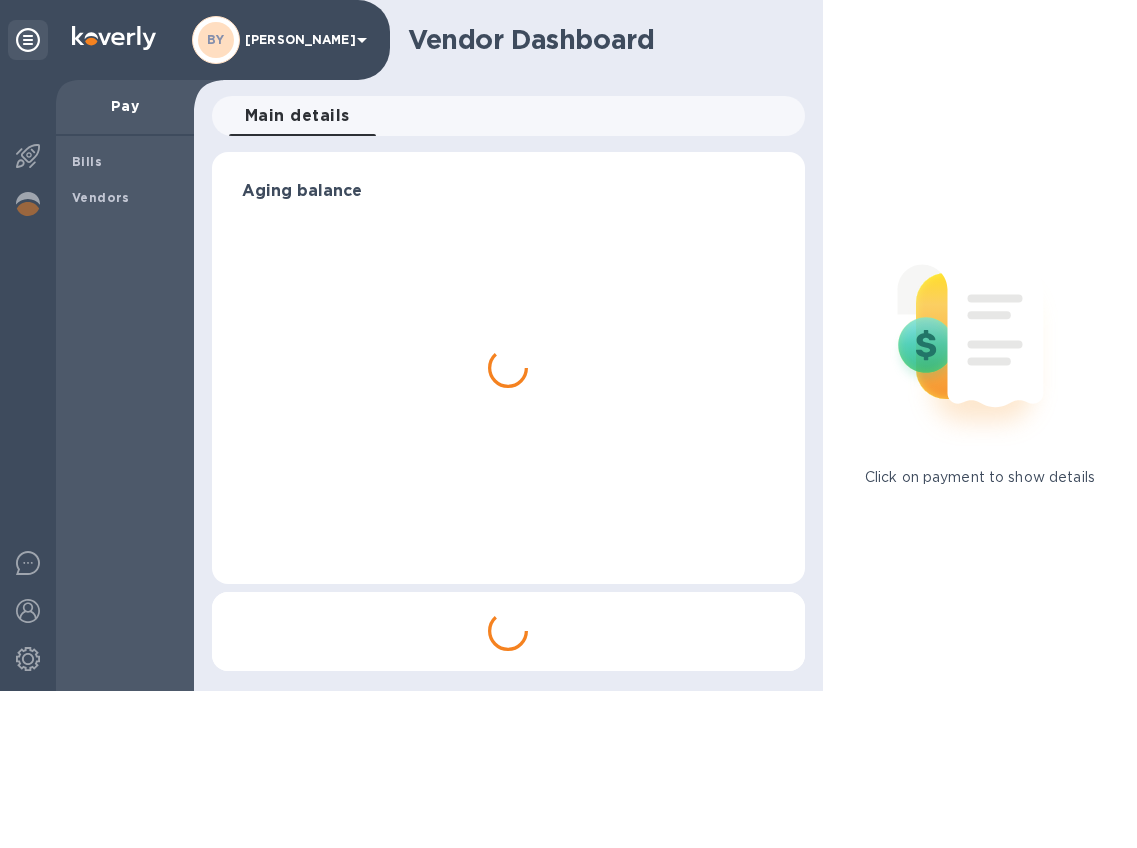scroll, scrollTop: 0, scrollLeft: 0, axis: both 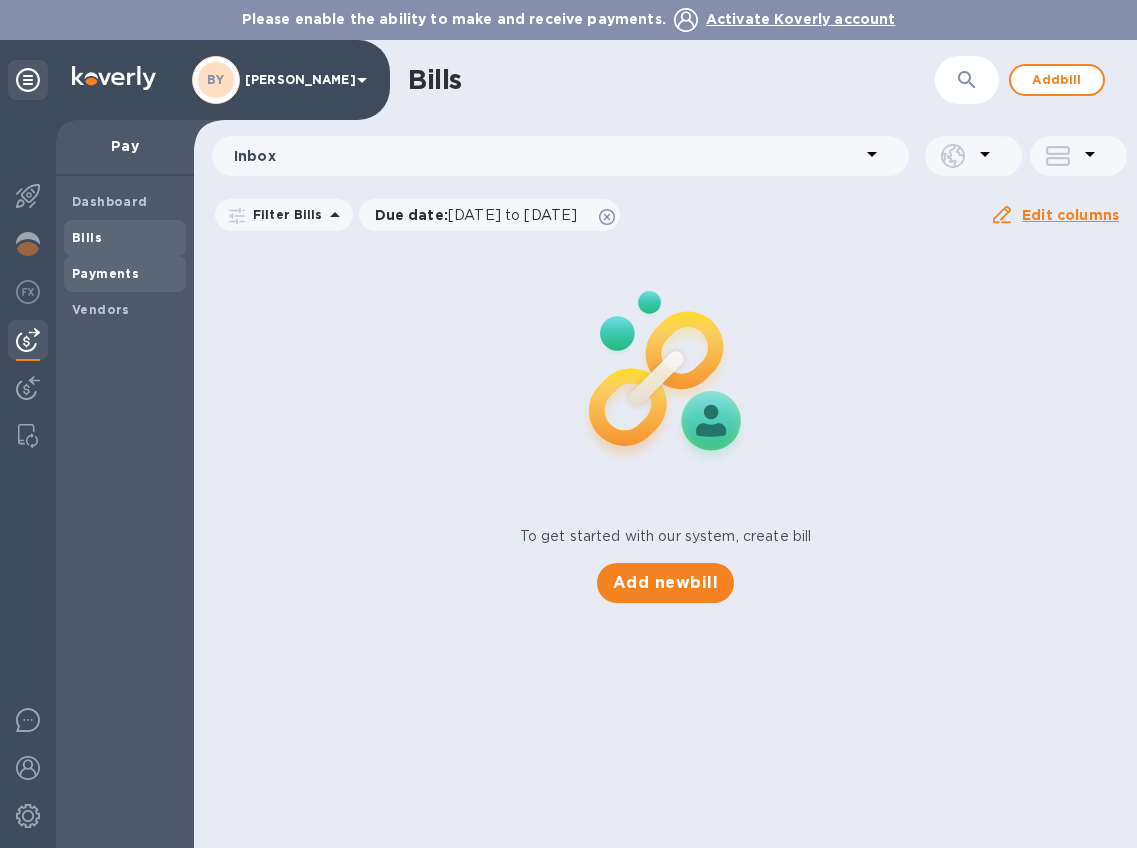 click on "Payments" at bounding box center [105, 273] 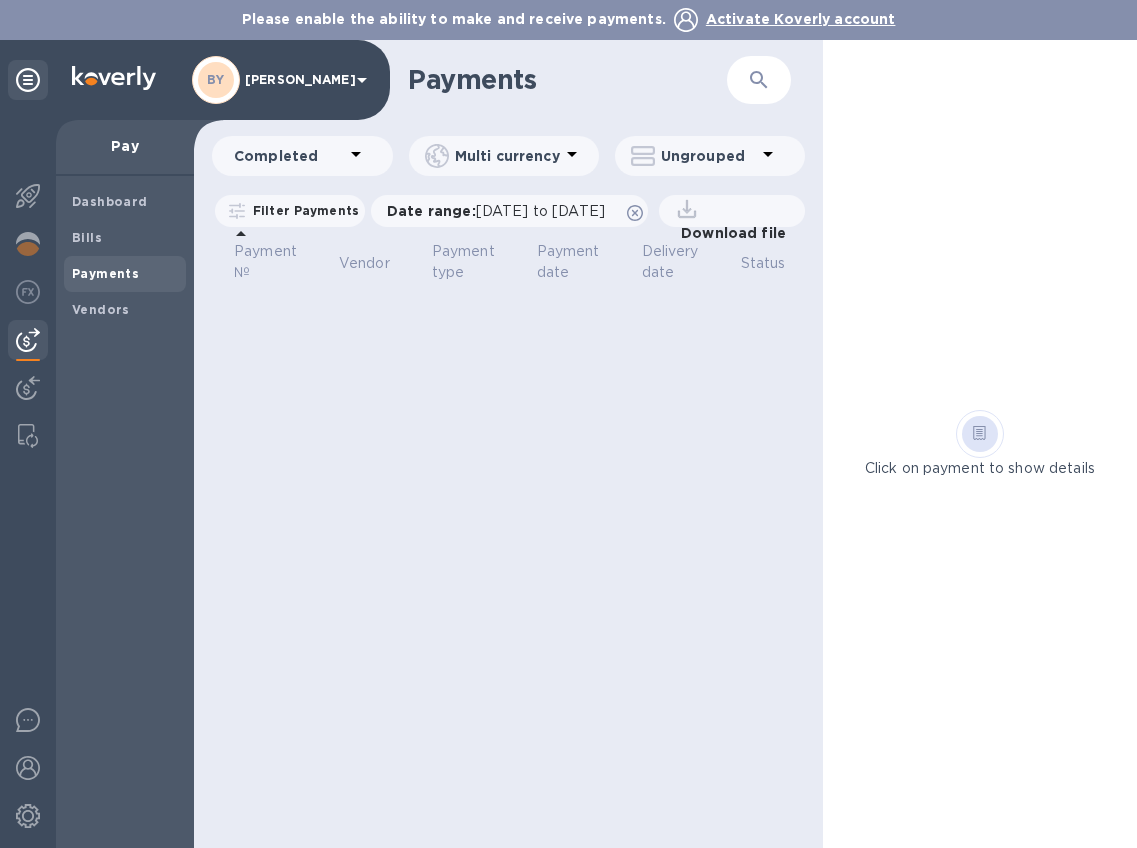 click 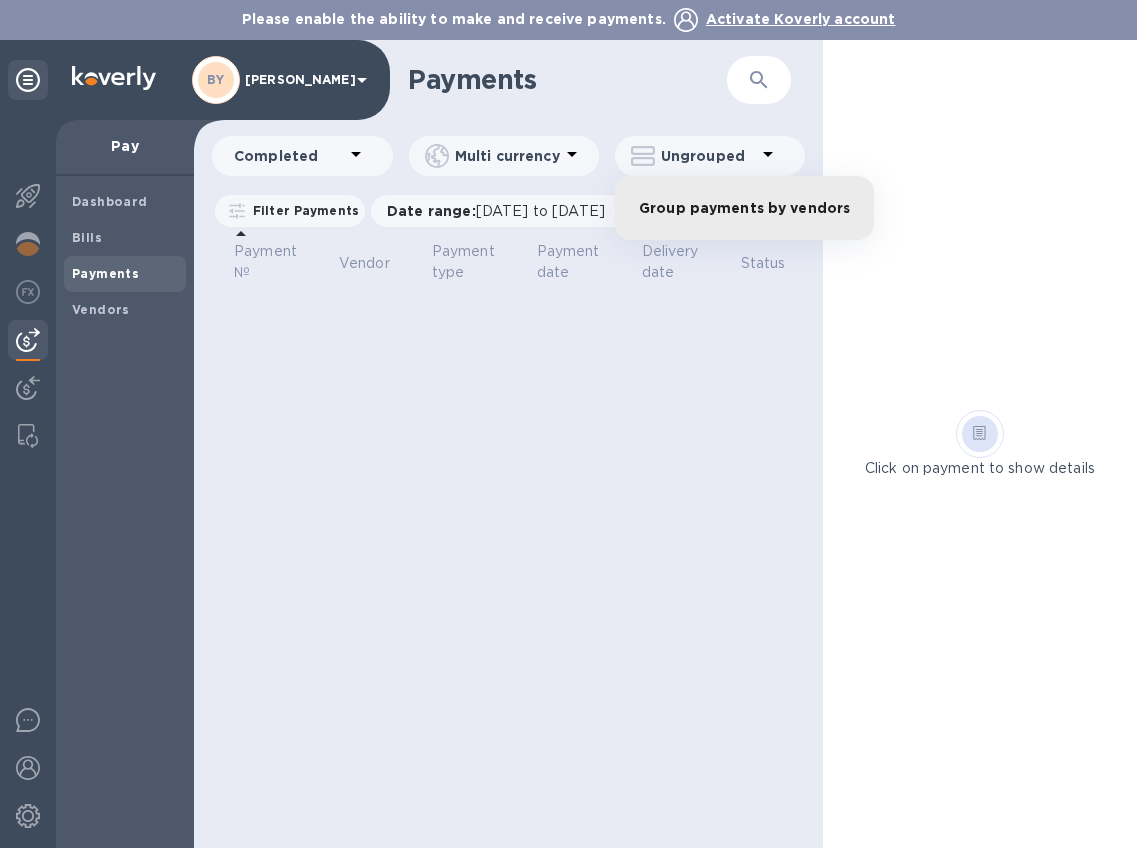 click at bounding box center (568, 424) 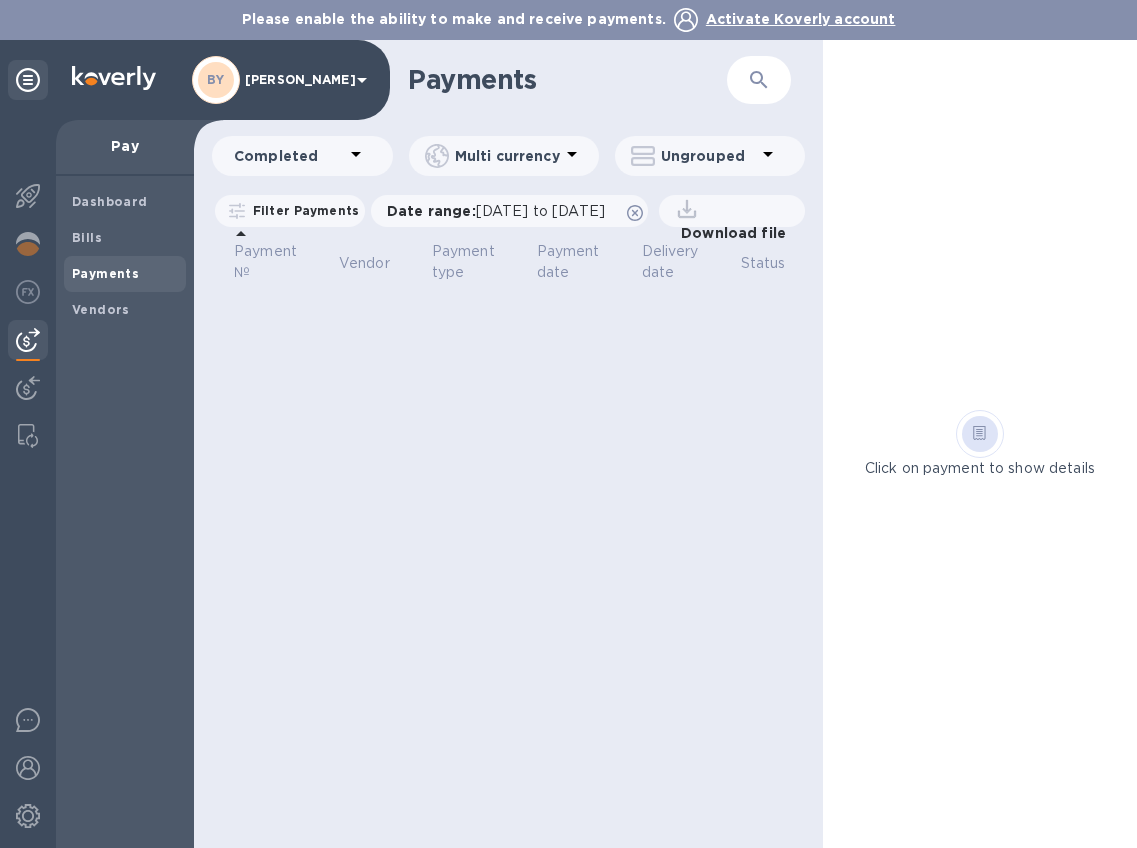 click 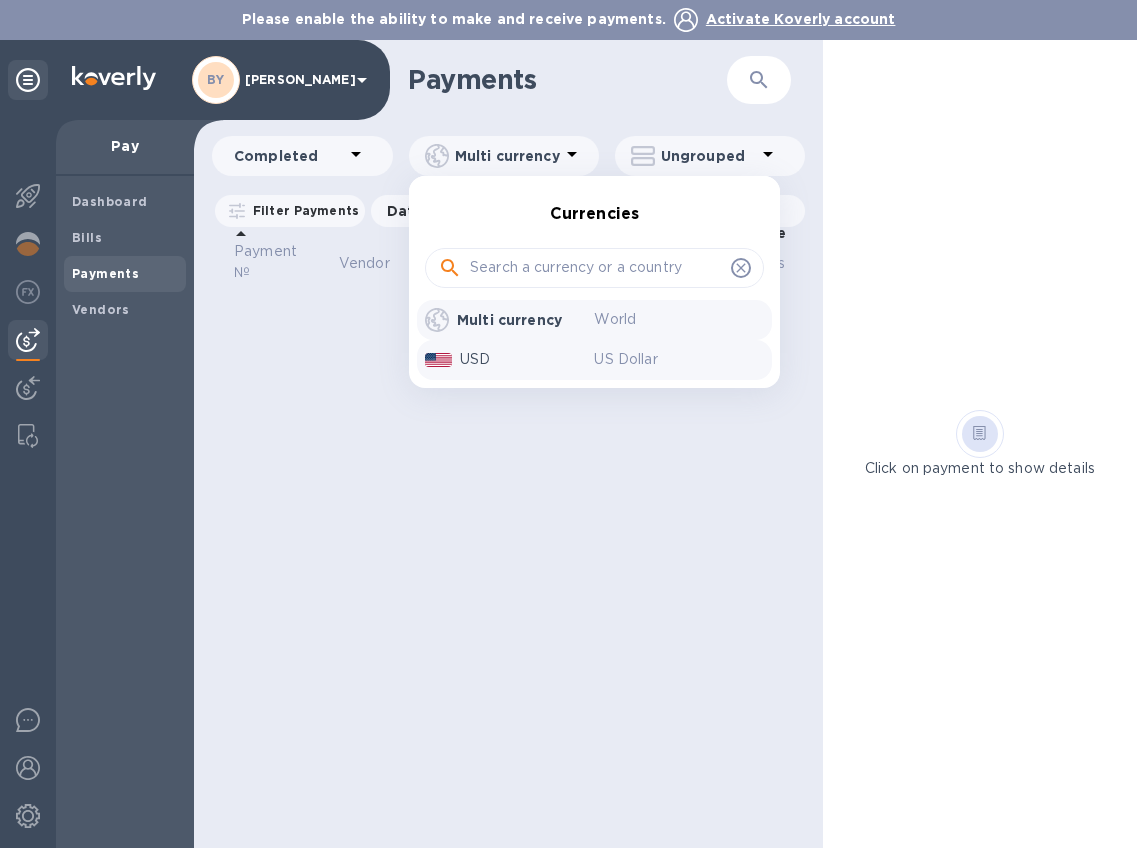 click on "USD" at bounding box center [527, 359] 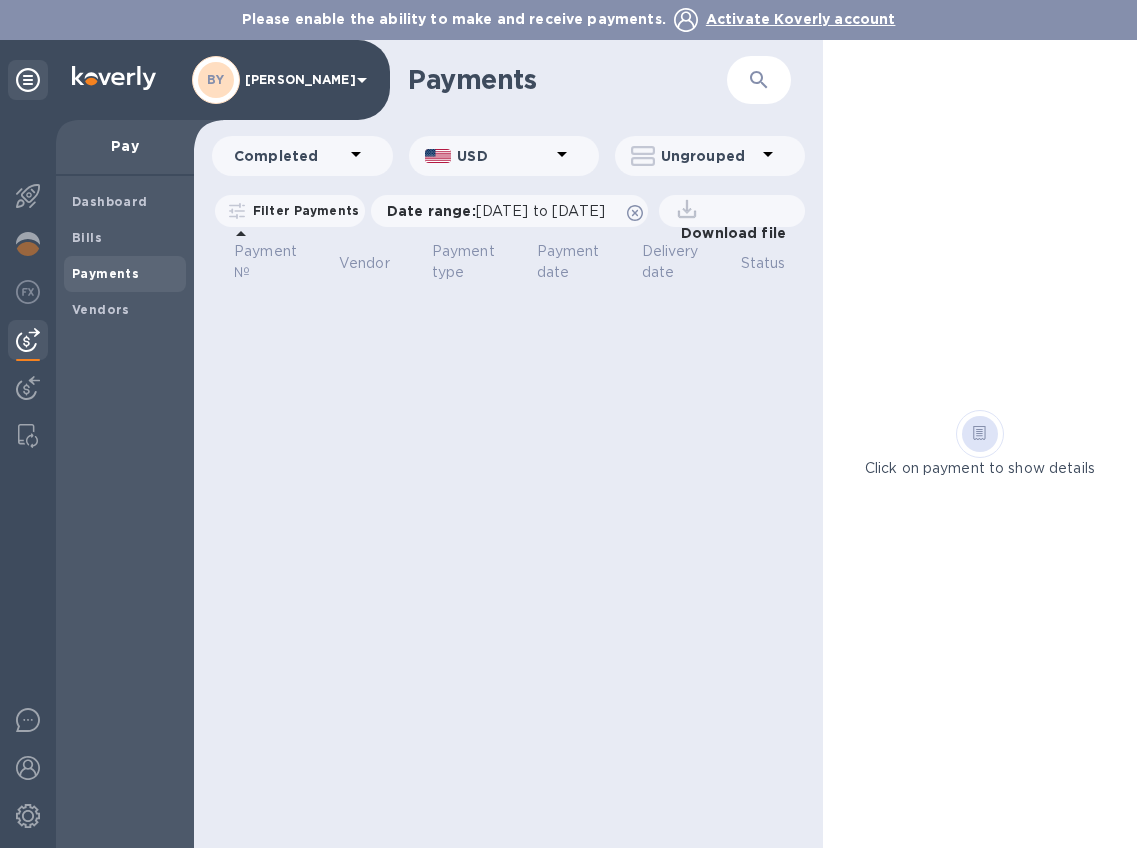 click 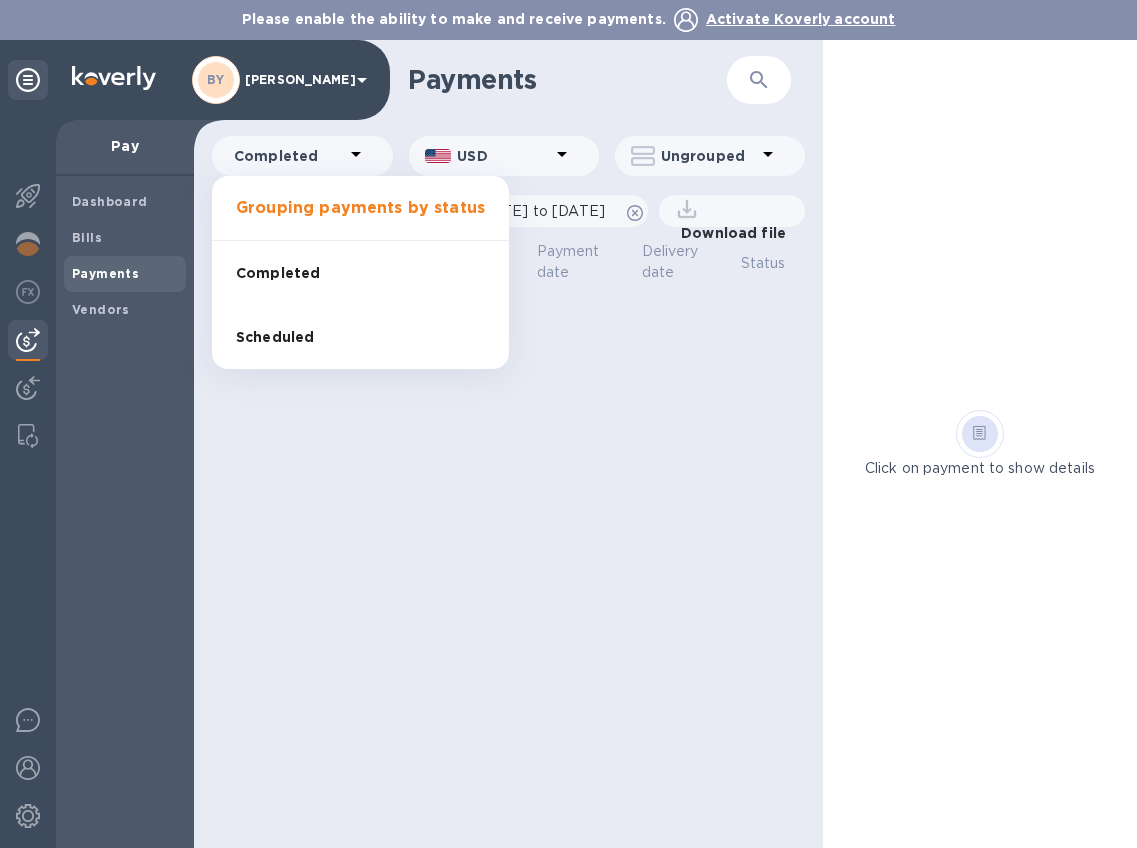 click on "Scheduled" at bounding box center (360, 337) 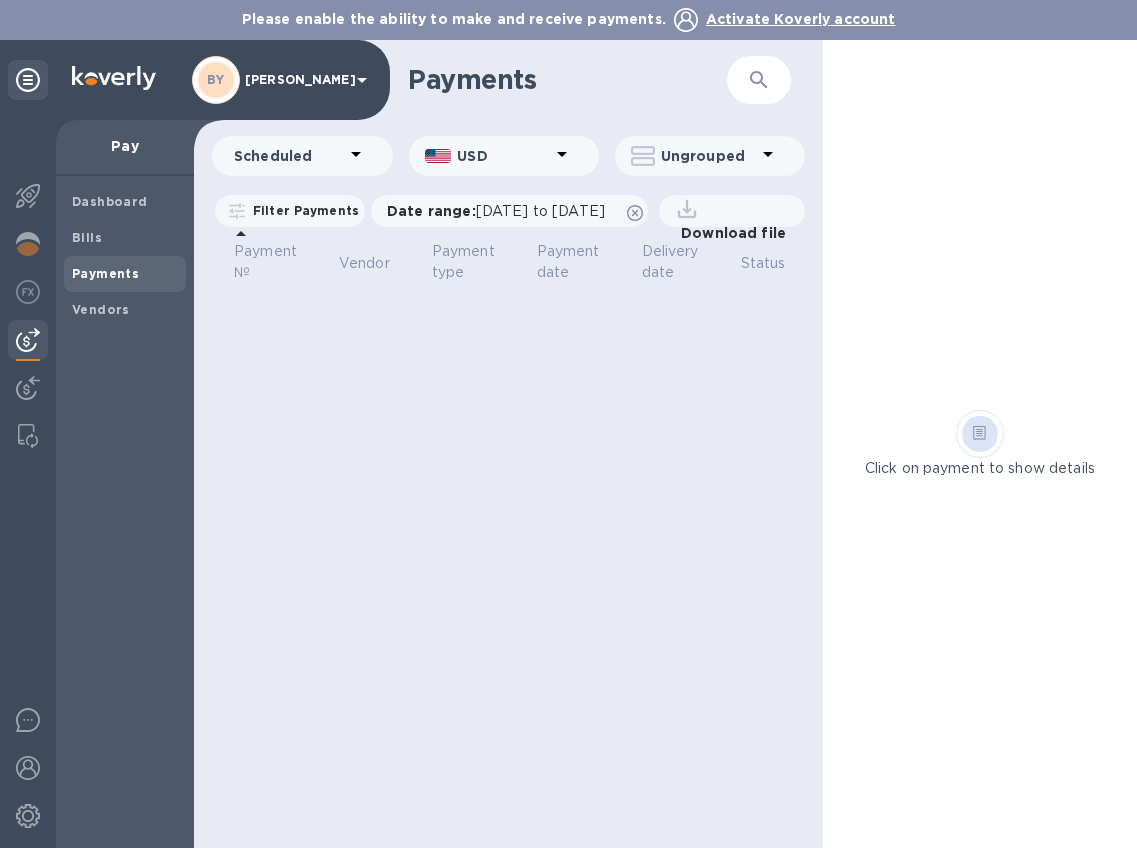 click 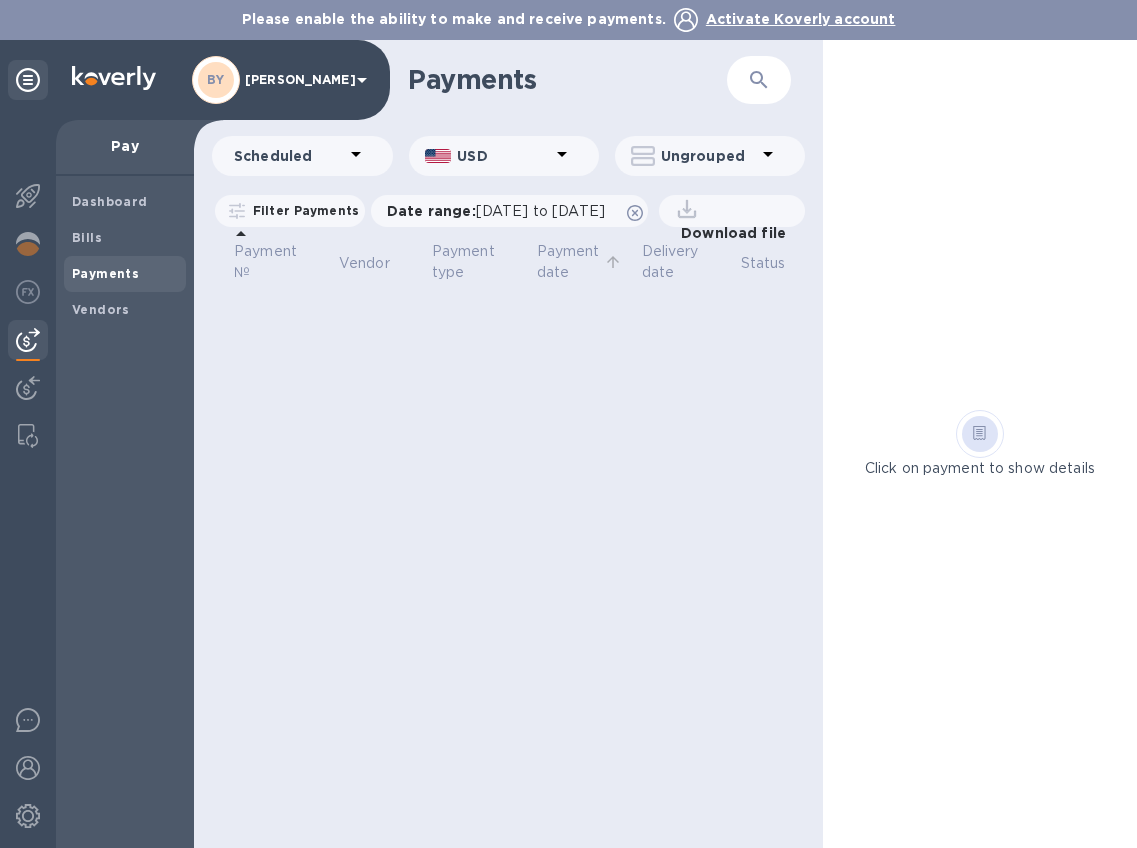 click 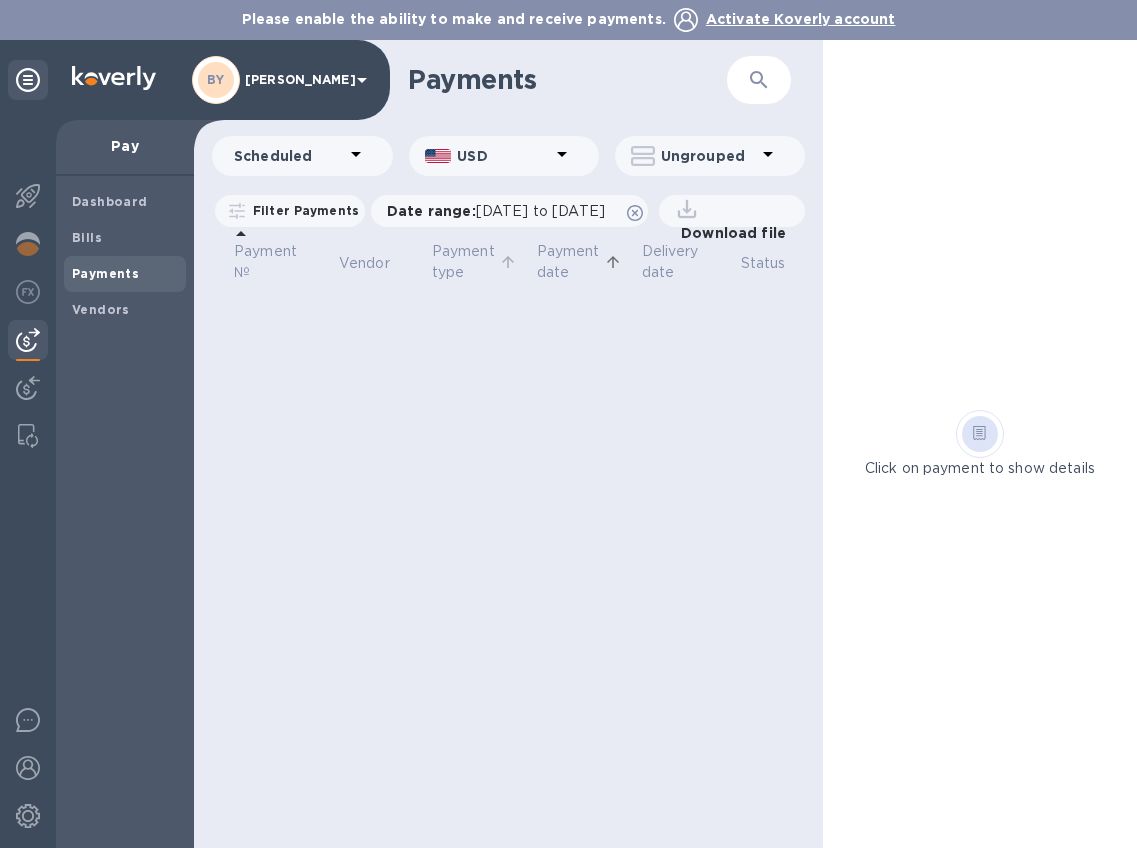 click 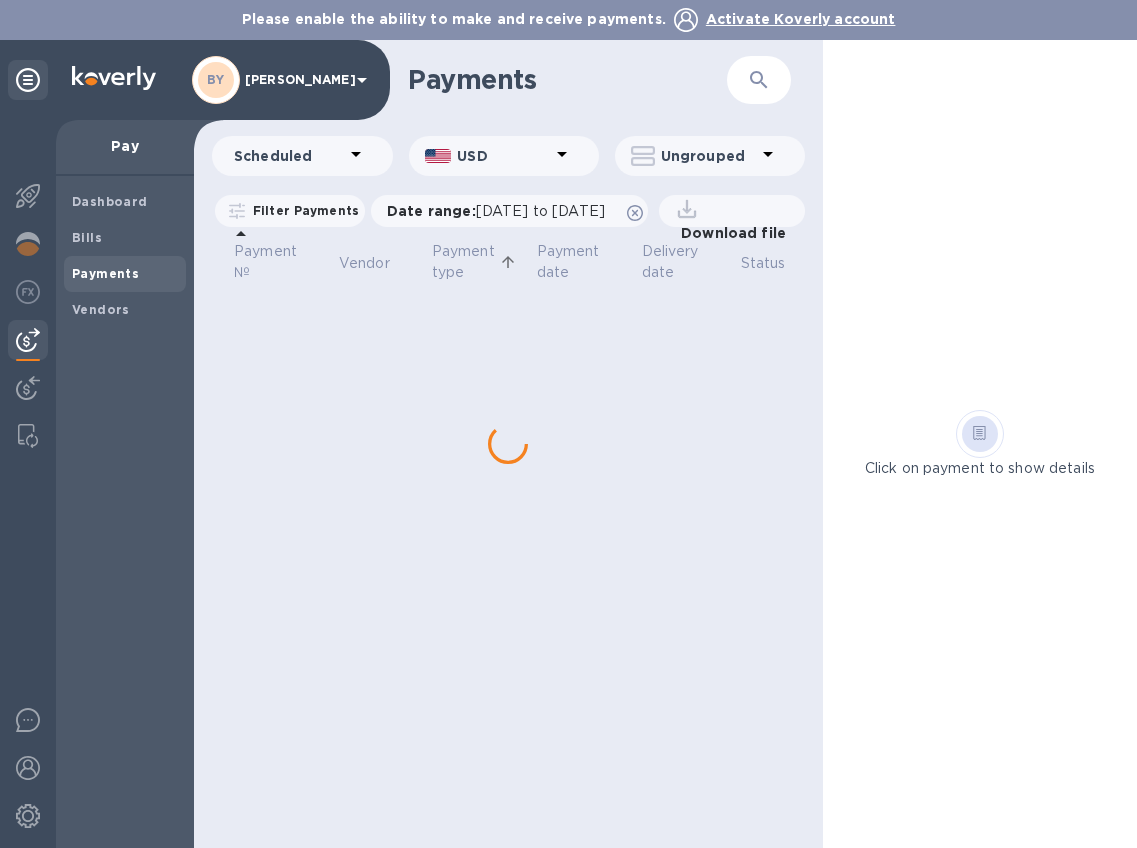 click 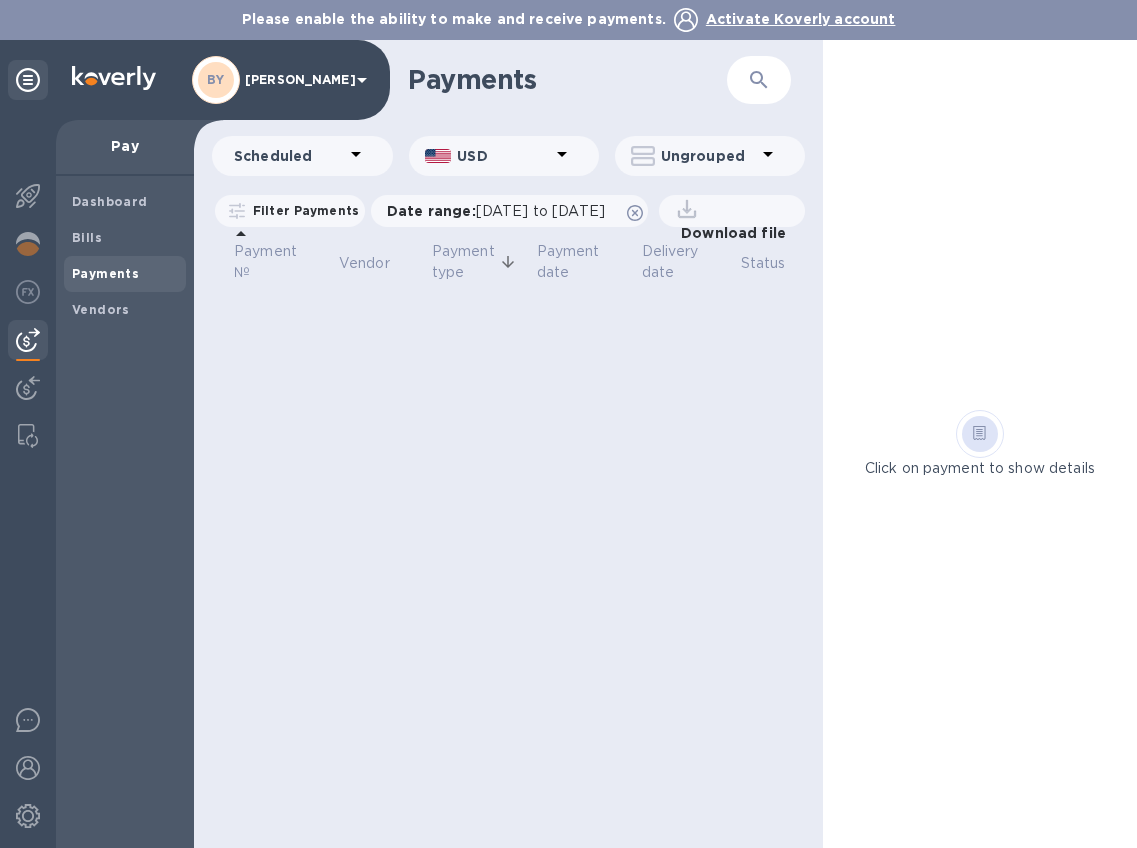 click on "Payment type" at bounding box center [463, 262] 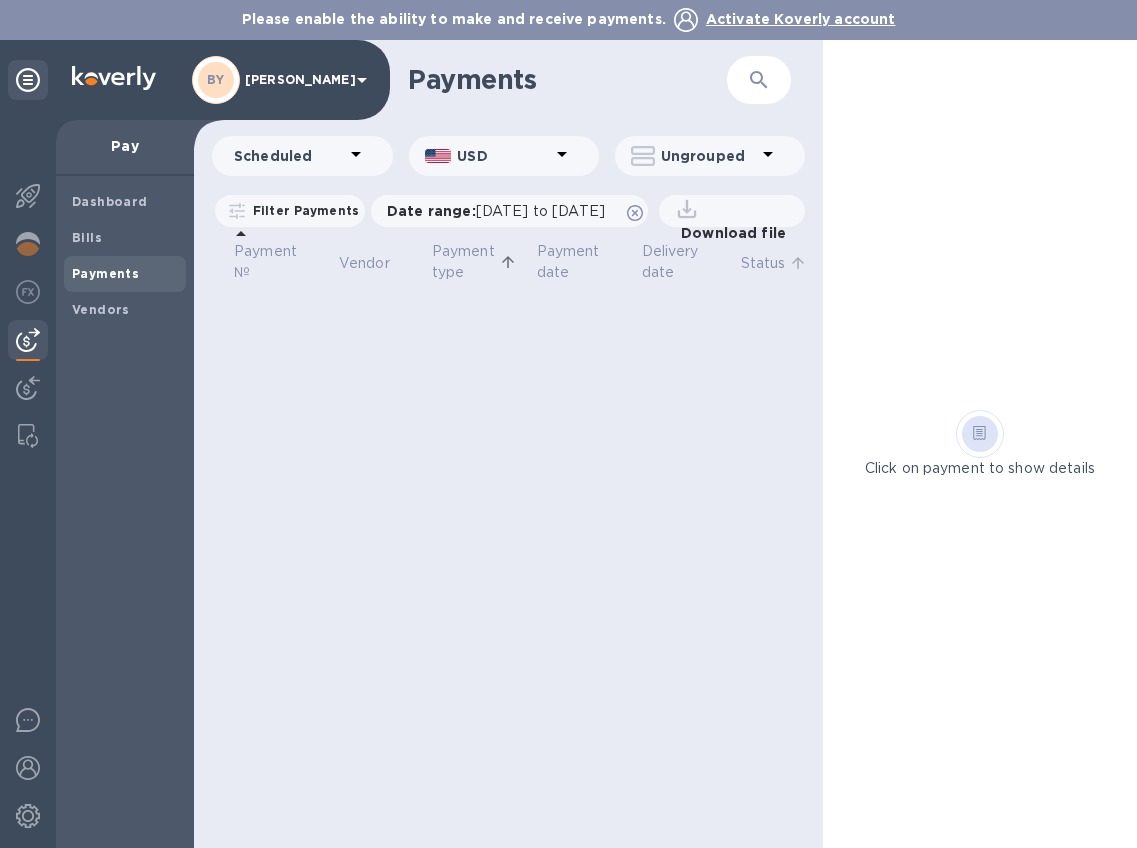 click on "Status" at bounding box center [776, 263] 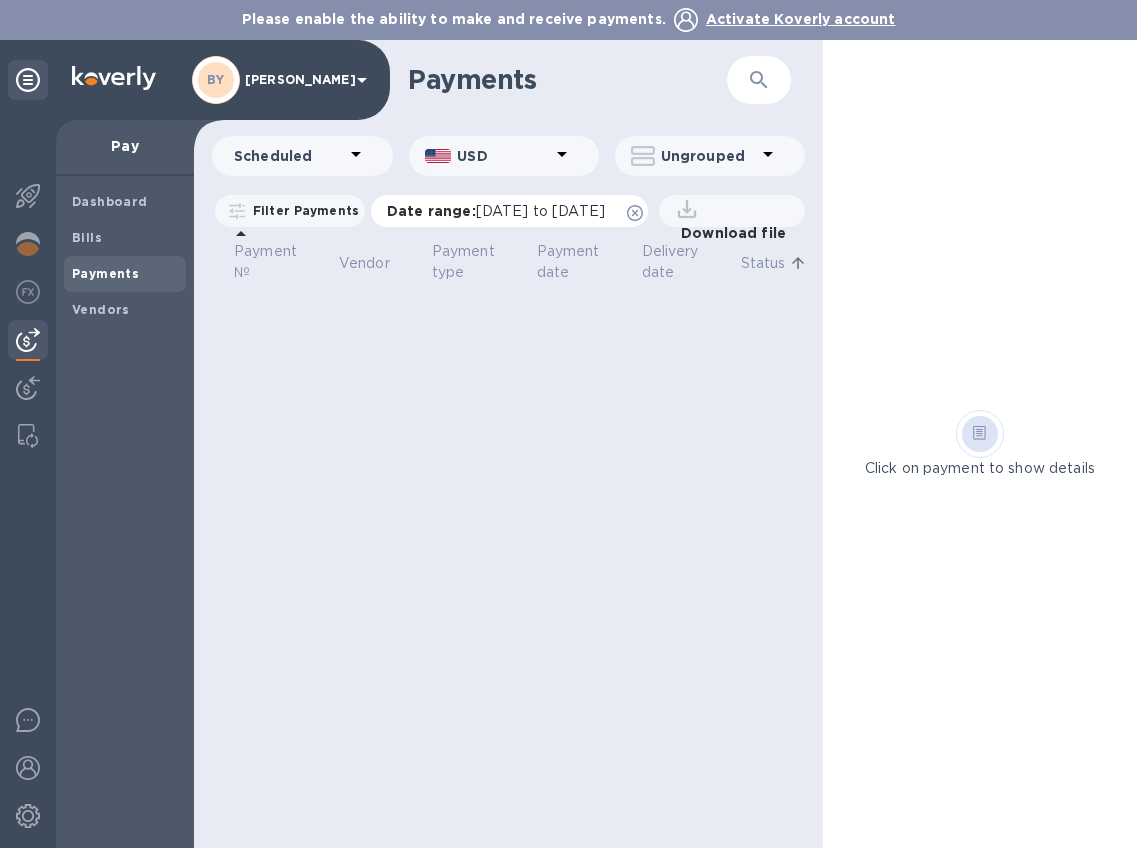 click 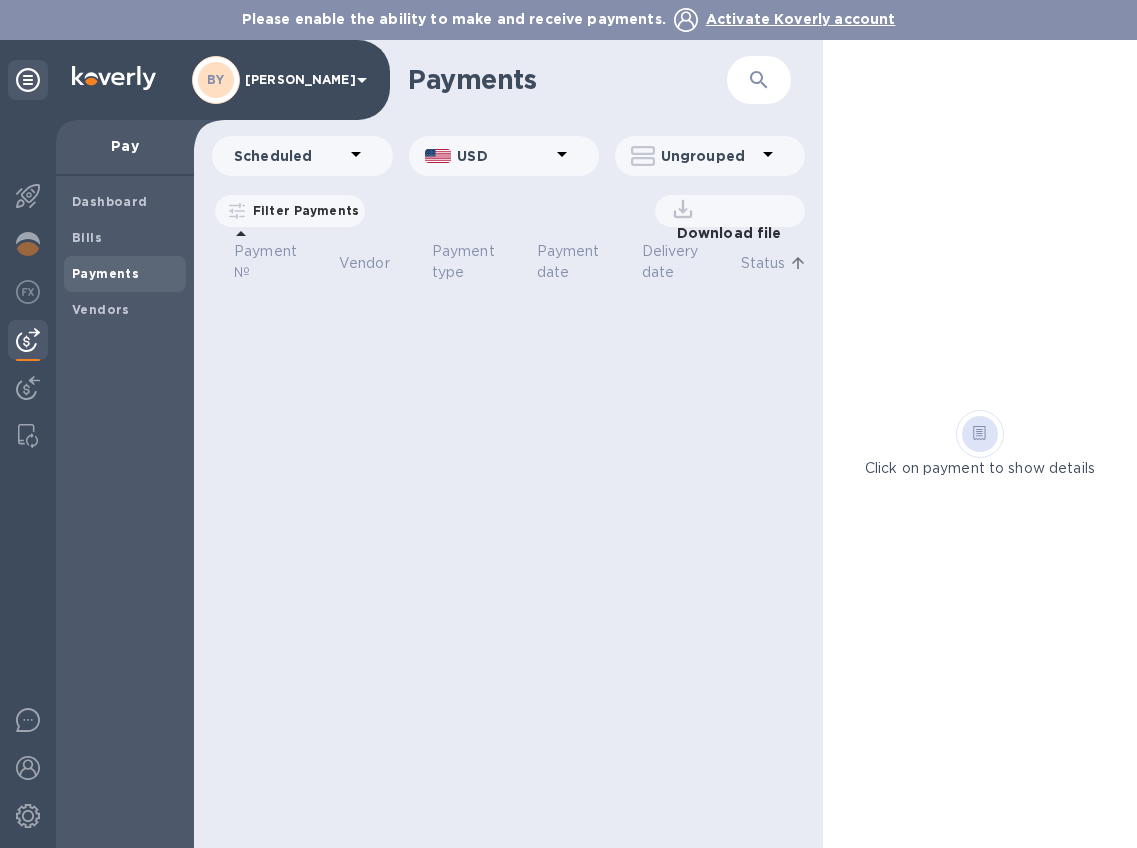 click 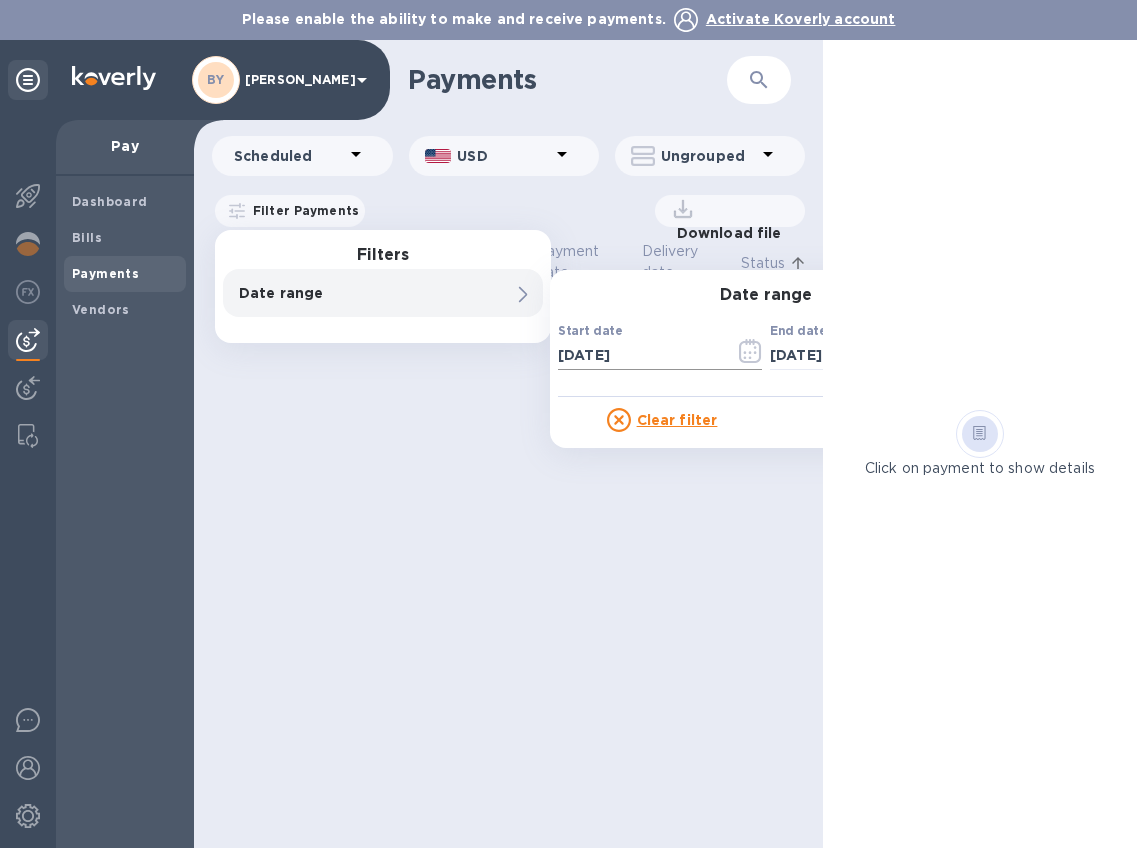 click on "07/14/2025" at bounding box center [638, 355] 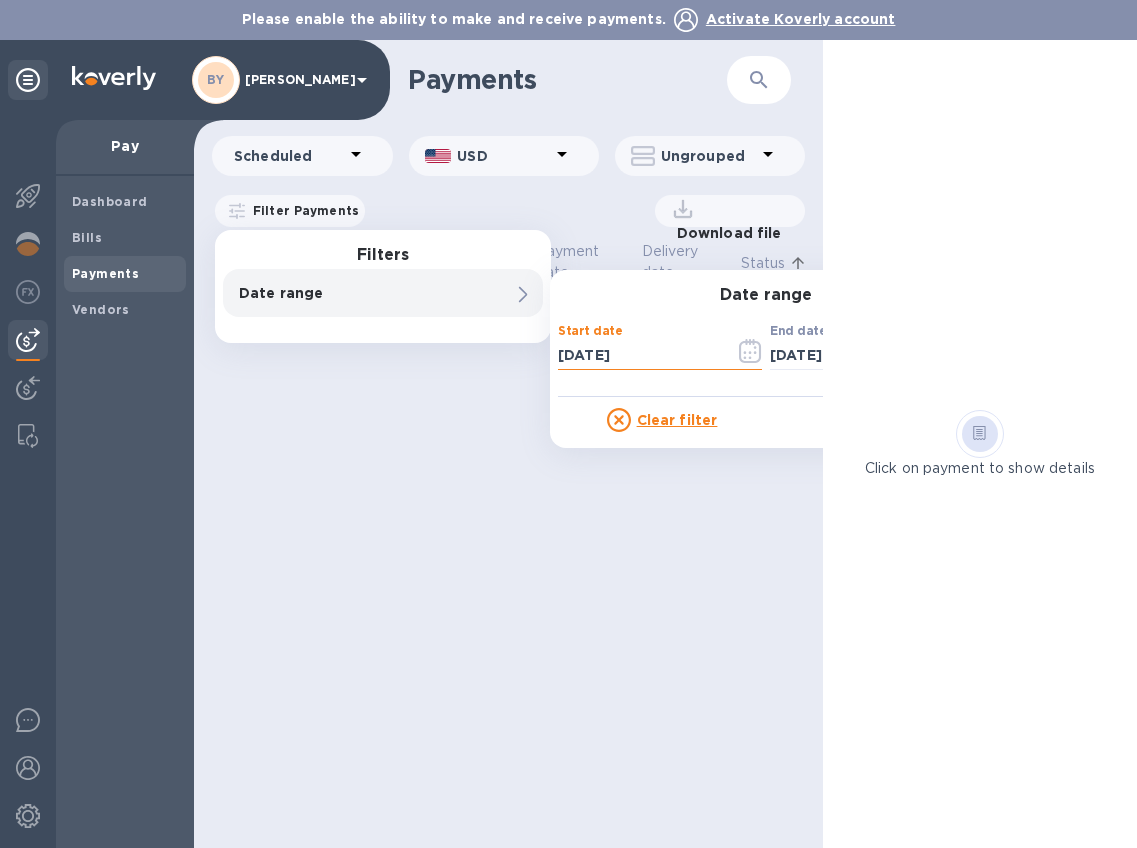 click on "Payments ​ Scheduled USD Ungrouped Filter Payments Filters Date range 0 Date range Start date 07/14/2025 ​ End date 07/14/2025 ​ Clear filter Apply Download file Payment № Vendor Payment type Payment date Delivery date Status Payee currency Paid" at bounding box center (508, 444) 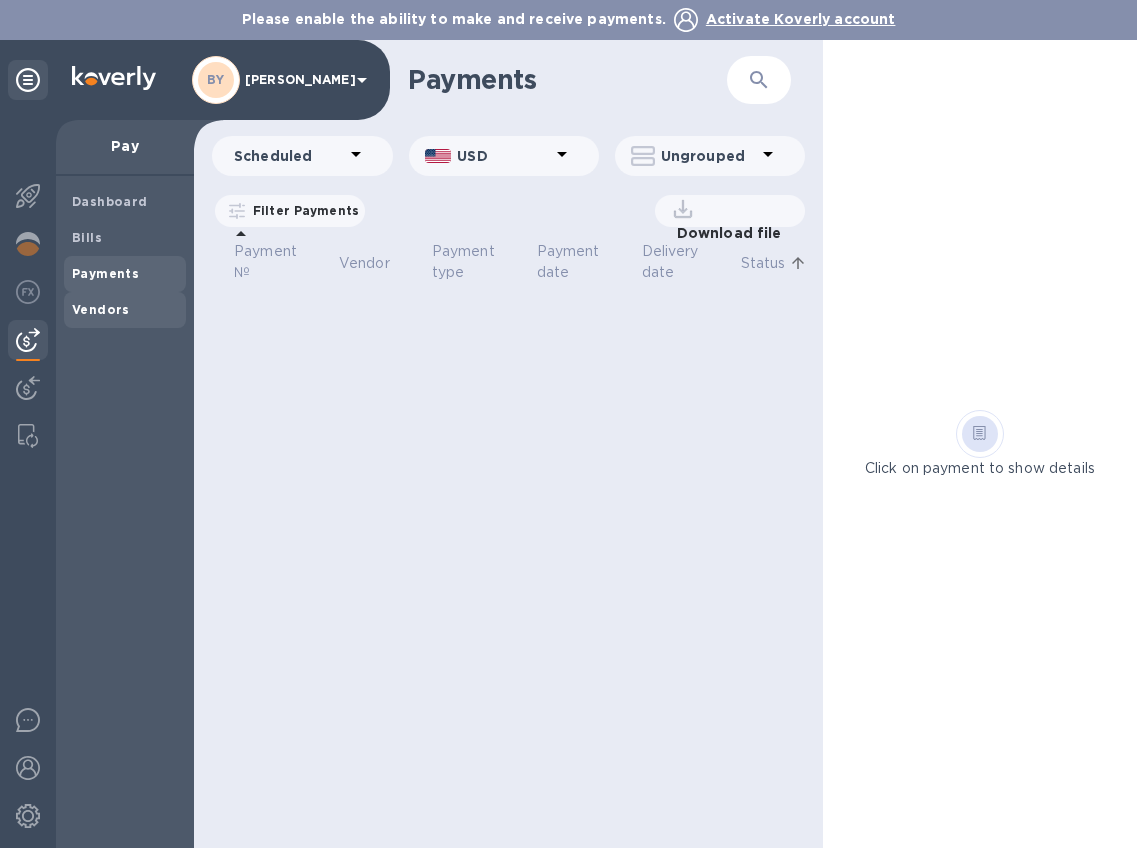 click on "Vendors" at bounding box center (101, 309) 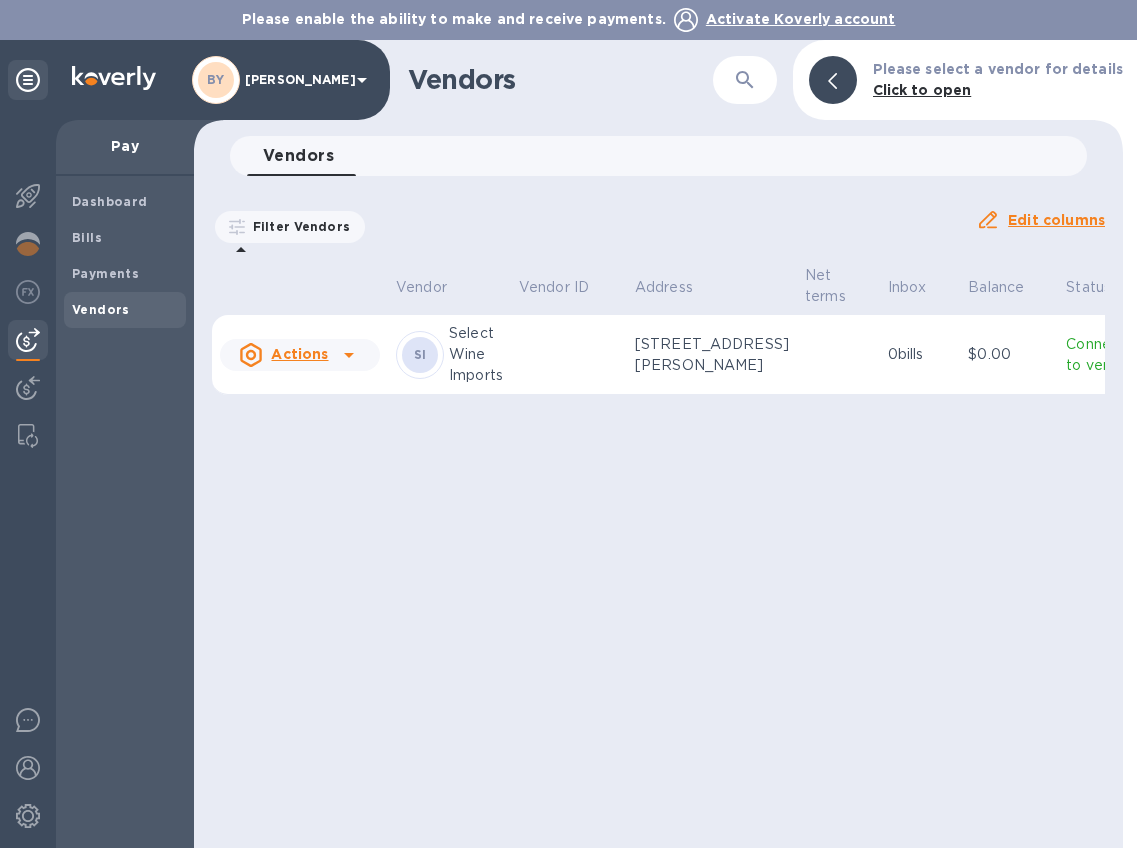click on "Select Wine Imports" at bounding box center [476, 354] 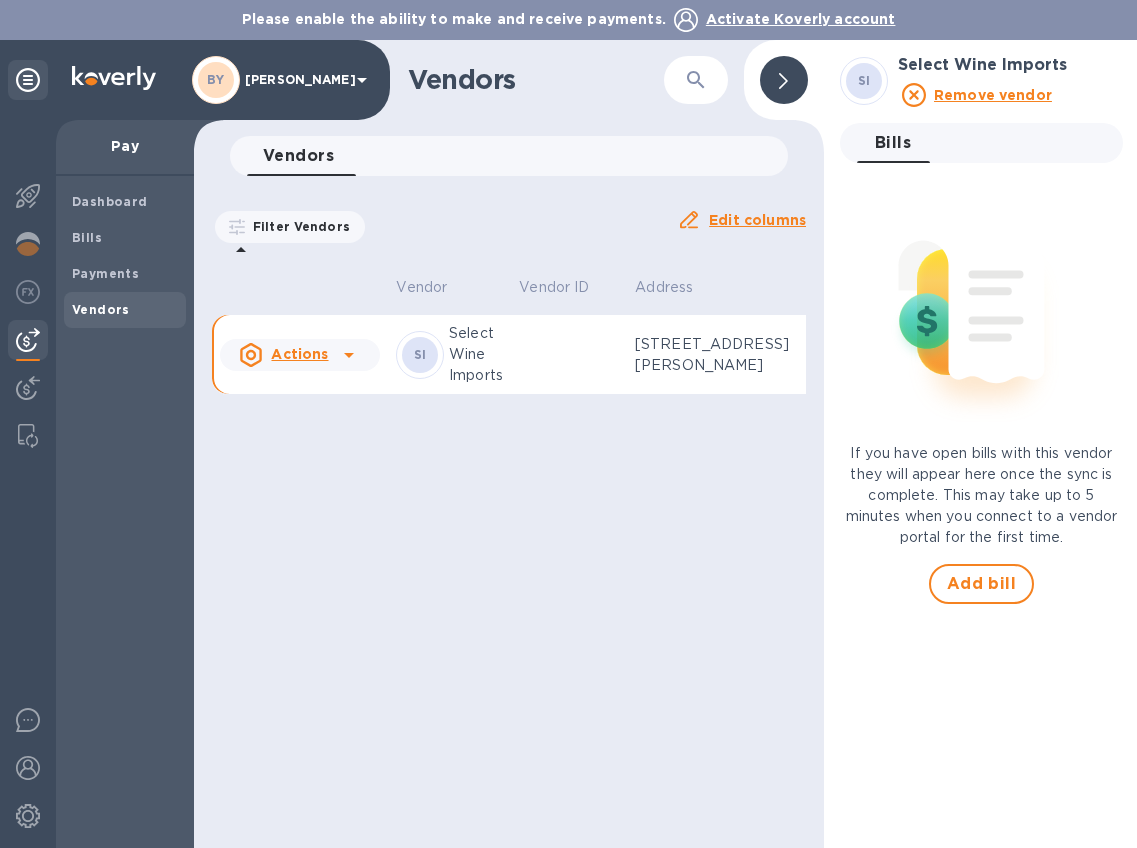 click 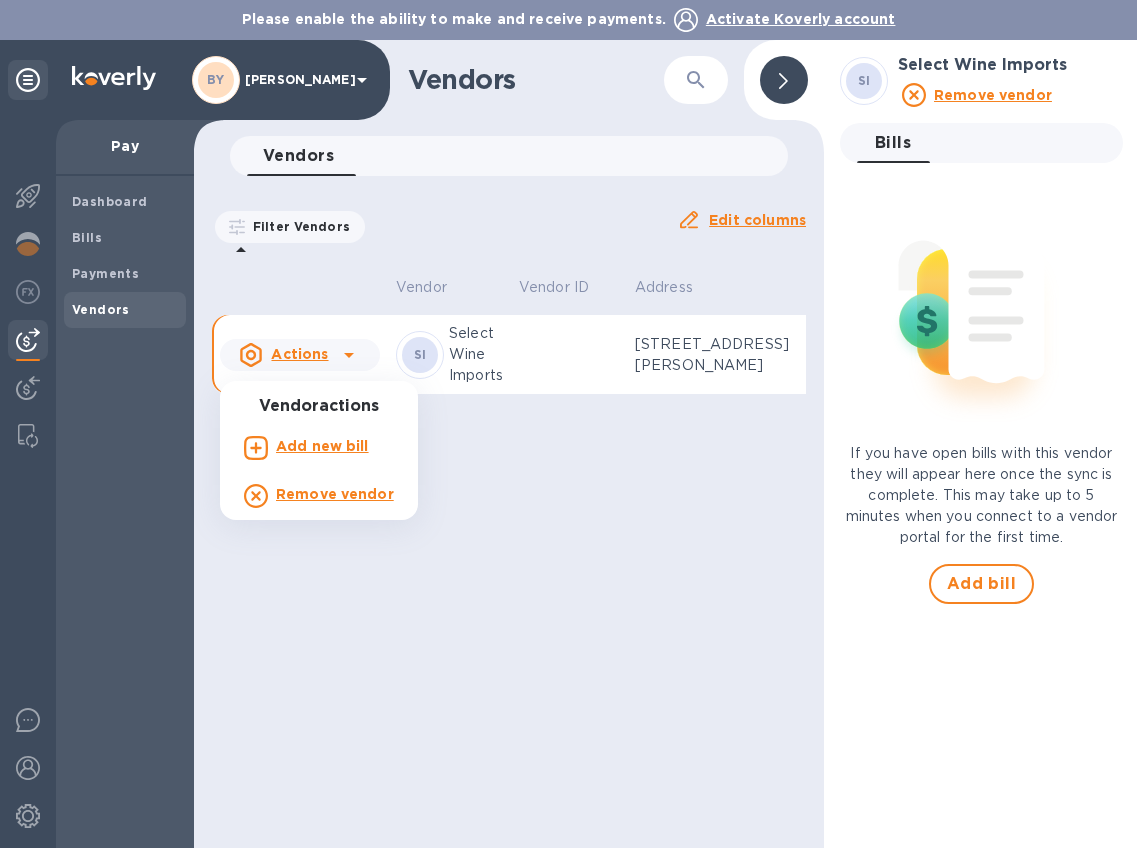 click on "Add new bill" at bounding box center (322, 446) 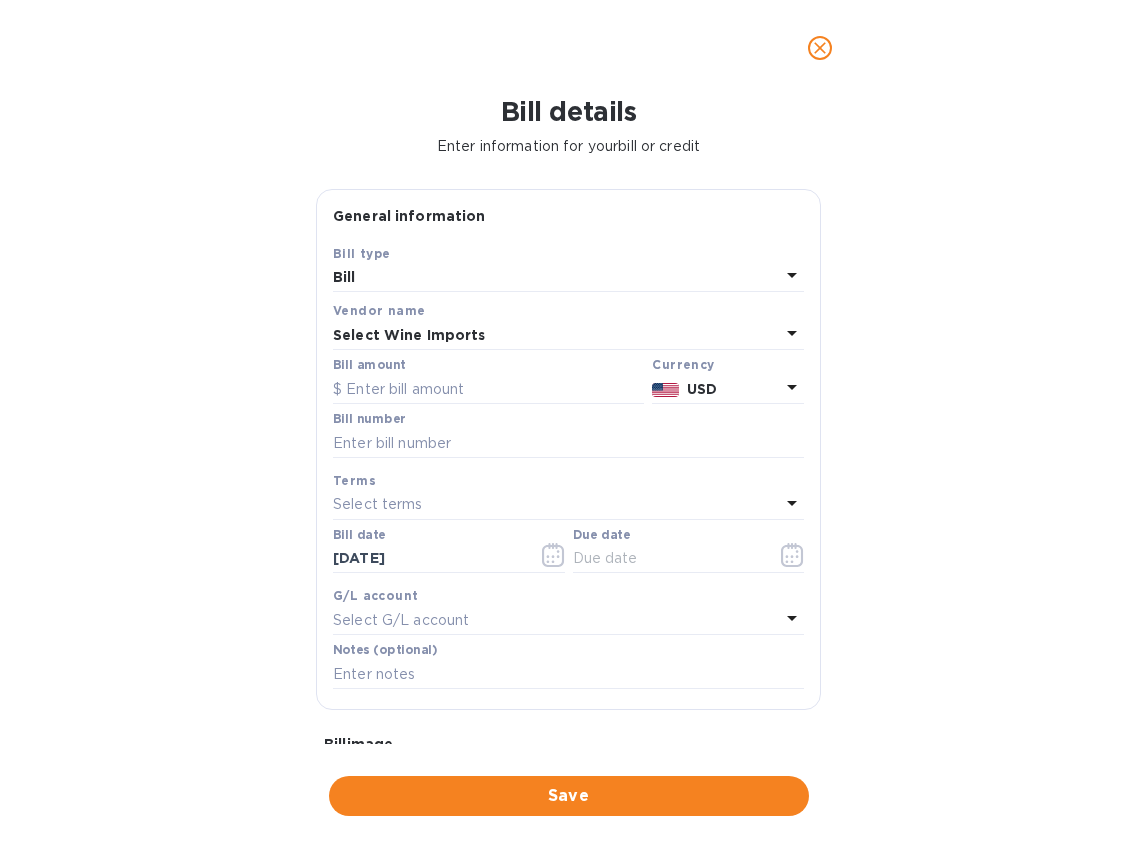 click 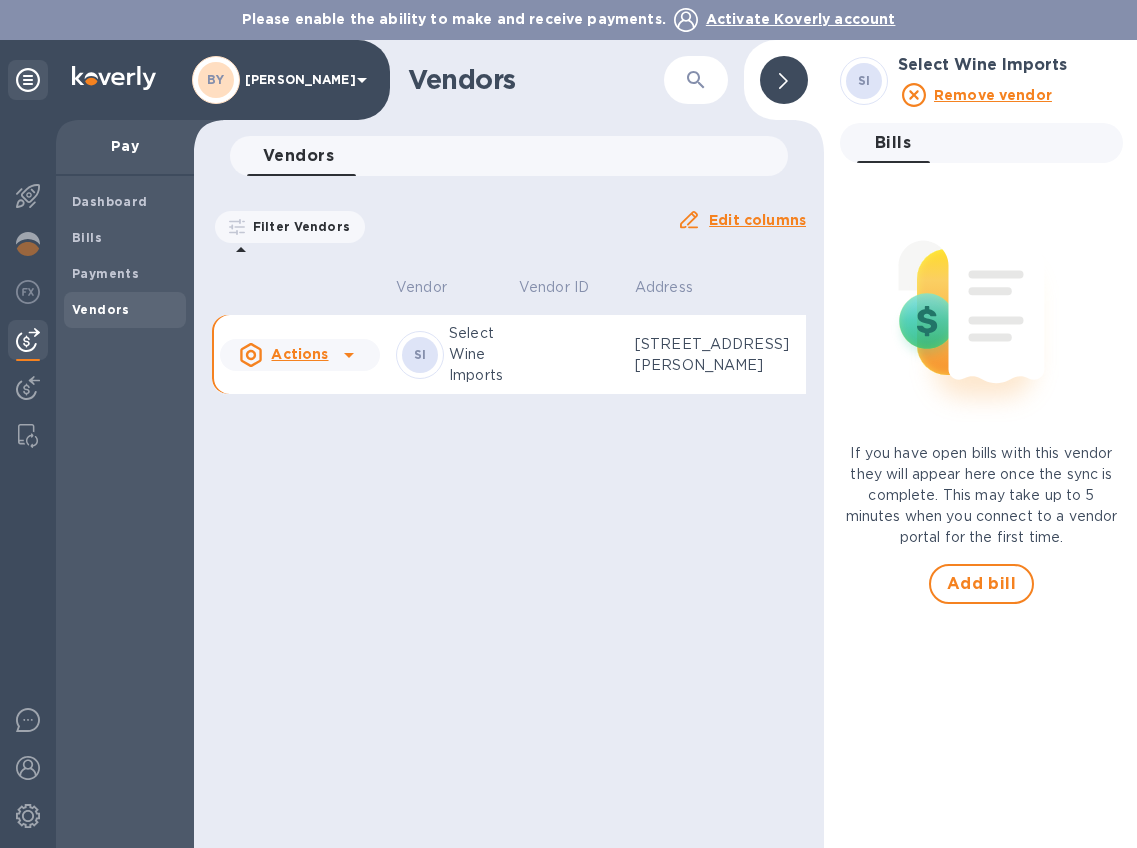 click on "SI Select Wine Imports" at bounding box center [449, 354] 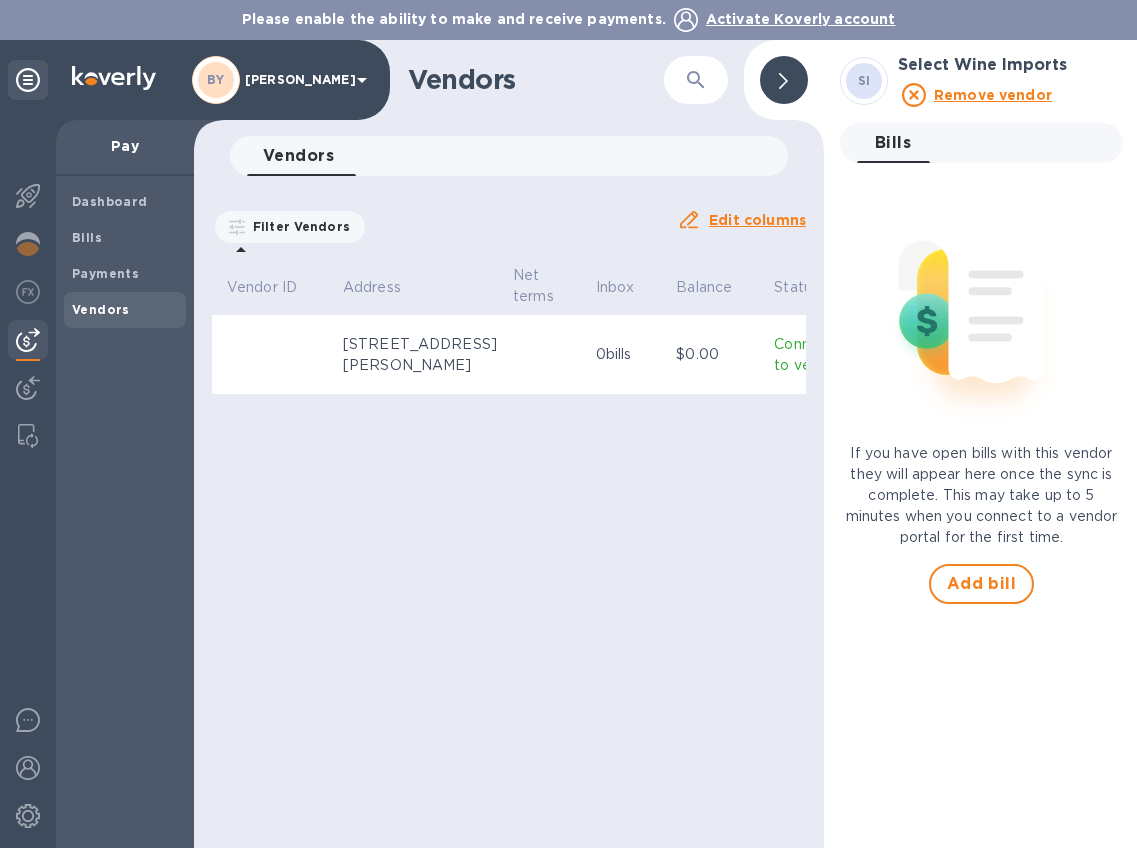 scroll, scrollTop: 0, scrollLeft: 292, axis: horizontal 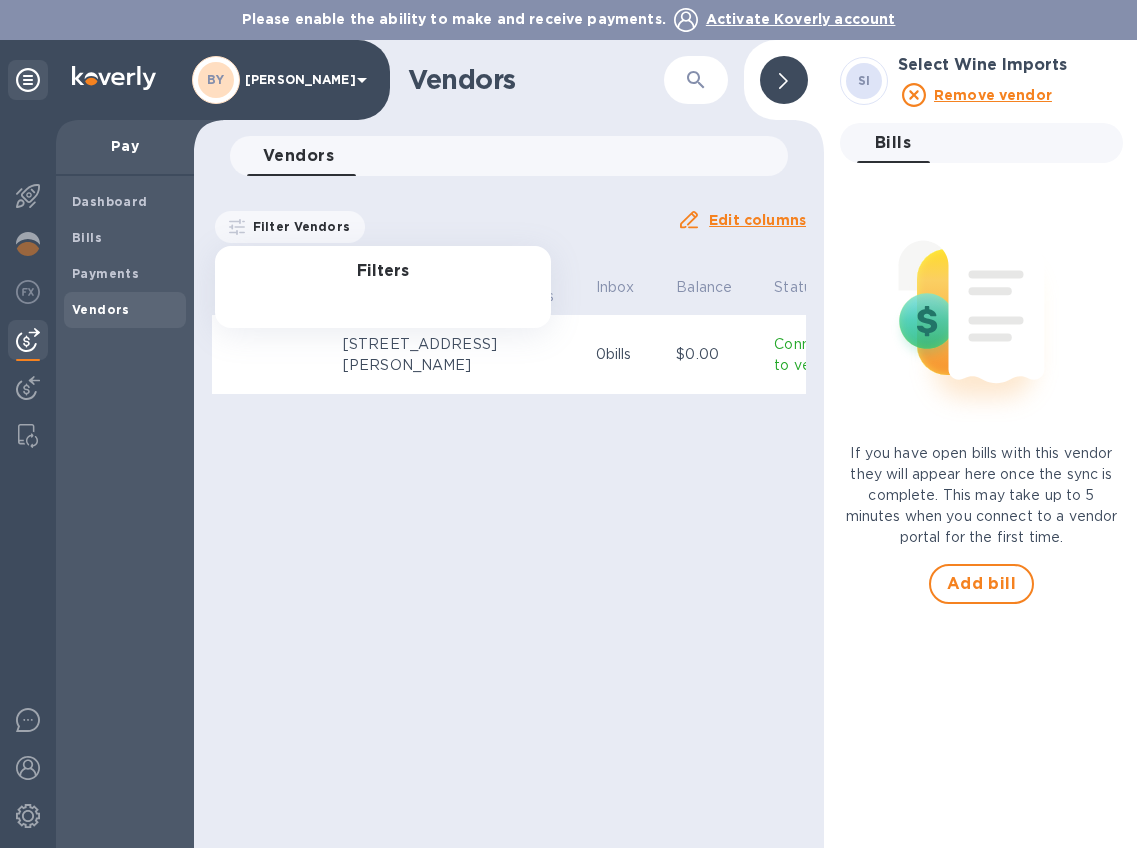 click on "Vendors ​ Vendors 0 Filter Vendors Filters Auto pay:  All Edit columns Vendor Vendor ID Address Net terms Inbox Balance Status Actions SI Select Wine Imports 27 Dale Street, Chestnut Hill,   MA 02467 US 0  bills $0.00 Connected to vendor" at bounding box center [509, 444] 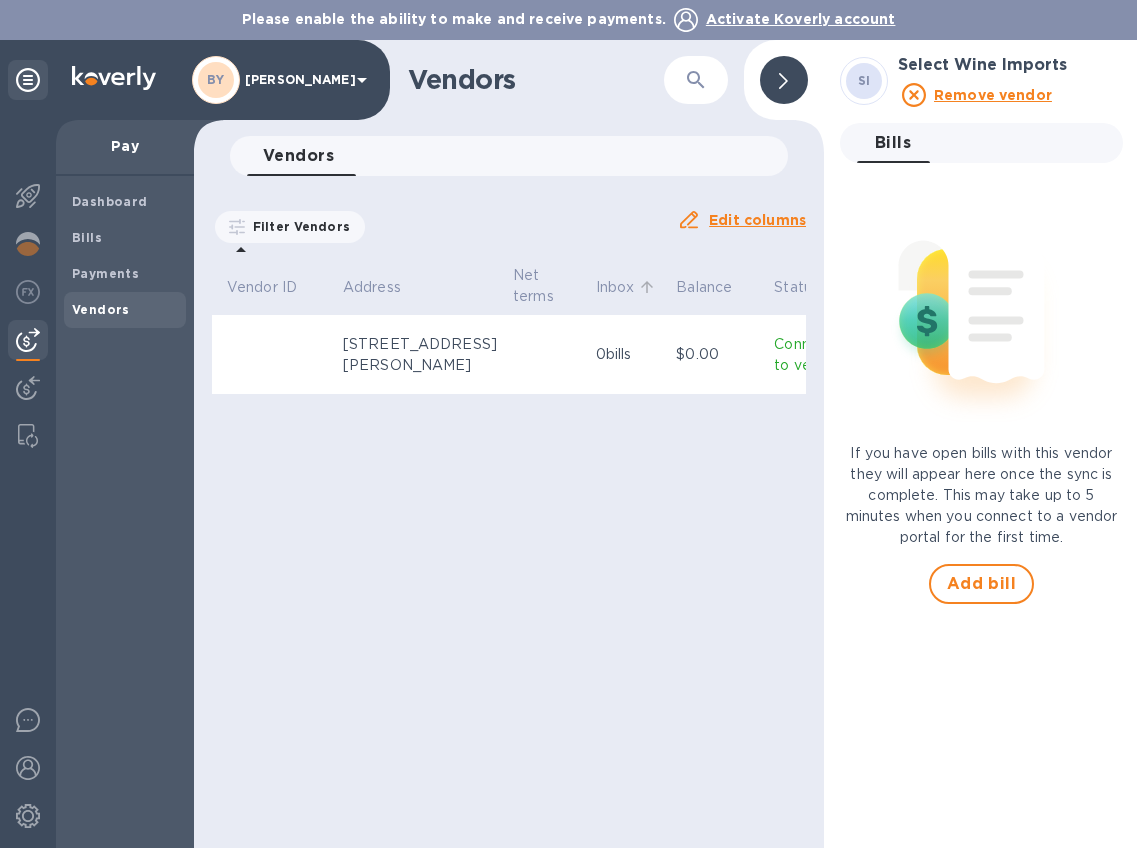 click on "Inbox" at bounding box center [615, 287] 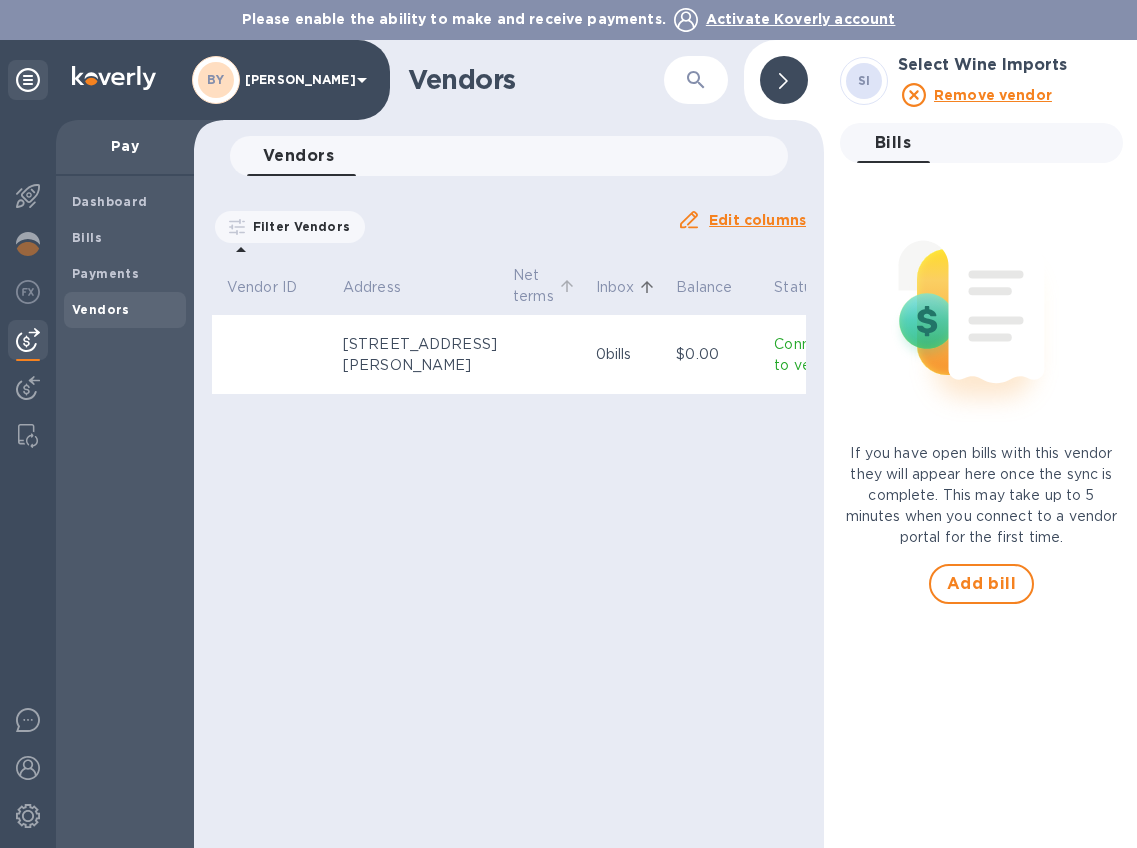 click on "Net terms" at bounding box center [533, 286] 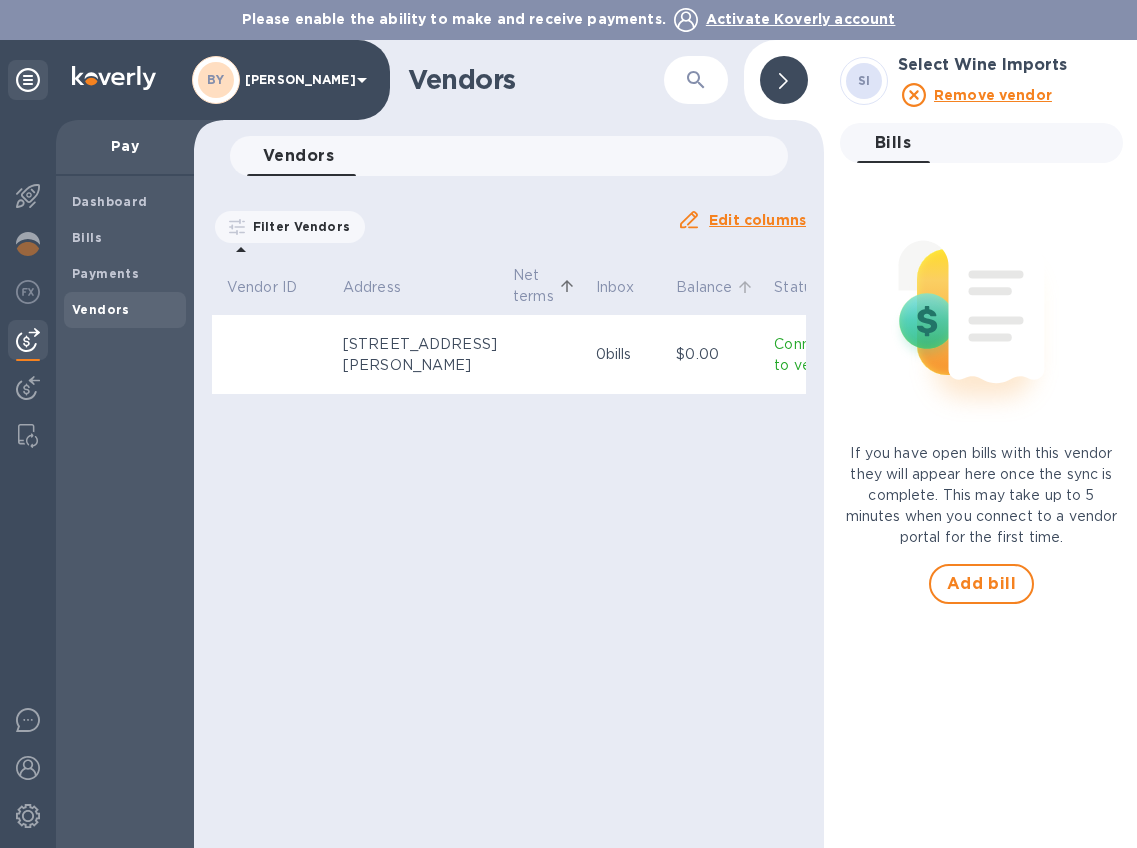 click on "Balance" at bounding box center [704, 287] 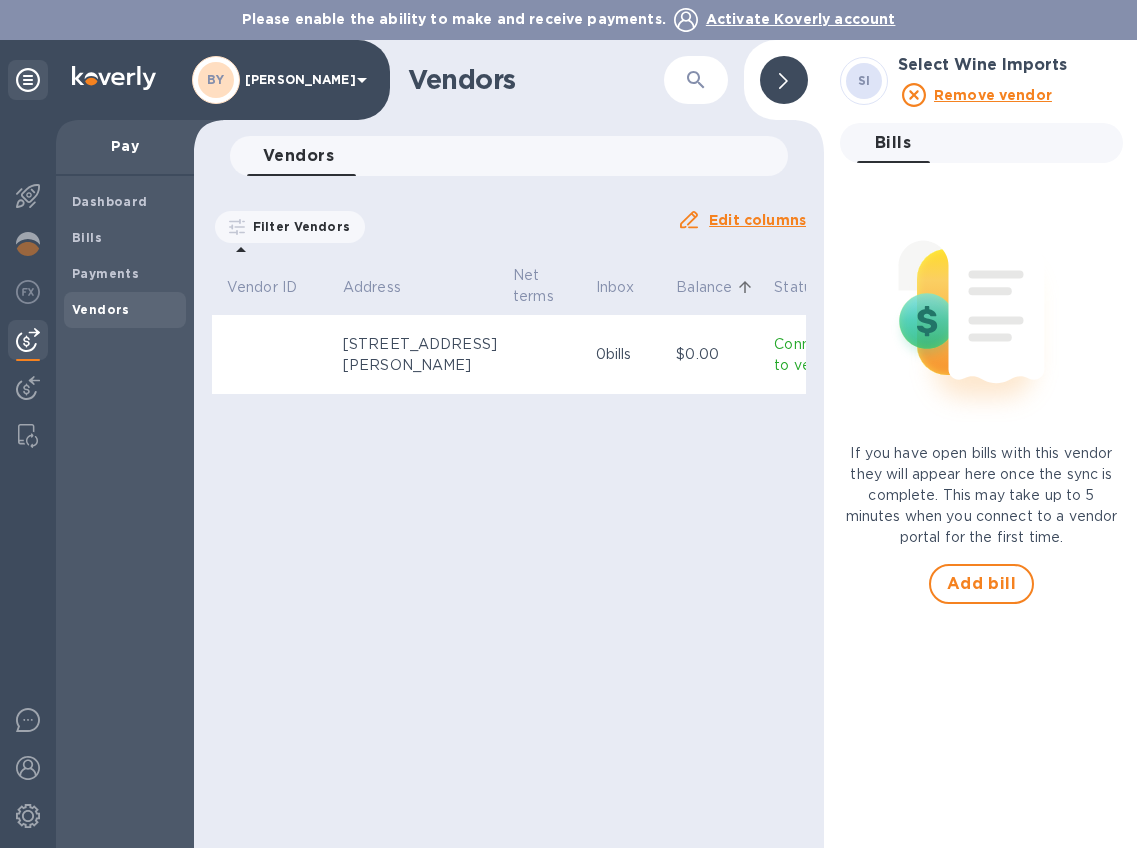 click at bounding box center [784, 80] 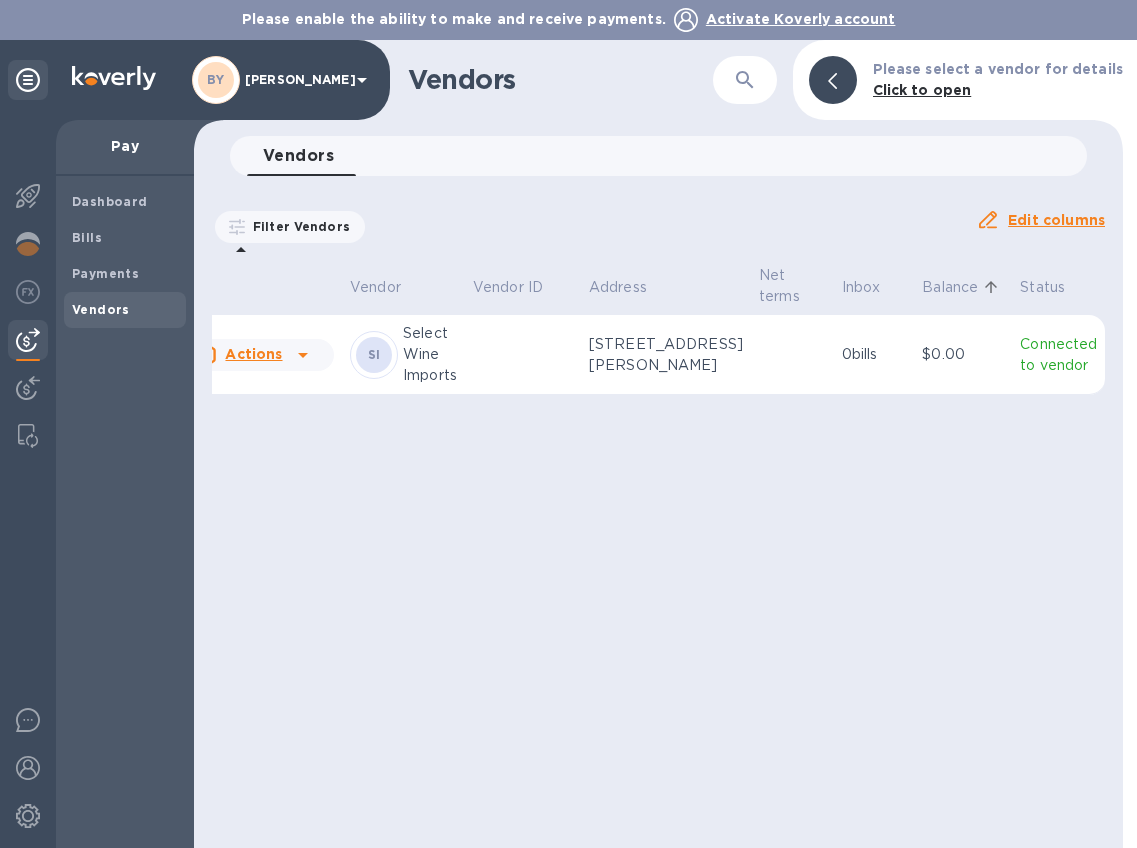 scroll, scrollTop: 0, scrollLeft: 0, axis: both 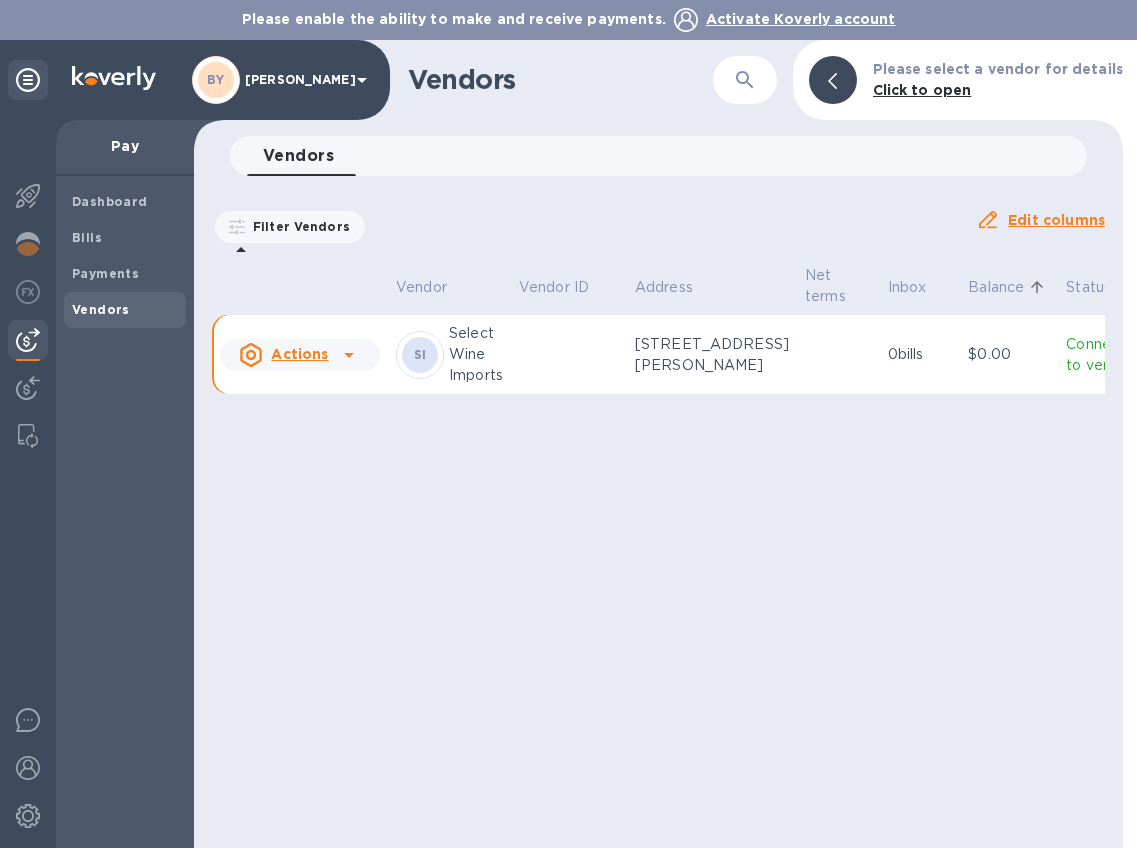 click on "Edit columns" at bounding box center (1056, 220) 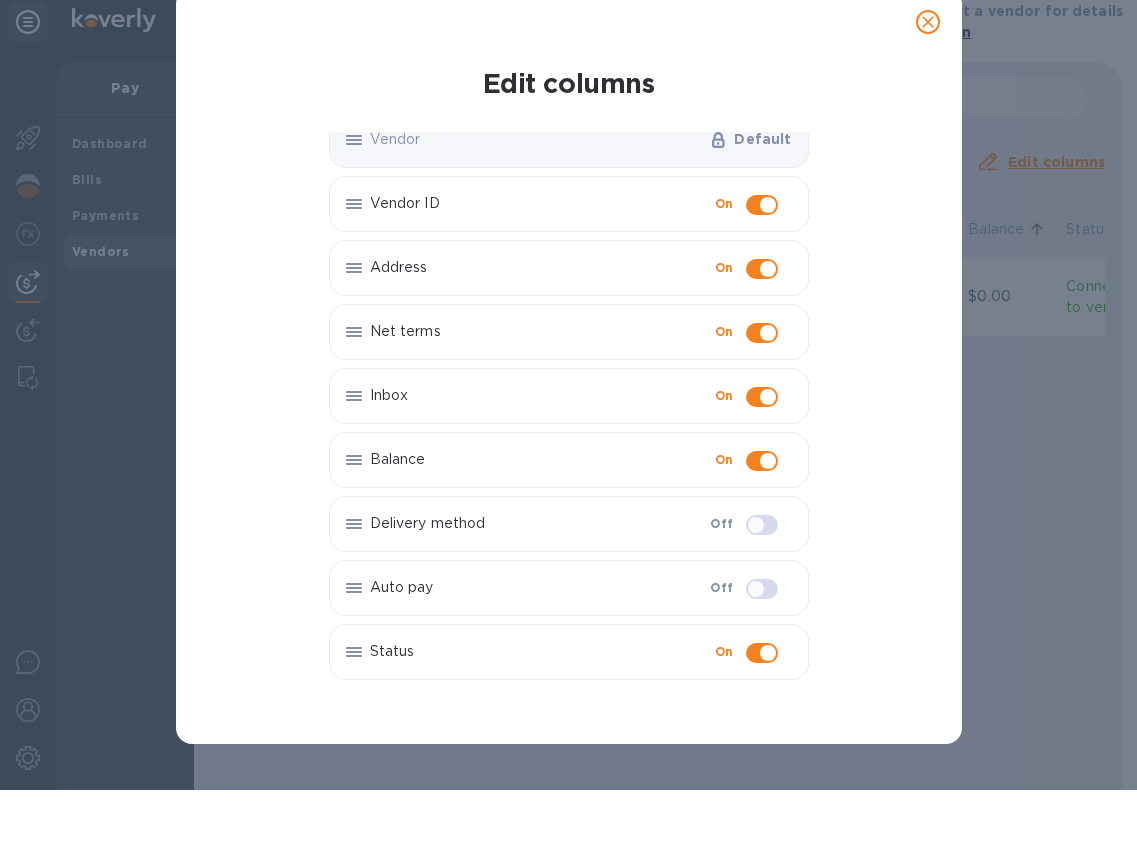 scroll, scrollTop: 20, scrollLeft: 0, axis: vertical 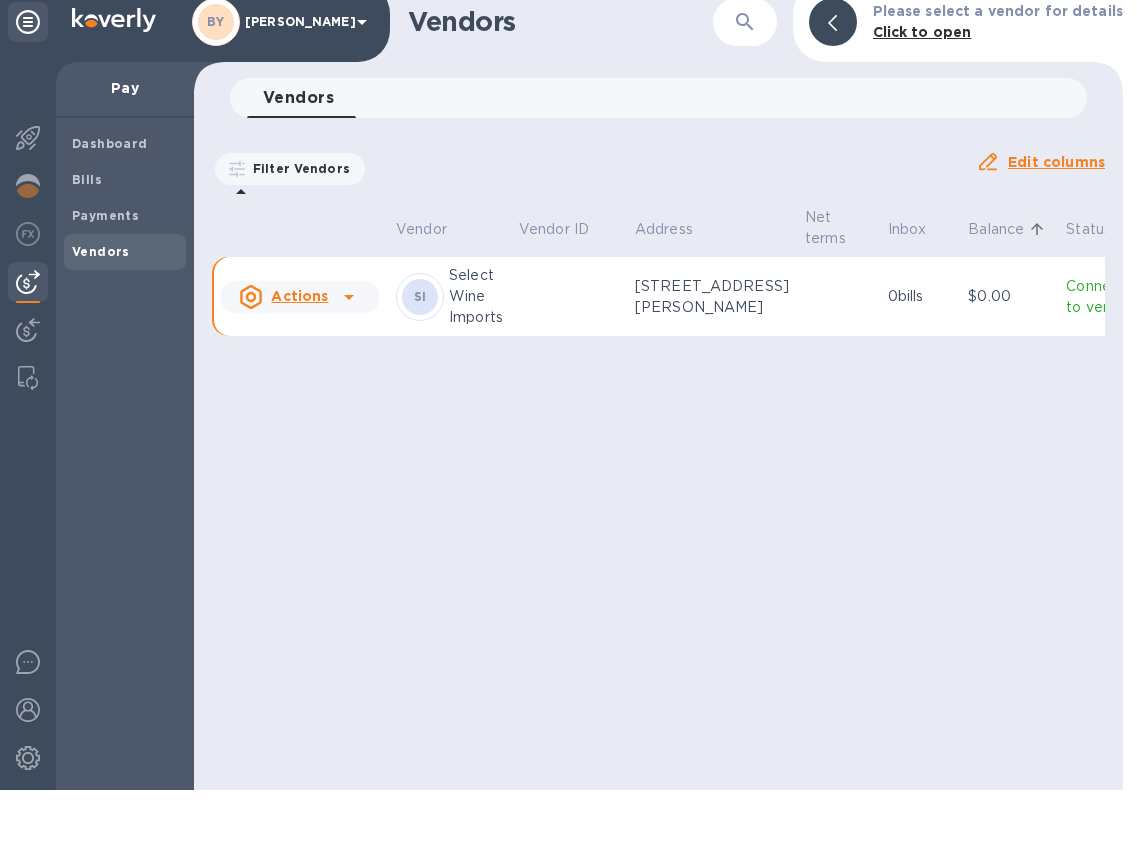 click 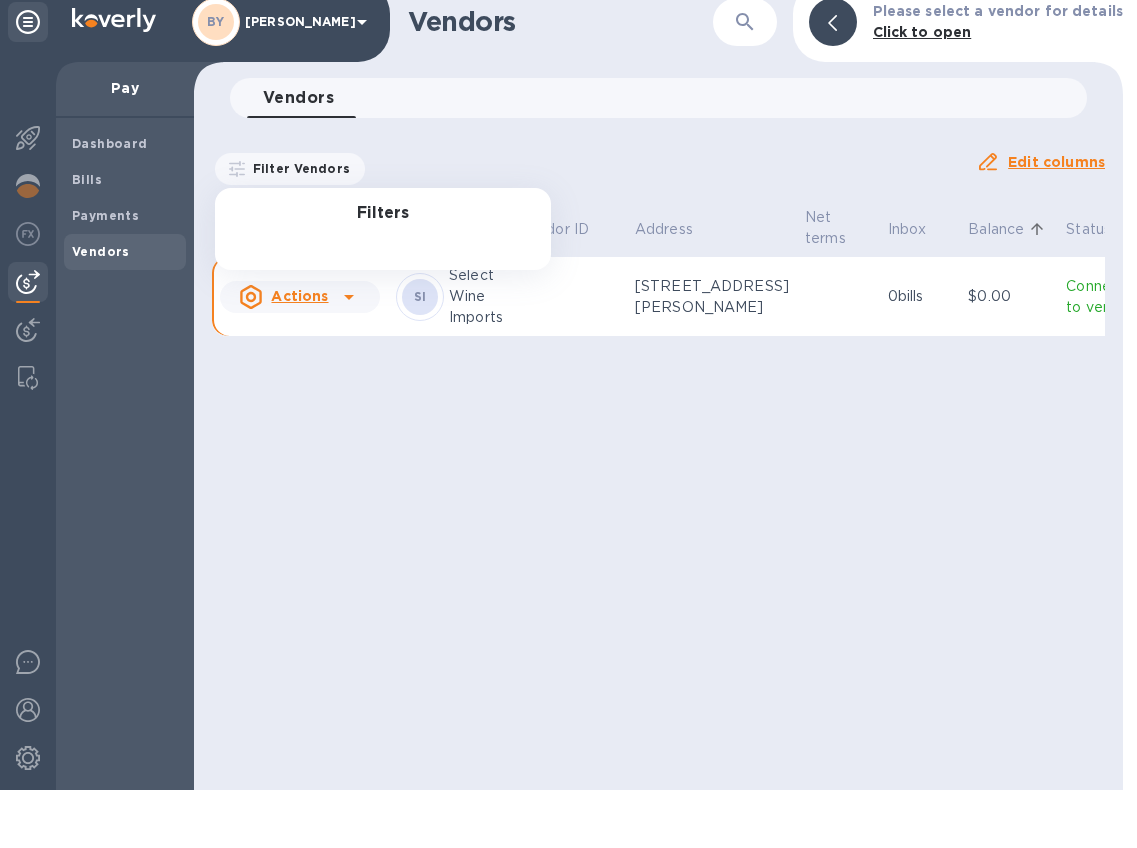 click 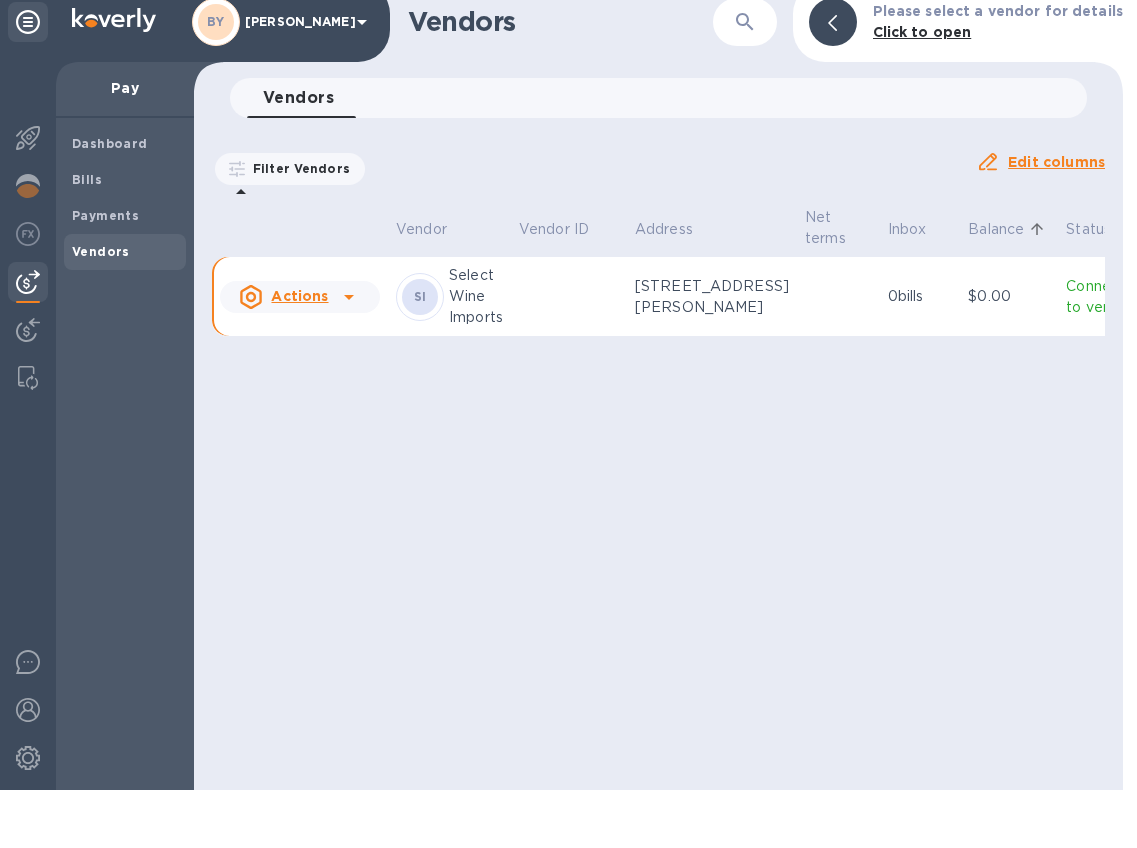 click on "Click to open" at bounding box center (922, 90) 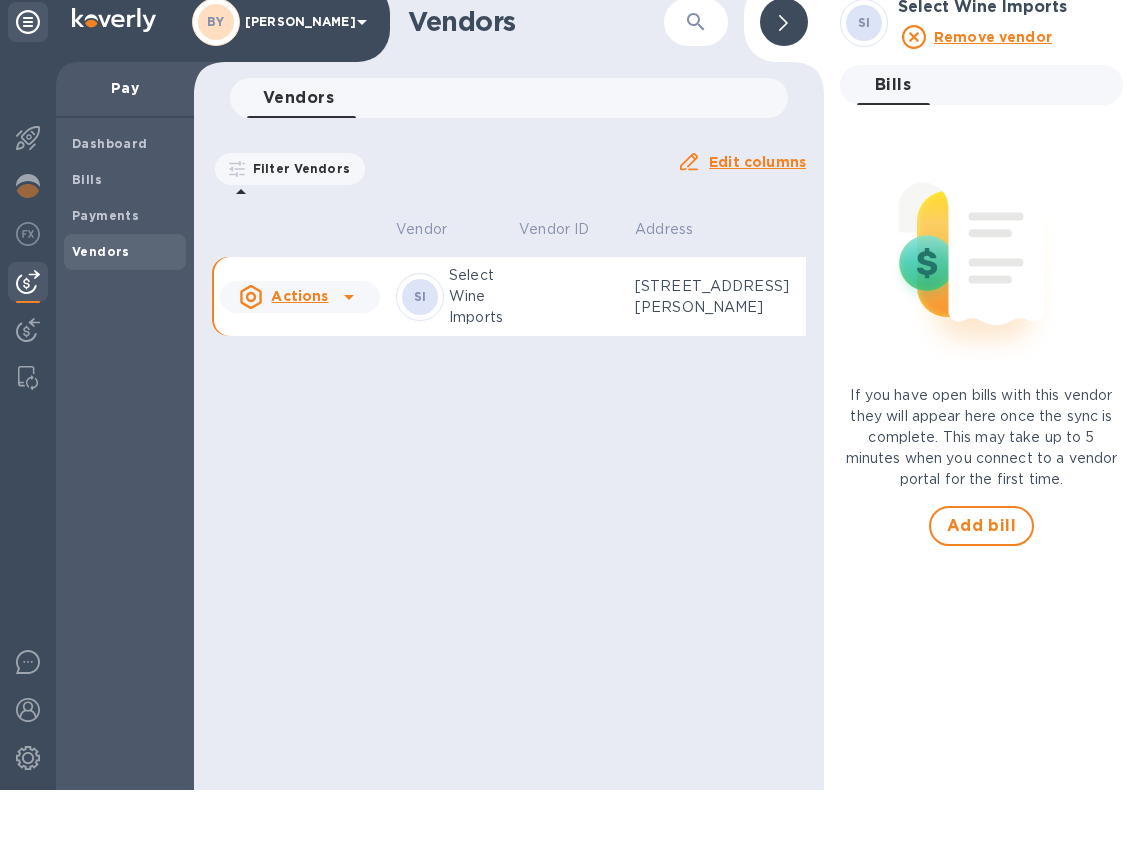 click on "Bills 0" at bounding box center [893, 143] 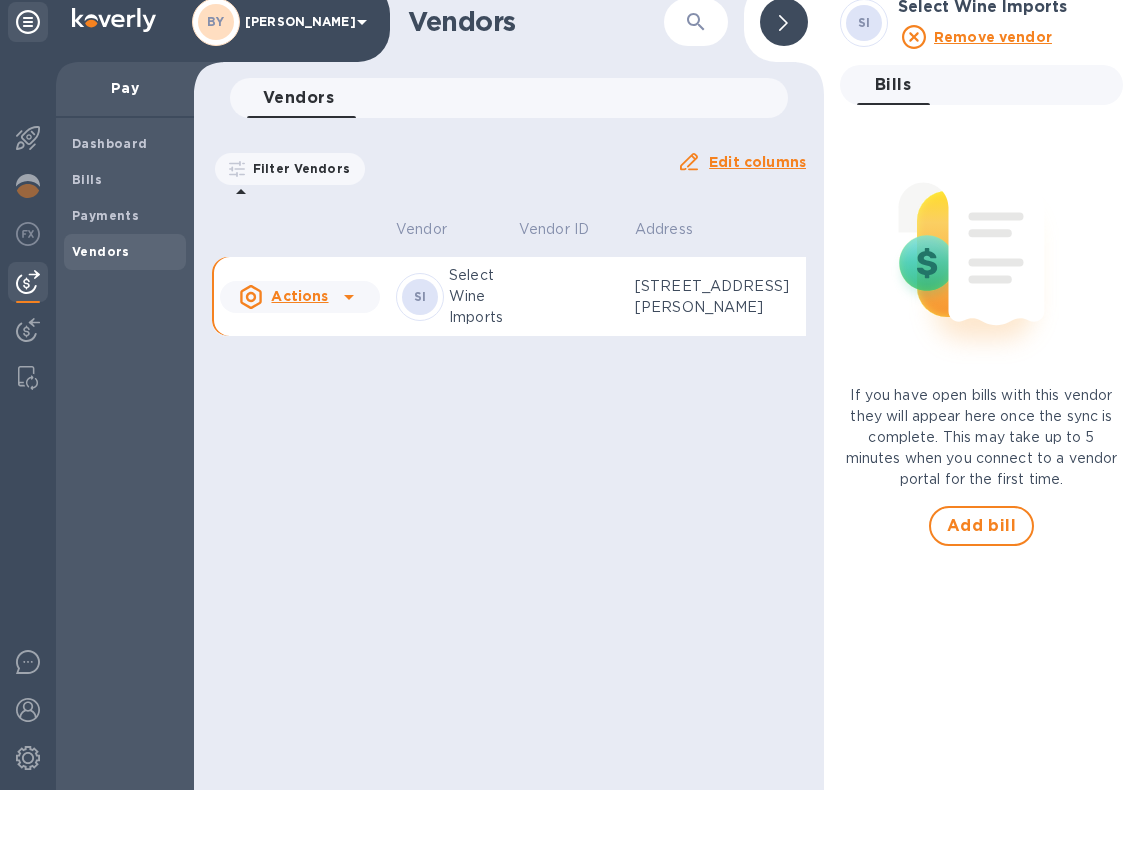 click on "Bills 0" at bounding box center [893, 143] 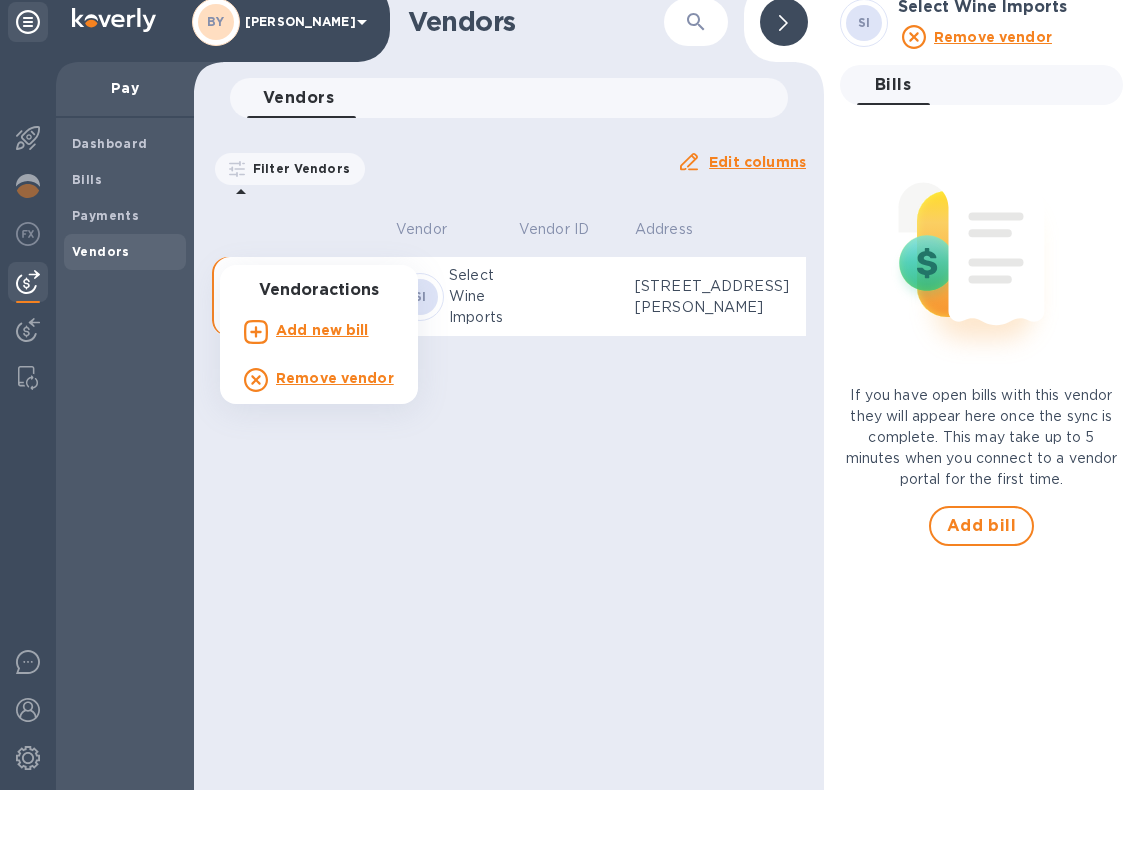 click on "Add new bill" at bounding box center [322, 388] 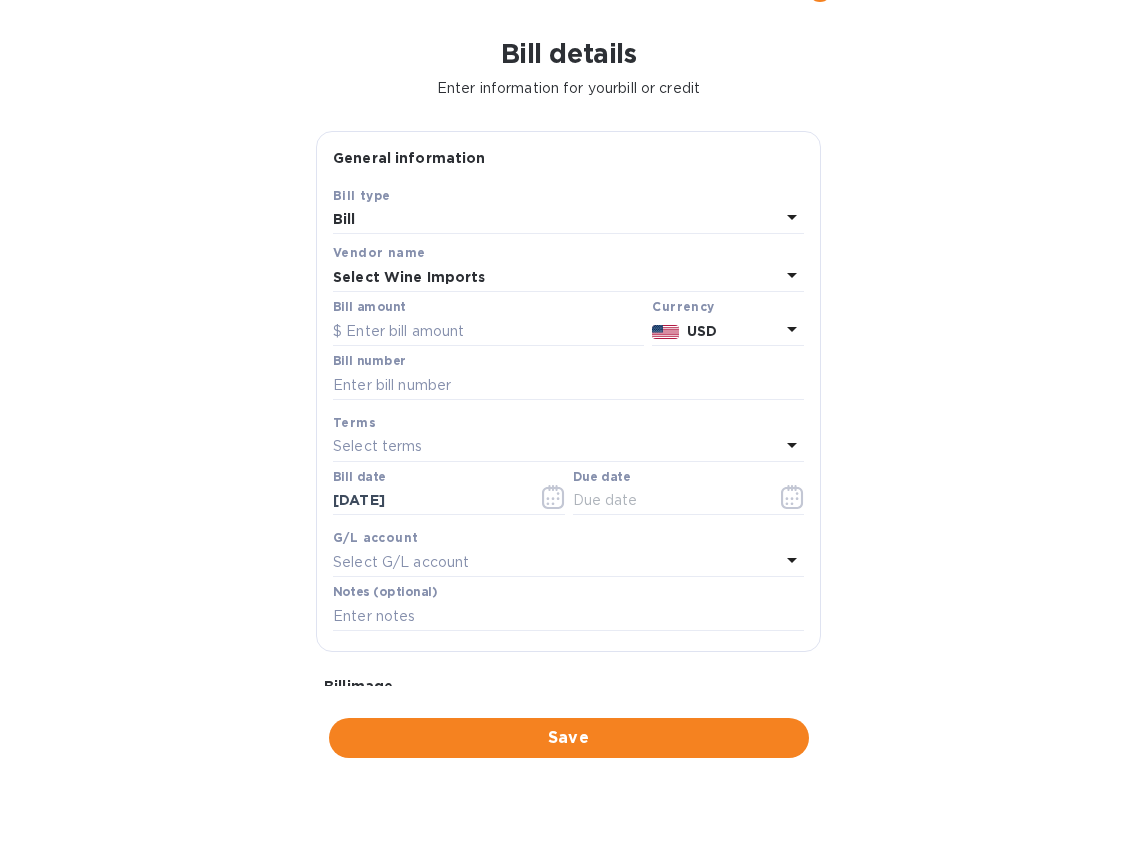 click 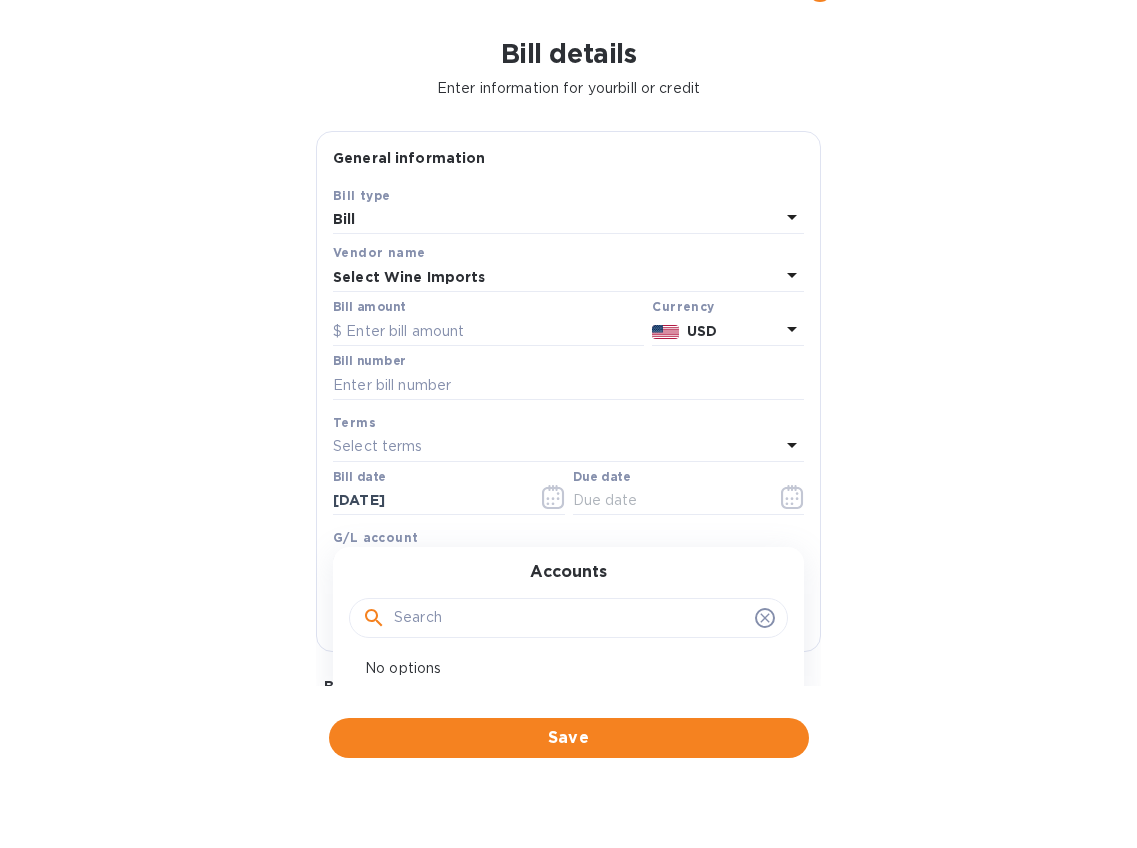 click on "Accounts No options" at bounding box center (568, 686) 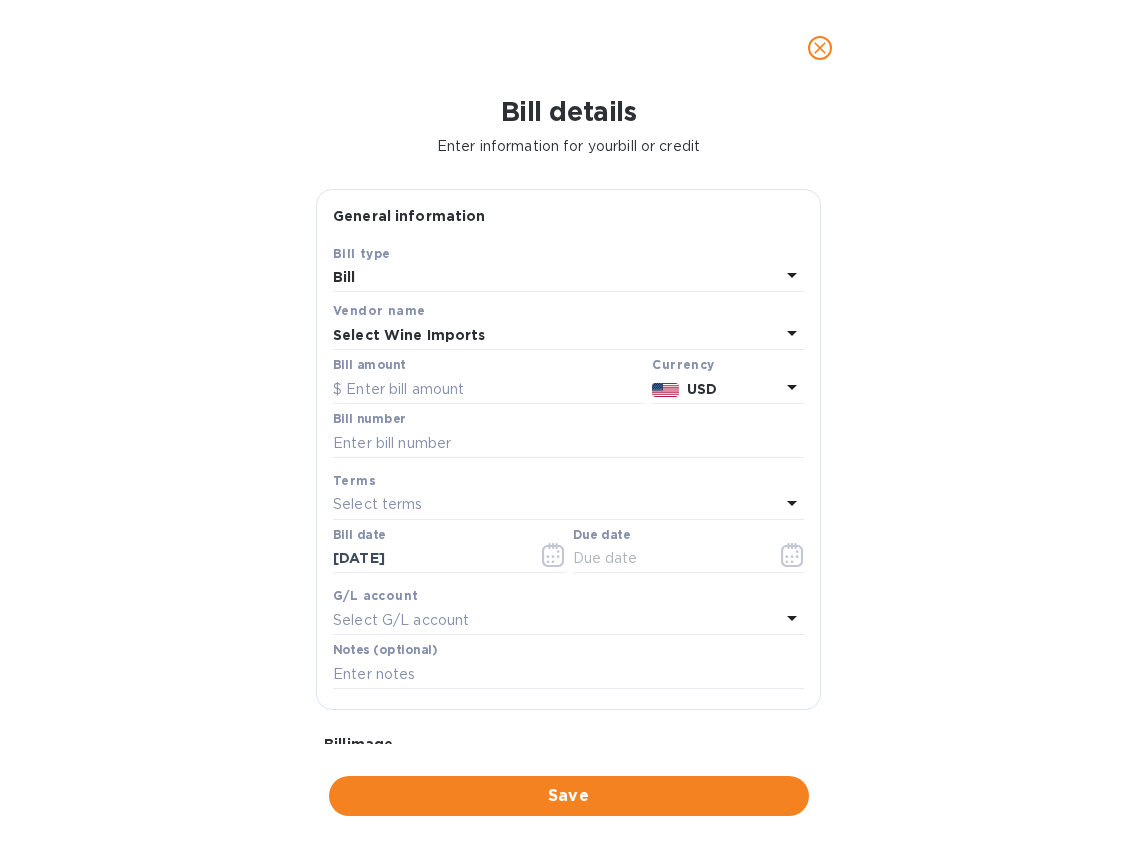 scroll, scrollTop: 1, scrollLeft: 0, axis: vertical 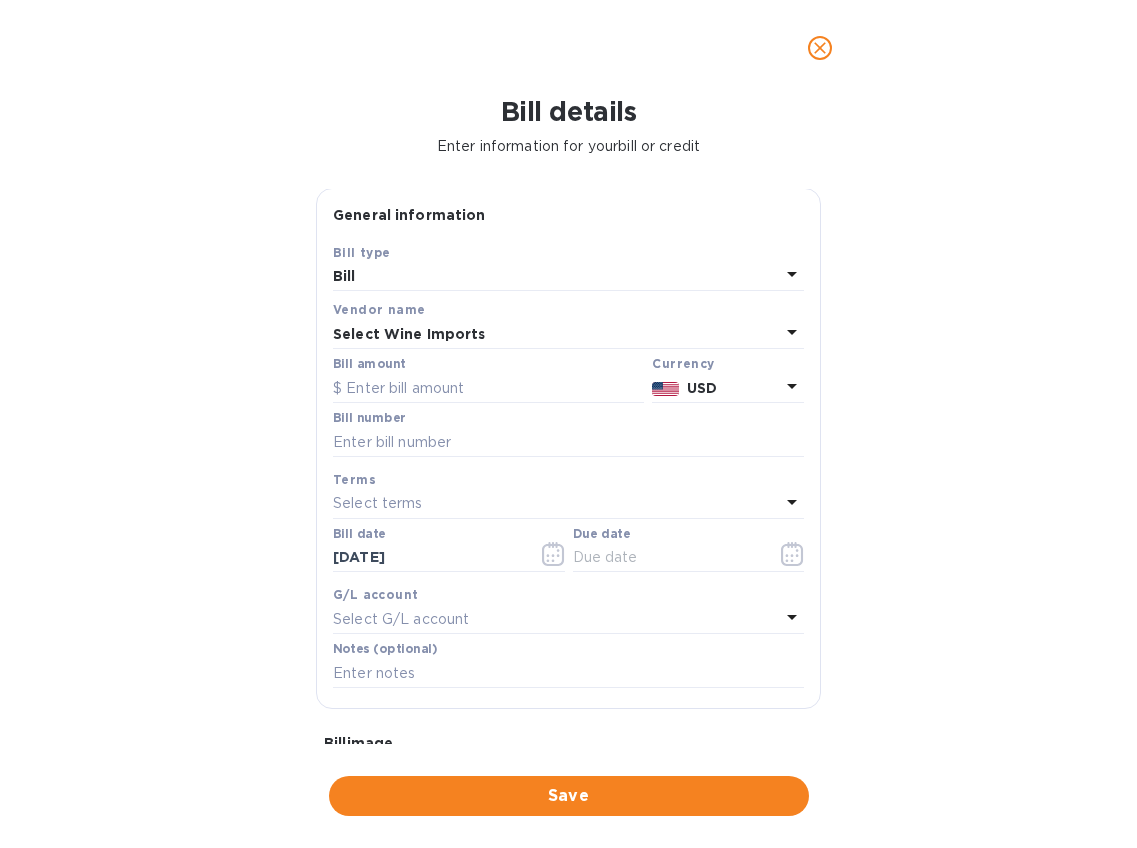 click 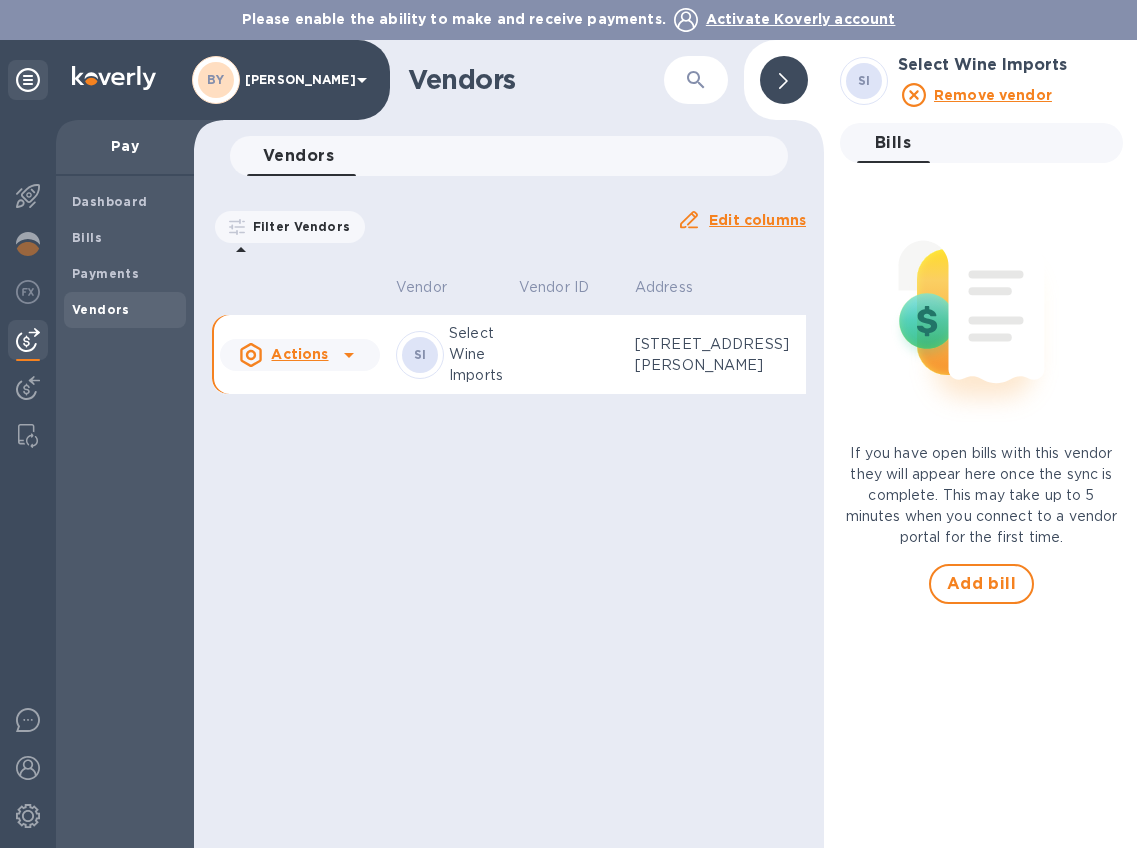 click 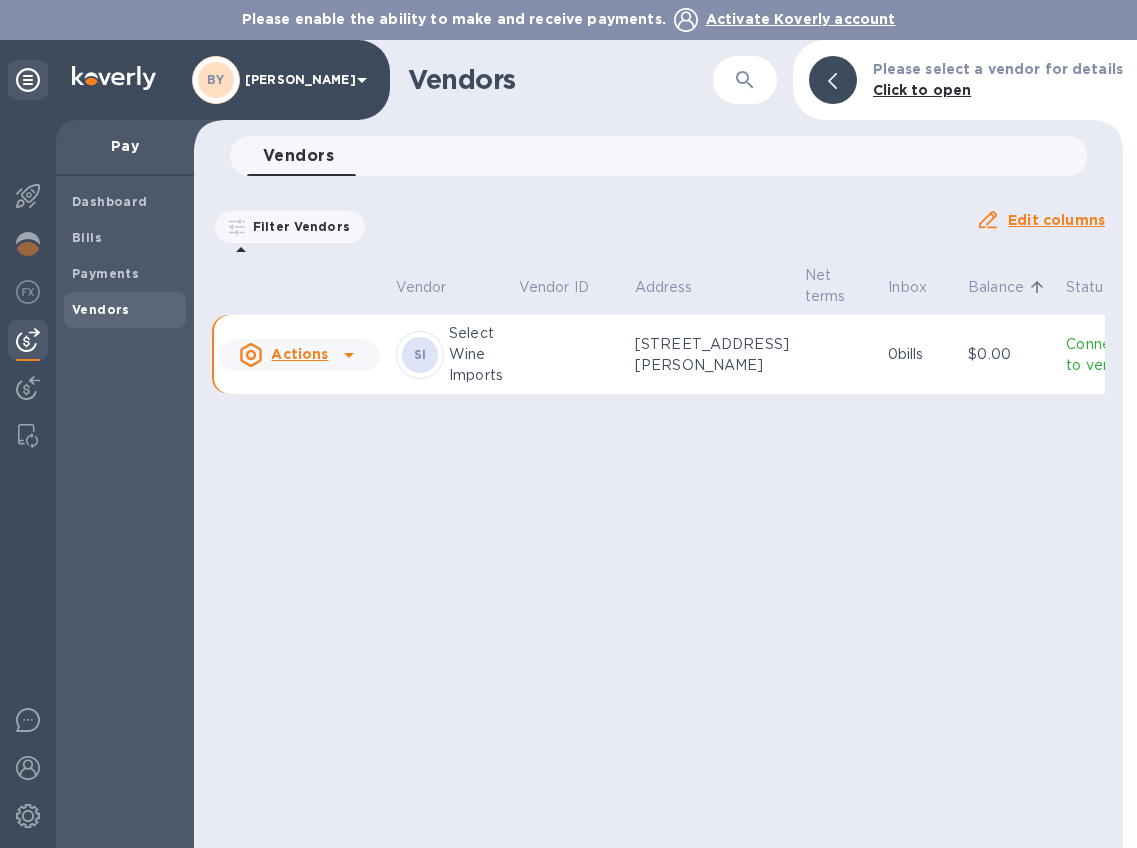 click on "Select Wine Imports" at bounding box center (476, 354) 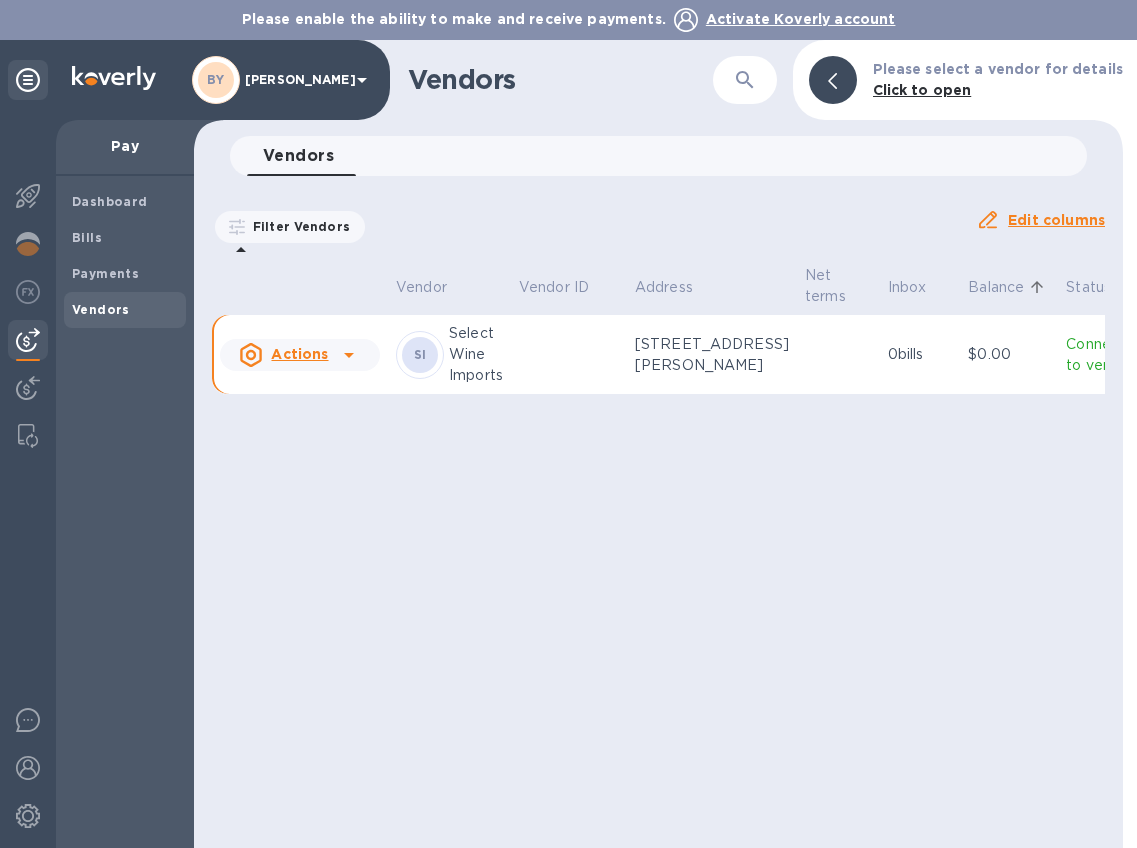 click on "Activate Koverly account" at bounding box center [801, 19] 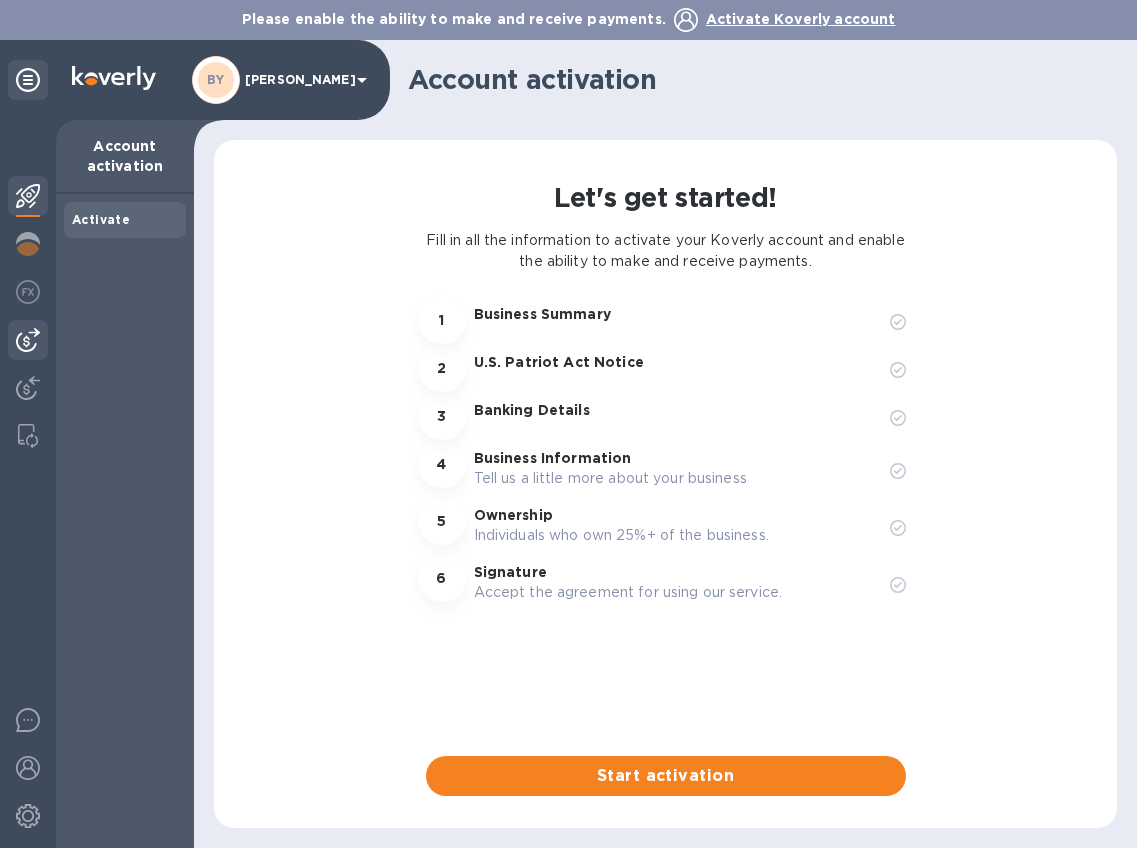 click at bounding box center [28, 340] 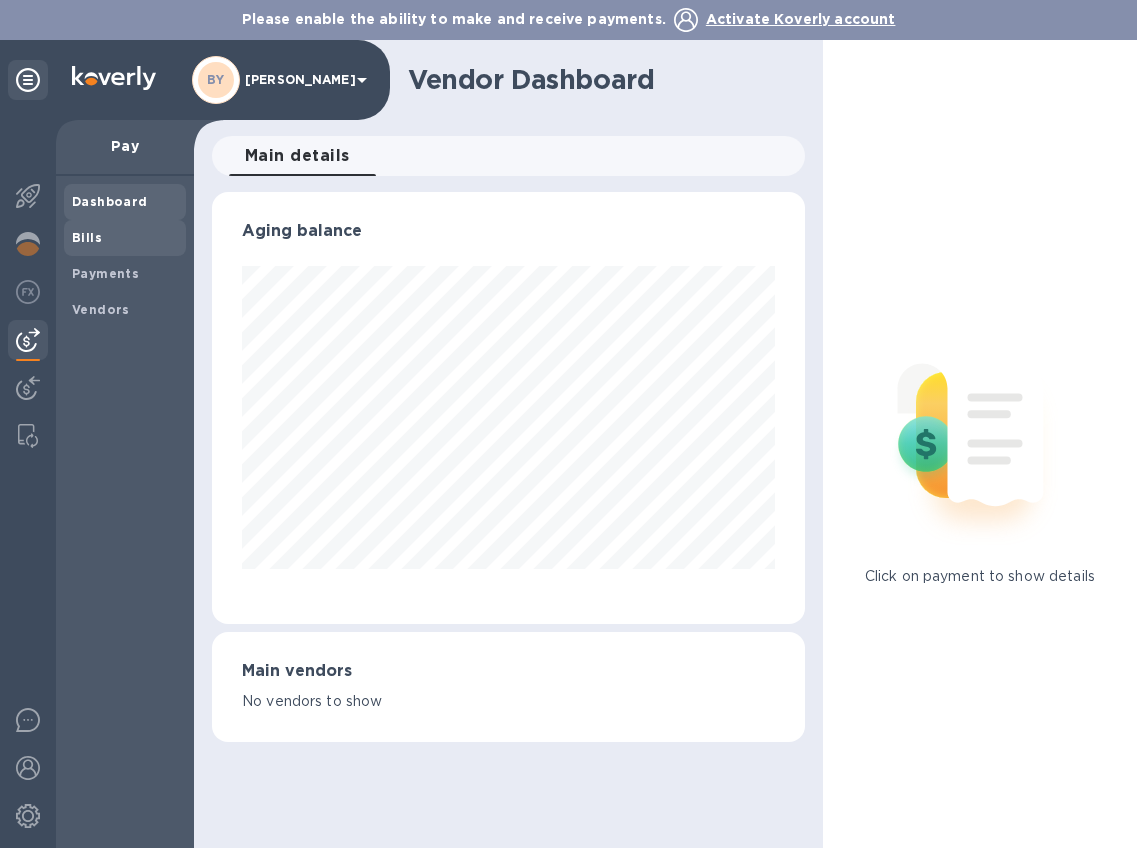 scroll, scrollTop: 999568, scrollLeft: 999407, axis: both 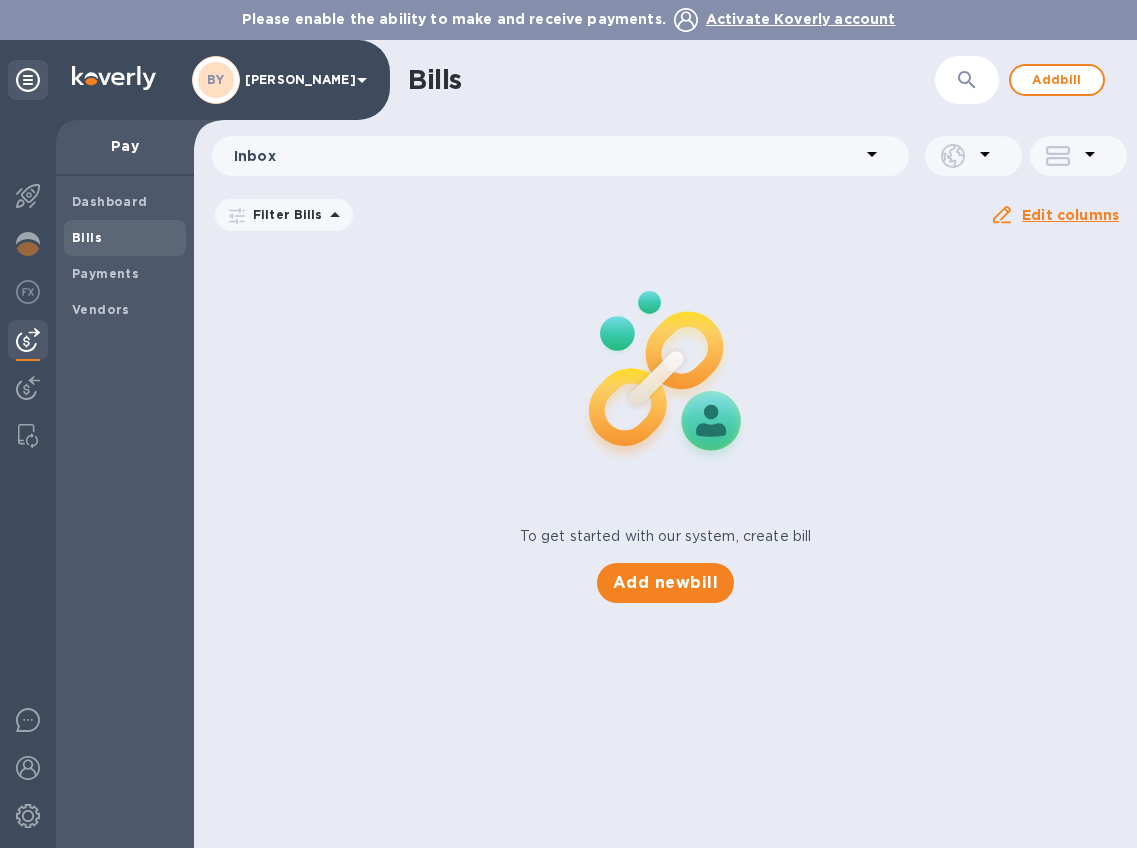 click 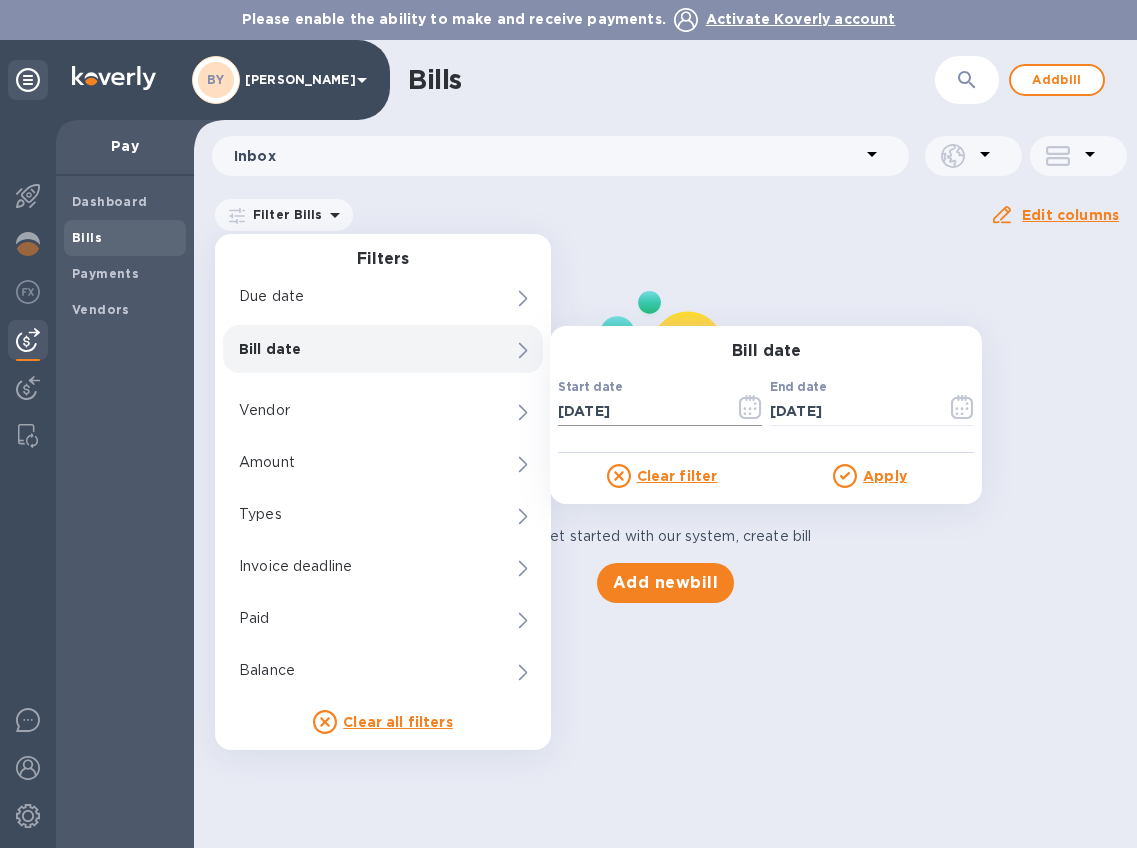 click on "07/14/2025" at bounding box center [638, 411] 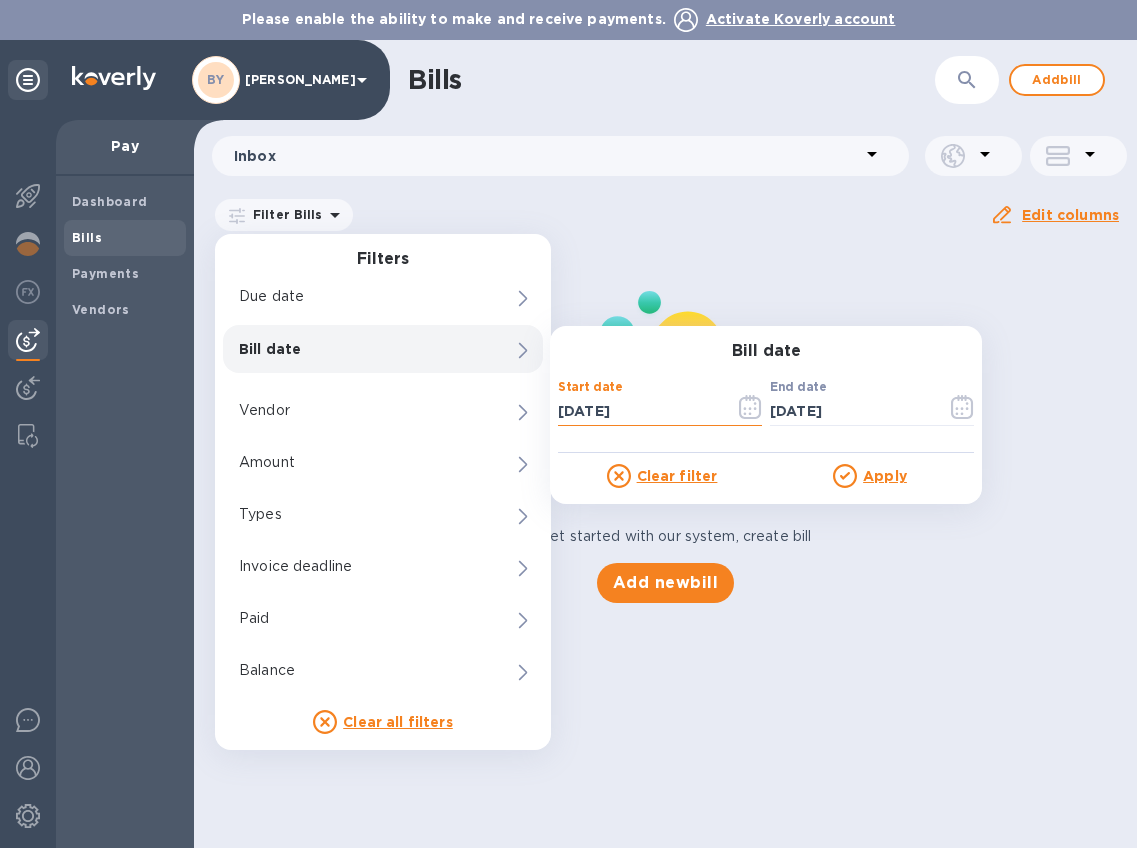 click on "07/14/2025" at bounding box center (638, 411) 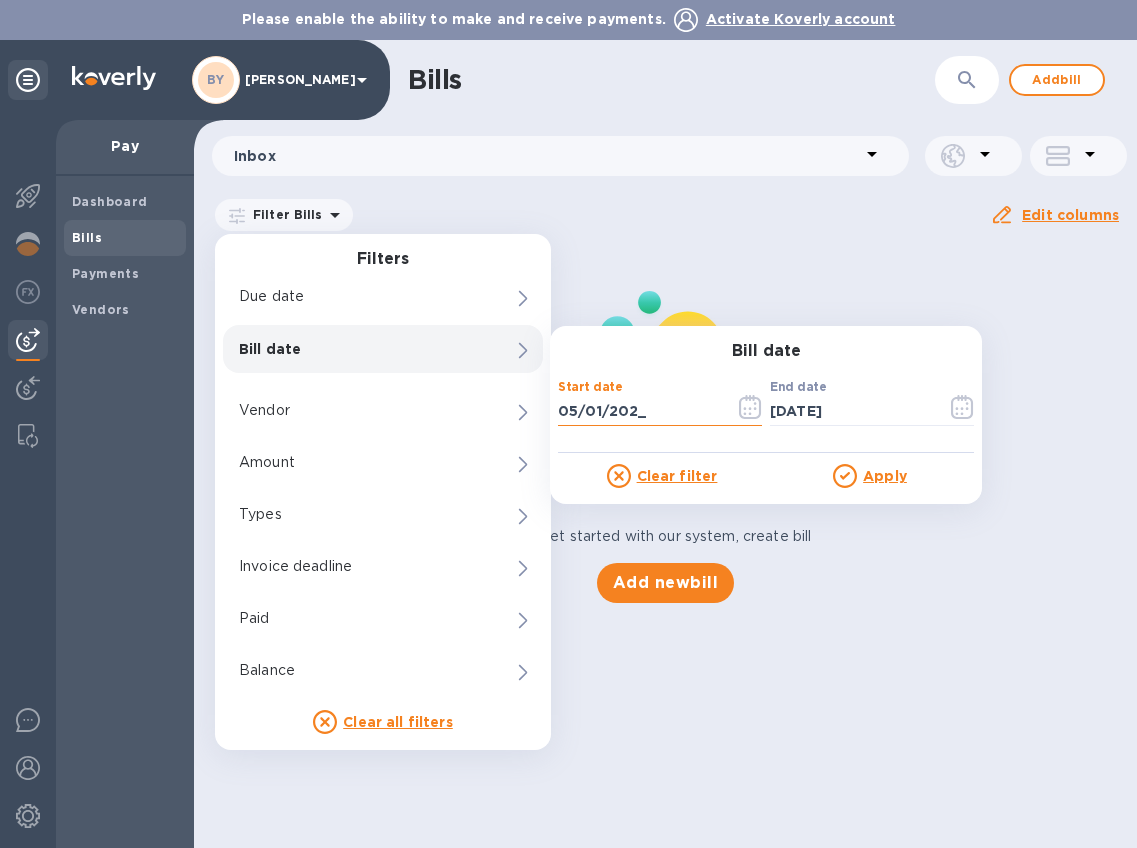 type on "05/01/2025" 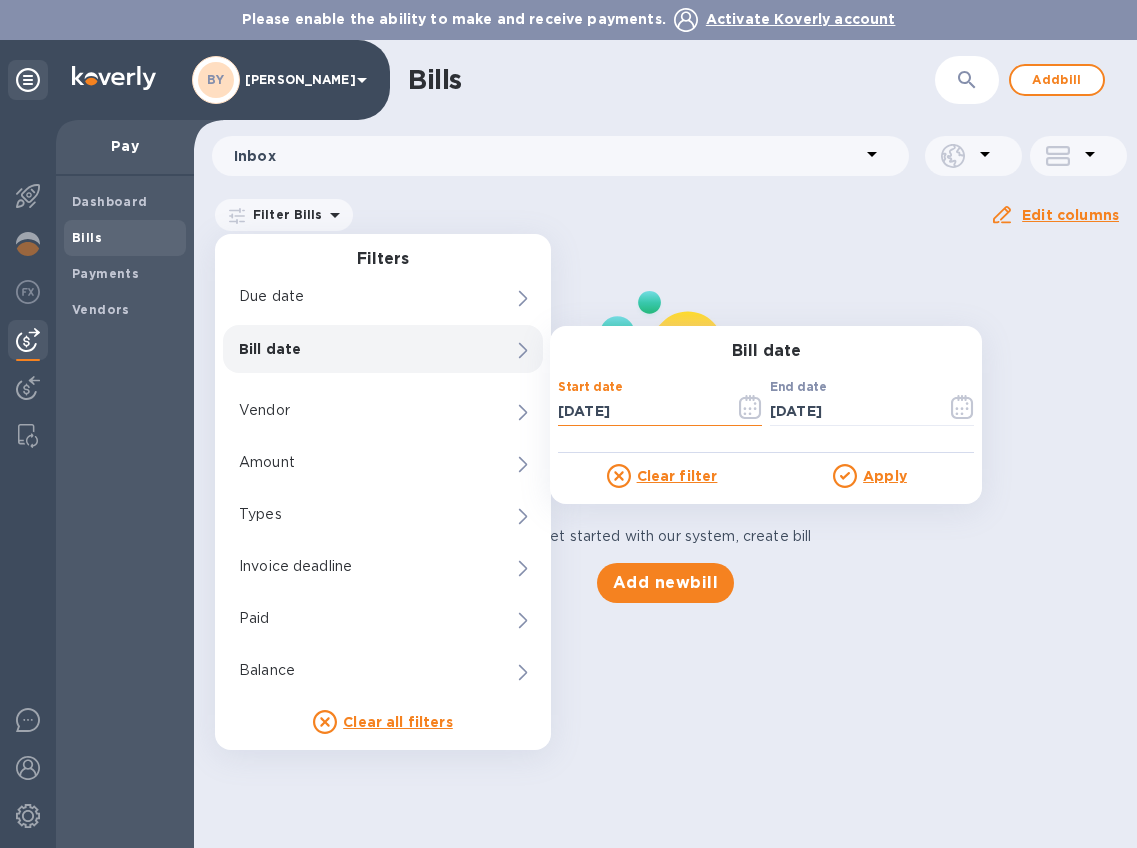 click 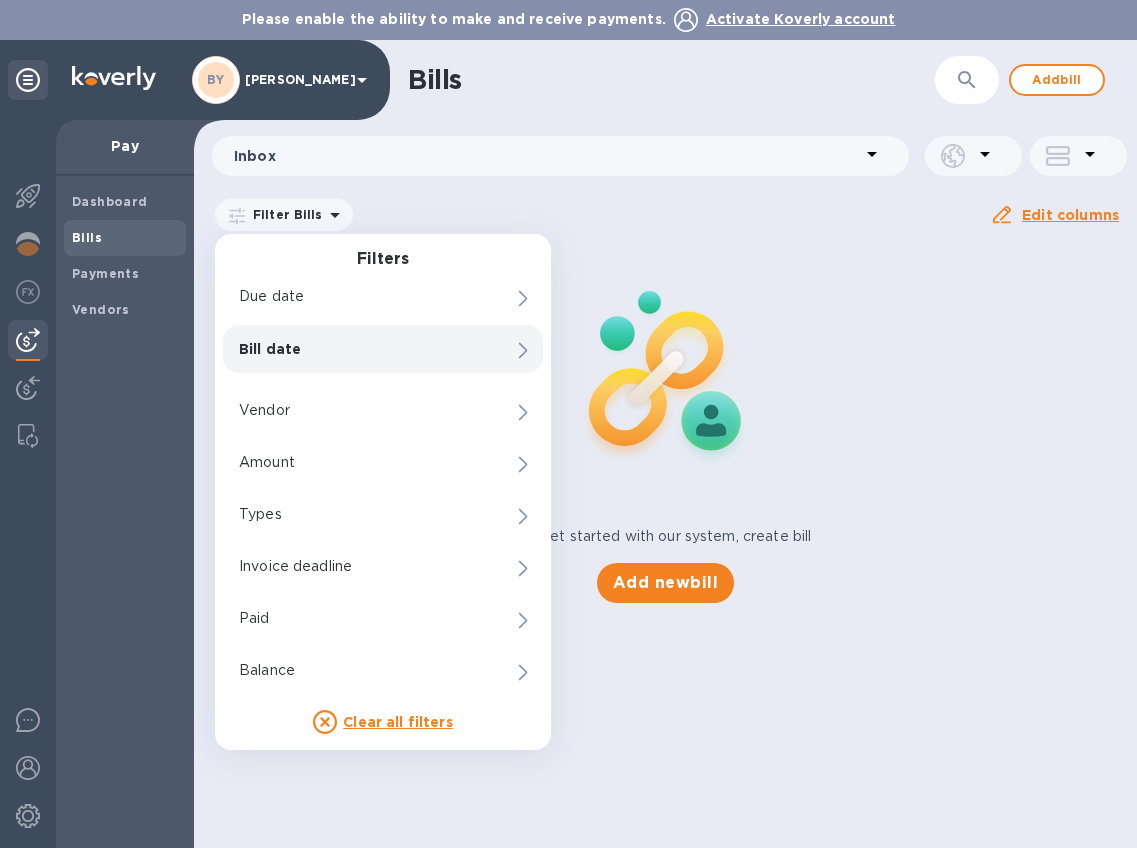 click on "To get started with our system, create bill Add new   bill" at bounding box center (665, 422) 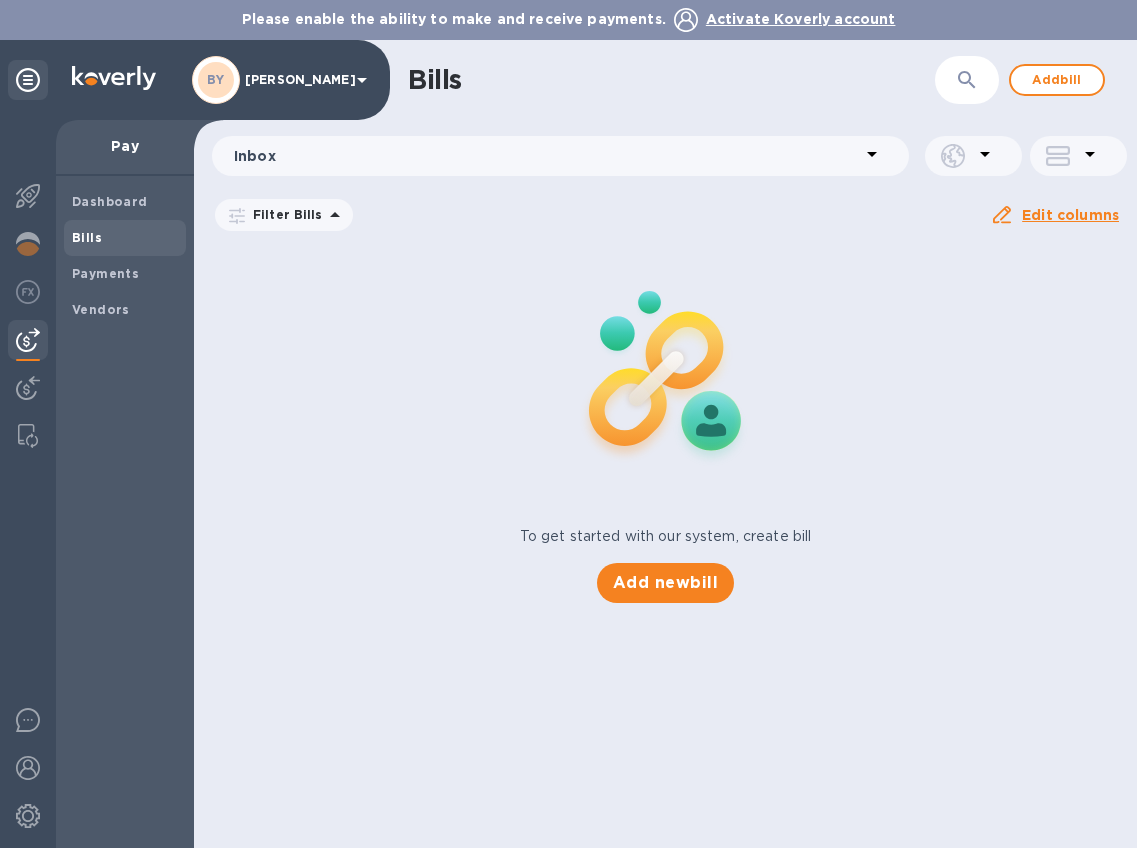 click on "Filter Bills" at bounding box center (284, 214) 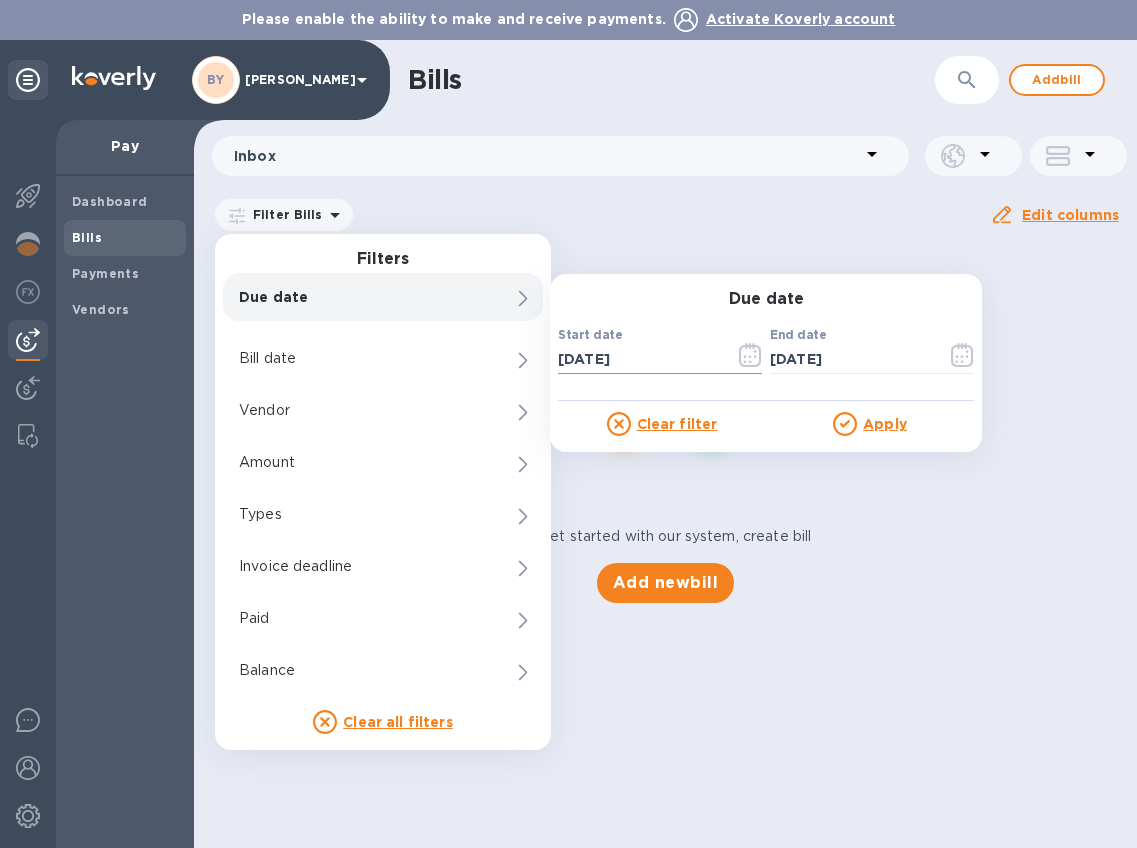 click on "07/14/2025" at bounding box center [638, 359] 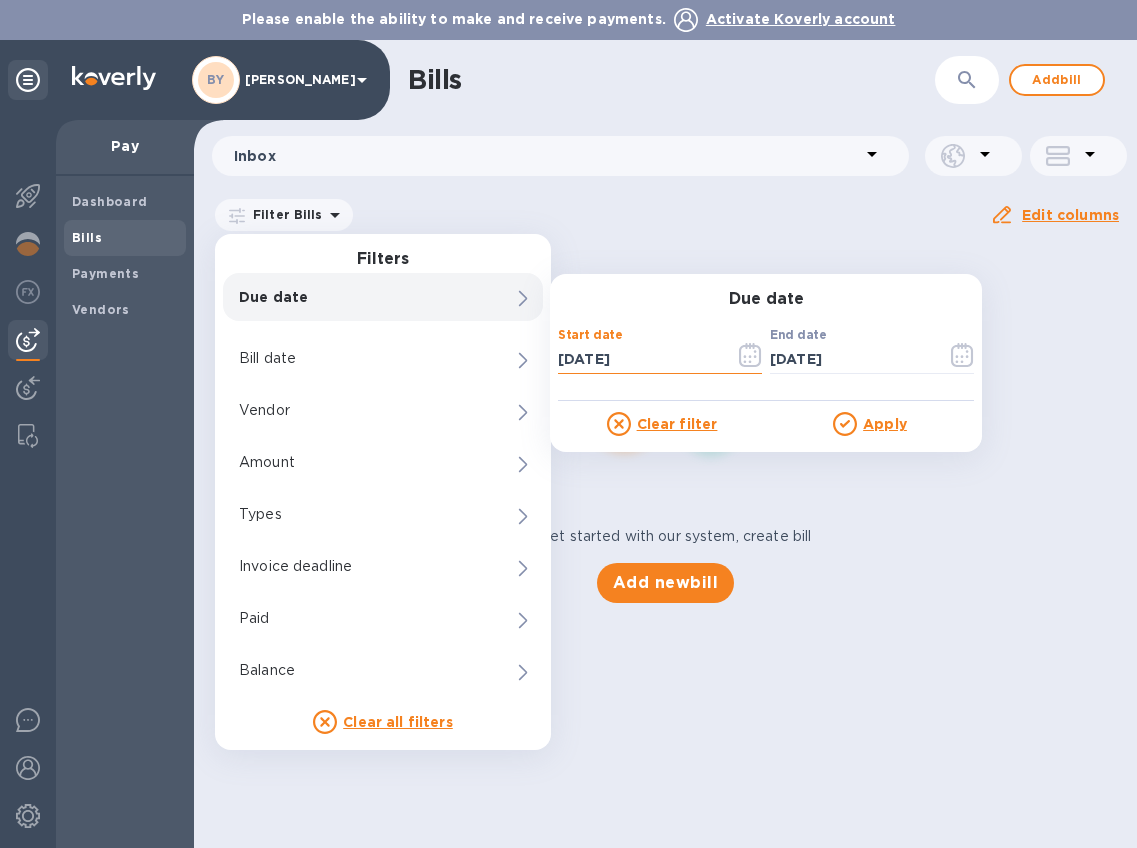 click on "07/14/2025" at bounding box center [638, 359] 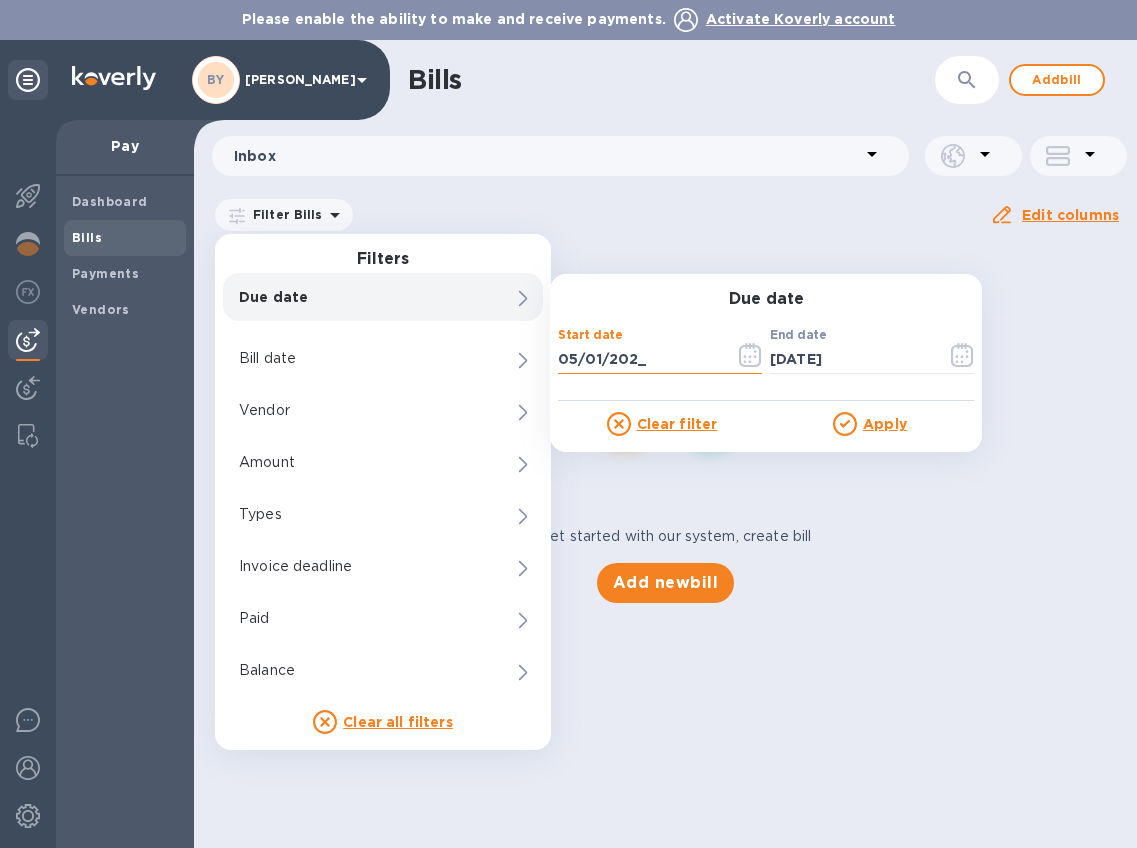 type on "05/01/2025" 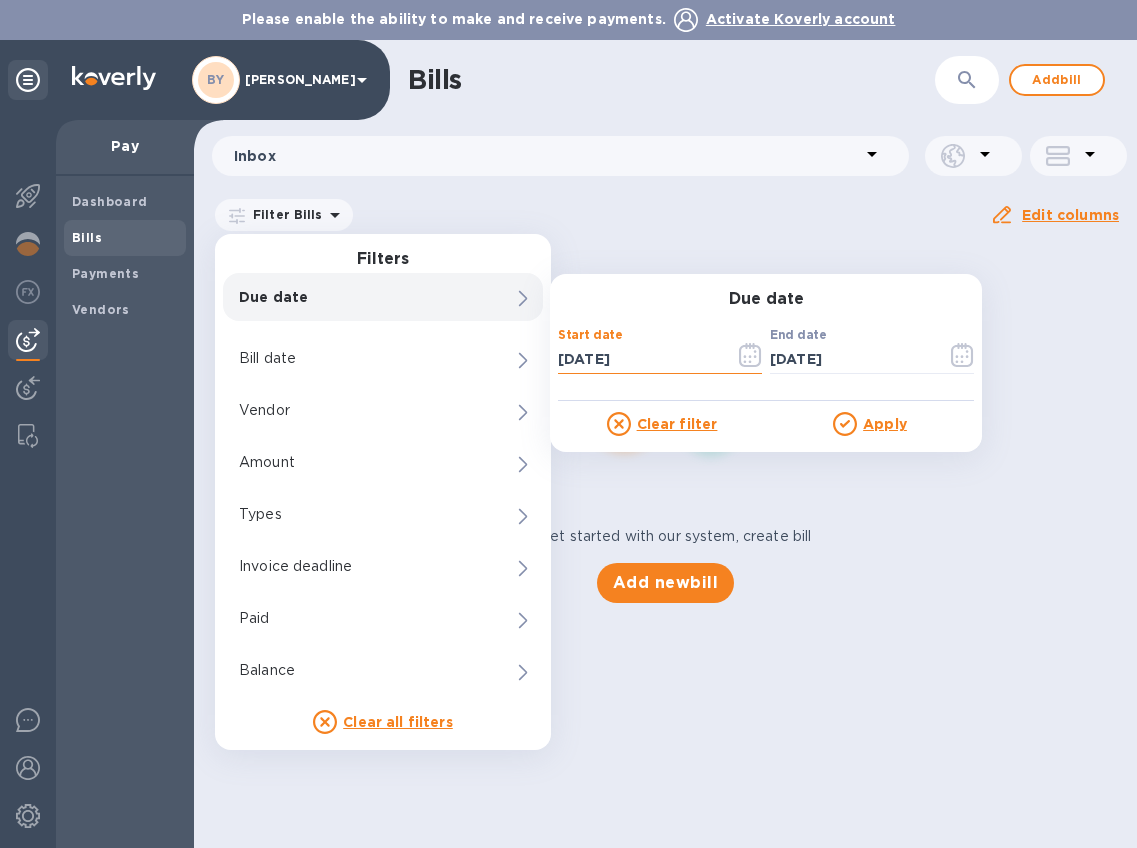 click on "Apply" at bounding box center [885, 424] 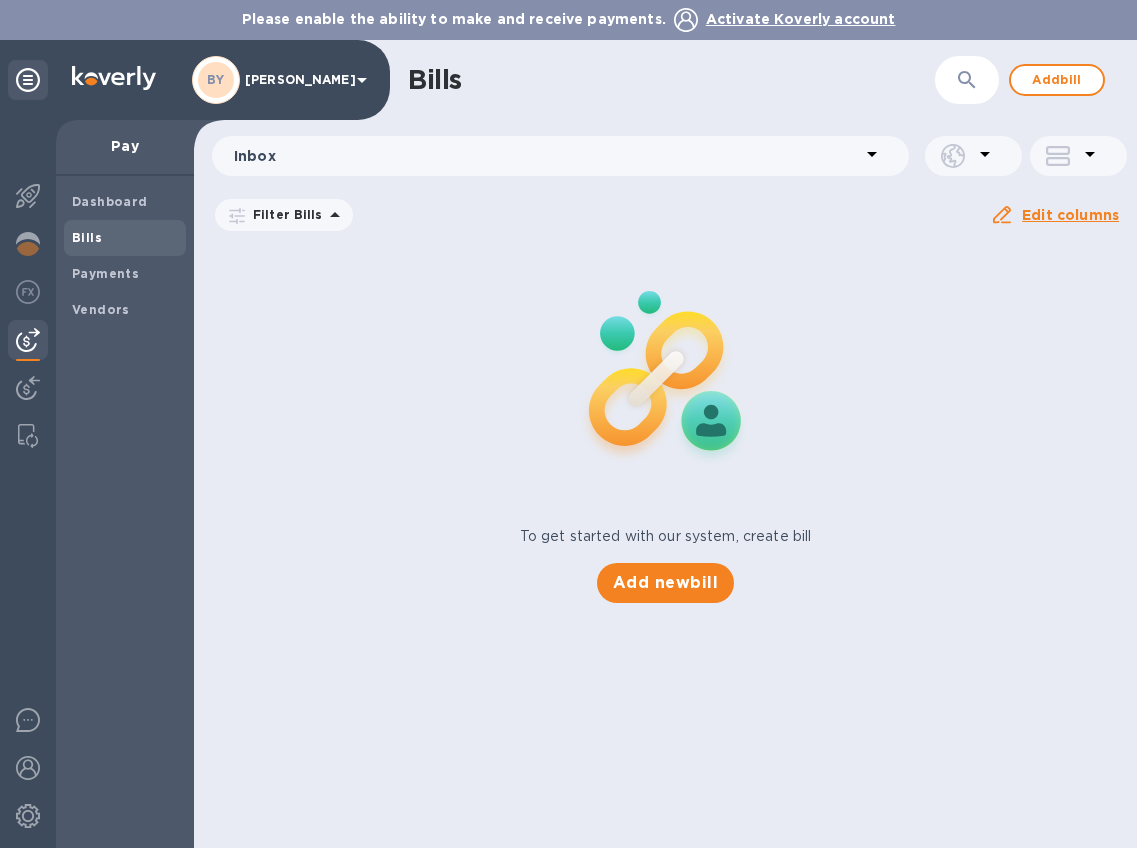 click 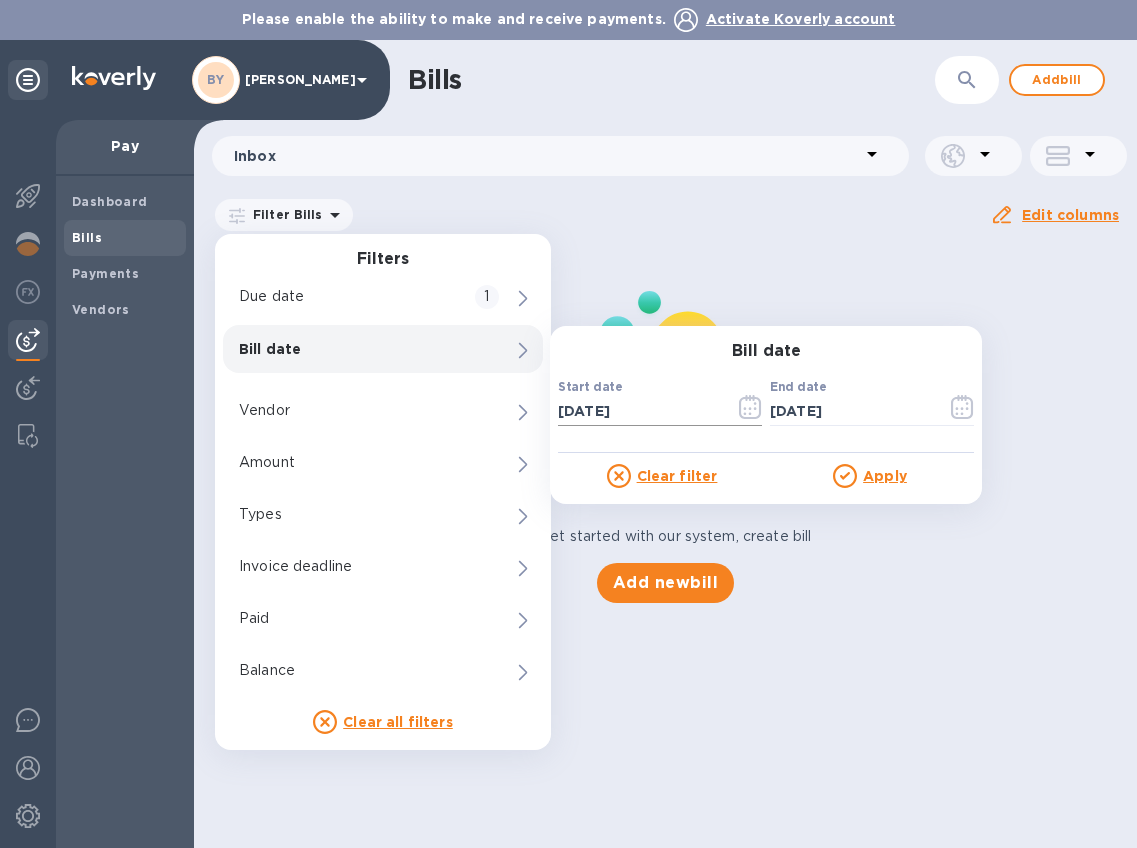 click on "07/14/2025" at bounding box center [638, 411] 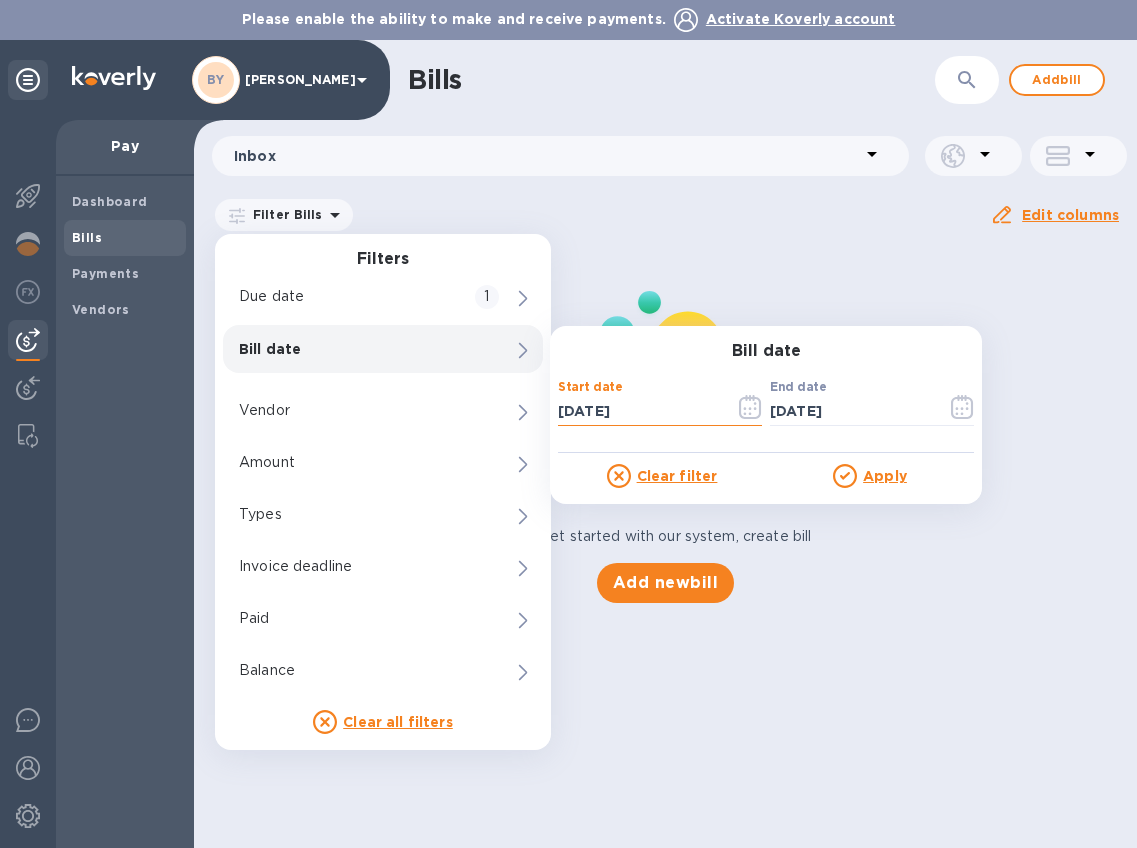 click on "07/14/2025" at bounding box center [638, 411] 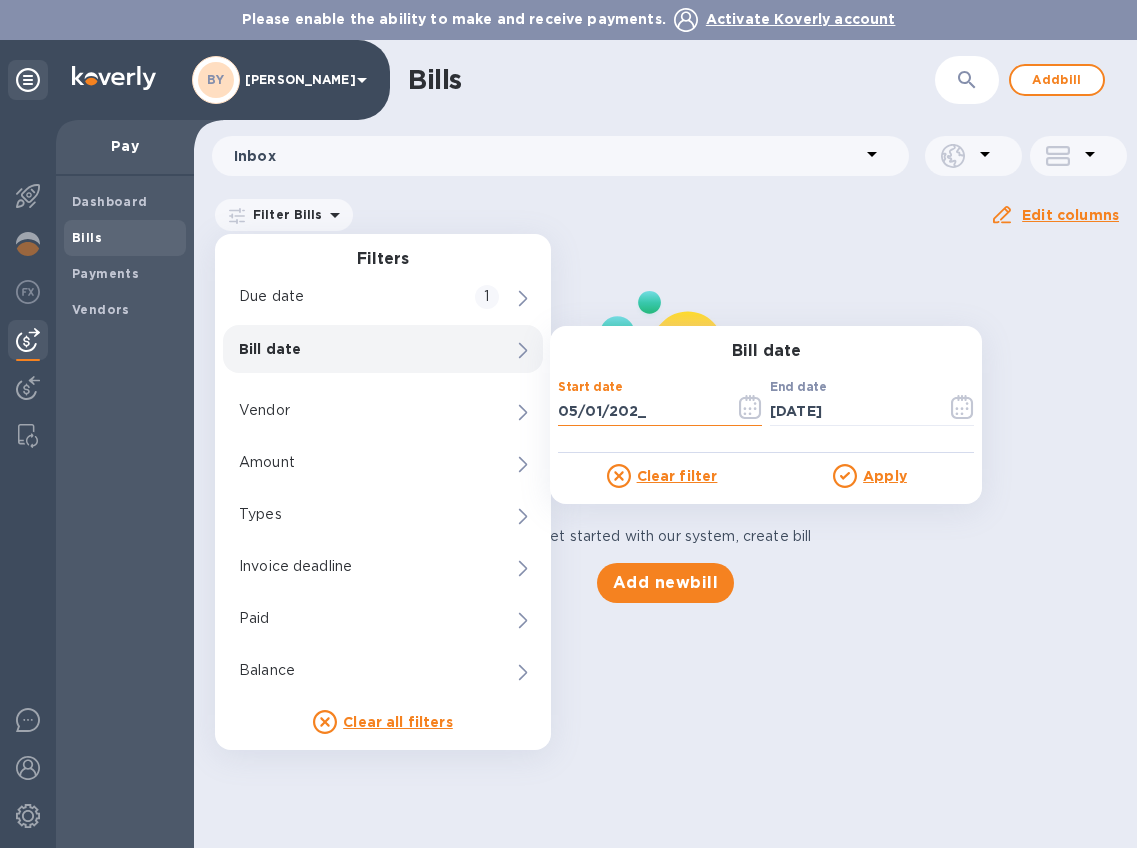 type on "05/01/2025" 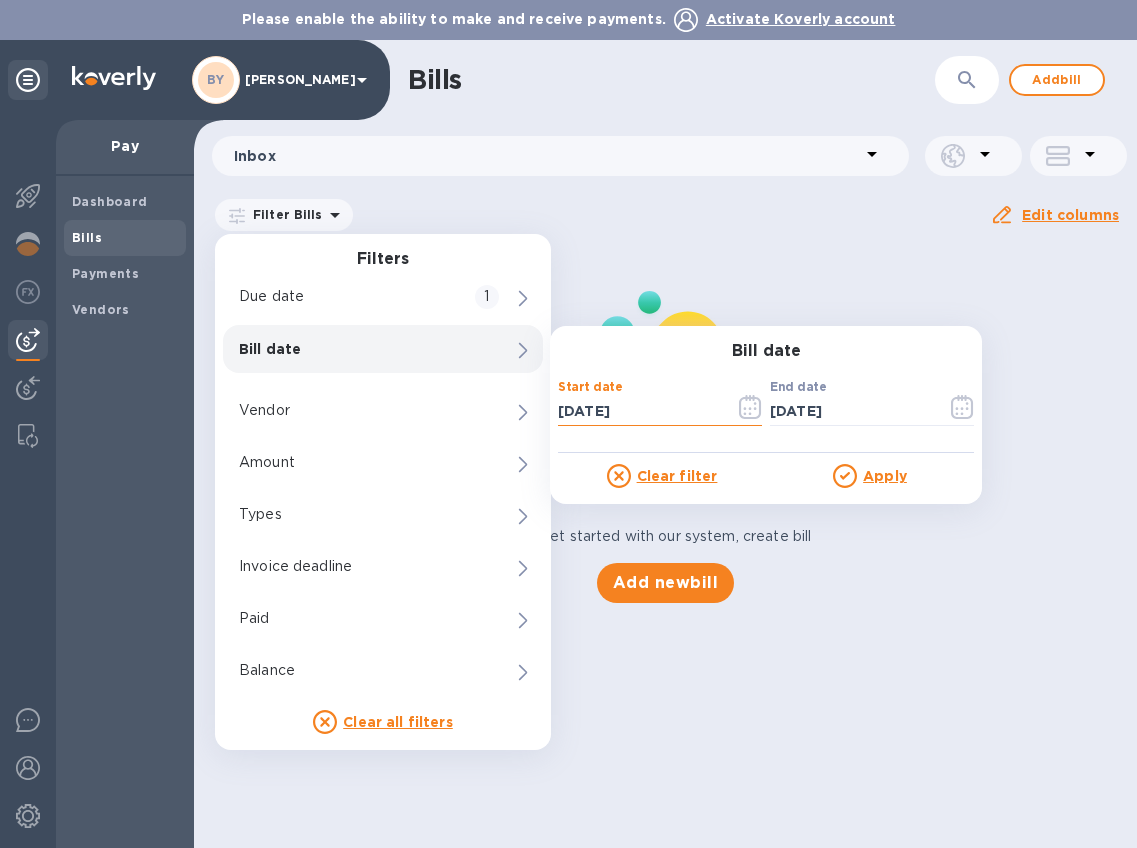 click on "Apply" at bounding box center (885, 476) 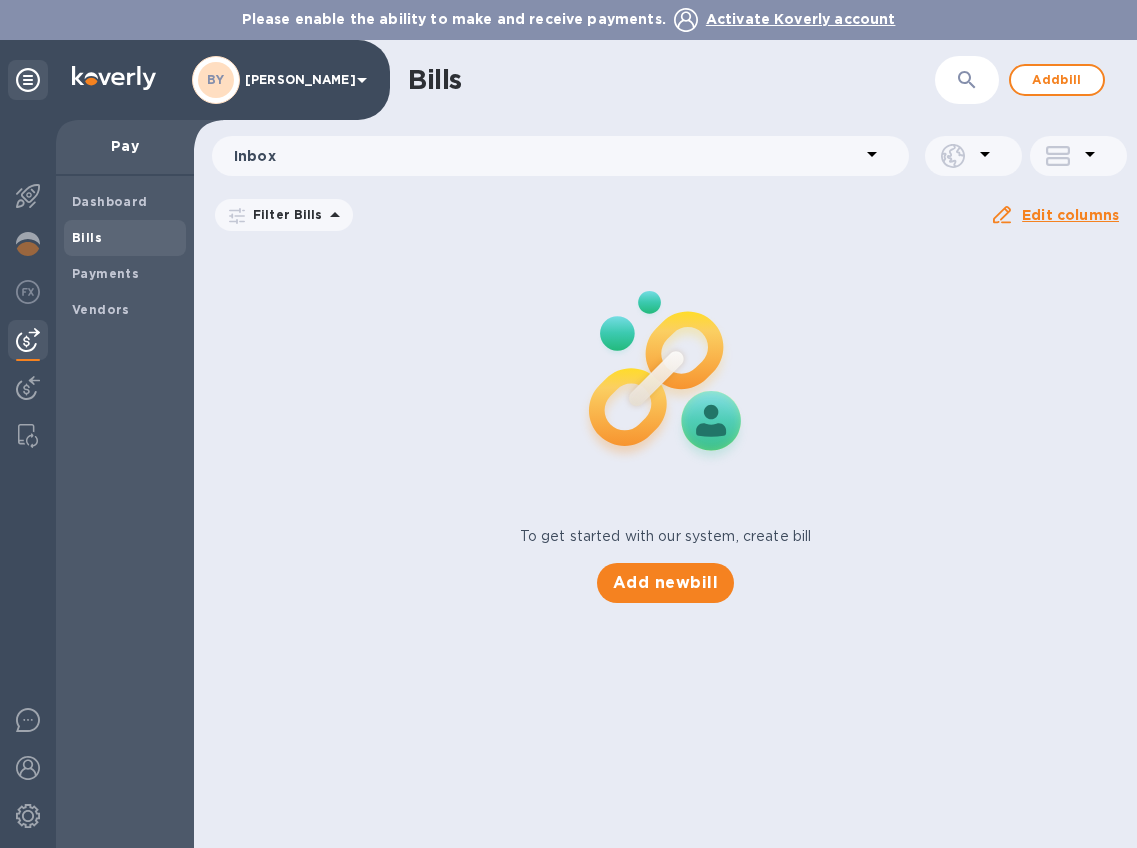 click 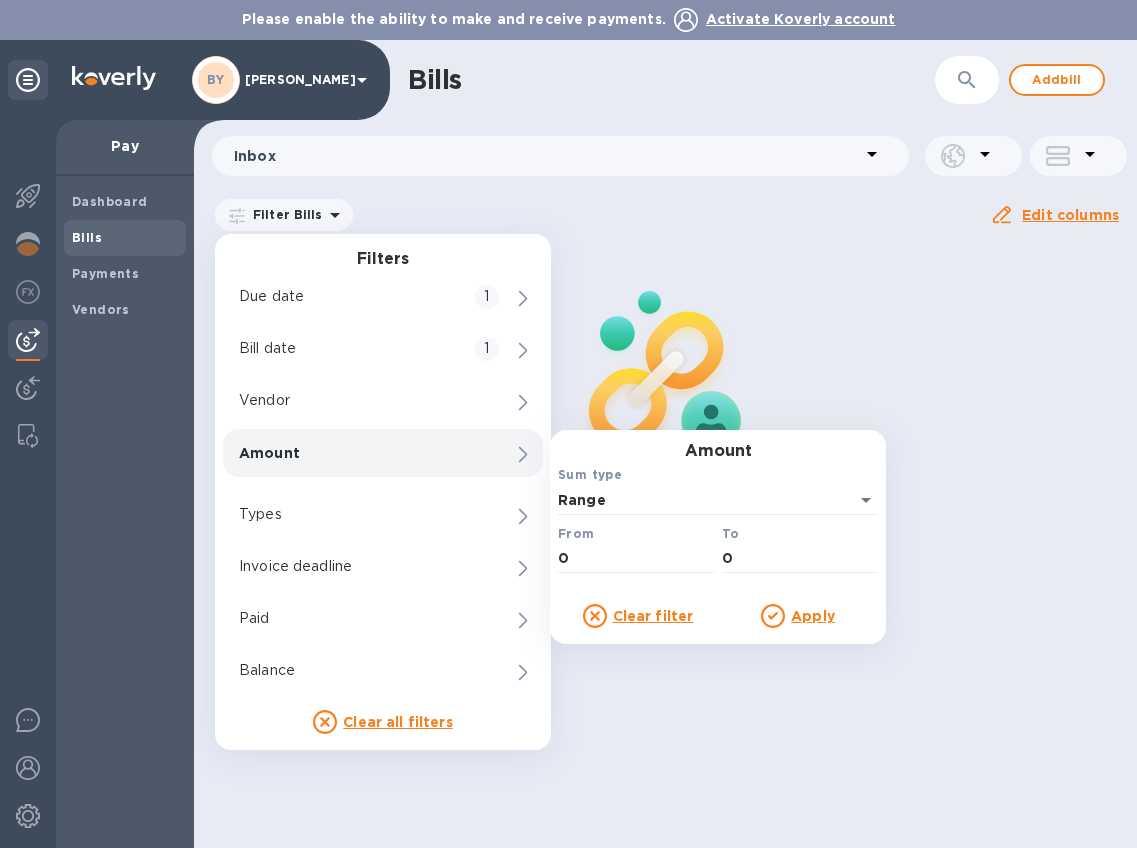 click on "Amount" at bounding box center [349, 453] 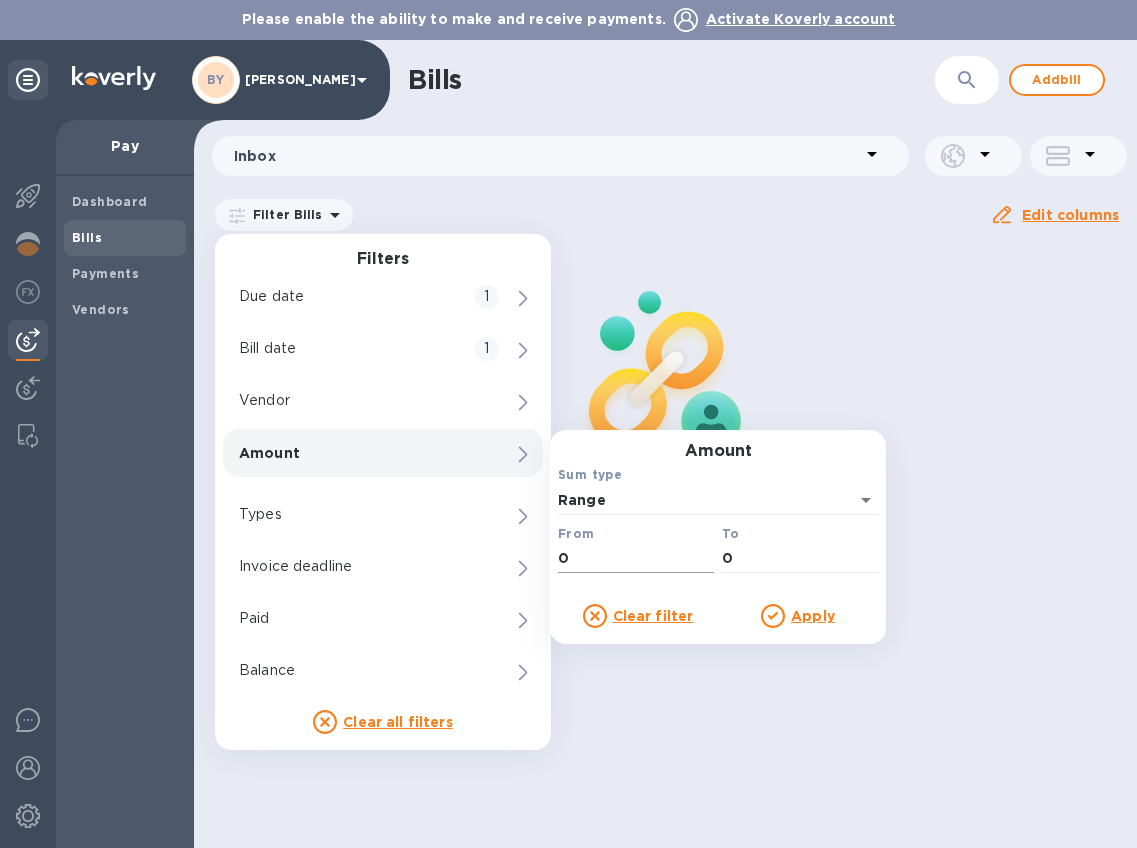 click on "0" at bounding box center (636, 559) 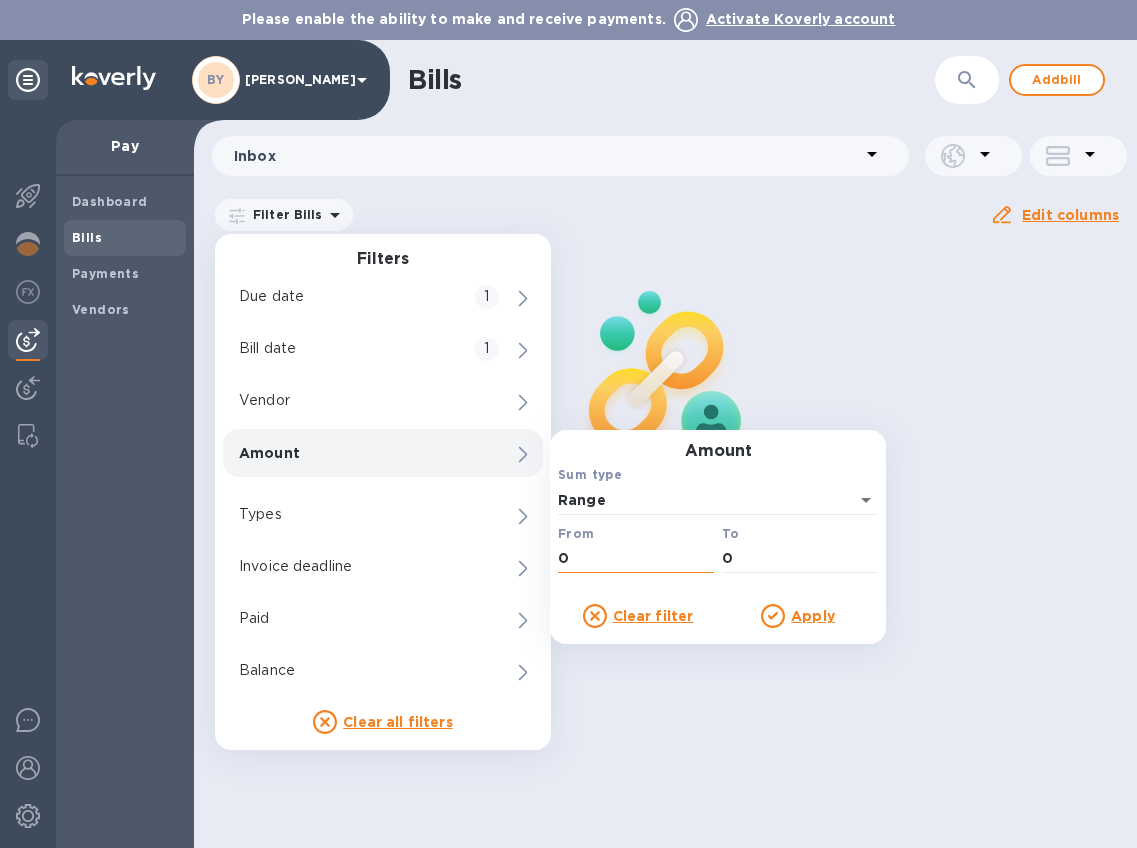click on "0" at bounding box center [636, 559] 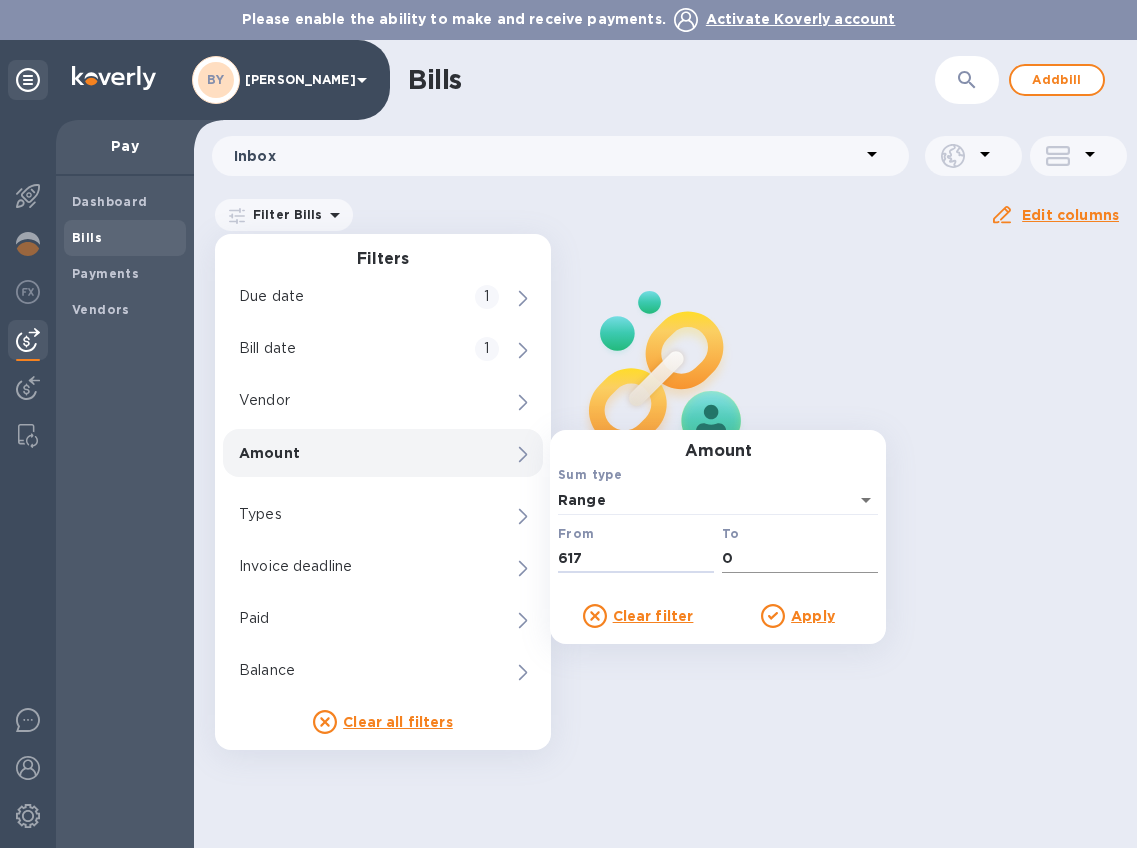 type on "617" 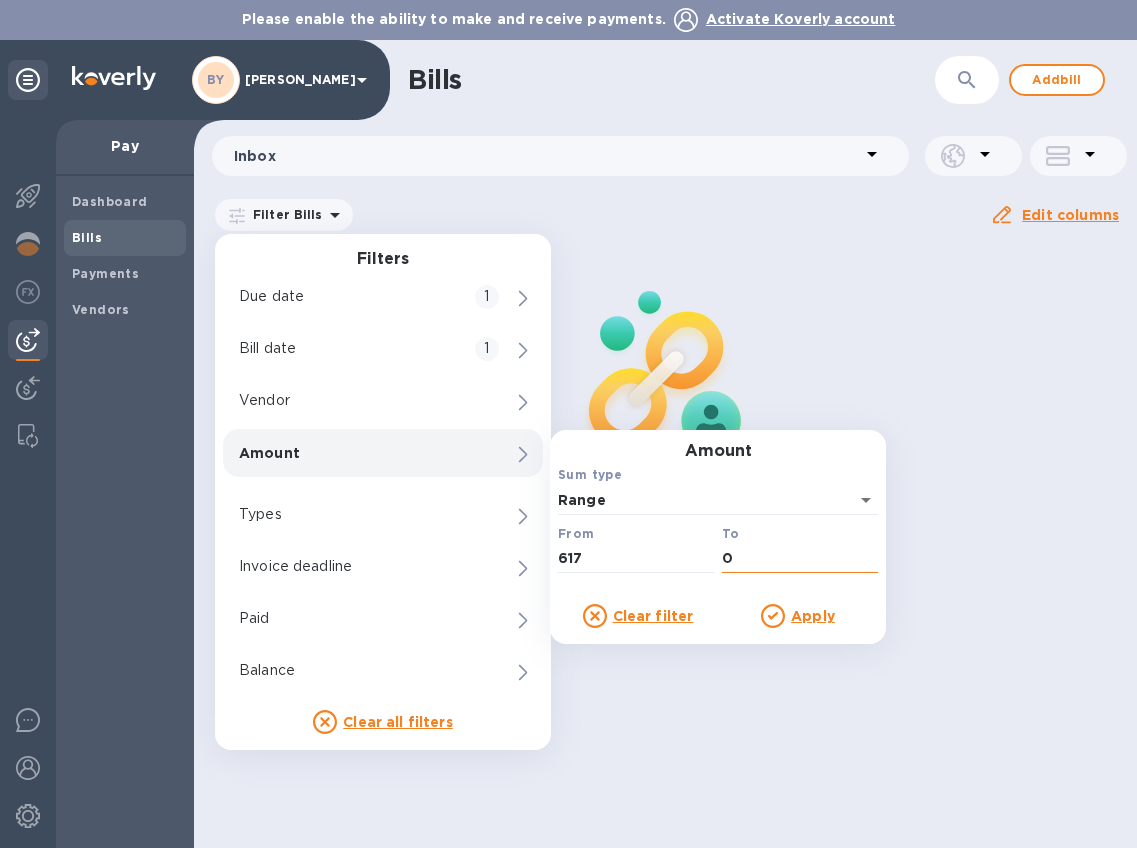 click on "0" at bounding box center [800, 559] 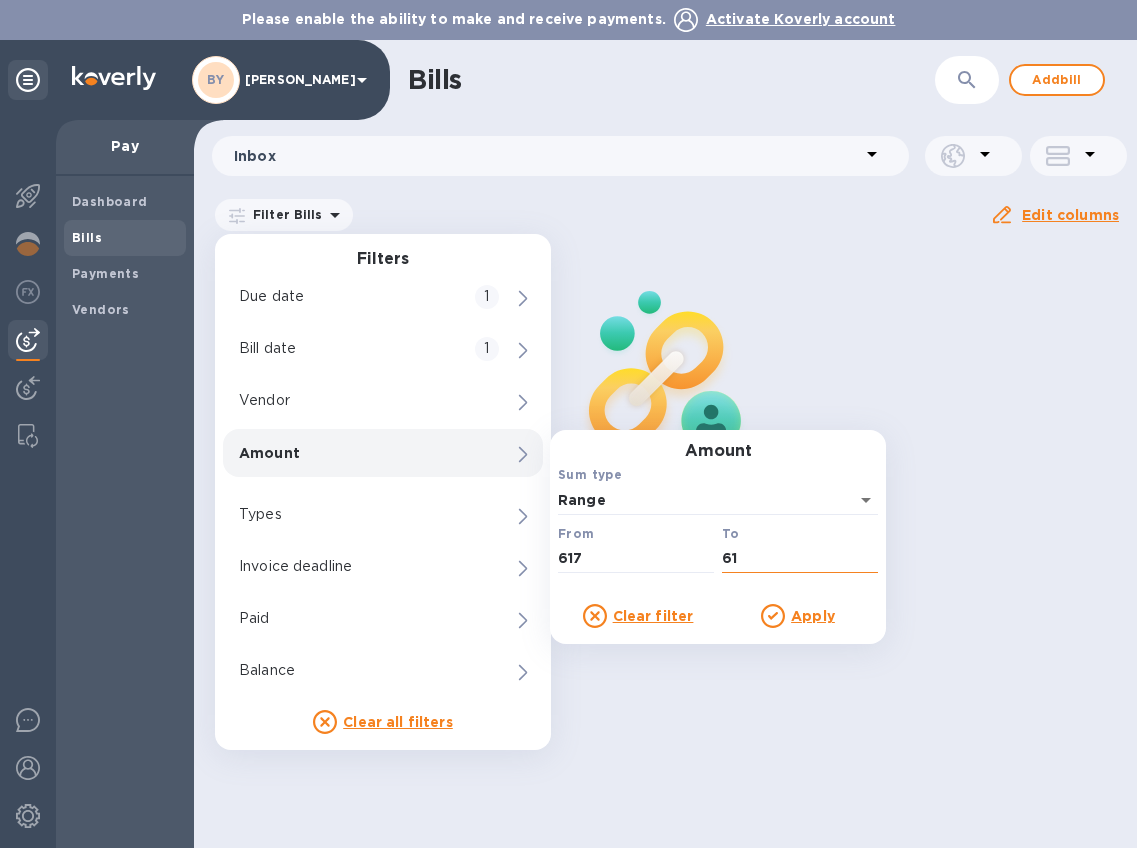 type on "617" 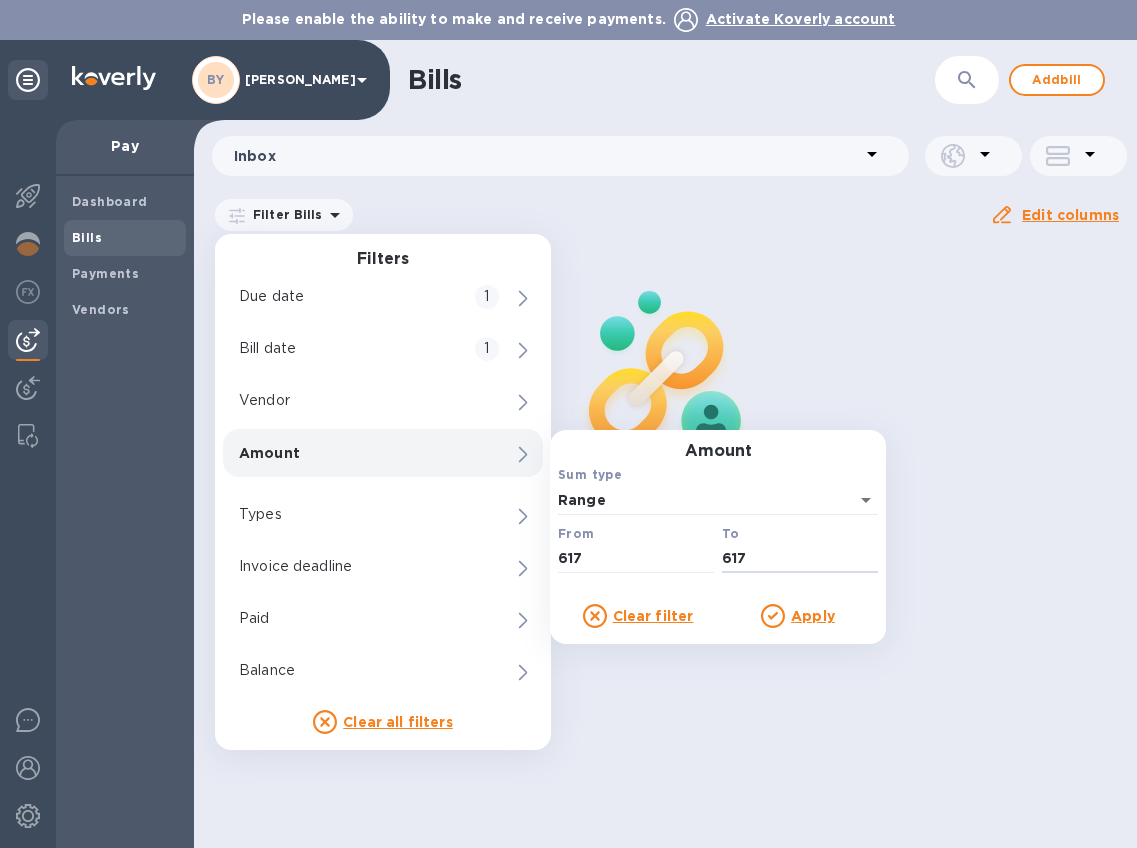 click on "Apply" at bounding box center (813, 616) 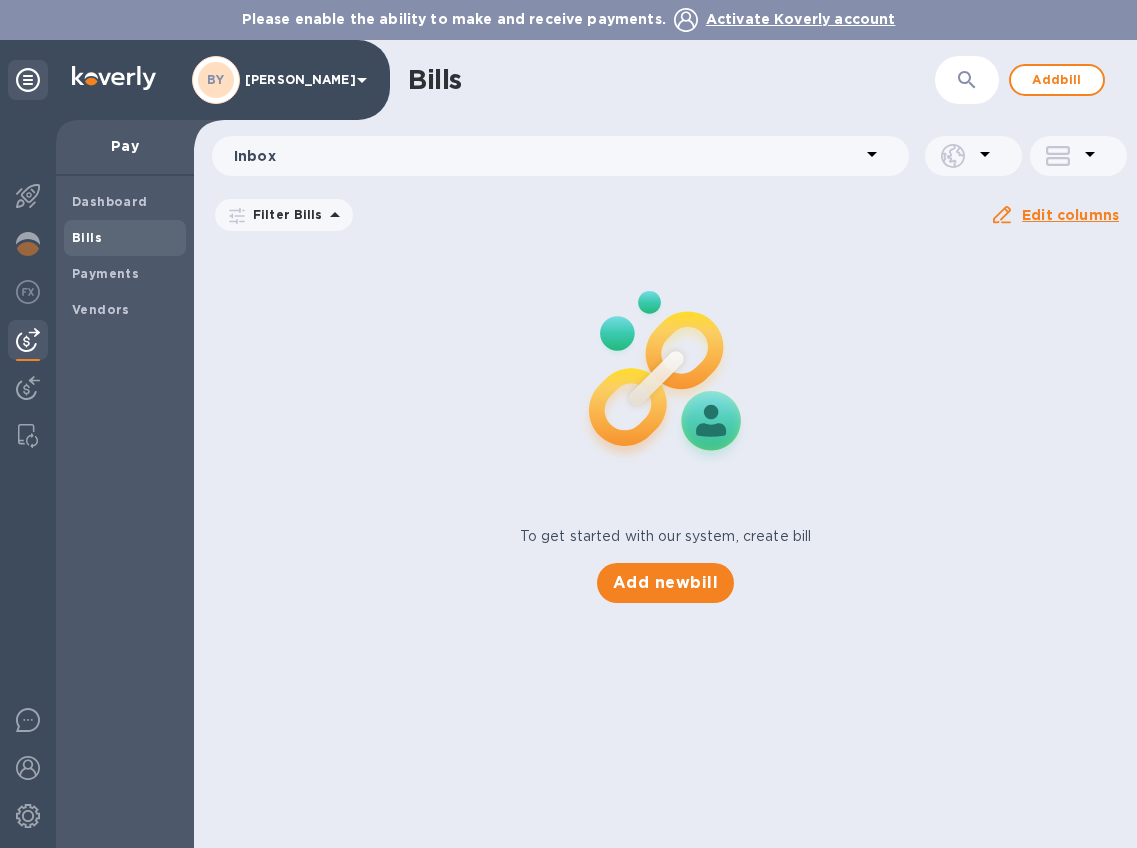 click at bounding box center (666, 374) 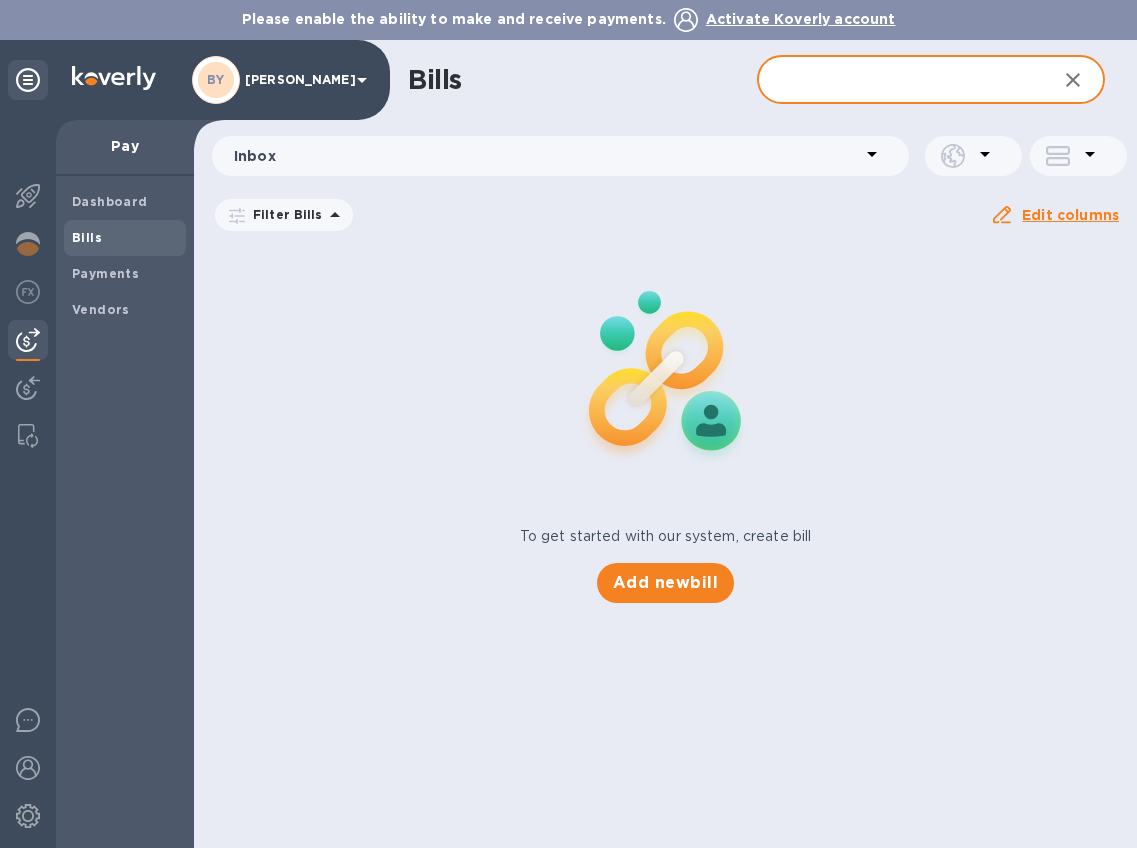 click 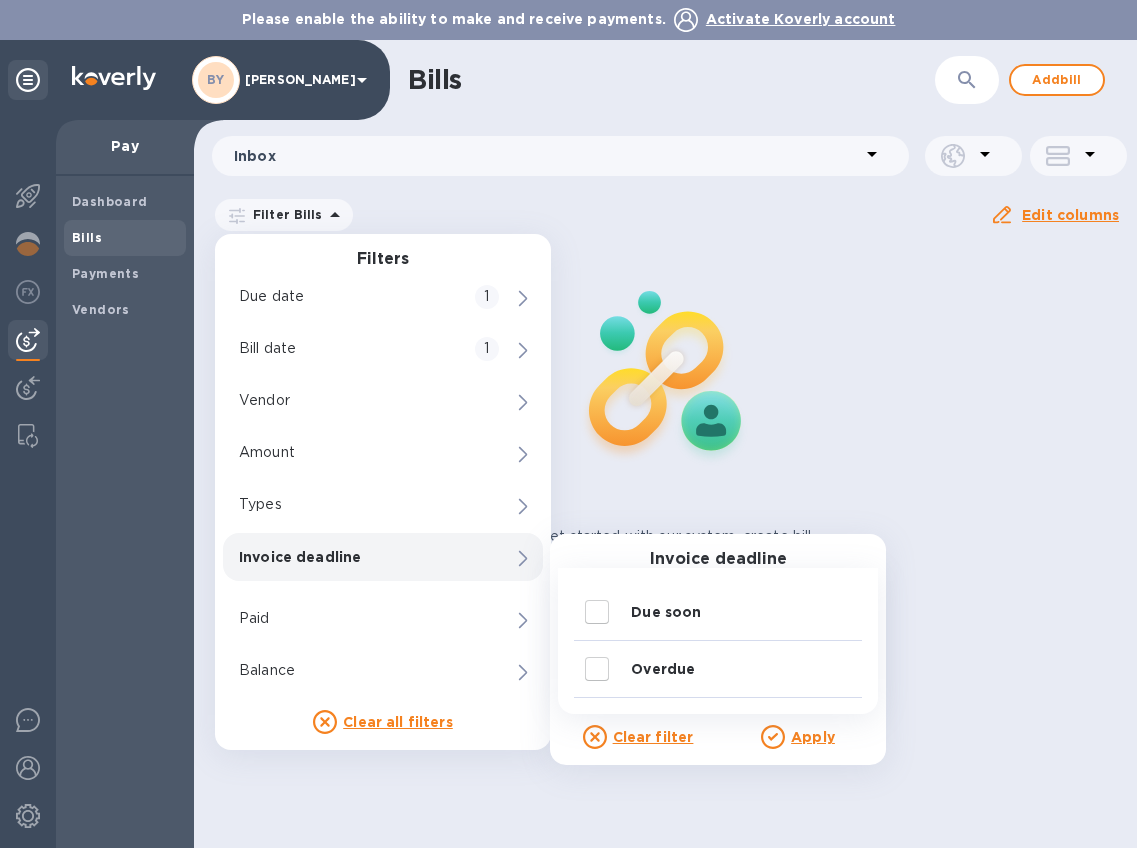 click on "To get started with our system, create bill Add new   bill" at bounding box center [665, 422] 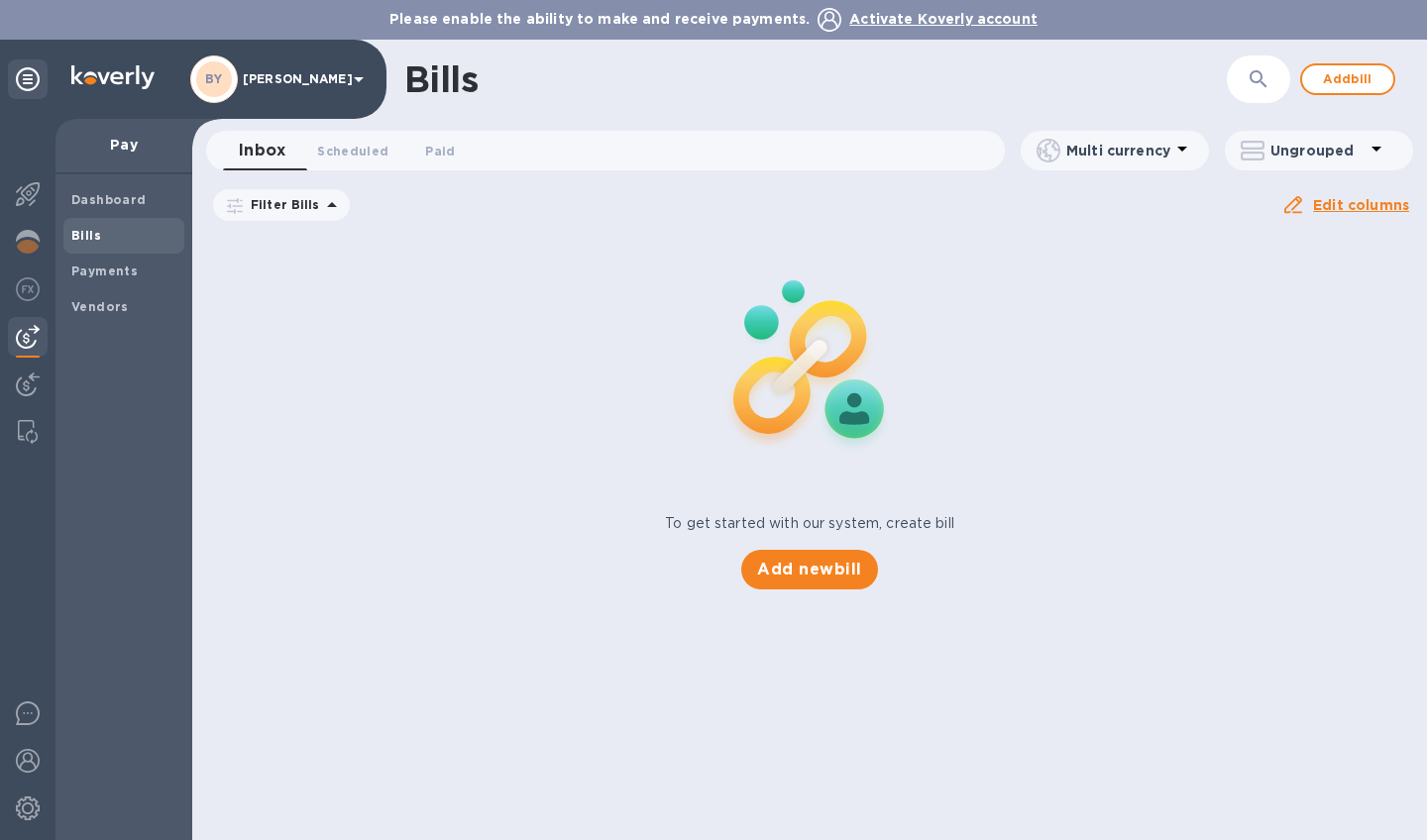 click on "Bills" at bounding box center [124, 236] 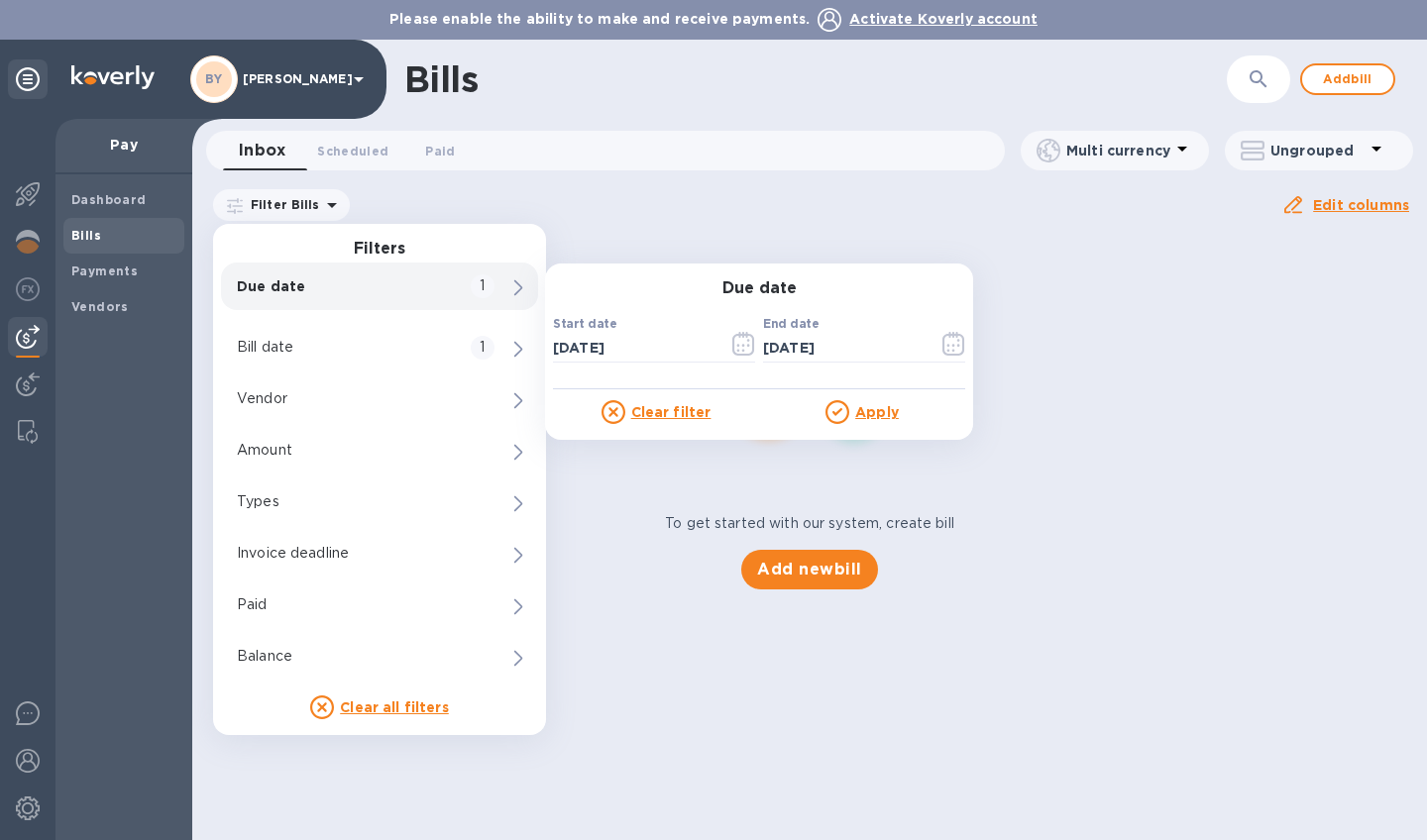 click on "Apply" at bounding box center [877, 412] 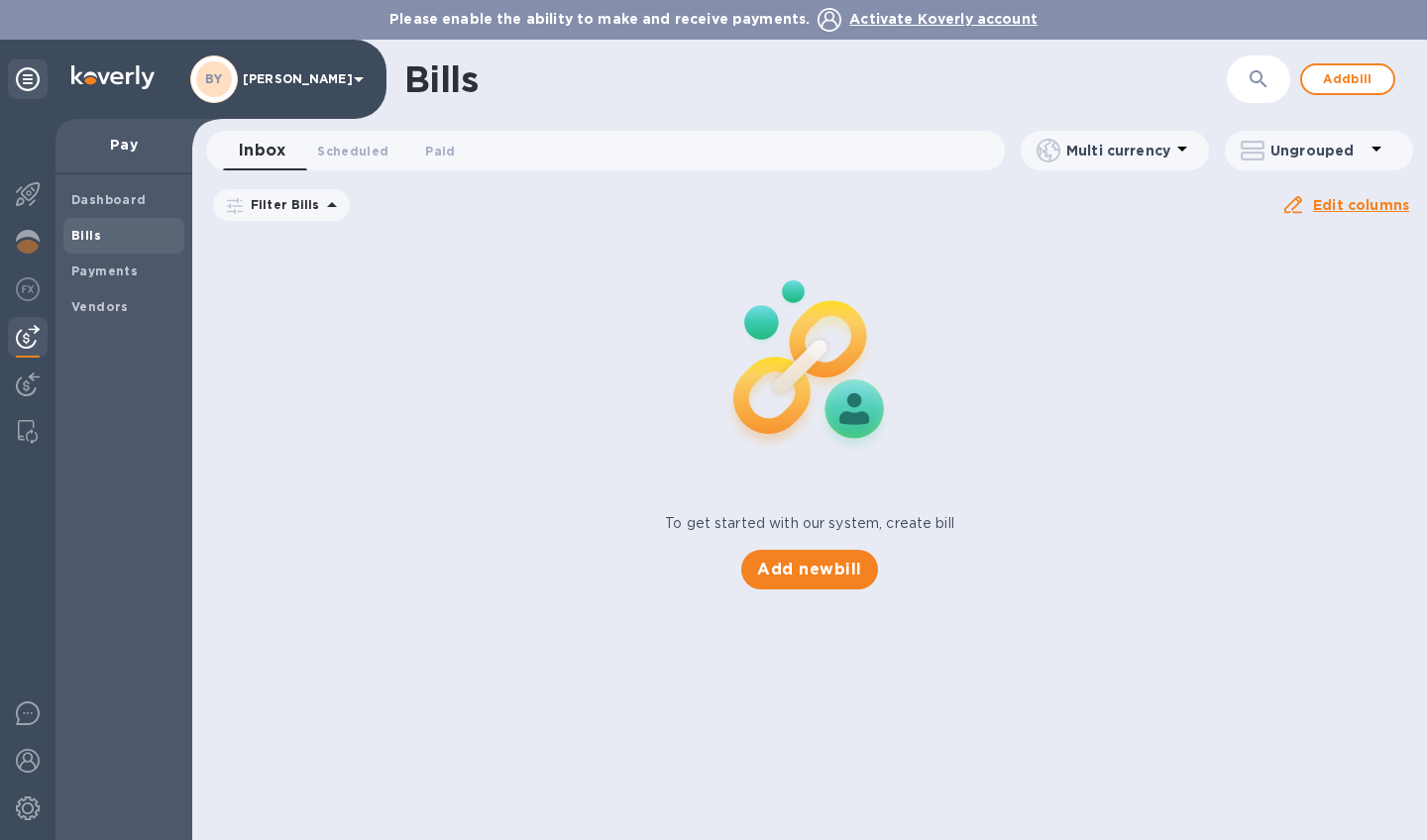 click 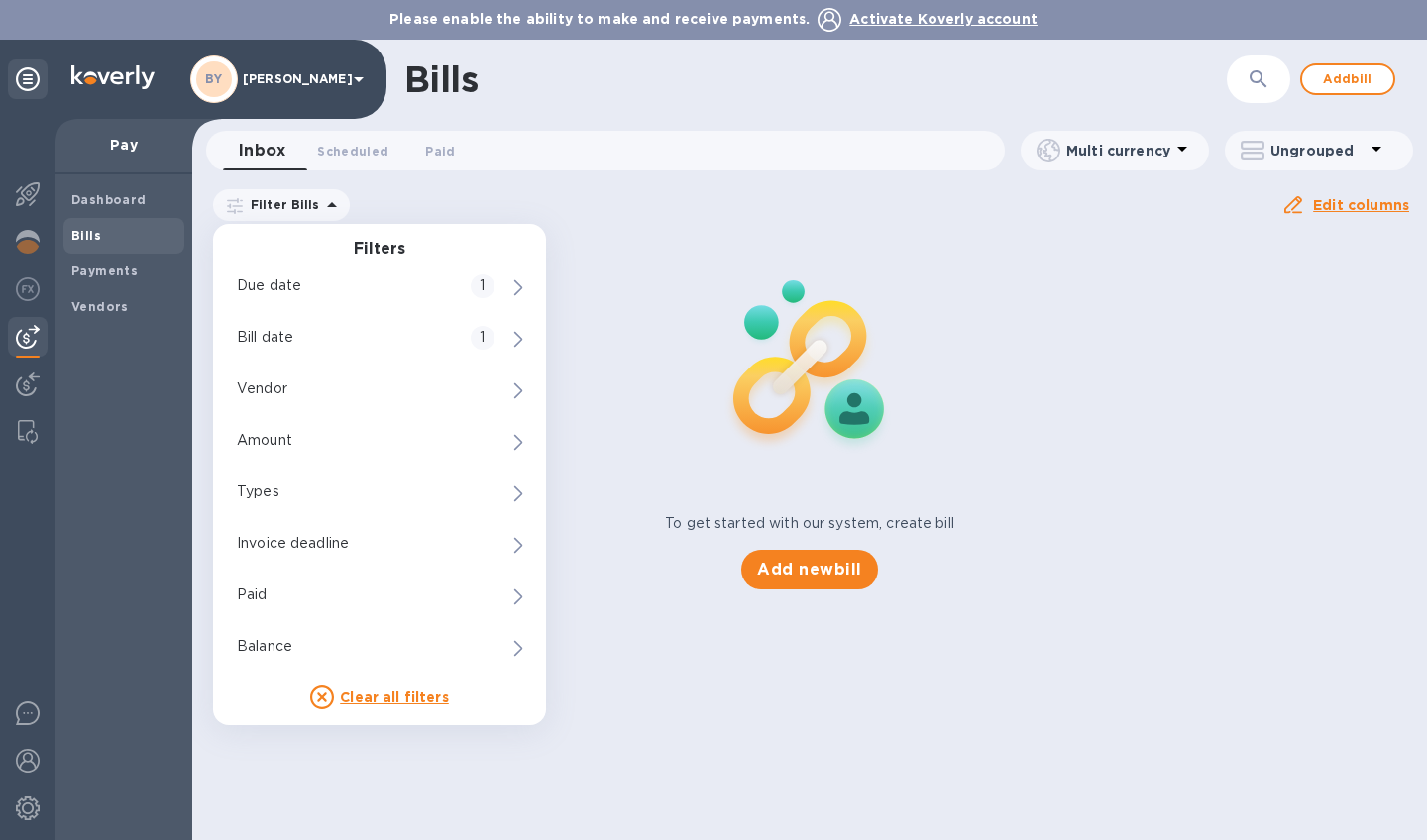 click 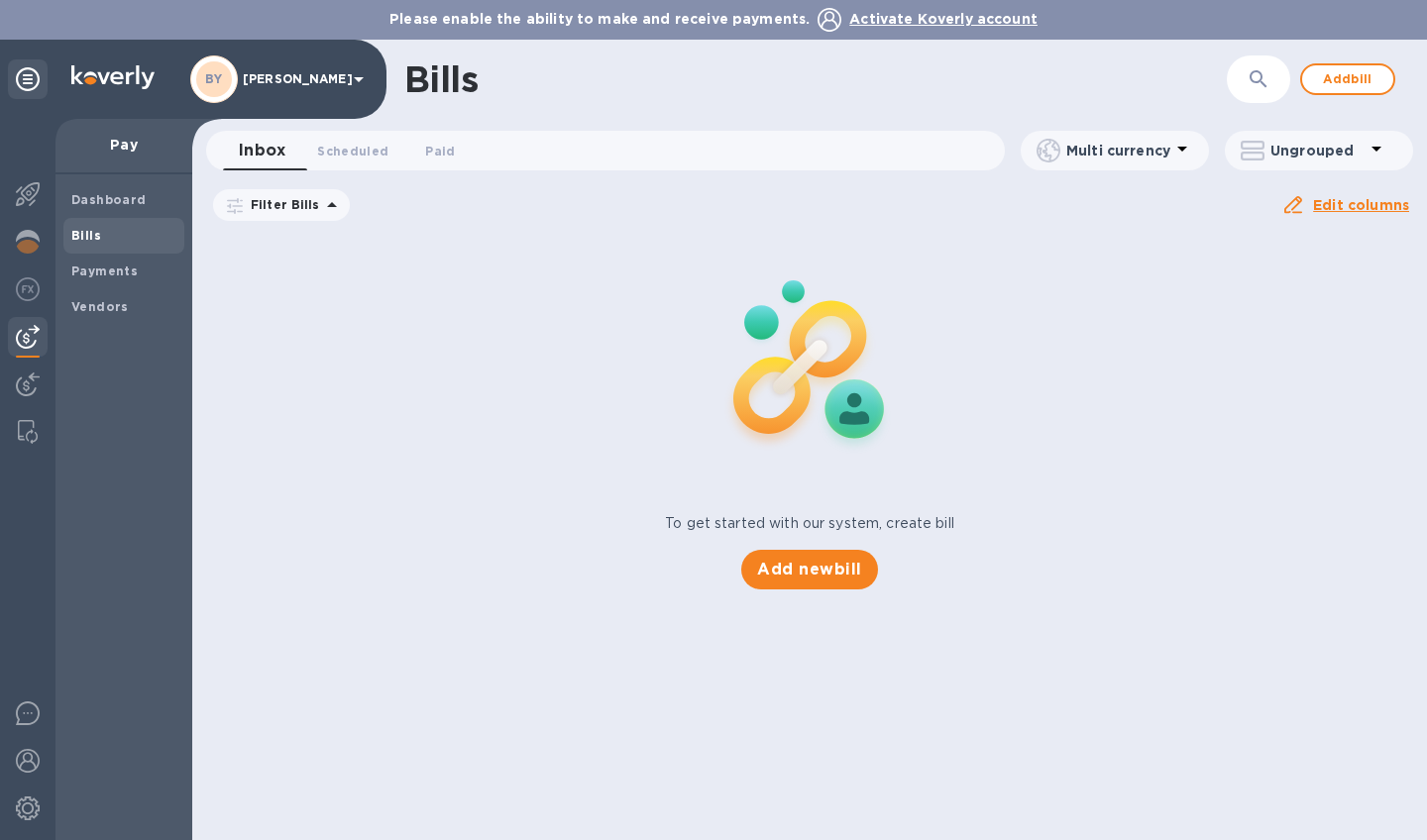 click 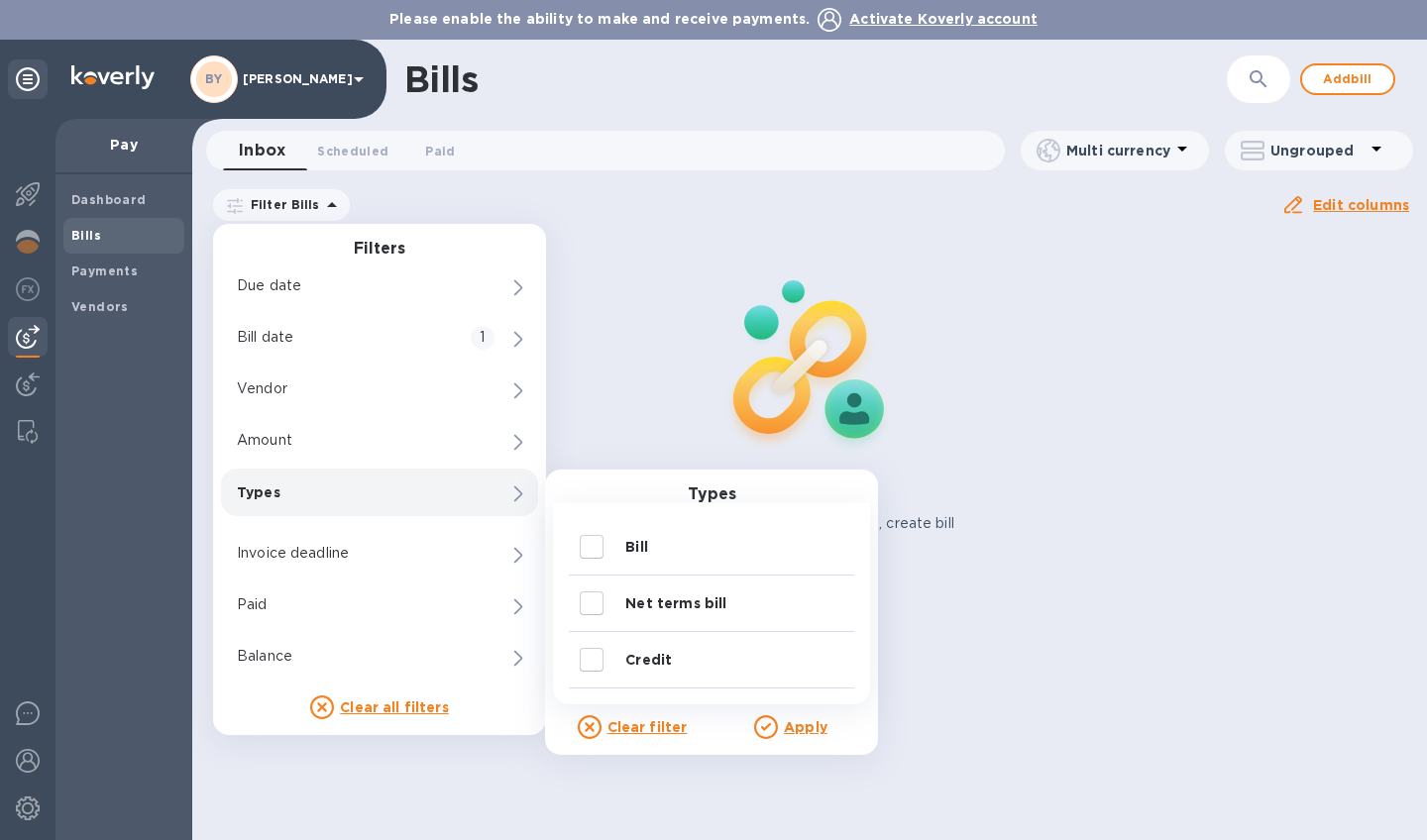 click 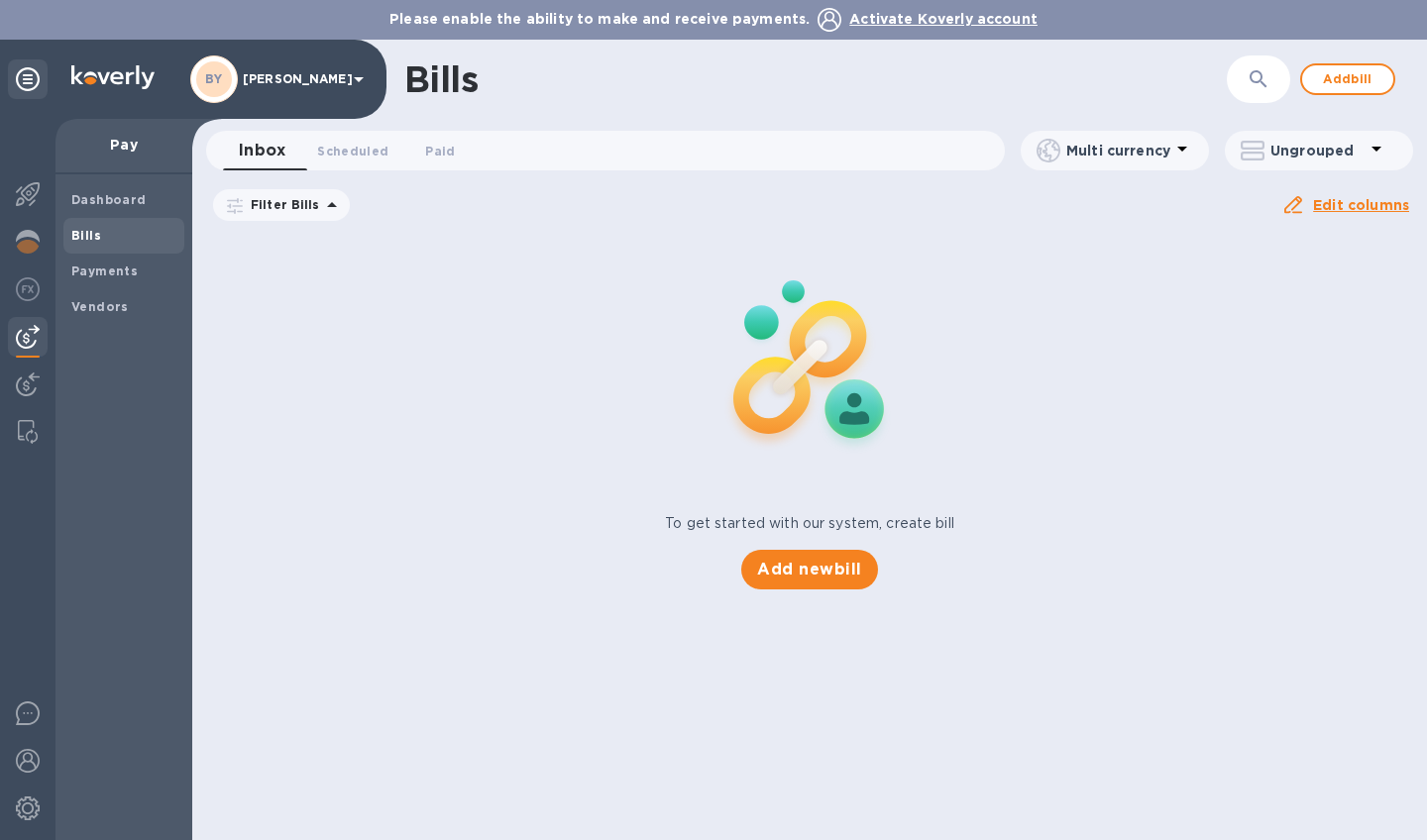 click on "Bill date :  05/01/2025 to 07/14/2025" at bounding box center [0, 0] 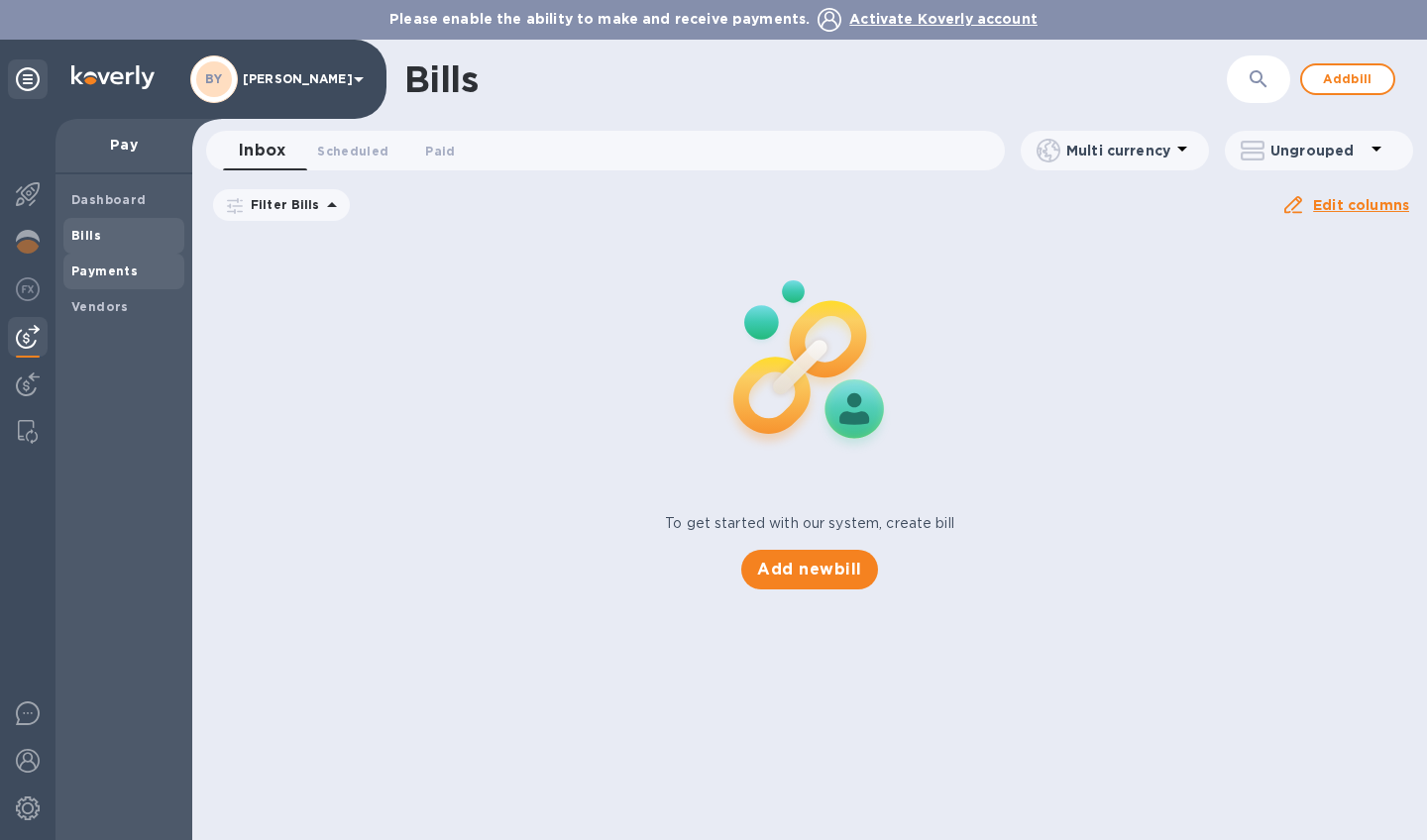 click on "Payments" at bounding box center (104, 270) 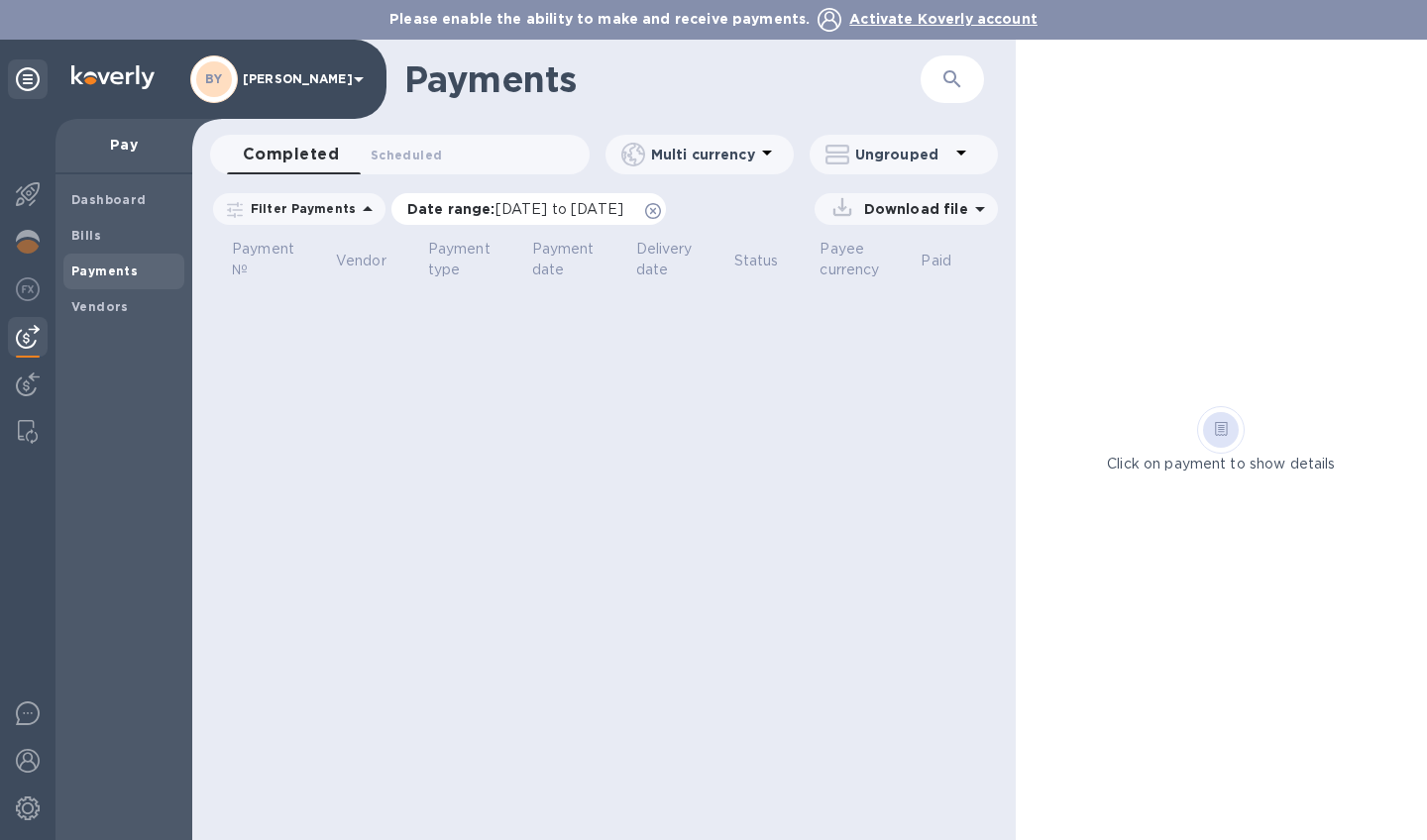 click on "Date range :  06/14/2025 to 07/15/2025" at bounding box center [520, 209] 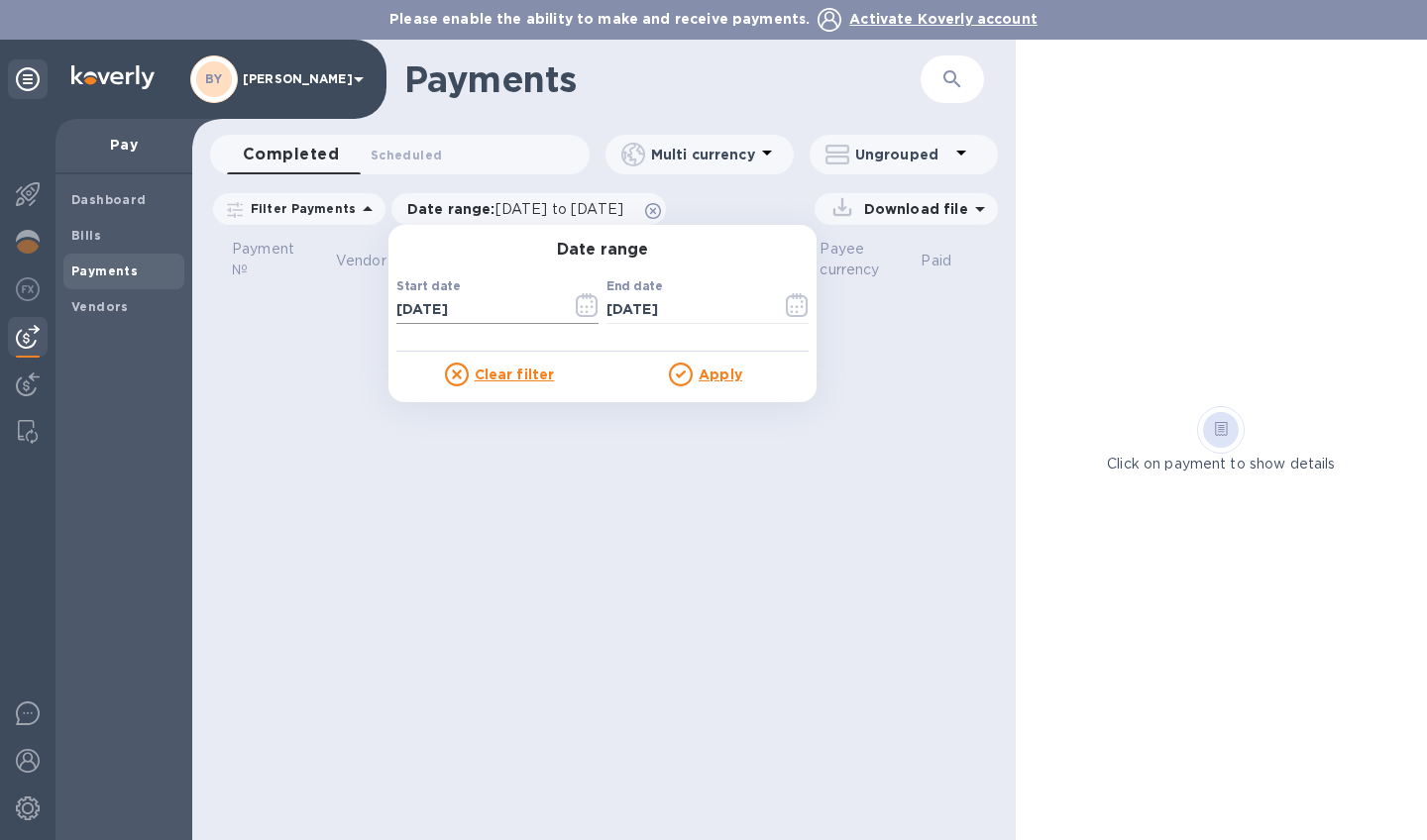 click on "06/14/2025" at bounding box center [476, 310] 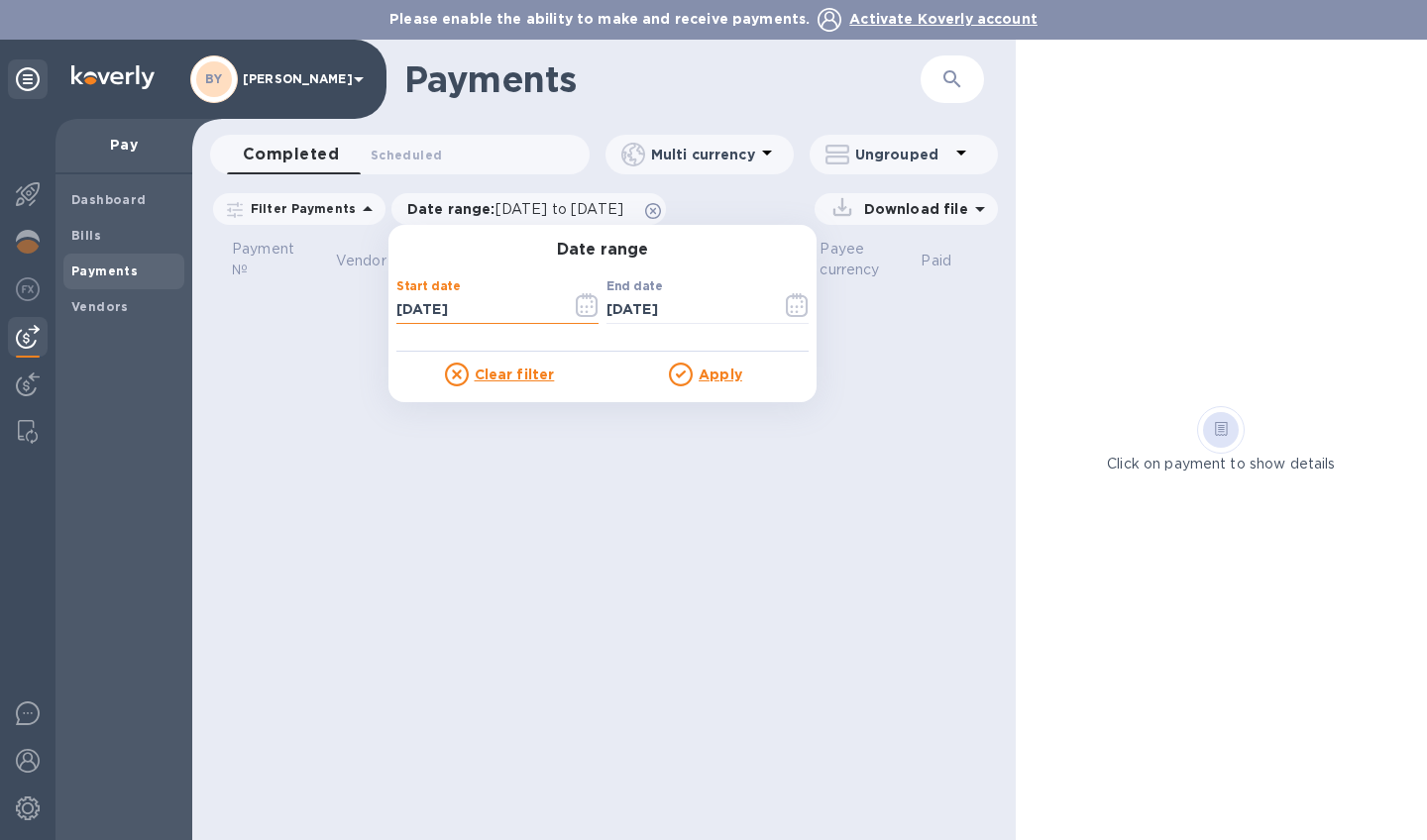 click on "06/14/2025" at bounding box center [476, 310] 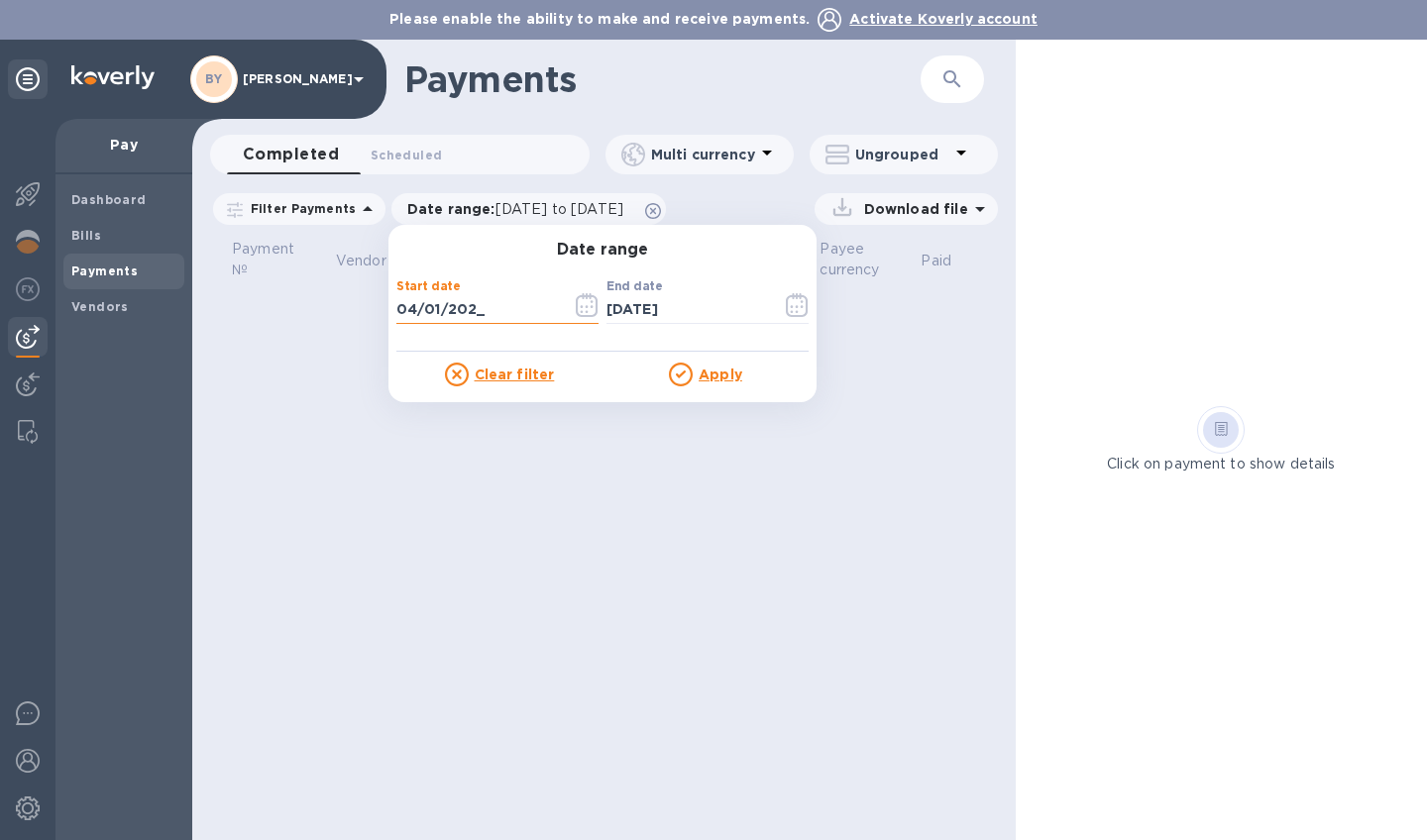 type on "04/01/2025" 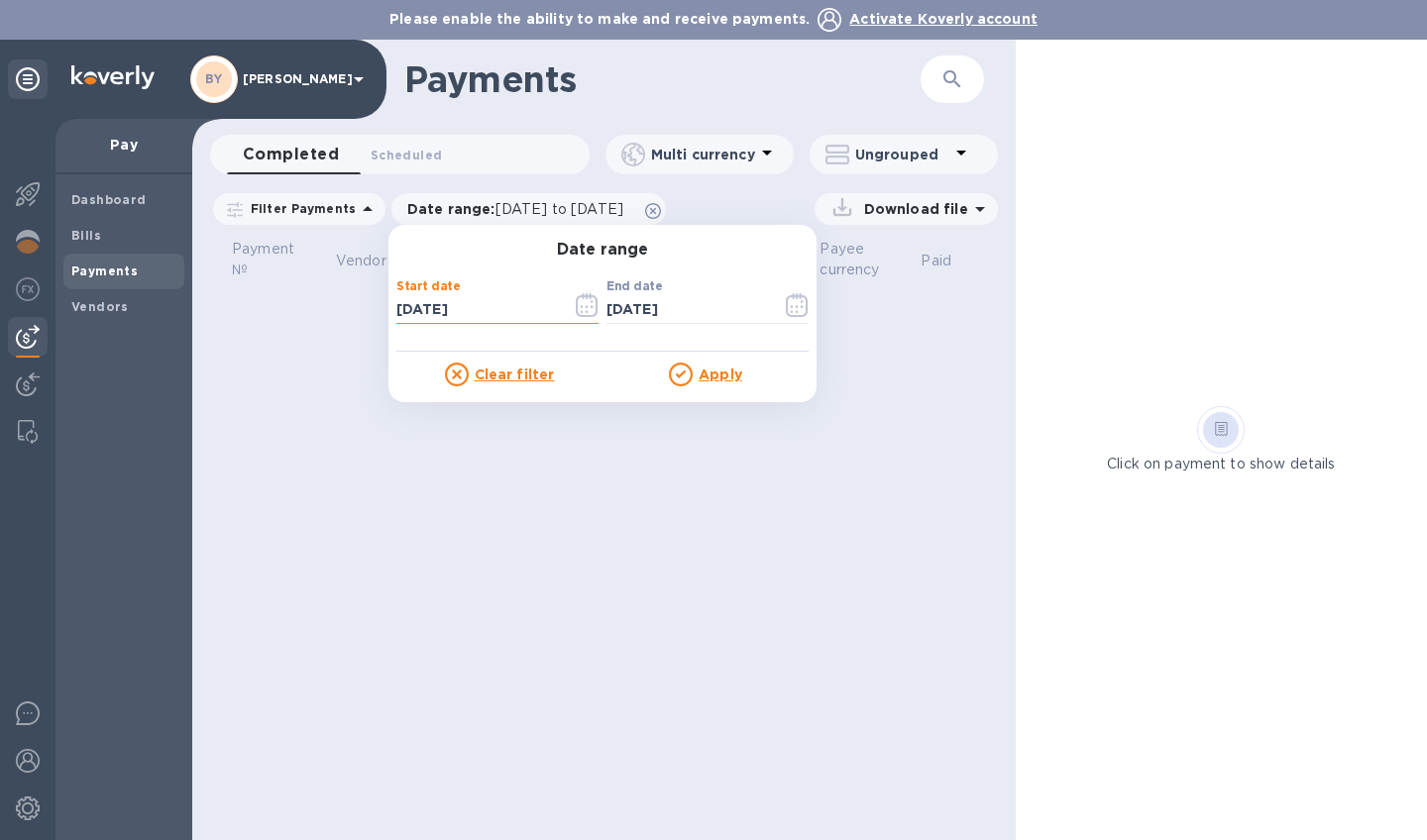 click on "Apply" at bounding box center [720, 374] 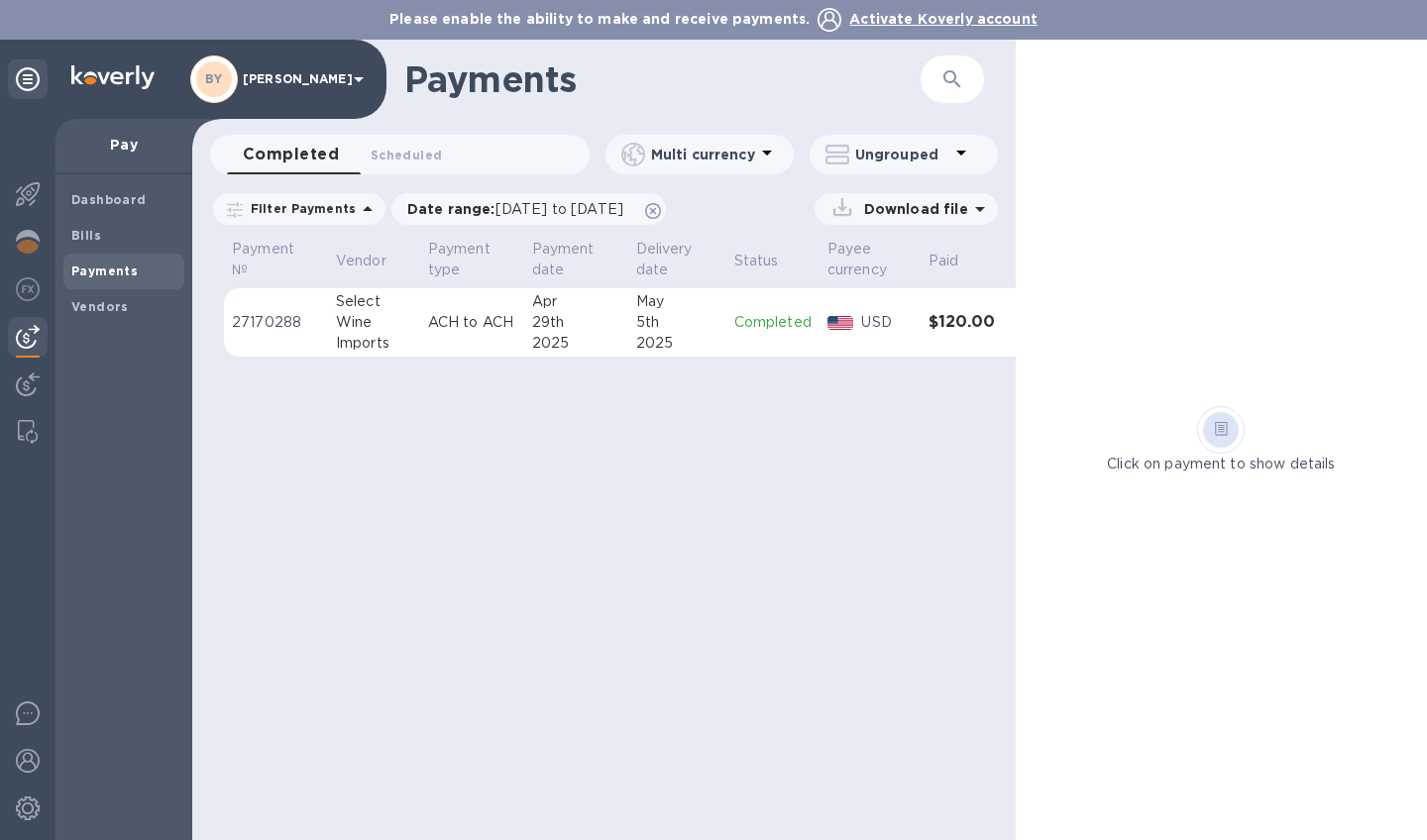 click 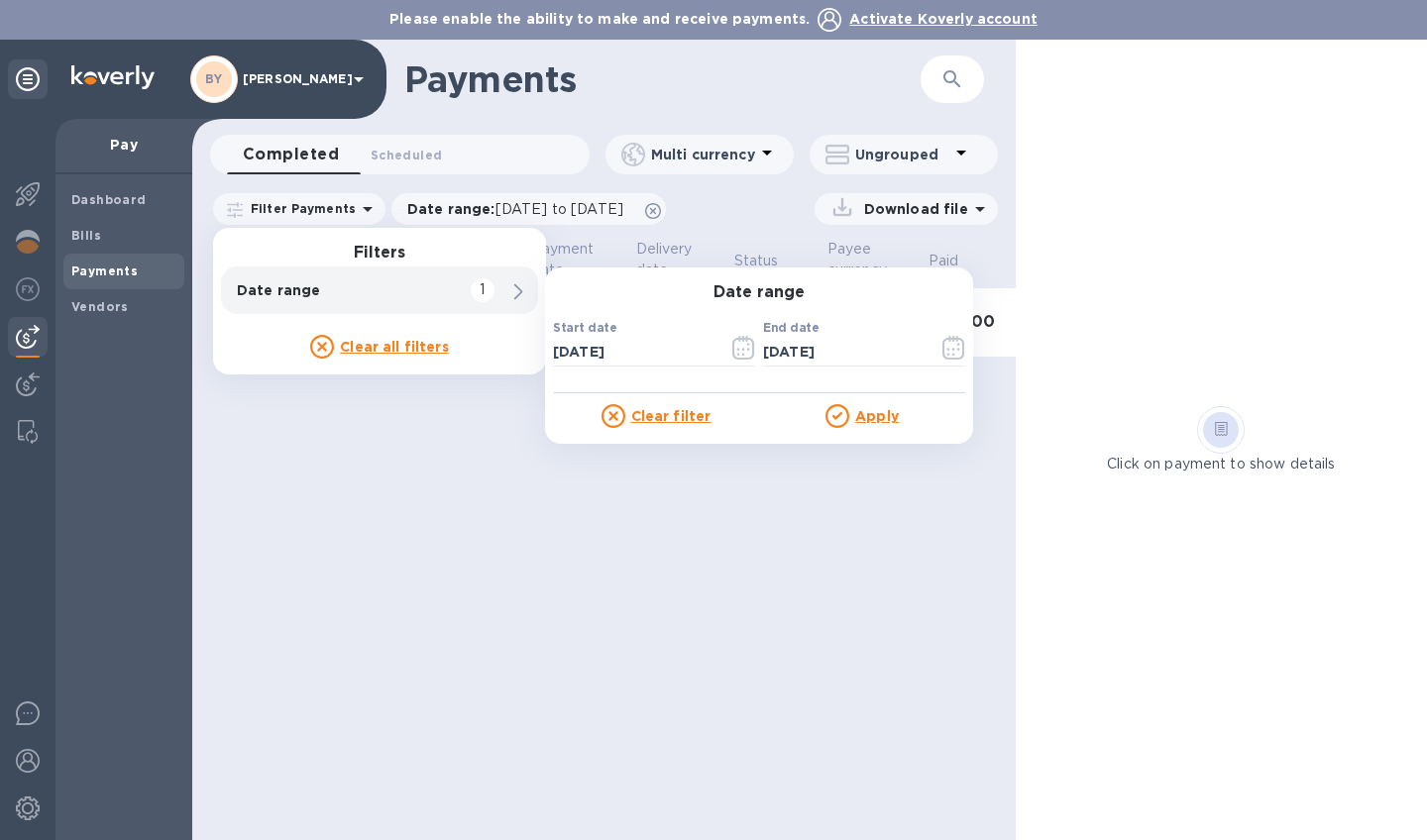 click on "Dashboard Bills Payments Vendors" at bounding box center [124, 507] 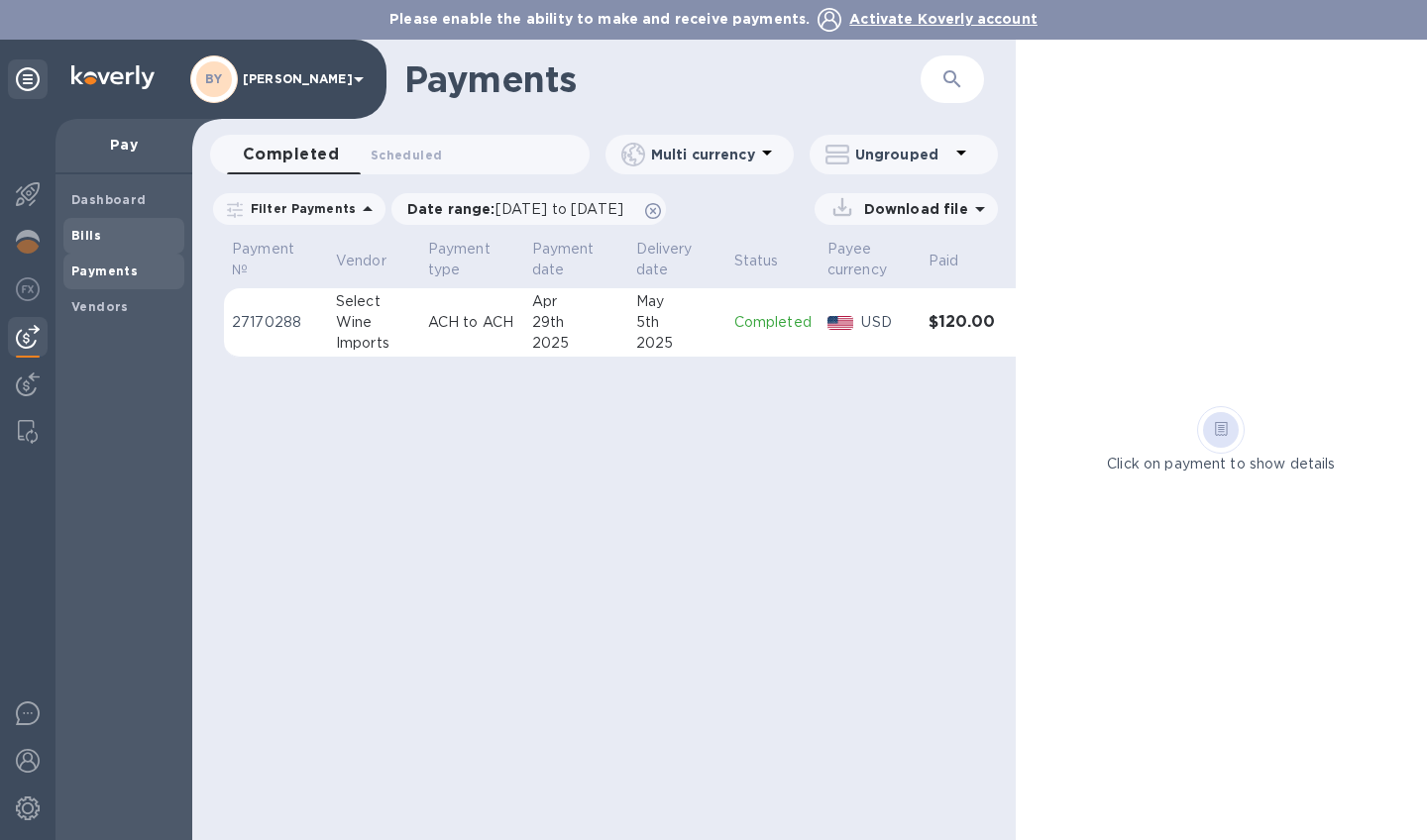 click on "Bills" at bounding box center (124, 236) 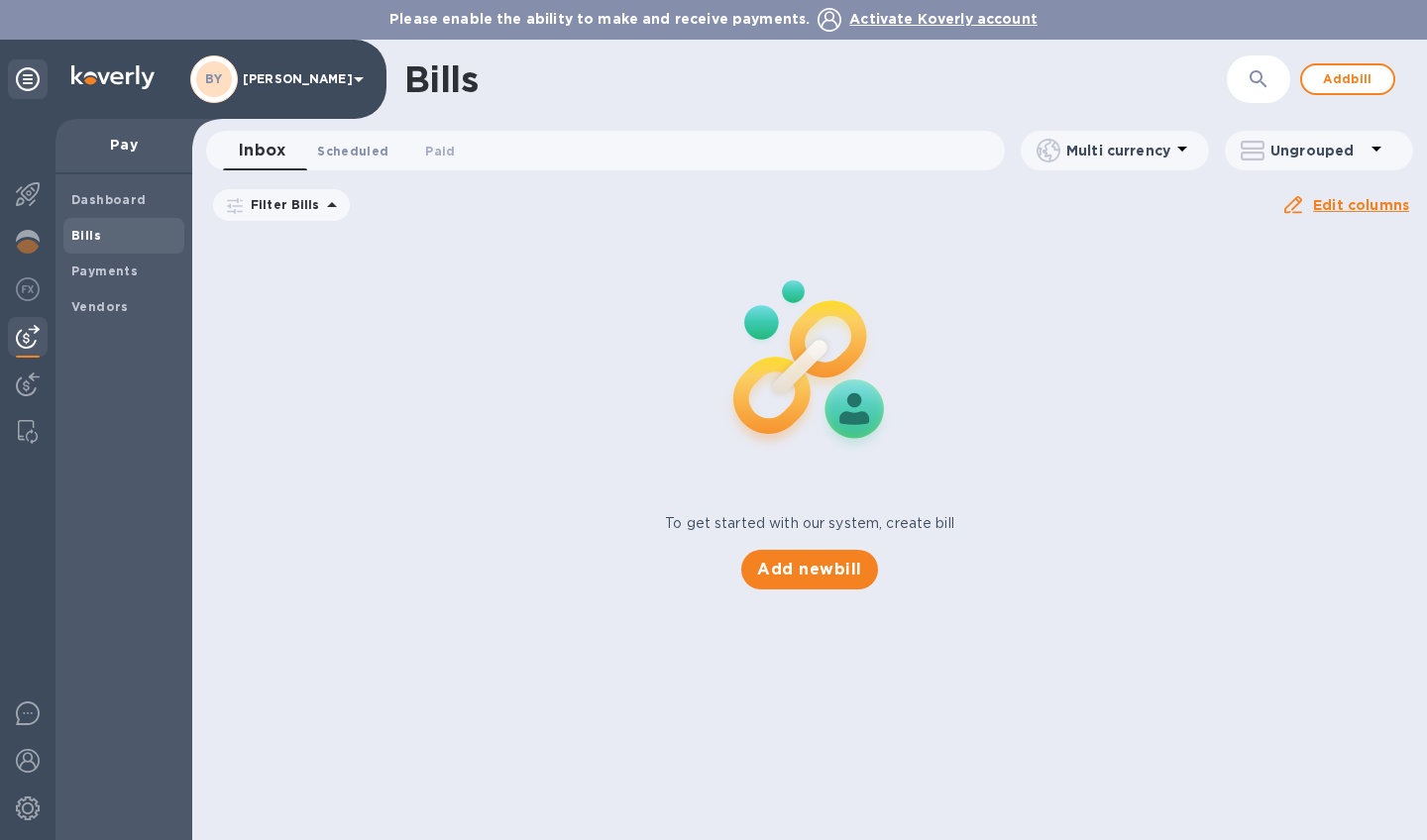 click on "Scheduled 0" at bounding box center [353, 151] 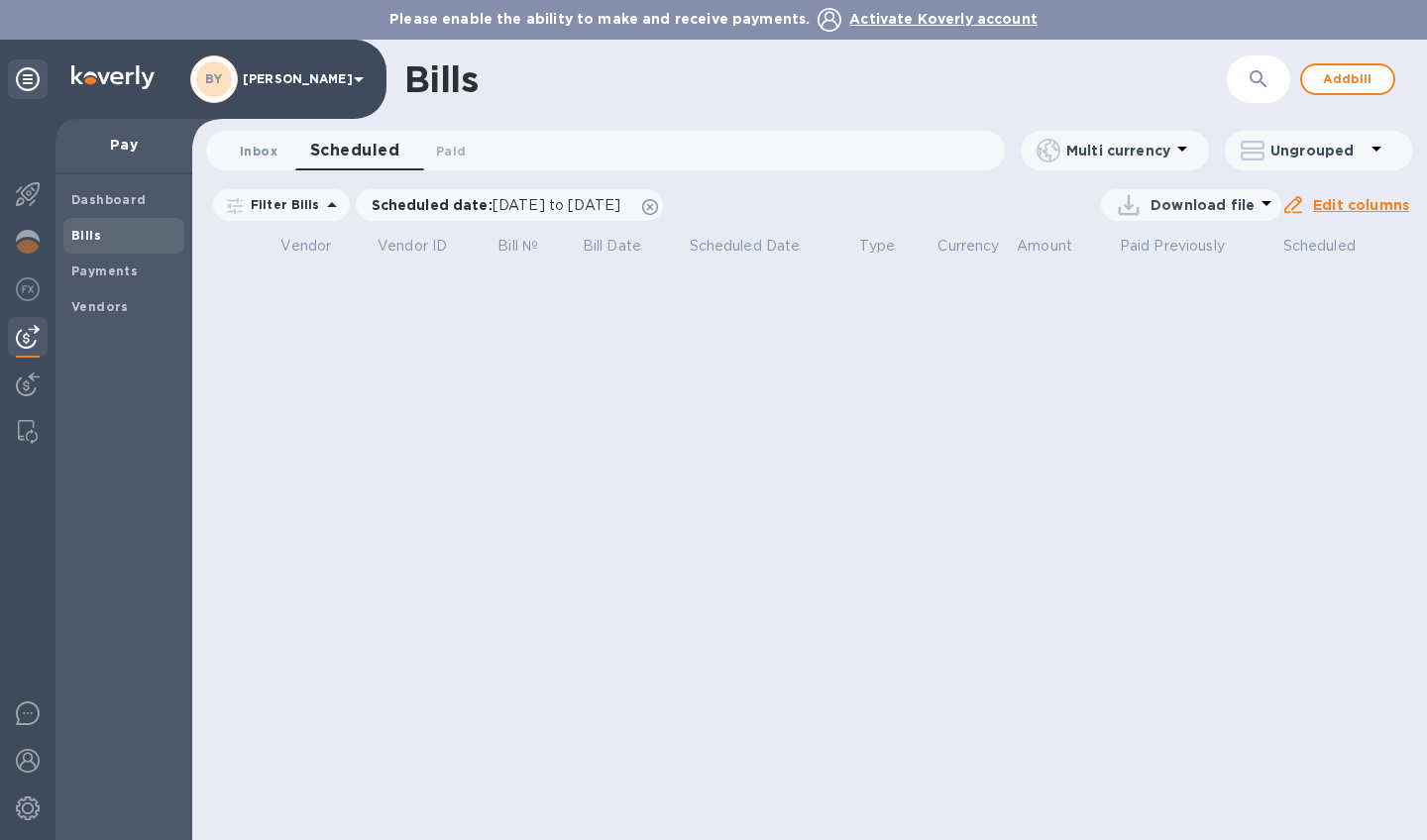click on "Inbox 0" at bounding box center (259, 151) 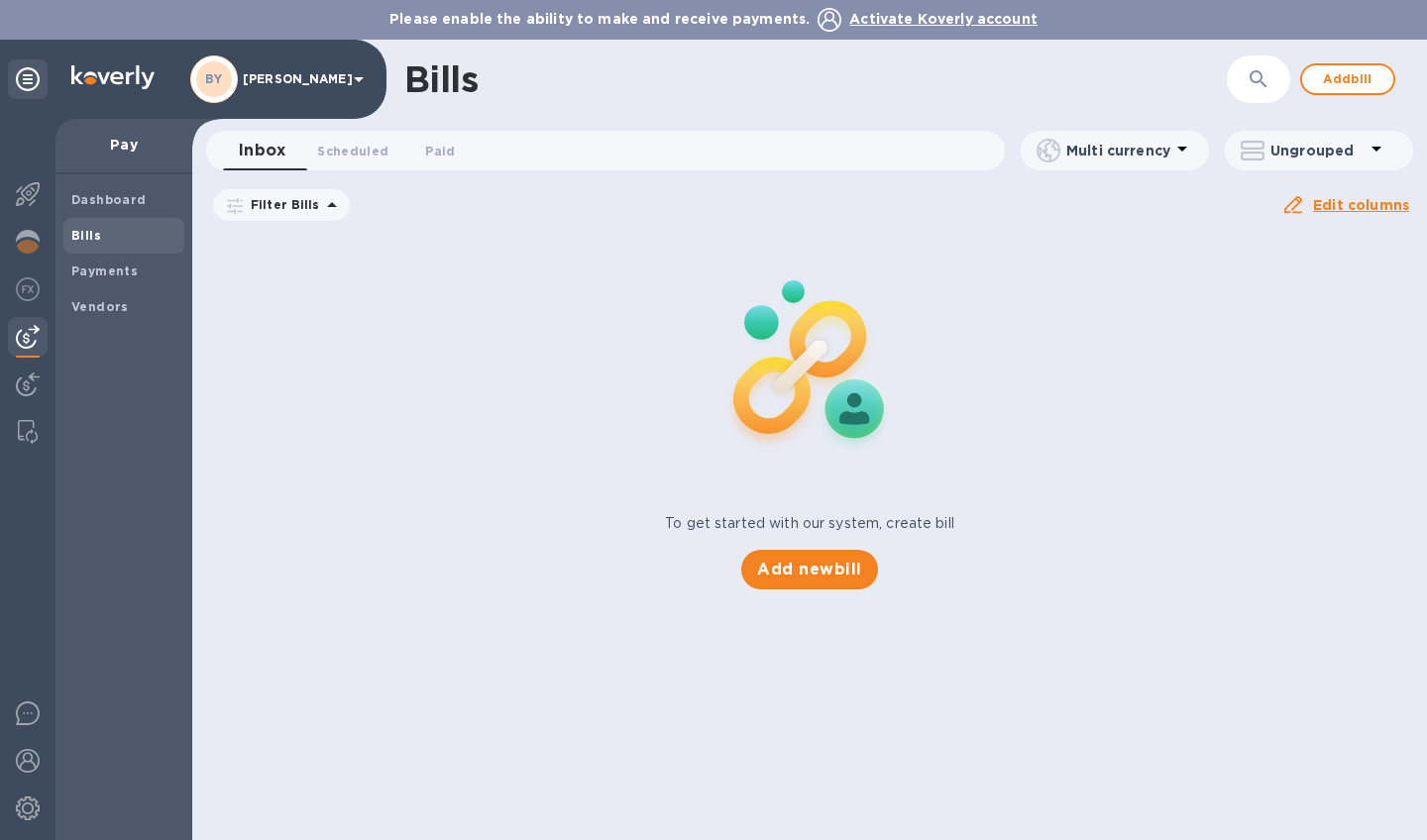 click 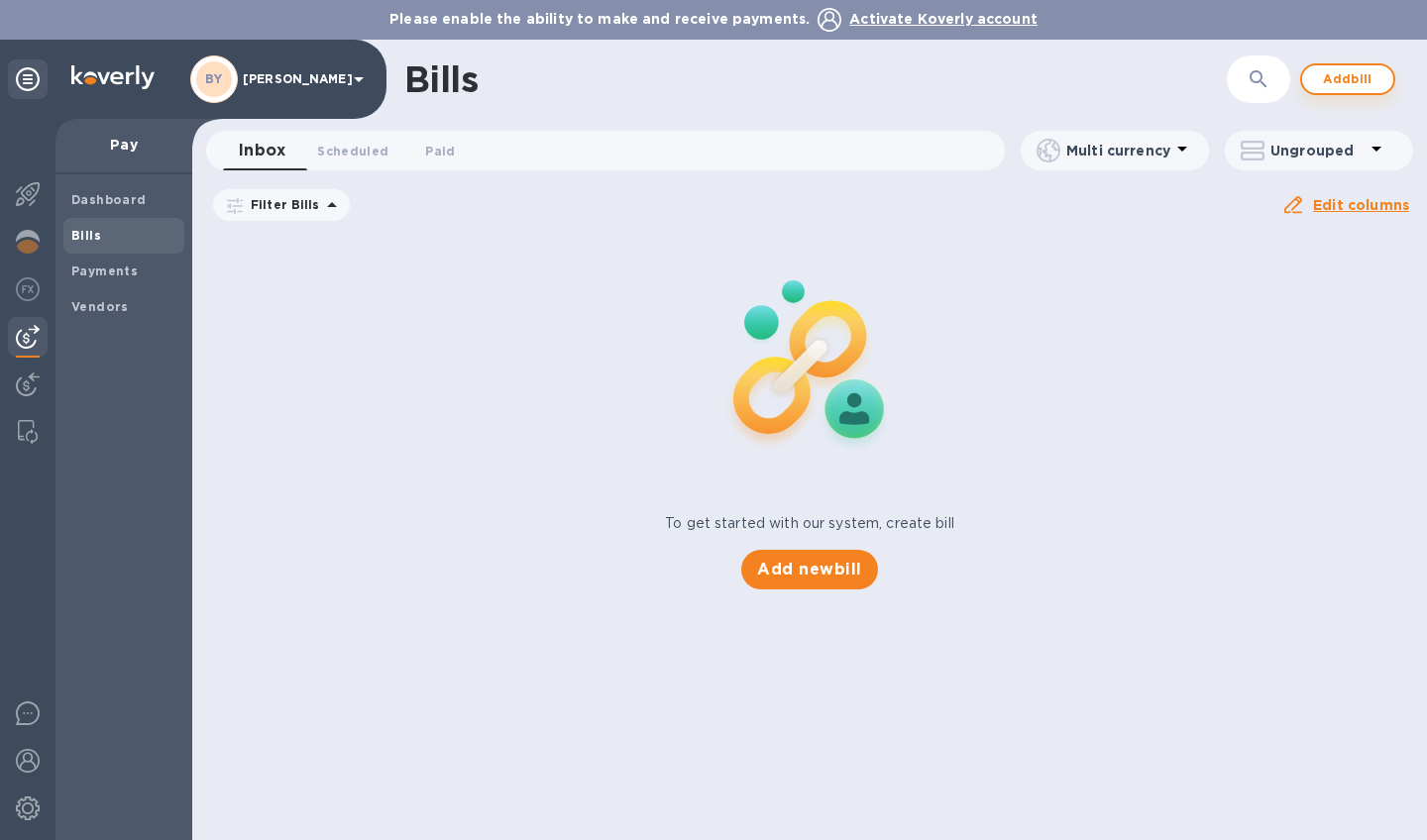 click on "Add   bill" at bounding box center [1348, 79] 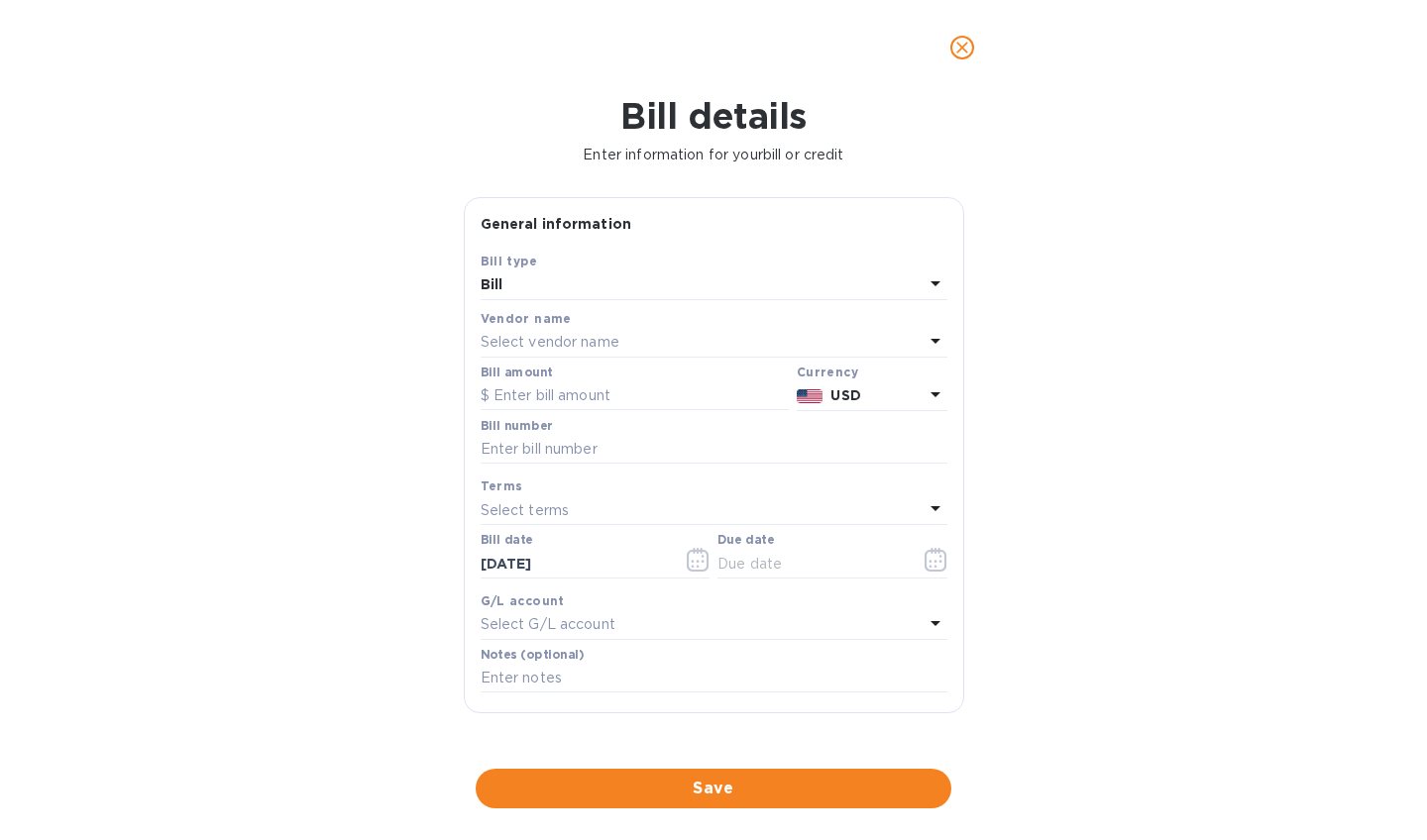 click 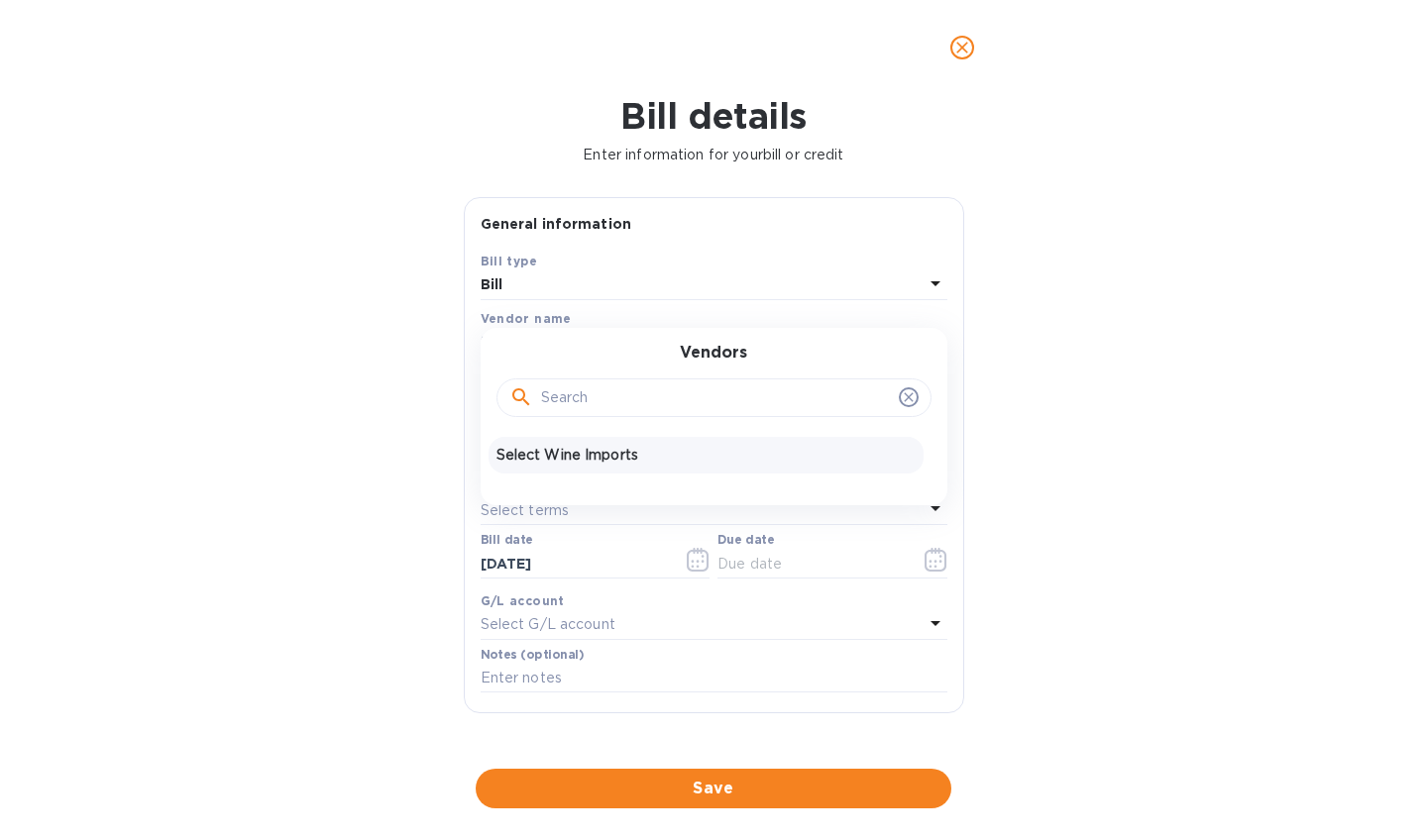 click on "Select Wine Imports" at bounding box center [706, 455] 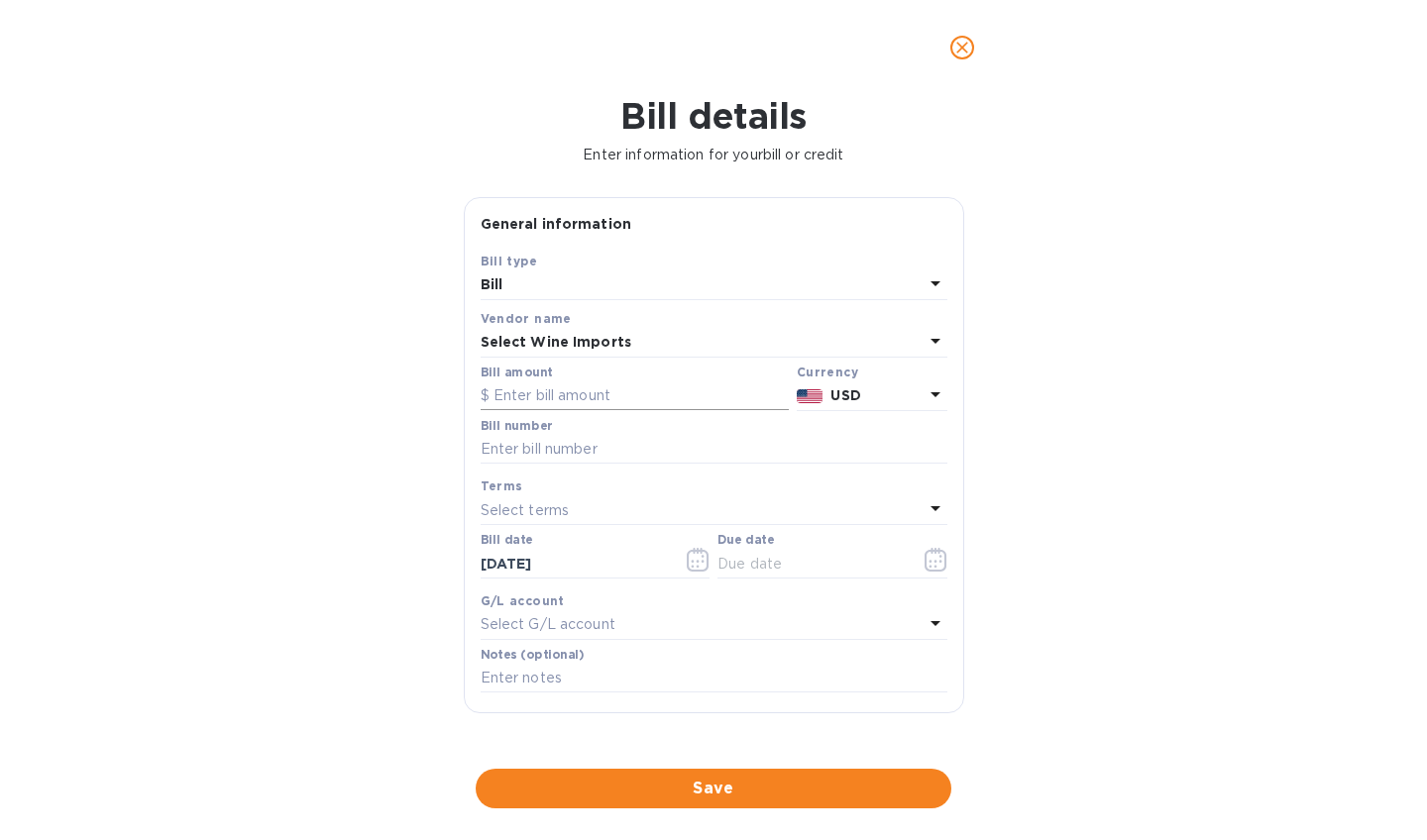 click at bounding box center [634, 396] 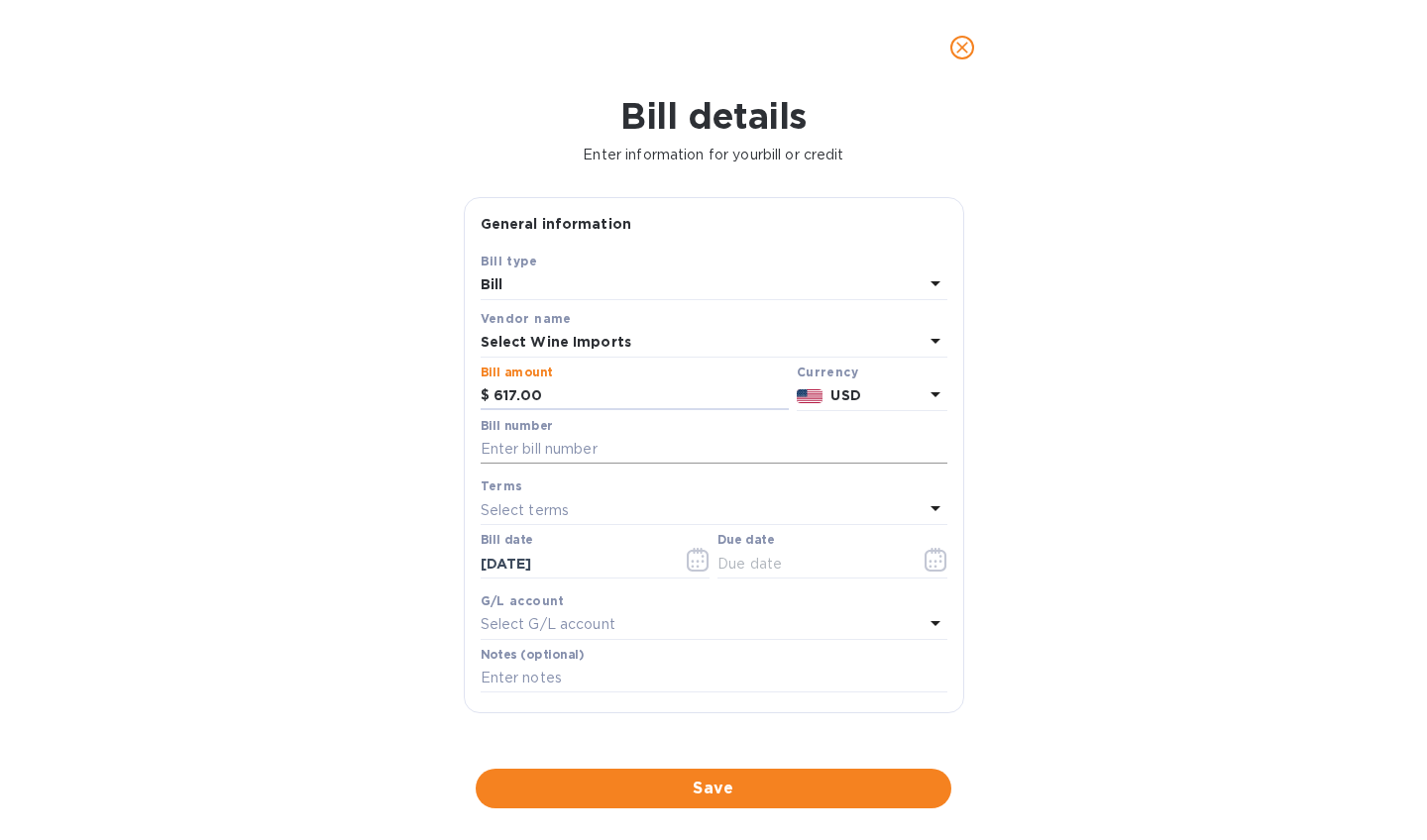 type on "617.00" 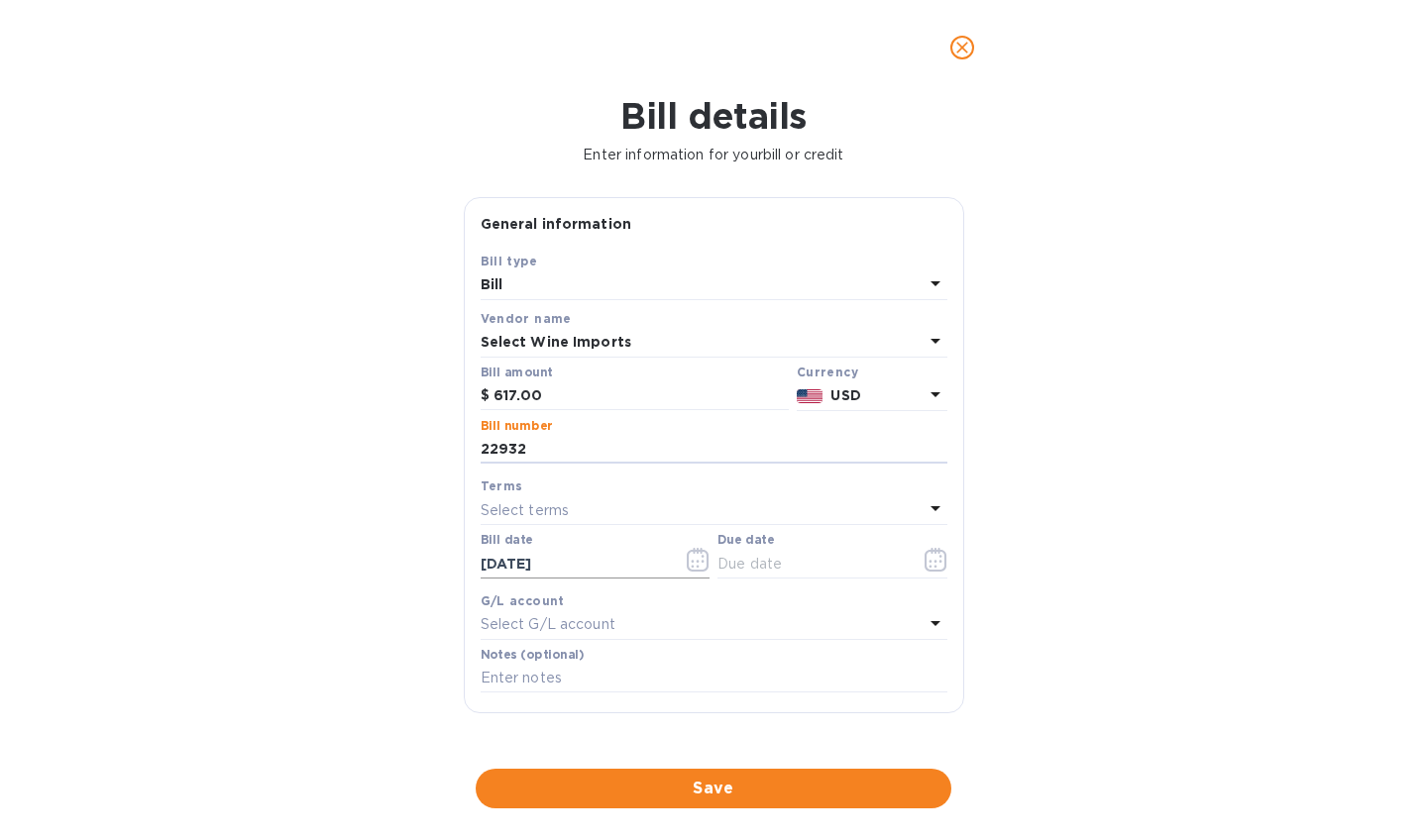 type on "22932" 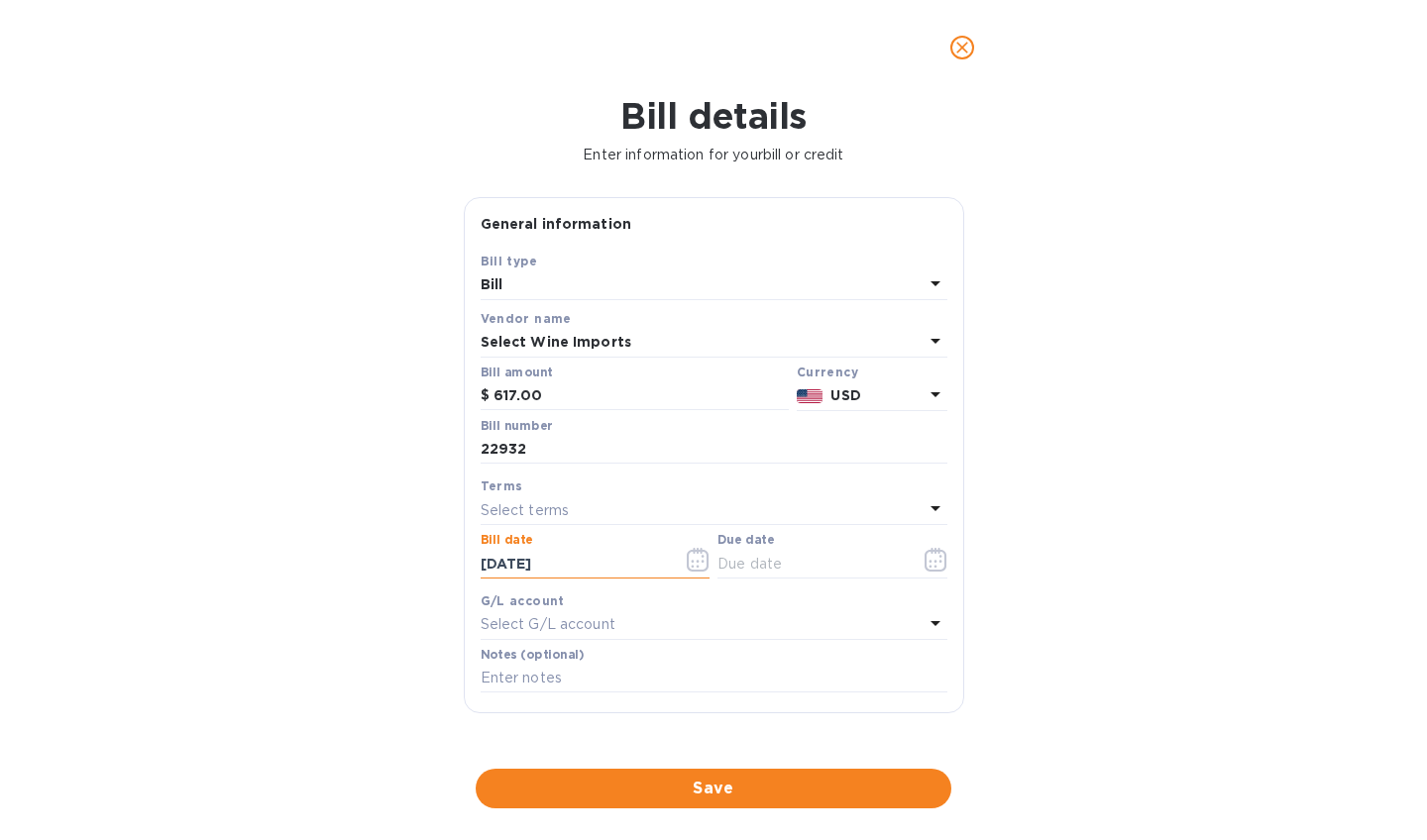 click on "07/14/2025" at bounding box center [574, 564] 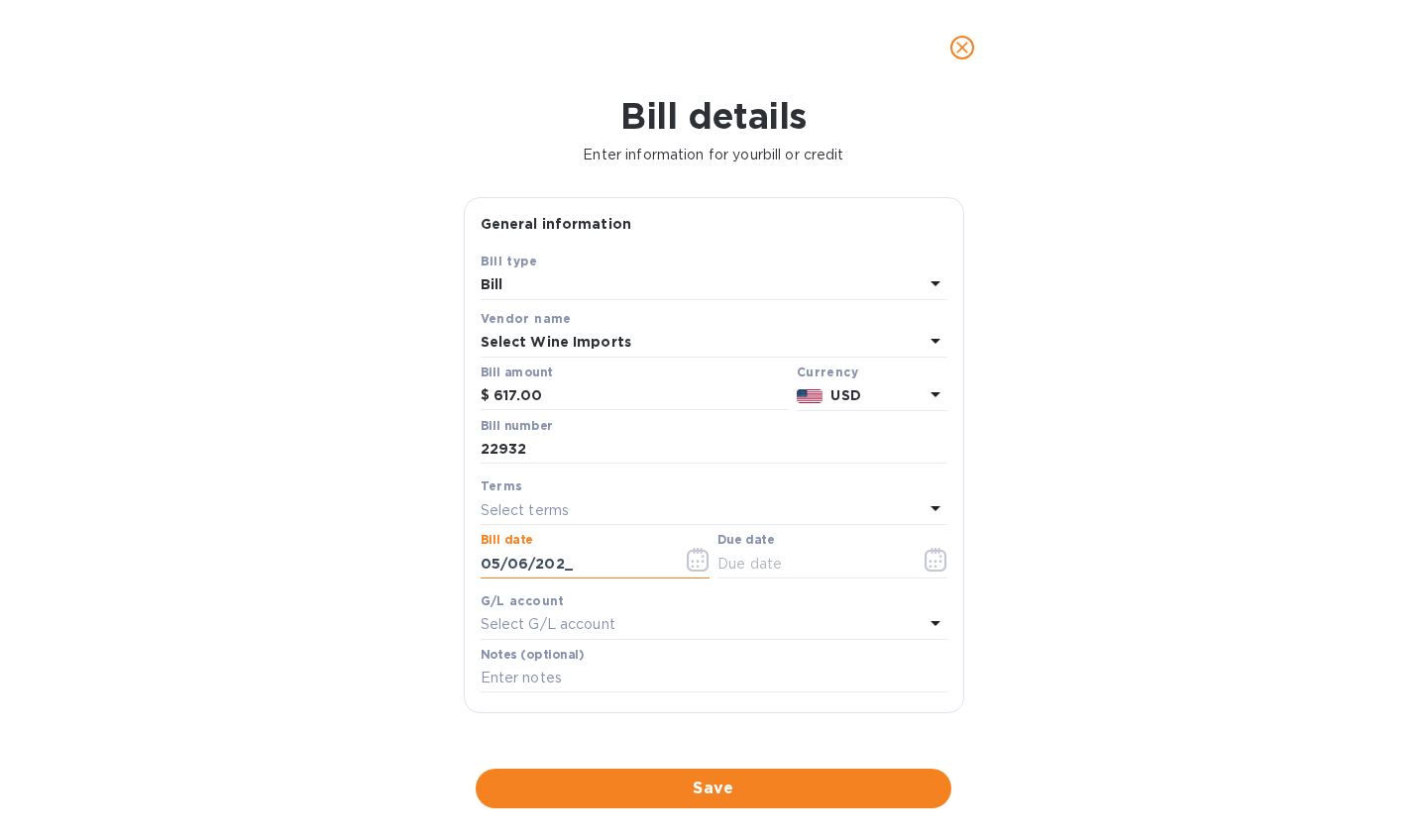 type on "05/06/2025" 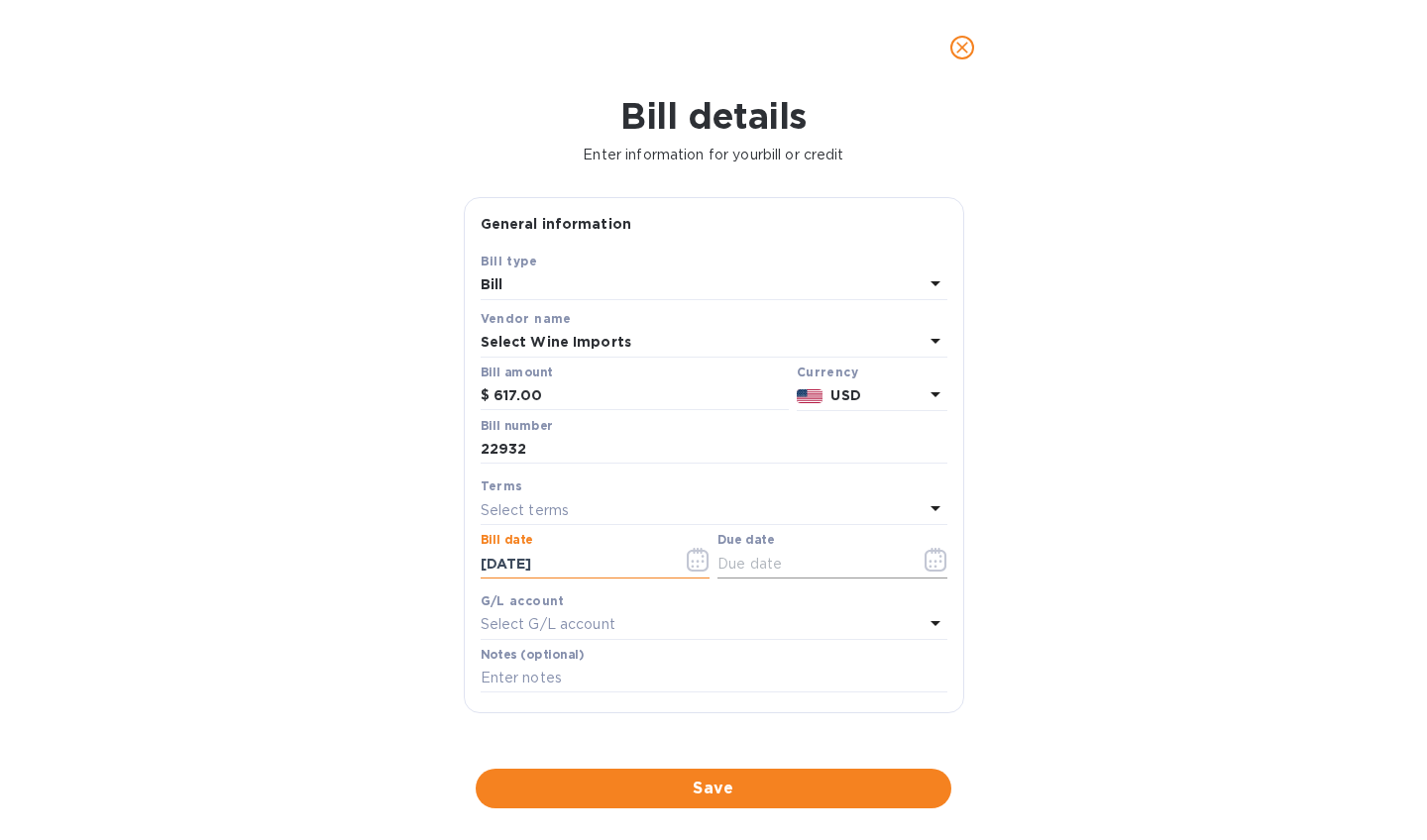 click 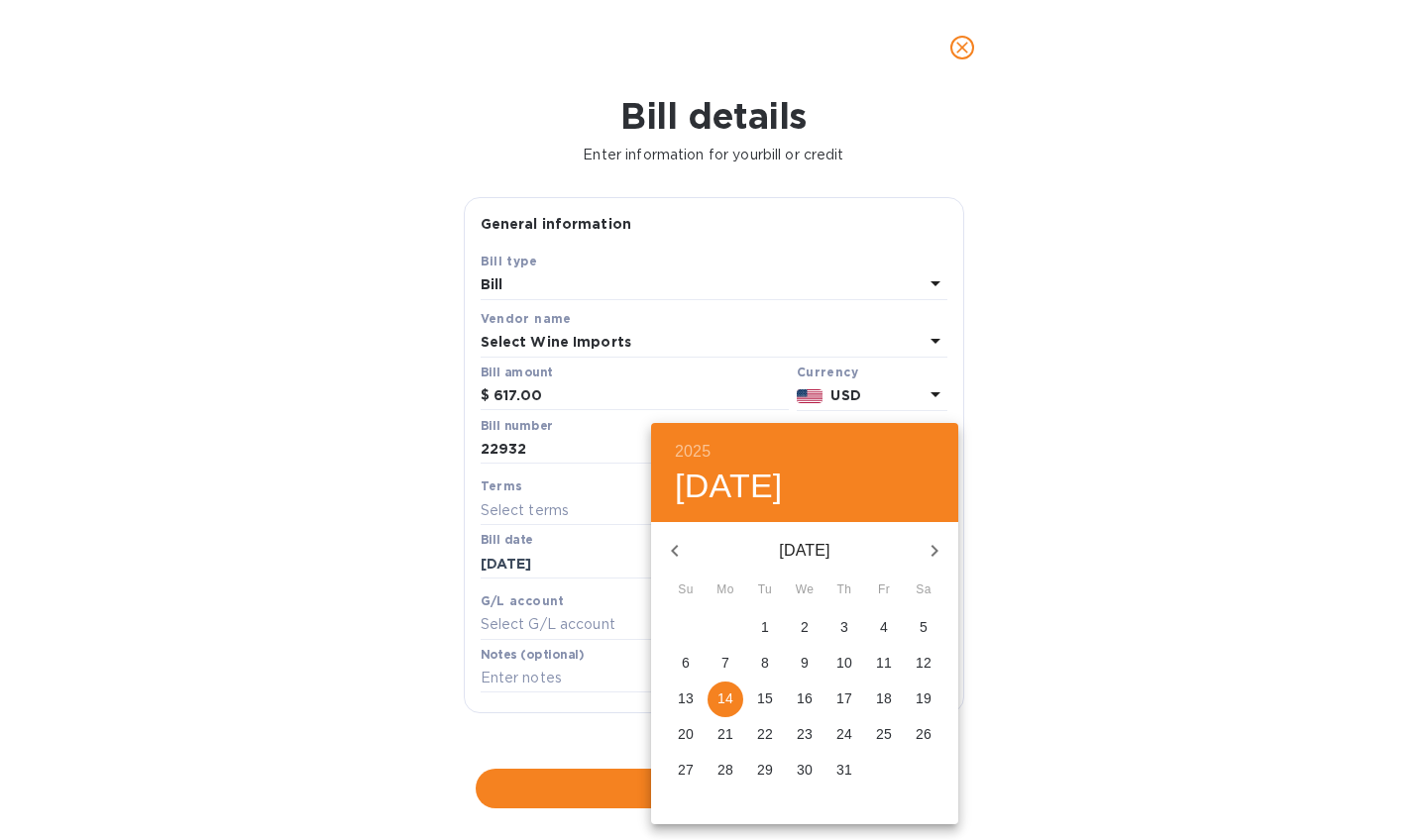 click on "5" at bounding box center [924, 627] 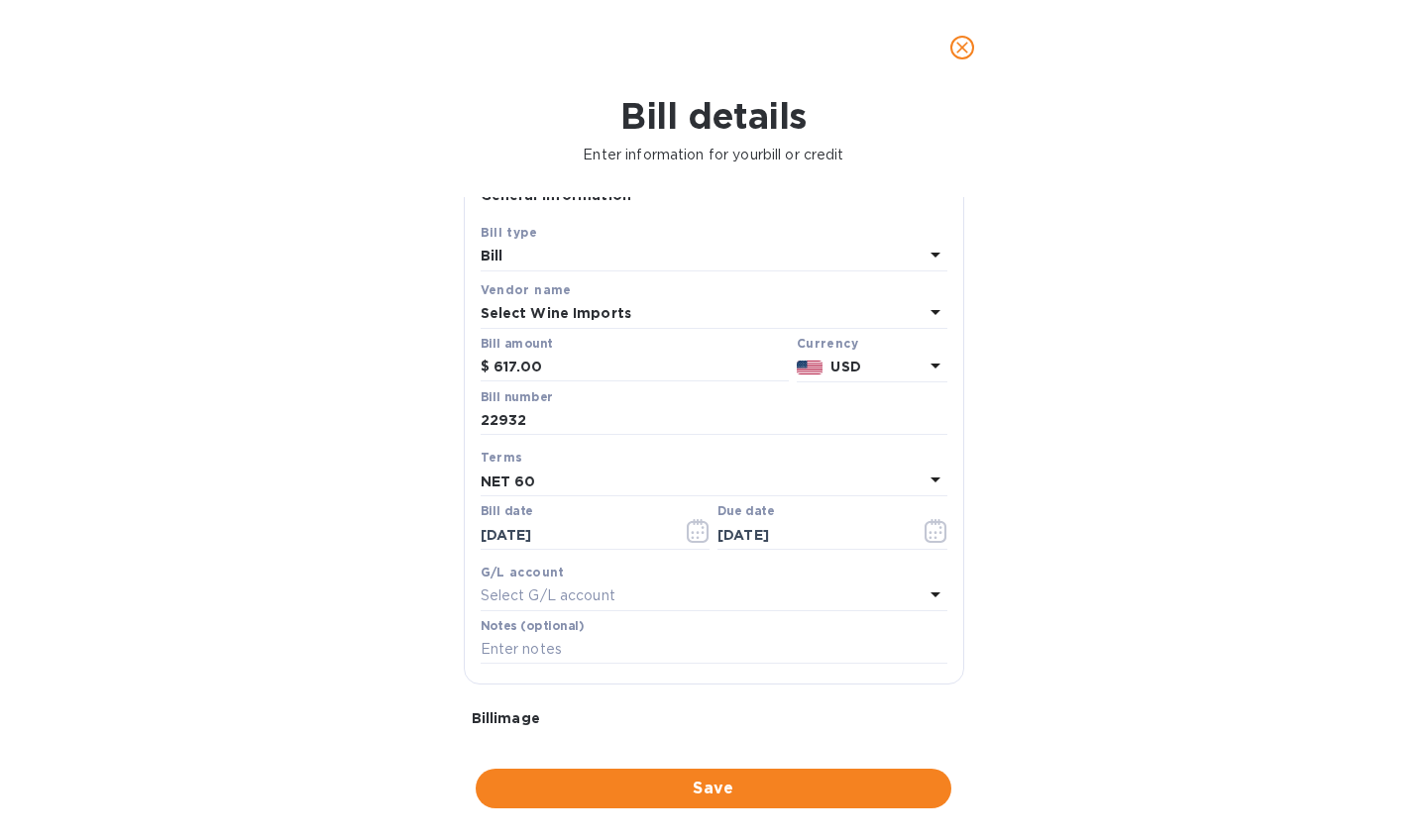 scroll, scrollTop: 20, scrollLeft: 0, axis: vertical 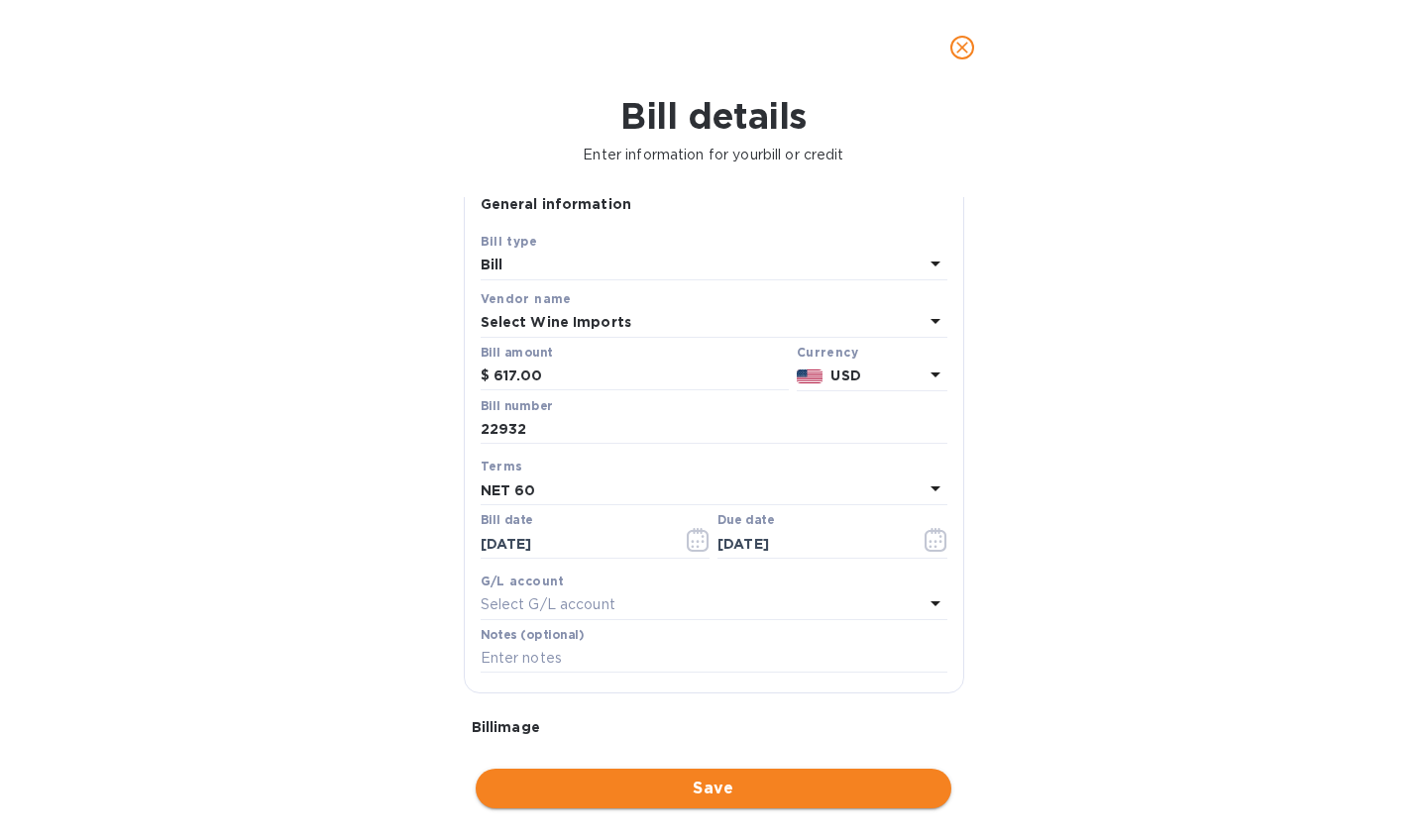 click on "Save" at bounding box center [714, 788] 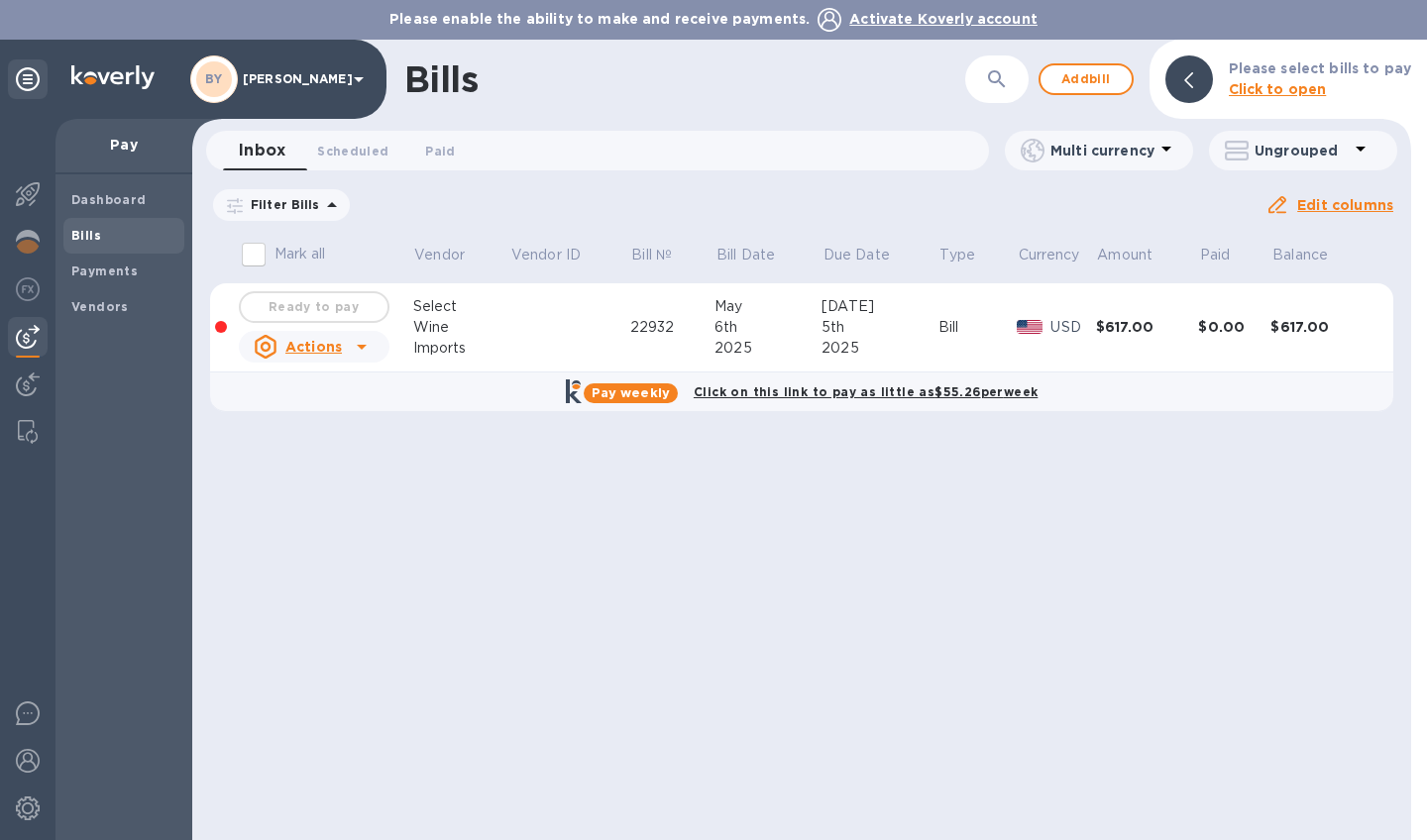 click on "Ready to pay" at bounding box center (314, 307) 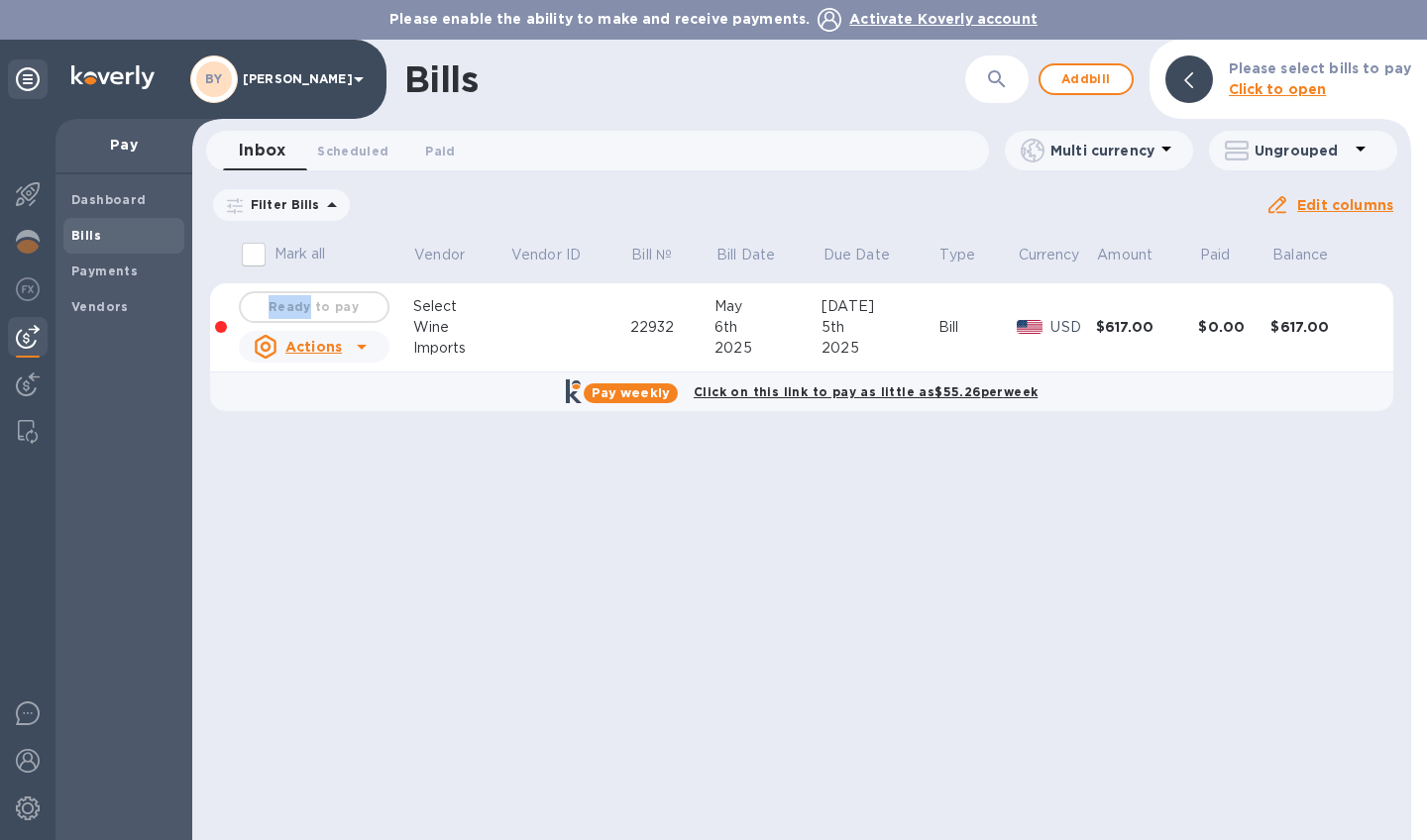 click on "Ready to pay" at bounding box center [314, 307] 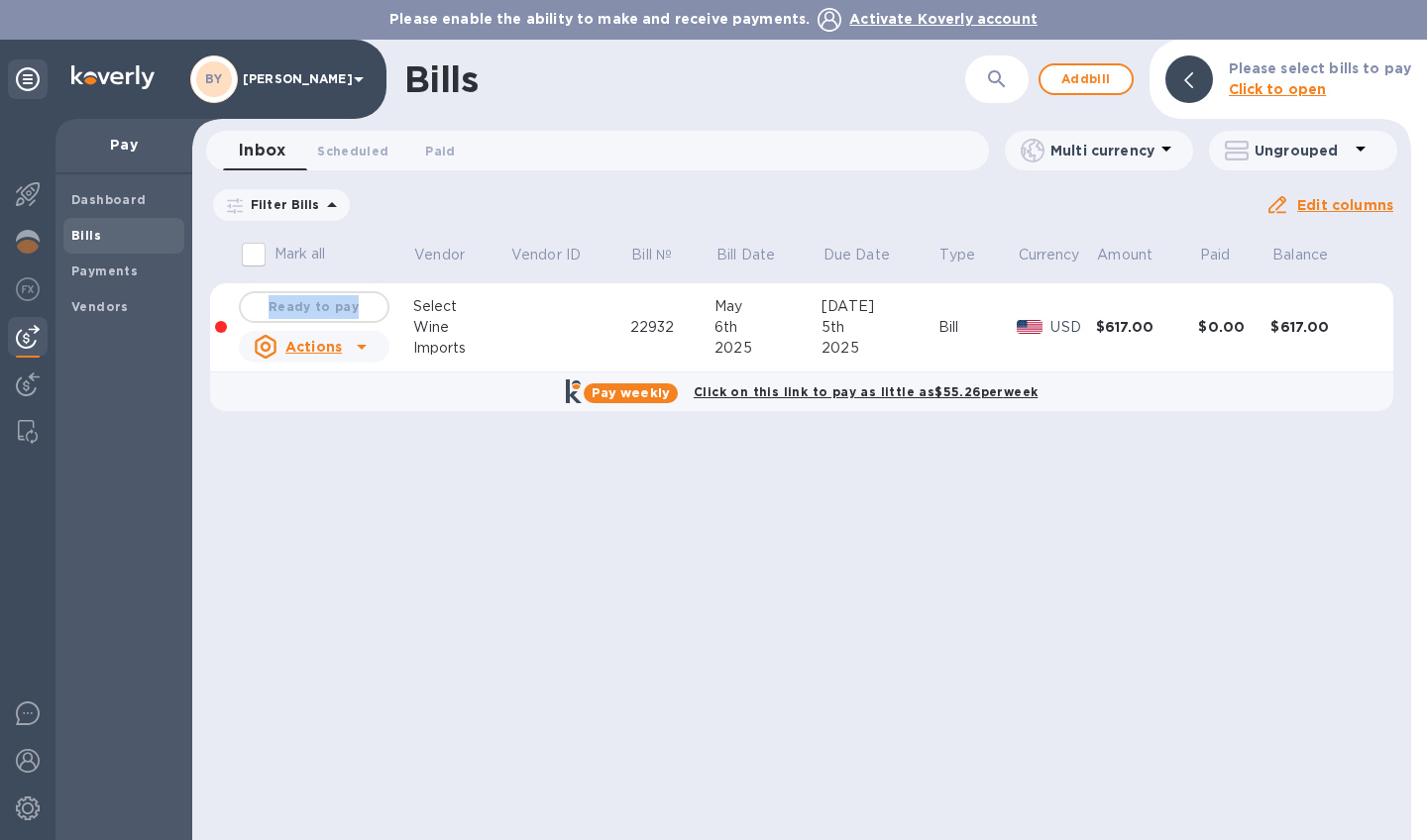click on "Ready to pay" at bounding box center (314, 307) 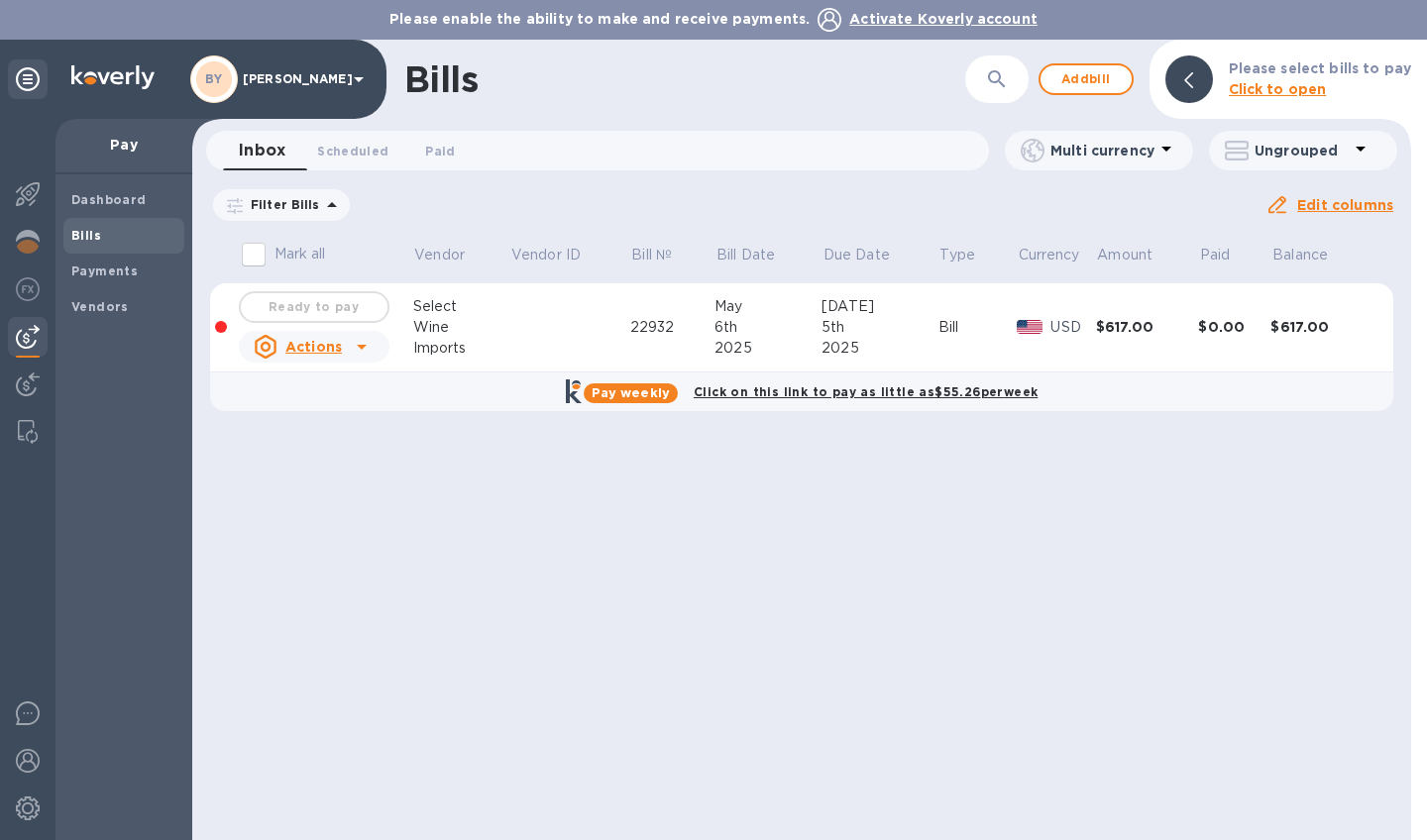 click on "Actions" at bounding box center (313, 347) 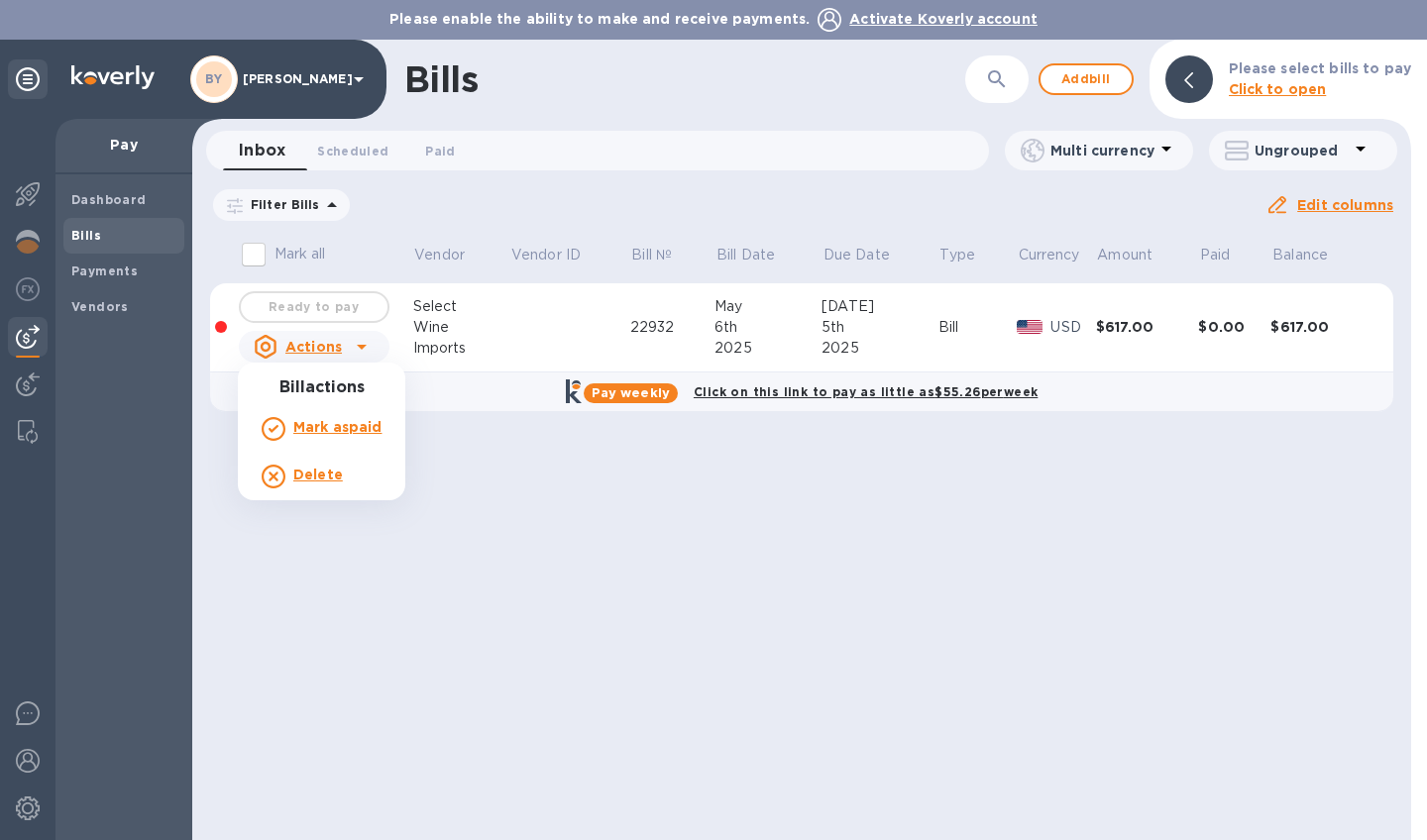 click at bounding box center (714, 420) 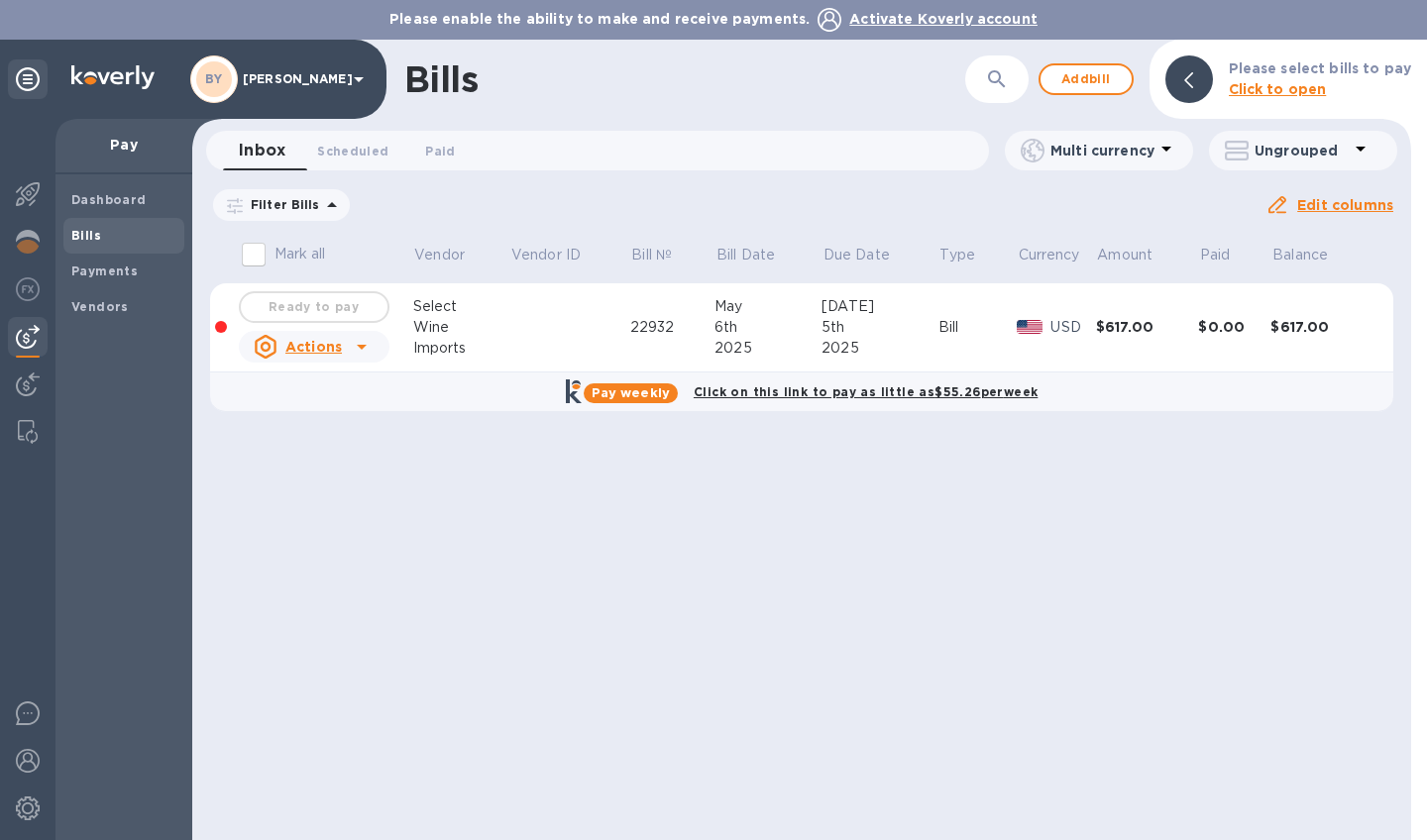 click on "Bills" at bounding box center [86, 235] 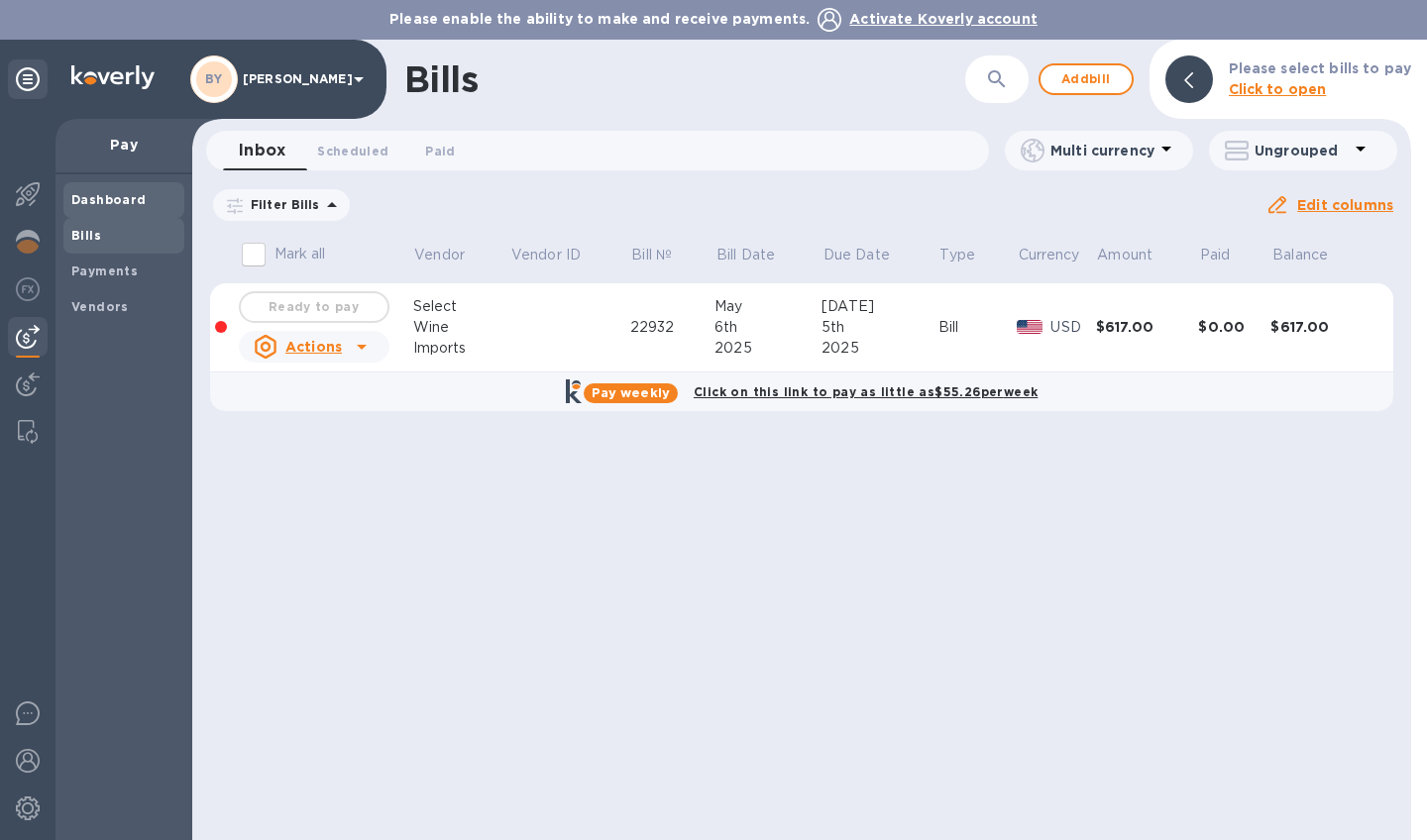click on "Dashboard" at bounding box center [109, 199] 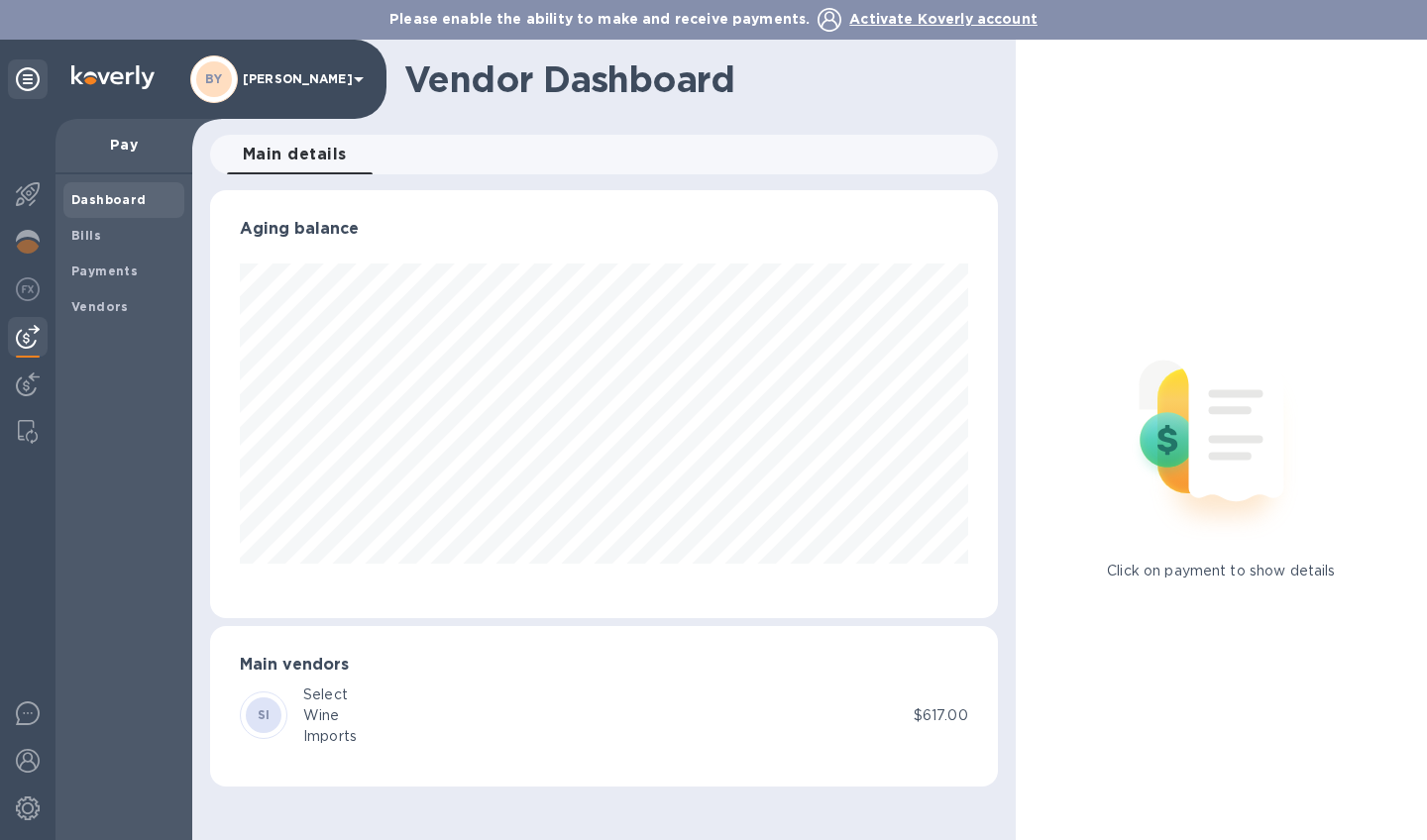 scroll, scrollTop: 990138, scrollLeft: 990184, axis: both 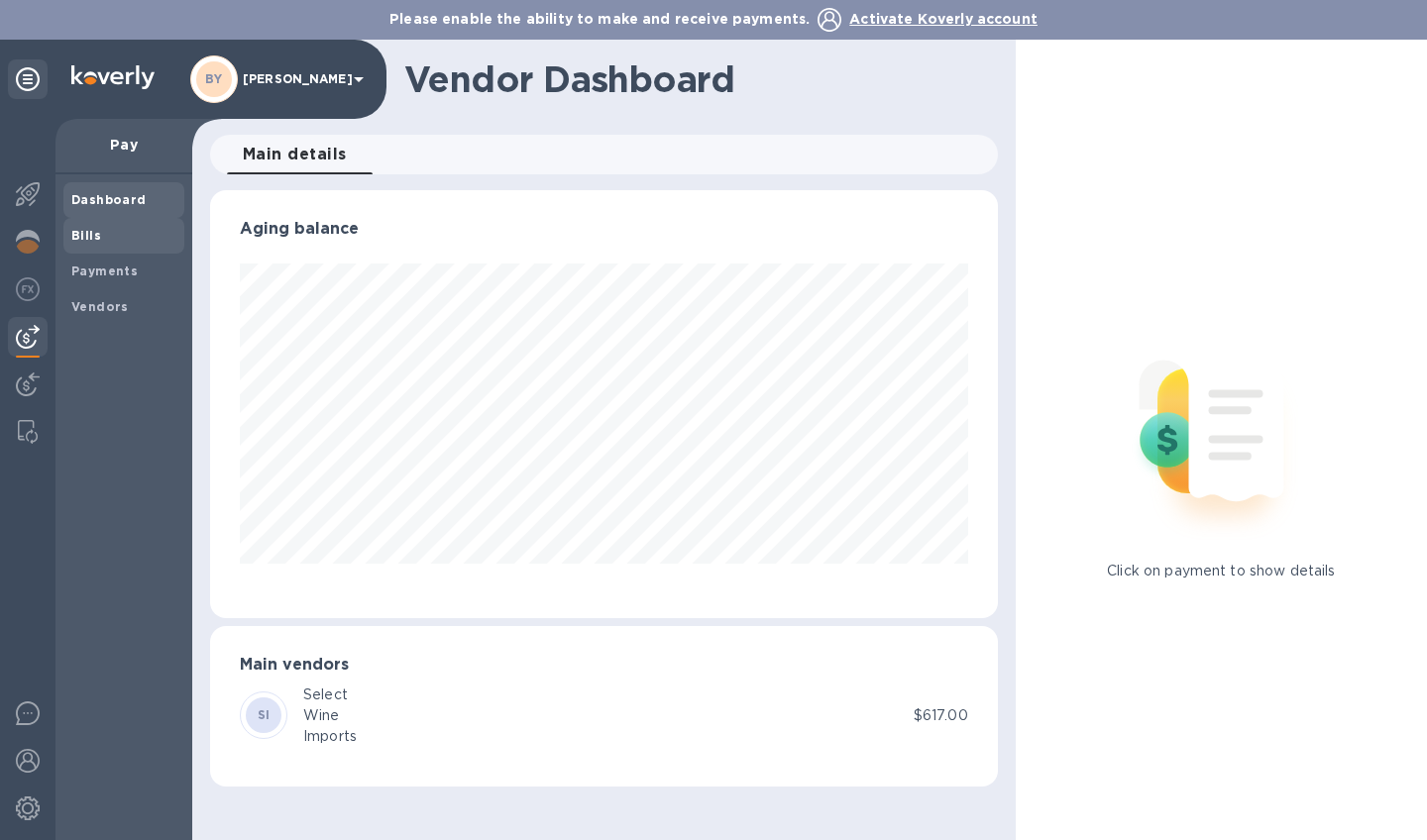 click on "Bills" at bounding box center [86, 235] 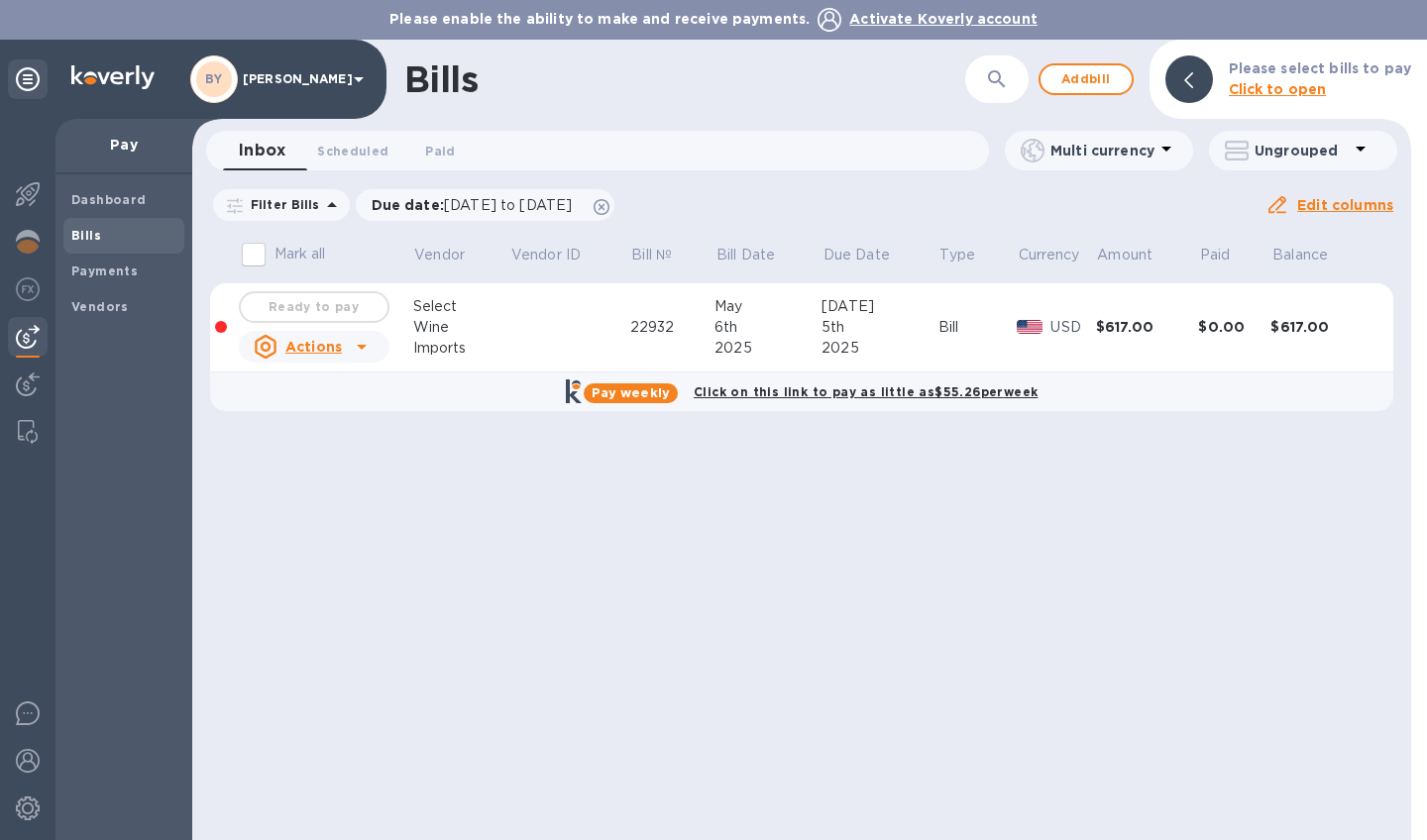 click on "Ready to pay" at bounding box center [314, 307] 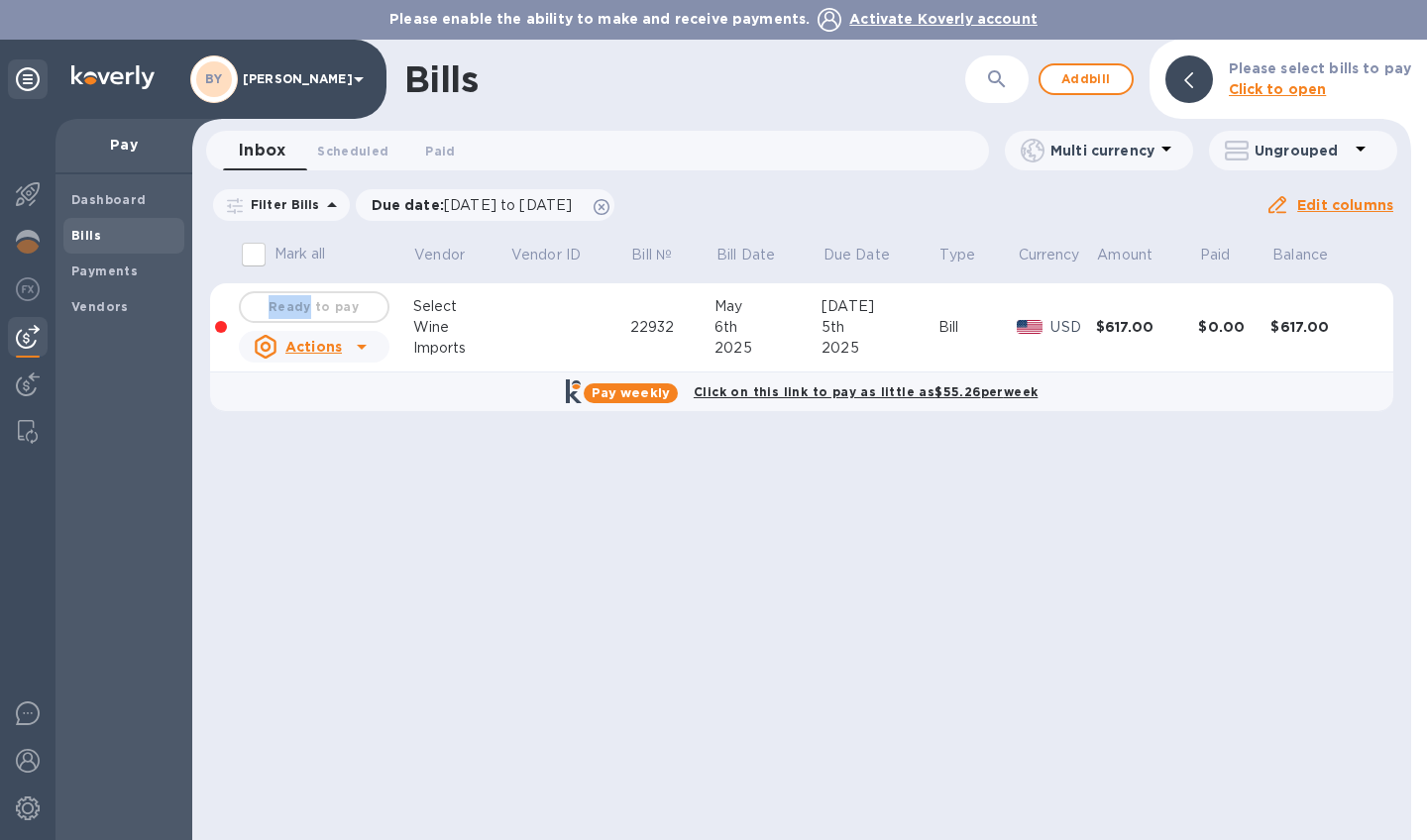 click on "Ready to pay" at bounding box center [314, 307] 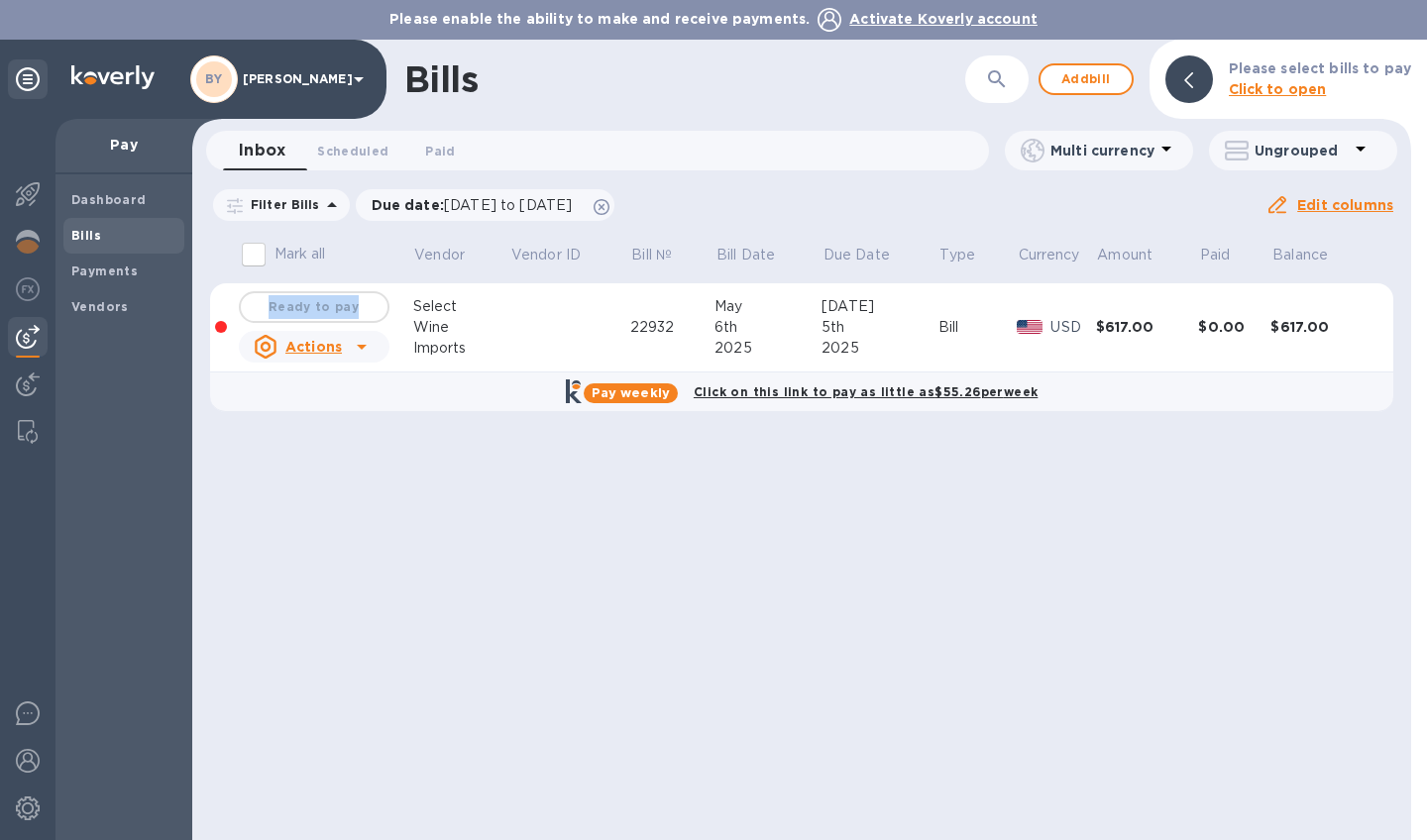 click on "Select" at bounding box center [462, 306] 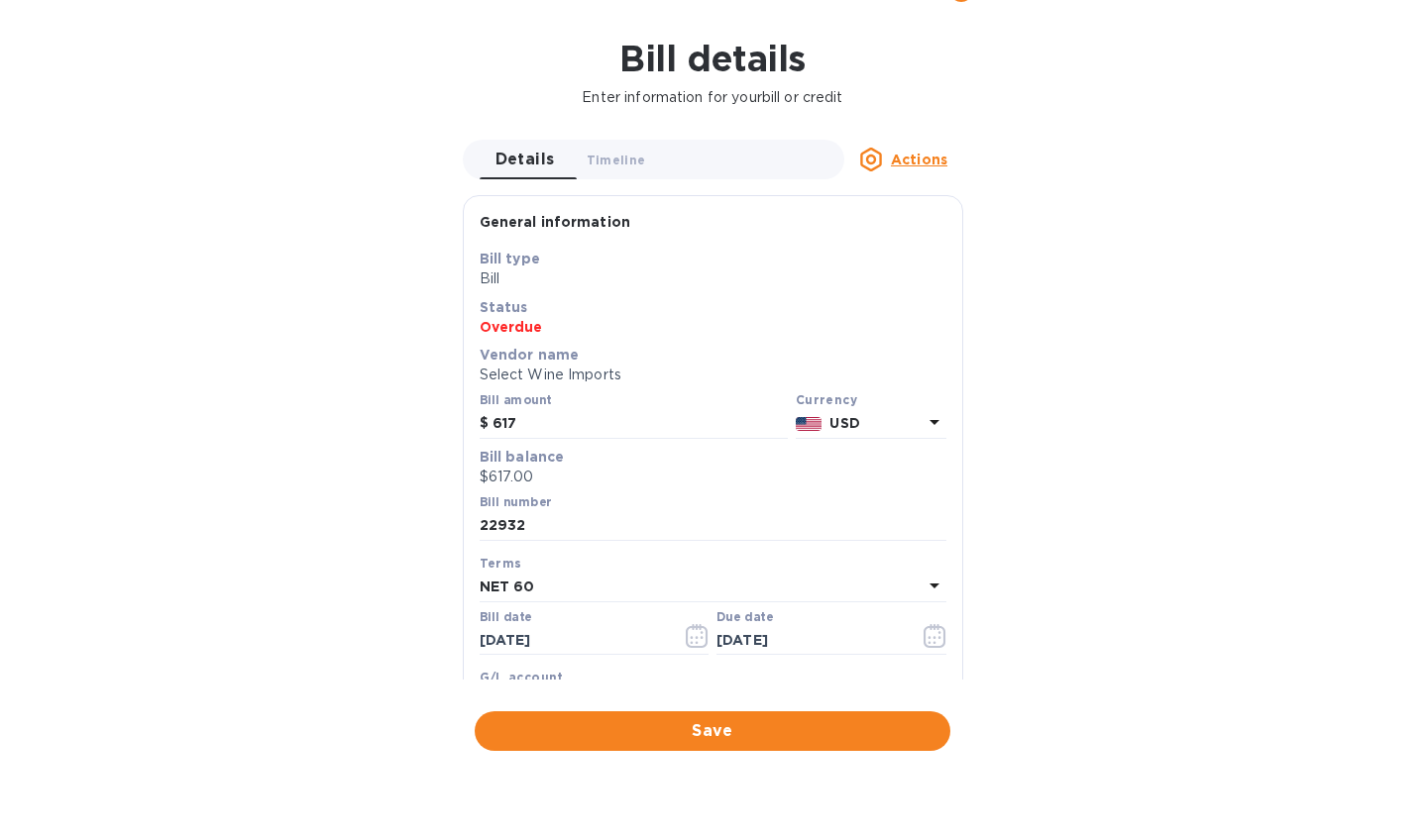 scroll, scrollTop: 0, scrollLeft: 1, axis: horizontal 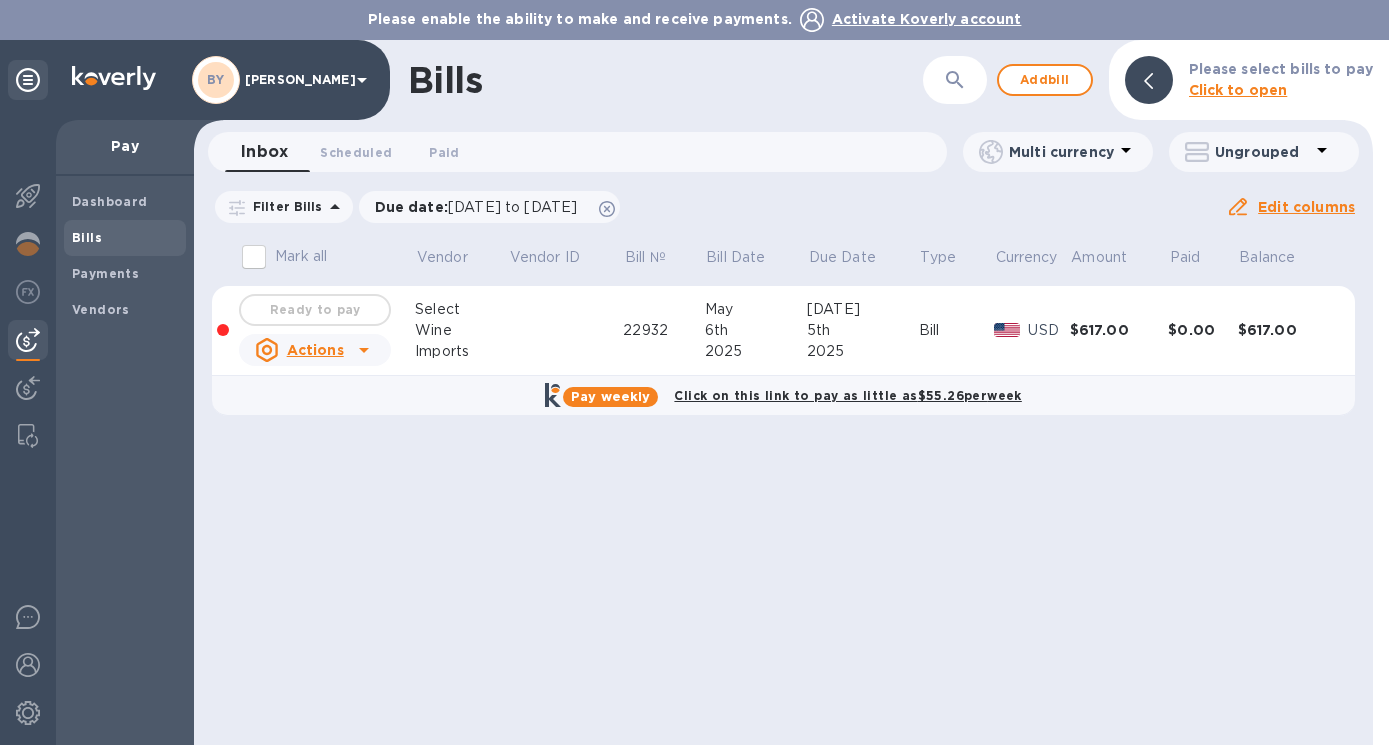 click at bounding box center (223, 330) 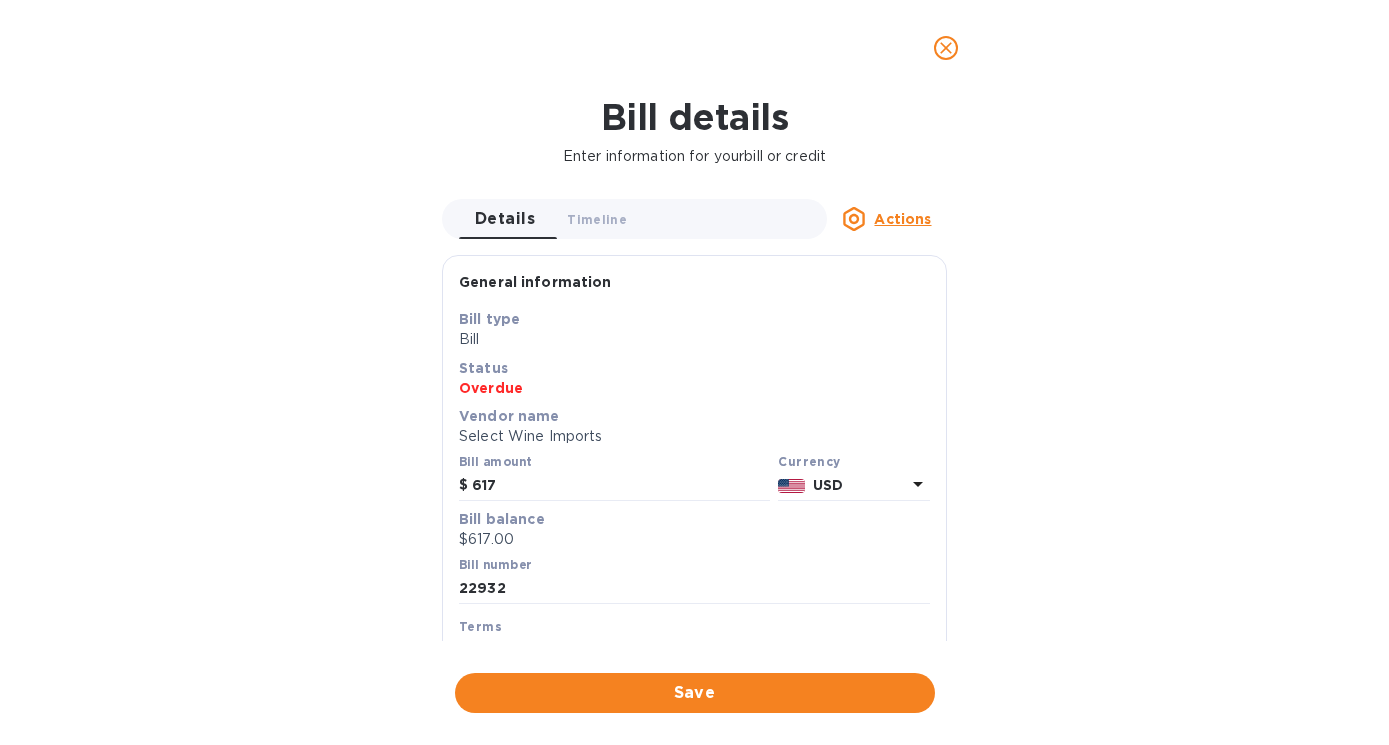 click 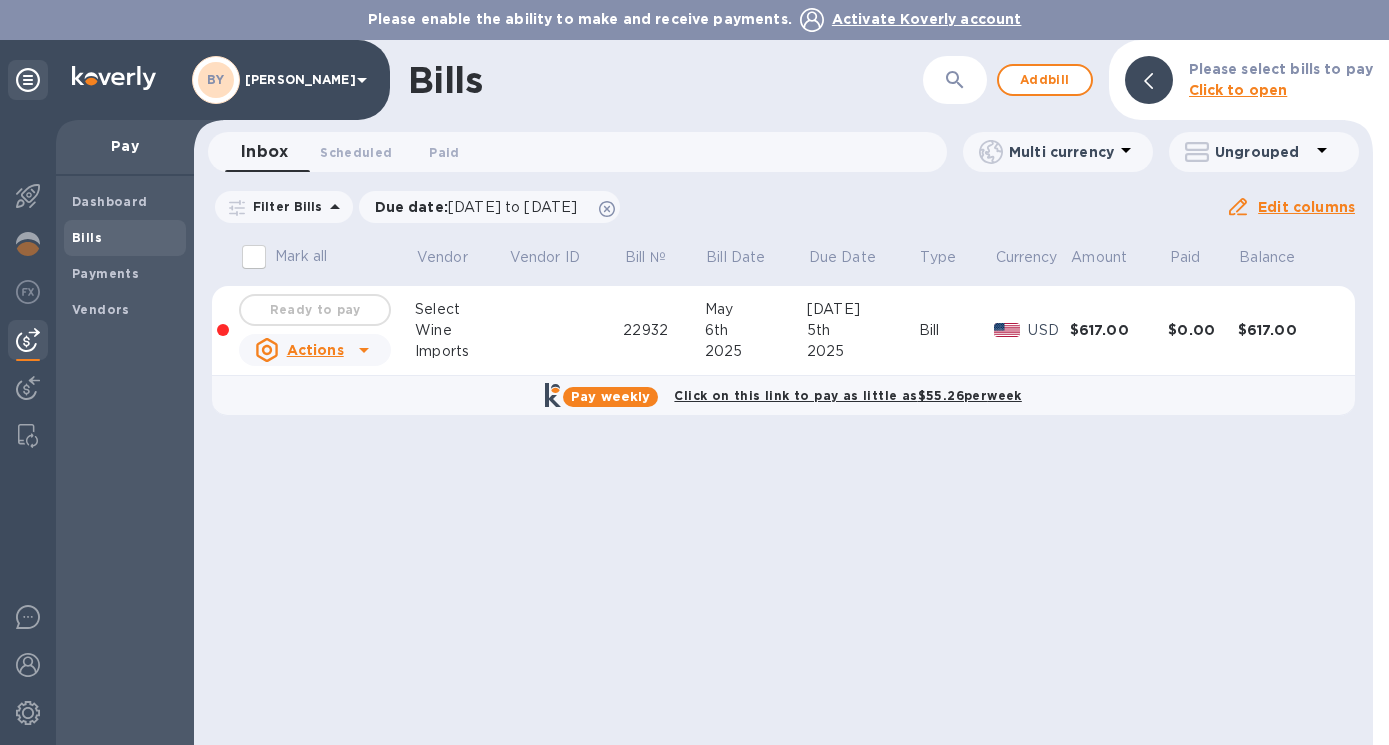 click on "Wine" at bounding box center [461, 330] 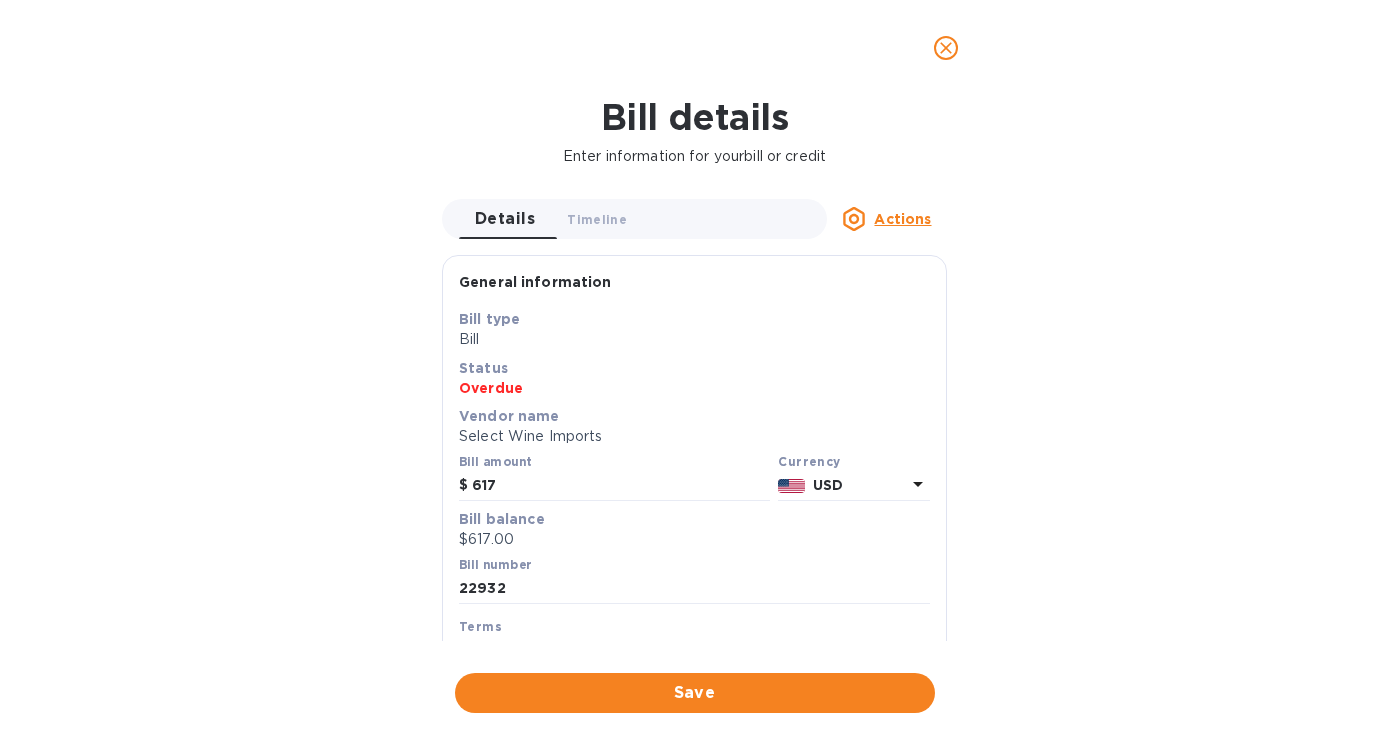 click 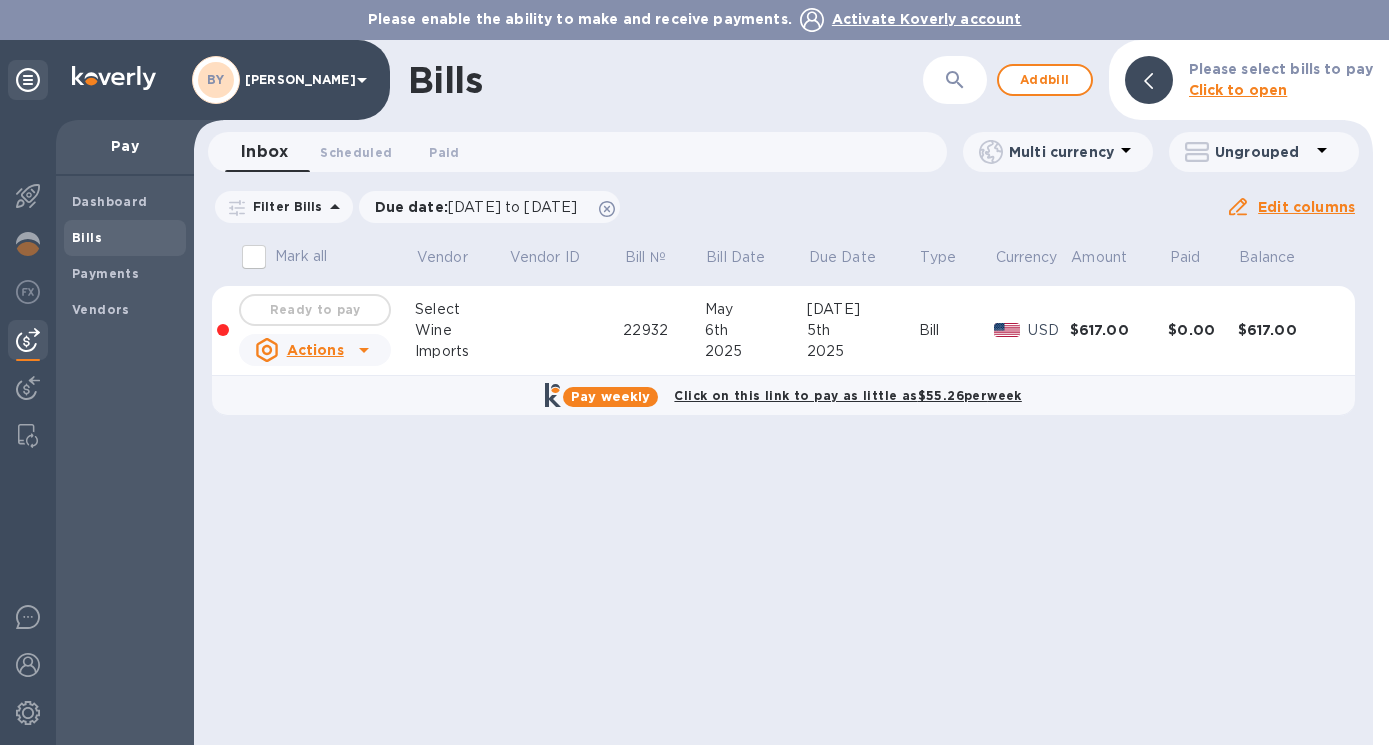 click on "Click to open" at bounding box center [1238, 90] 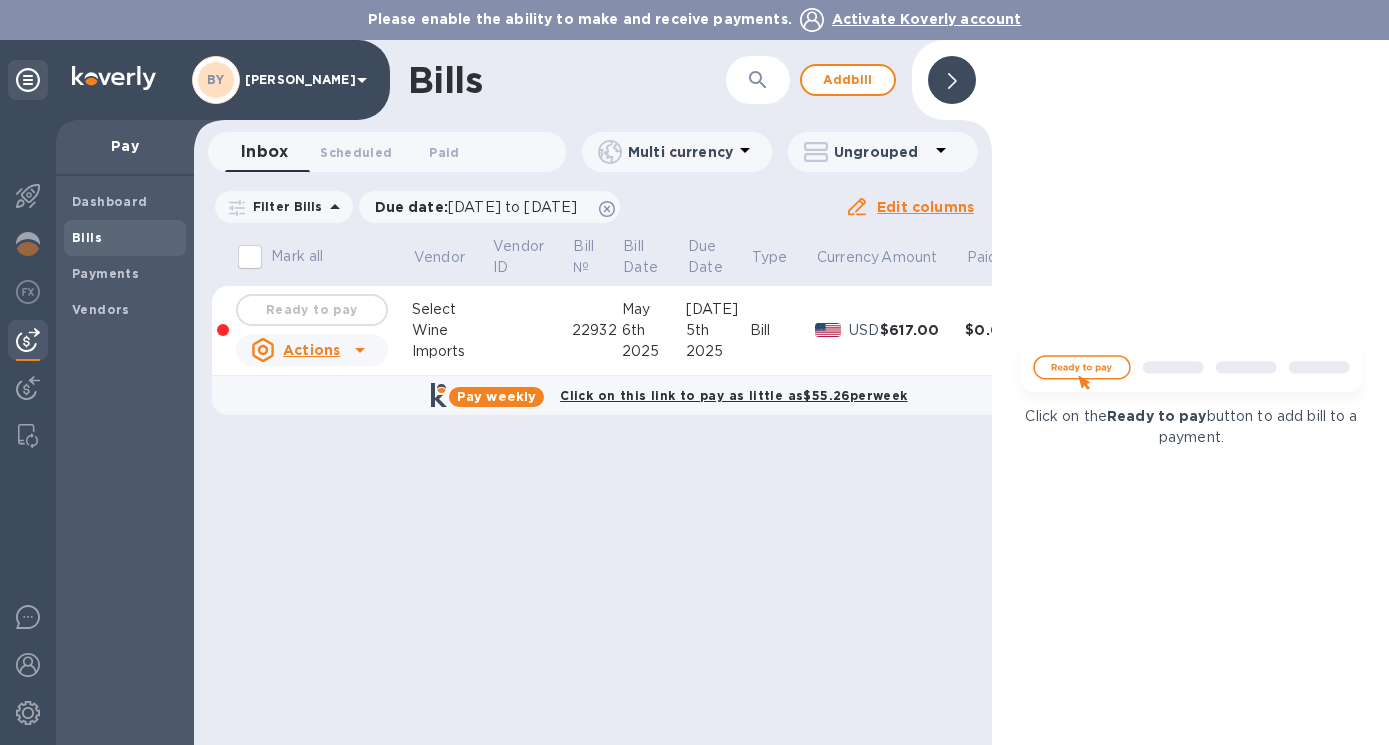 click on "Mark all" at bounding box center [251, 257] 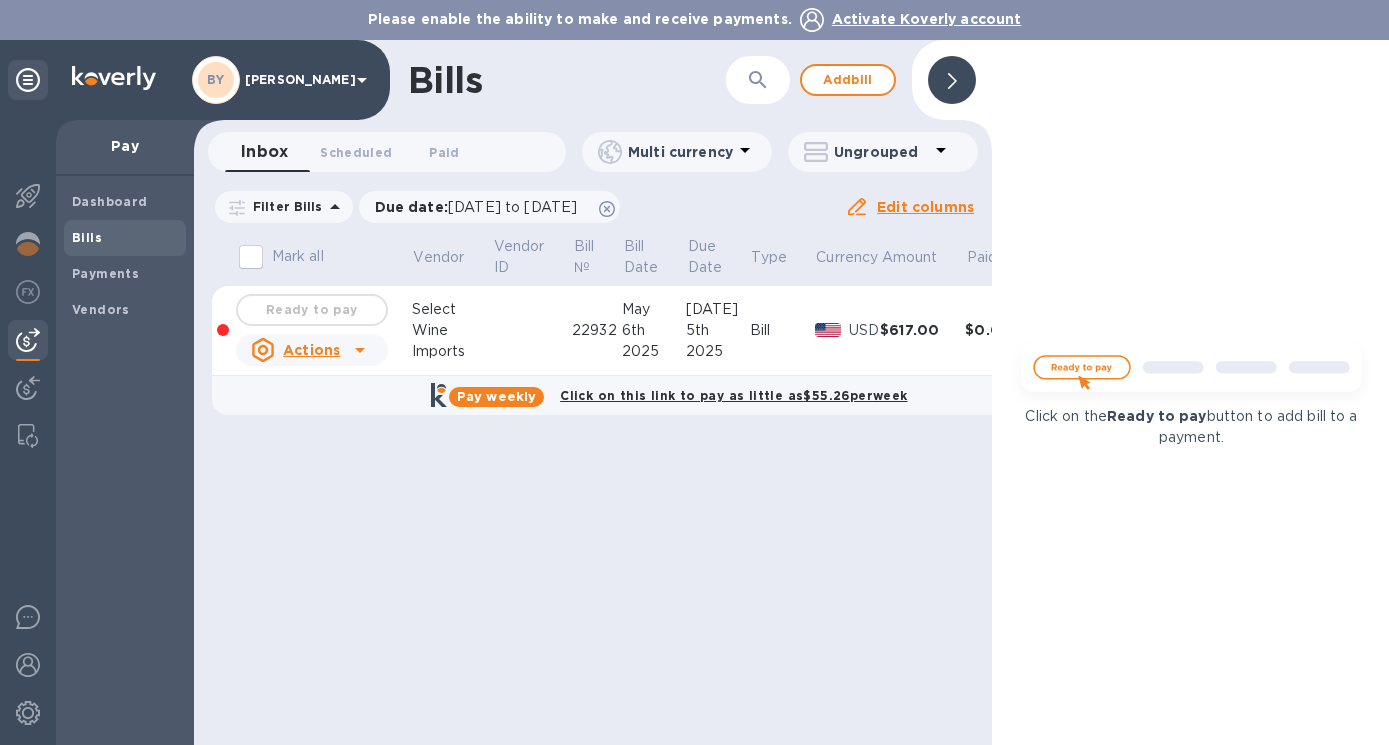 click on "Mark all" at bounding box center (251, 257) 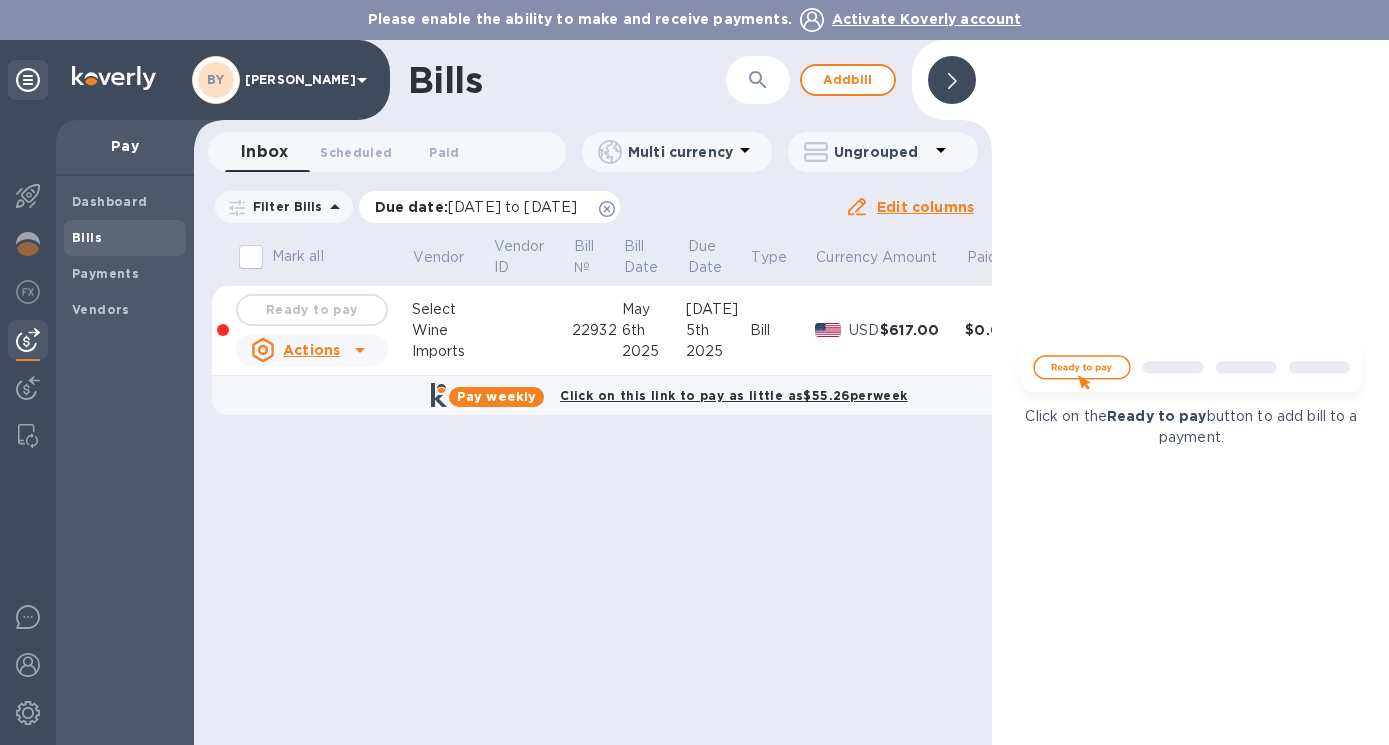 click 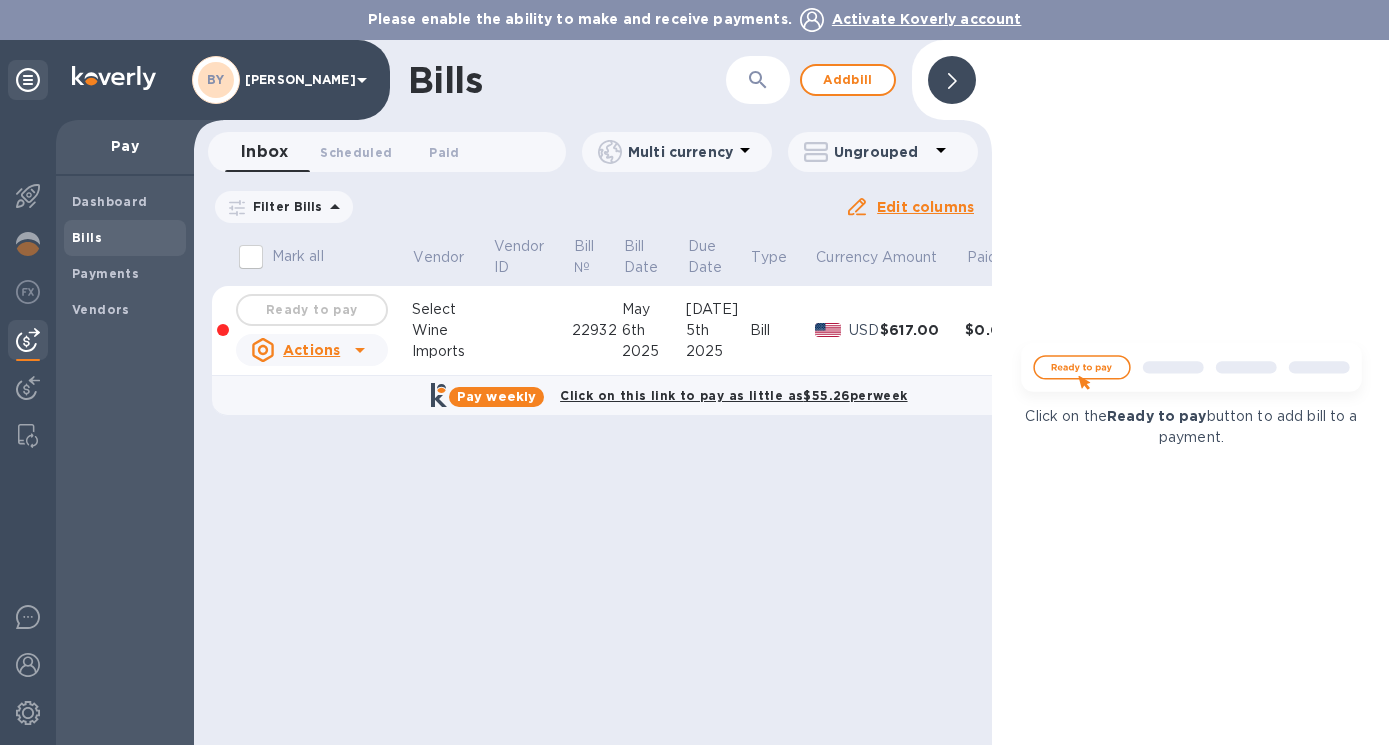 click on "Mark all" at bounding box center [251, 257] 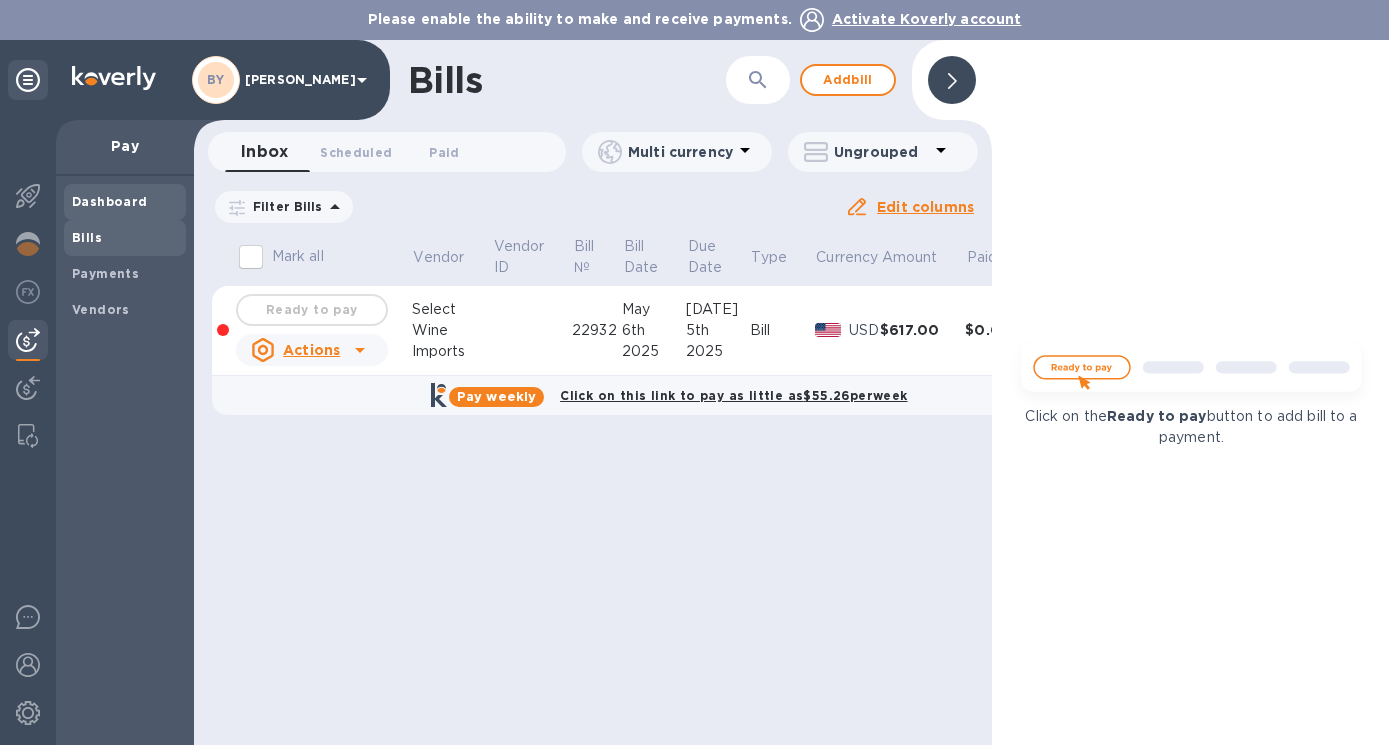 click on "Dashboard" at bounding box center [110, 201] 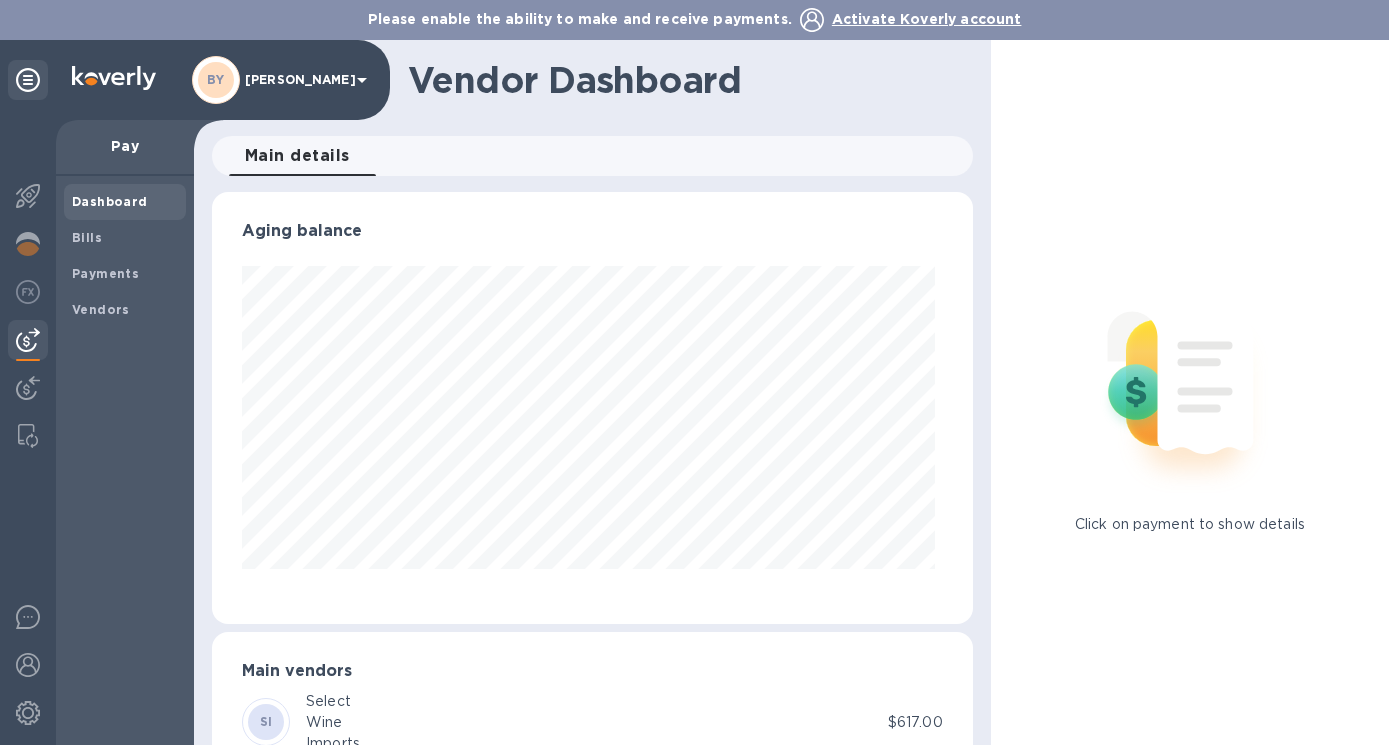 scroll, scrollTop: 999568, scrollLeft: 999247, axis: both 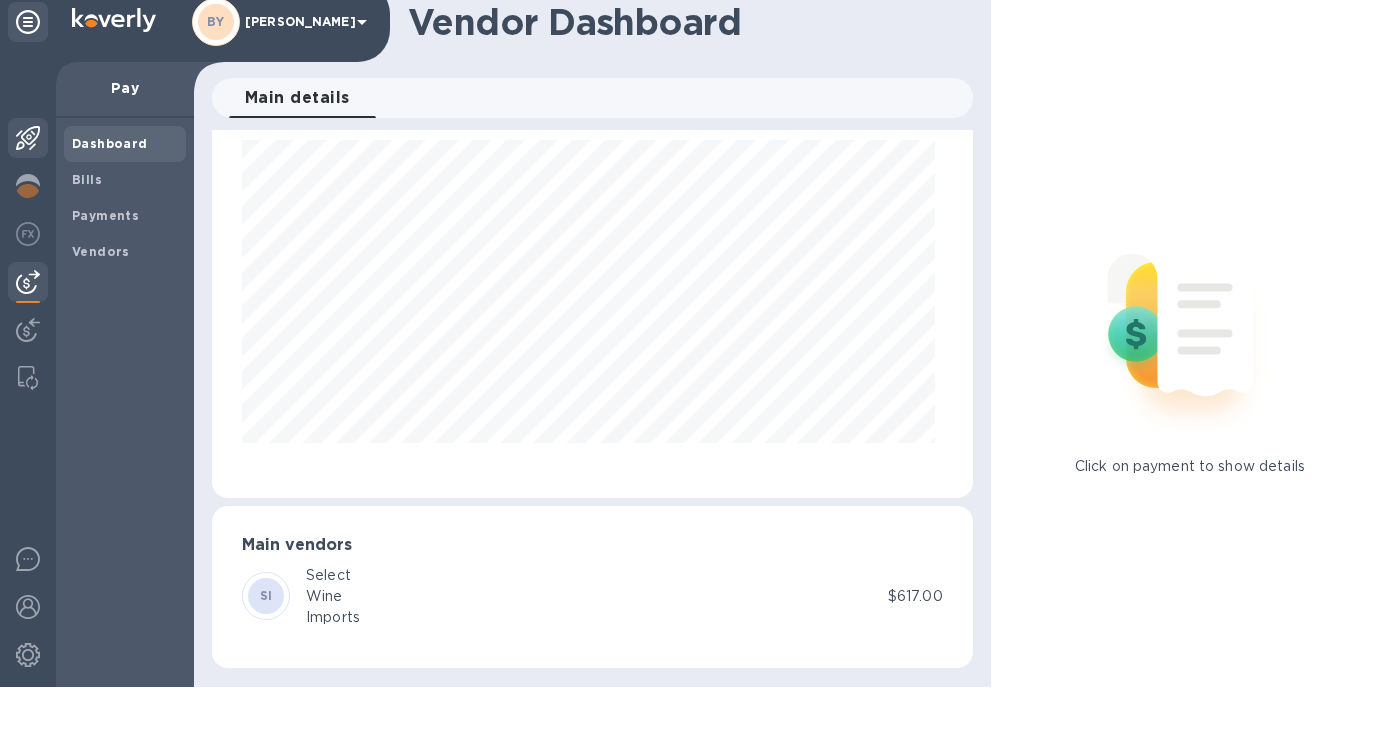 click at bounding box center (28, 196) 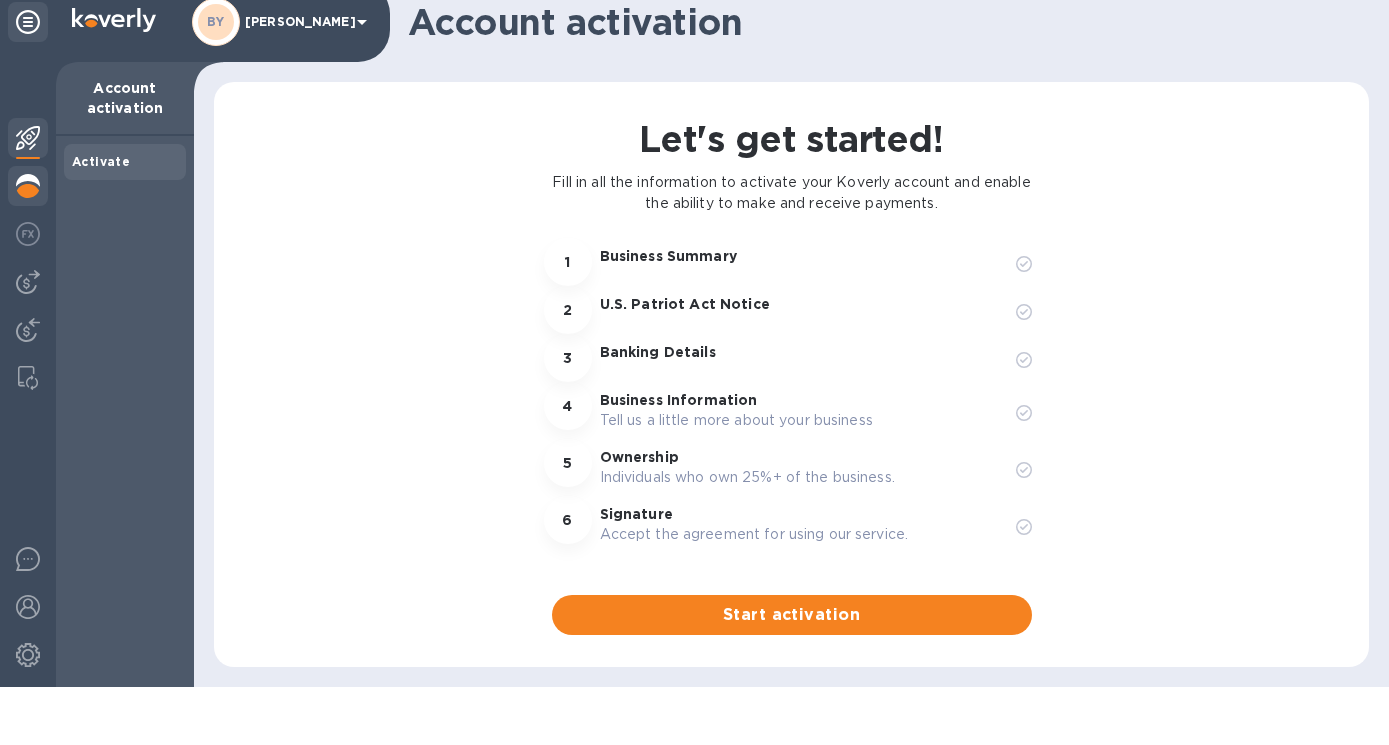 click at bounding box center [28, 244] 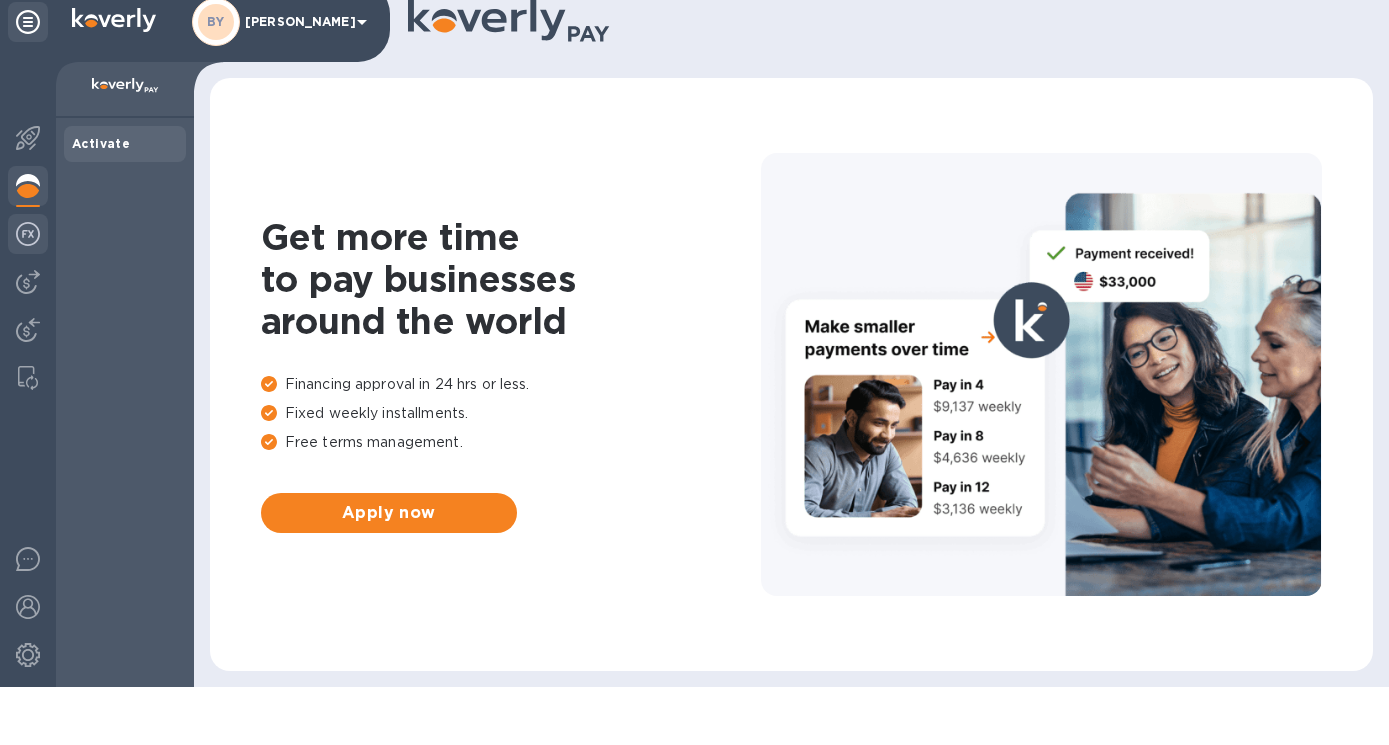click at bounding box center (28, 292) 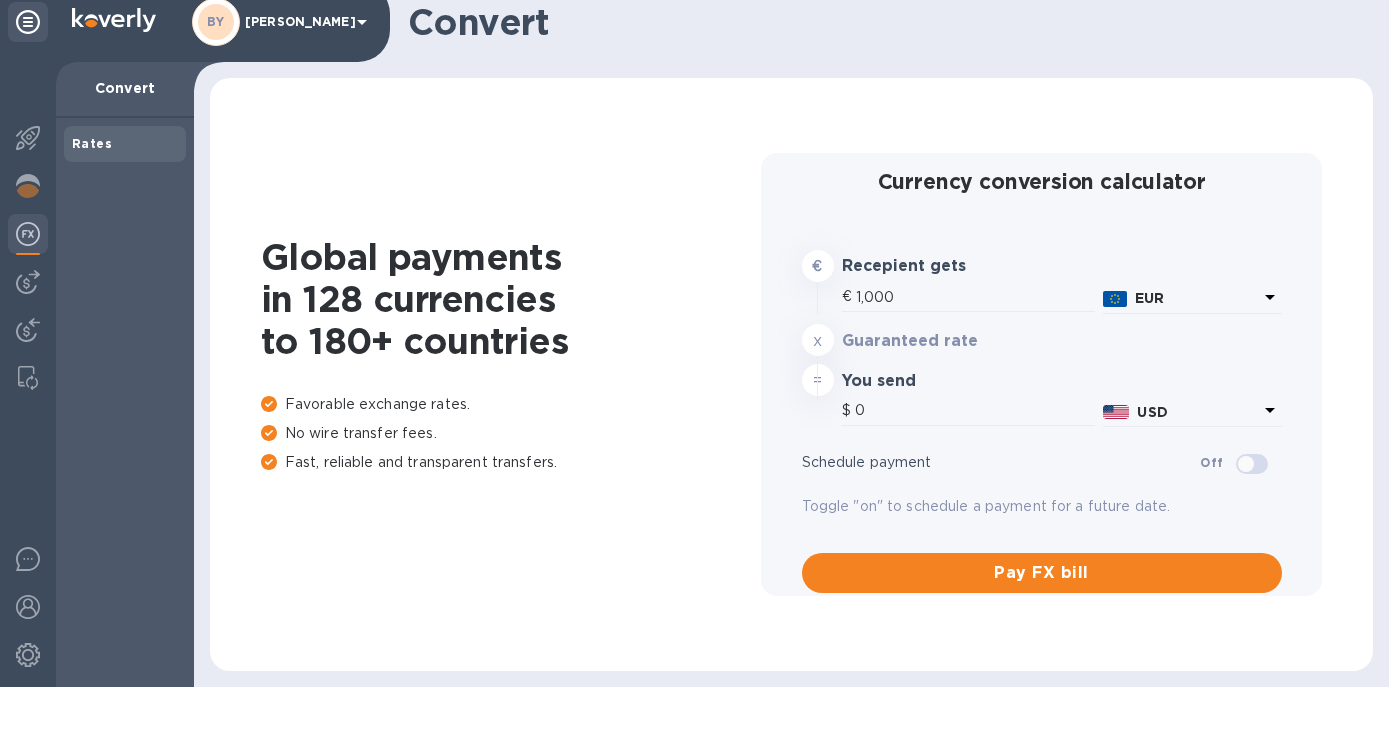 type on "1,174.25" 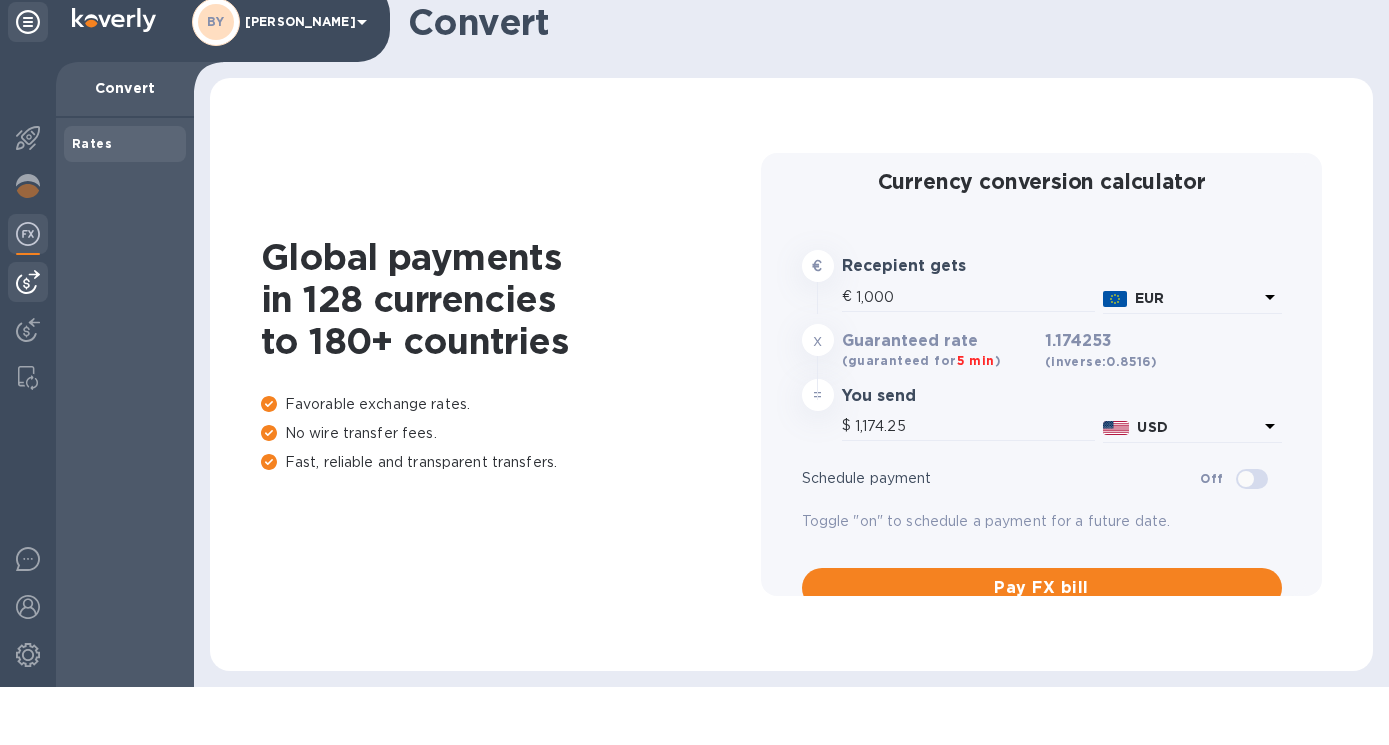 click at bounding box center [28, 340] 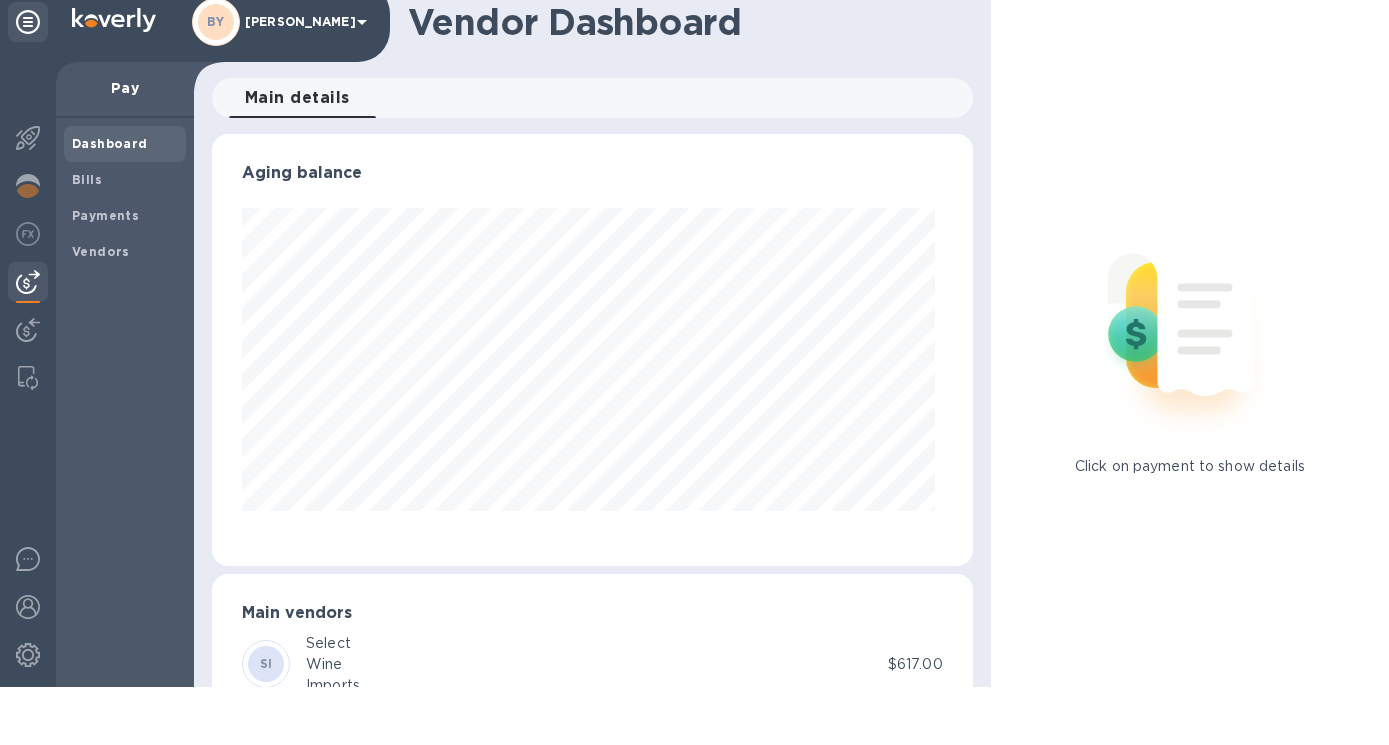 scroll, scrollTop: 999568, scrollLeft: 999247, axis: both 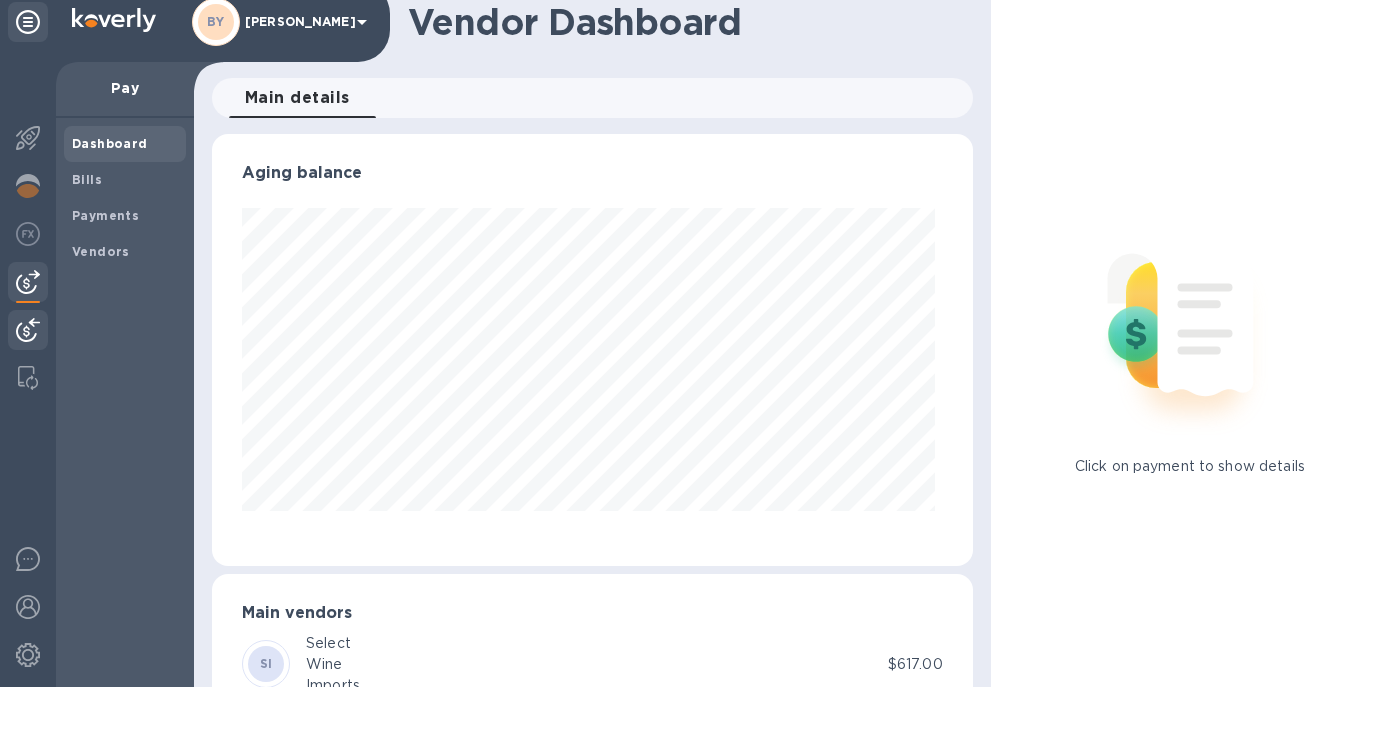click at bounding box center (28, 388) 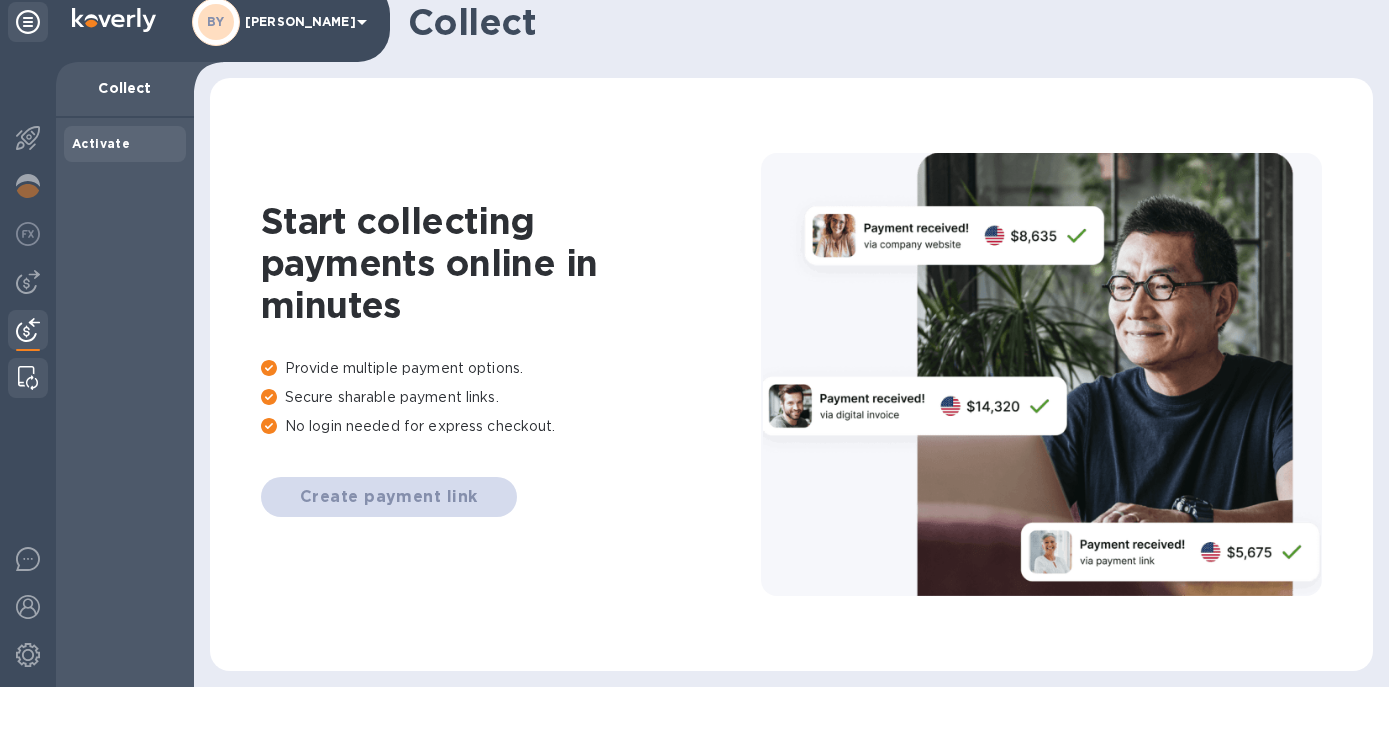 click at bounding box center (28, 436) 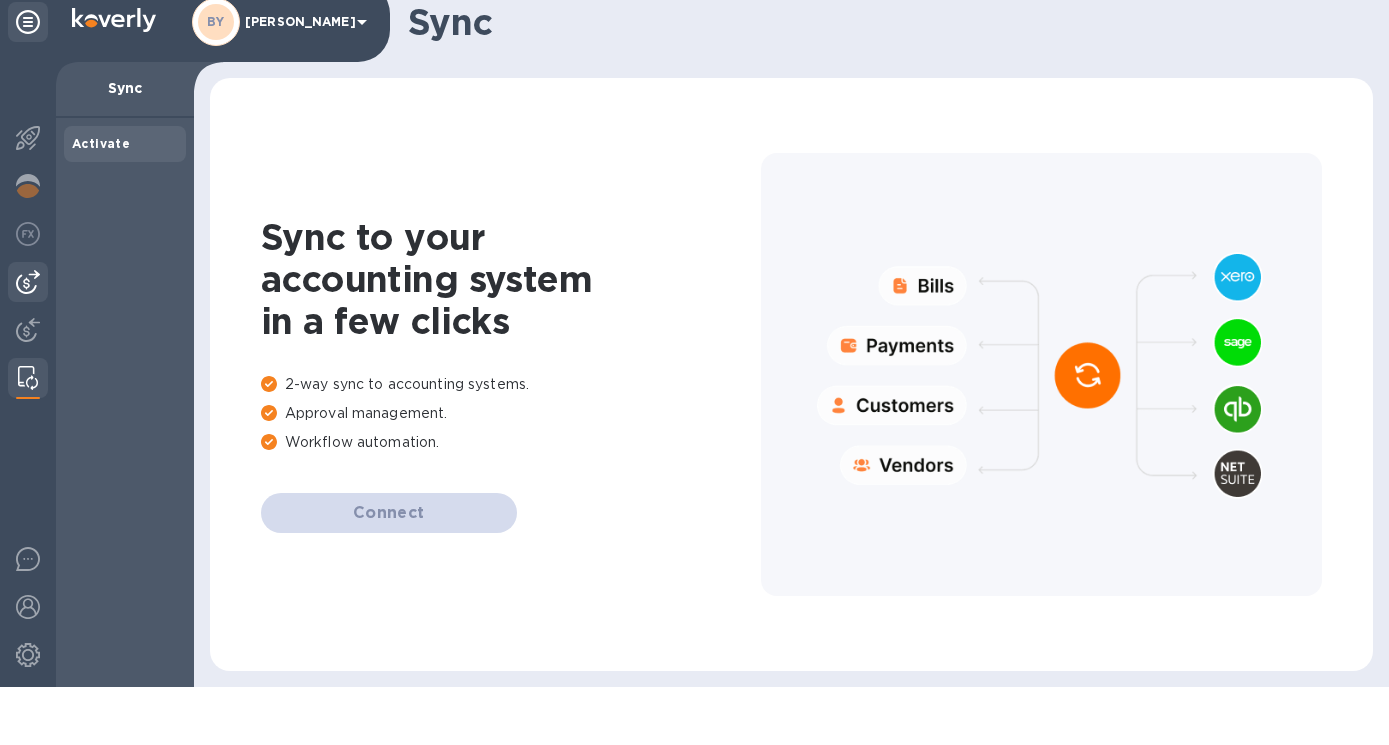 click at bounding box center (28, 340) 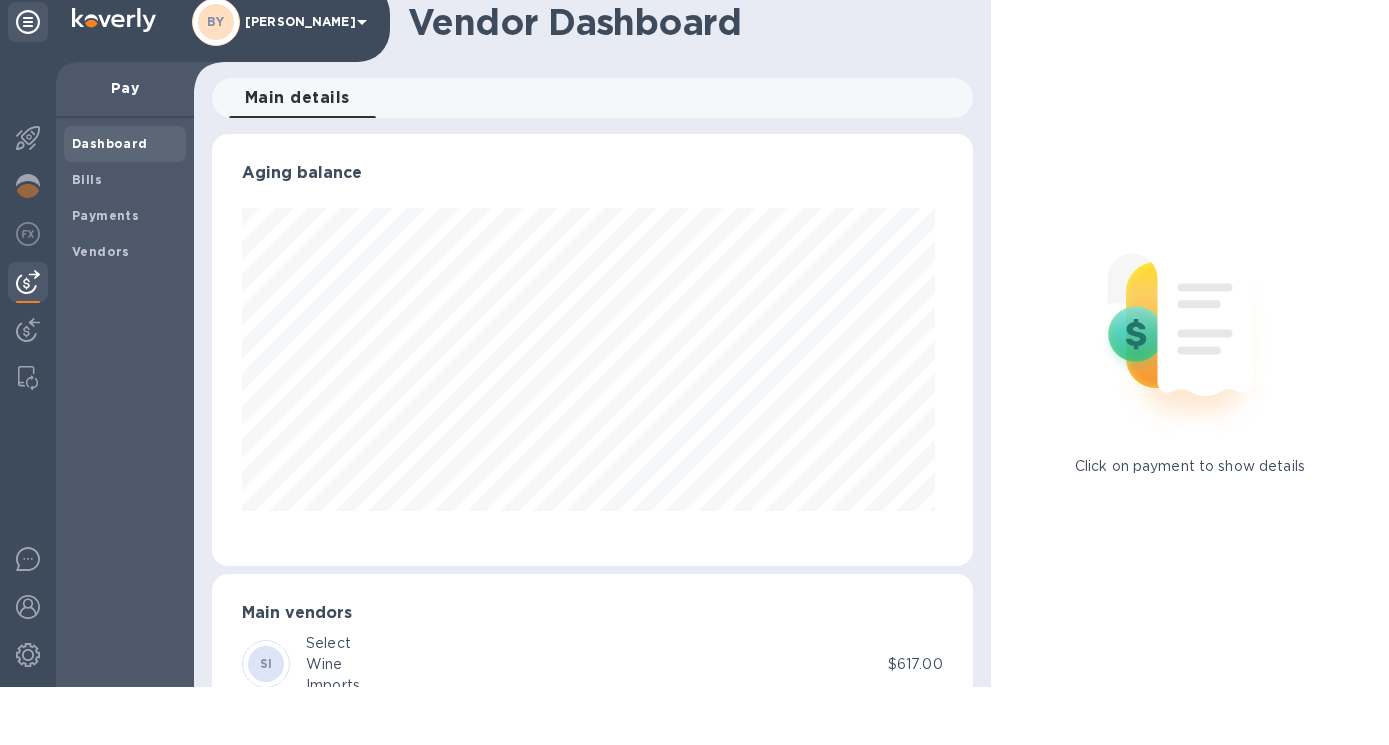 scroll, scrollTop: 999568, scrollLeft: 999247, axis: both 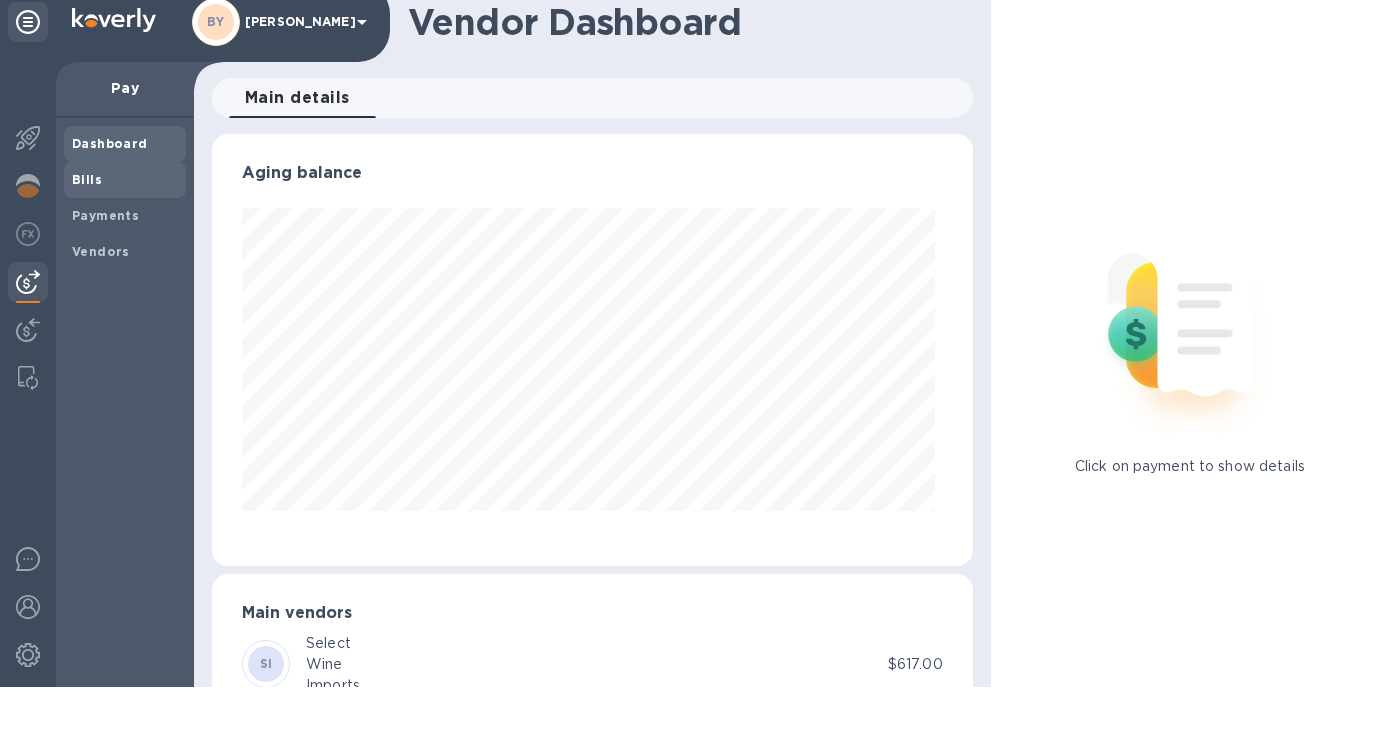 click on "Bills" at bounding box center (125, 238) 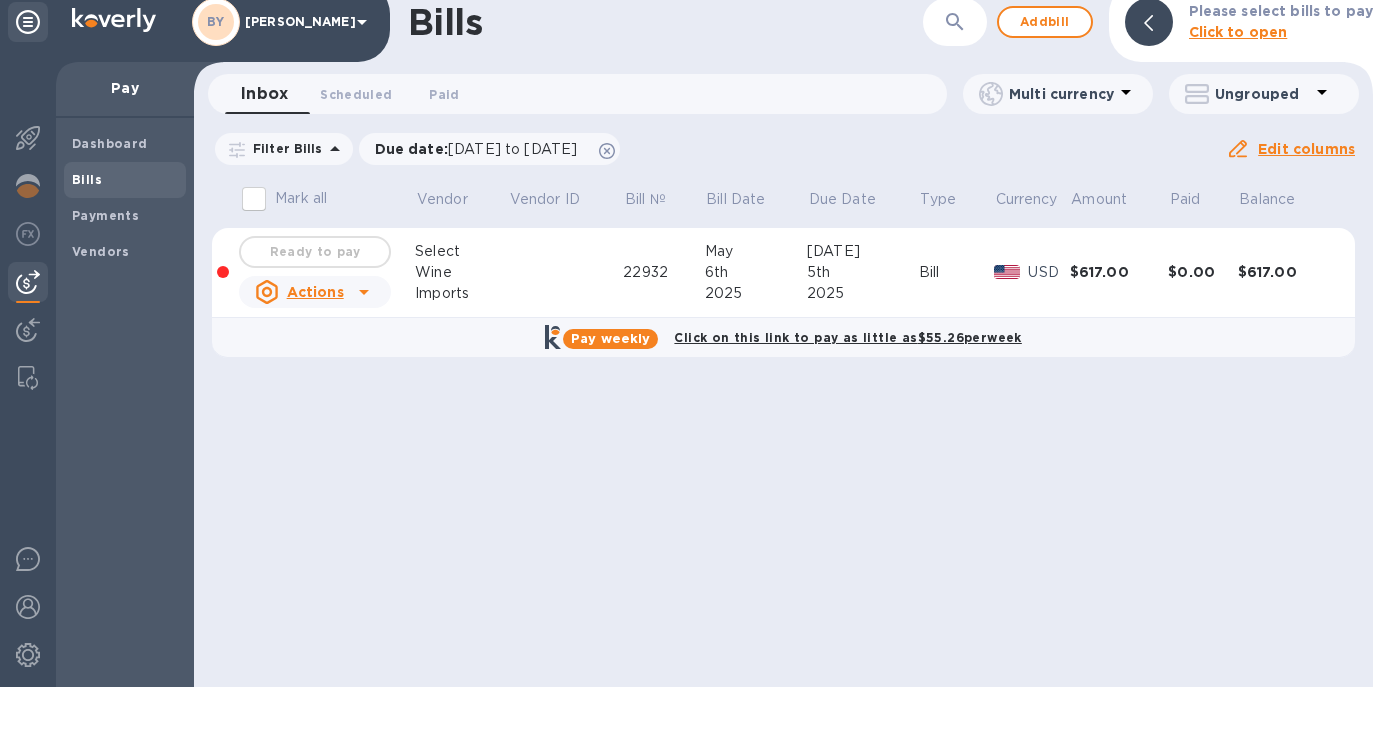 click 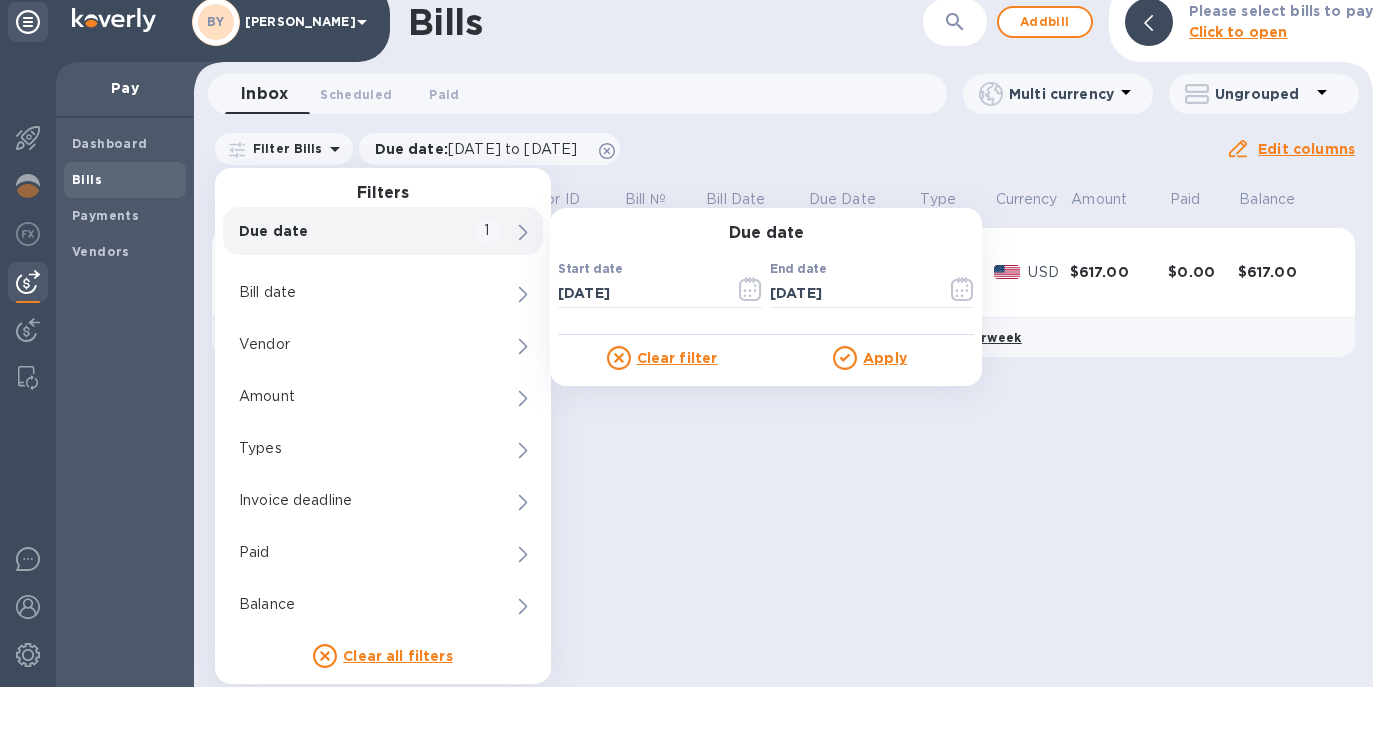 click on "Due date" at bounding box center (349, 289) 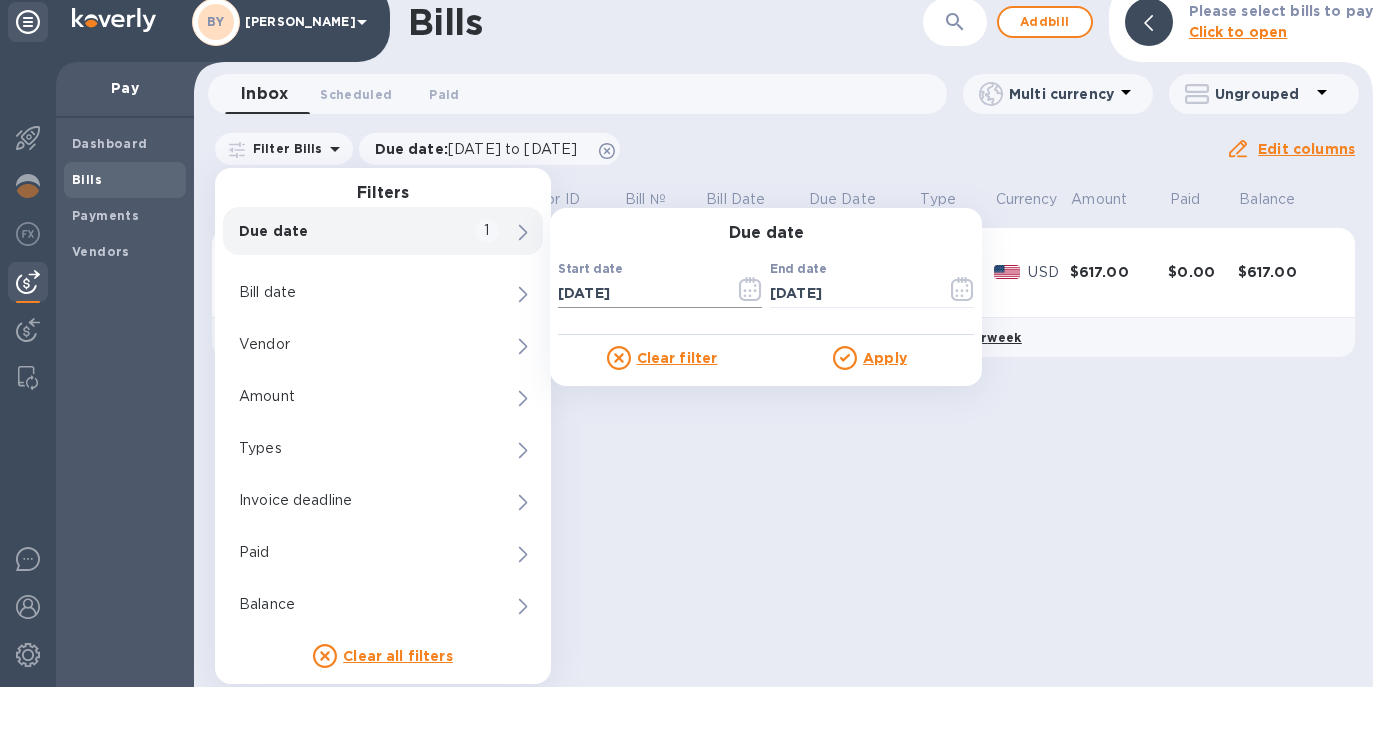 click on "05/15/2025" at bounding box center (638, 351) 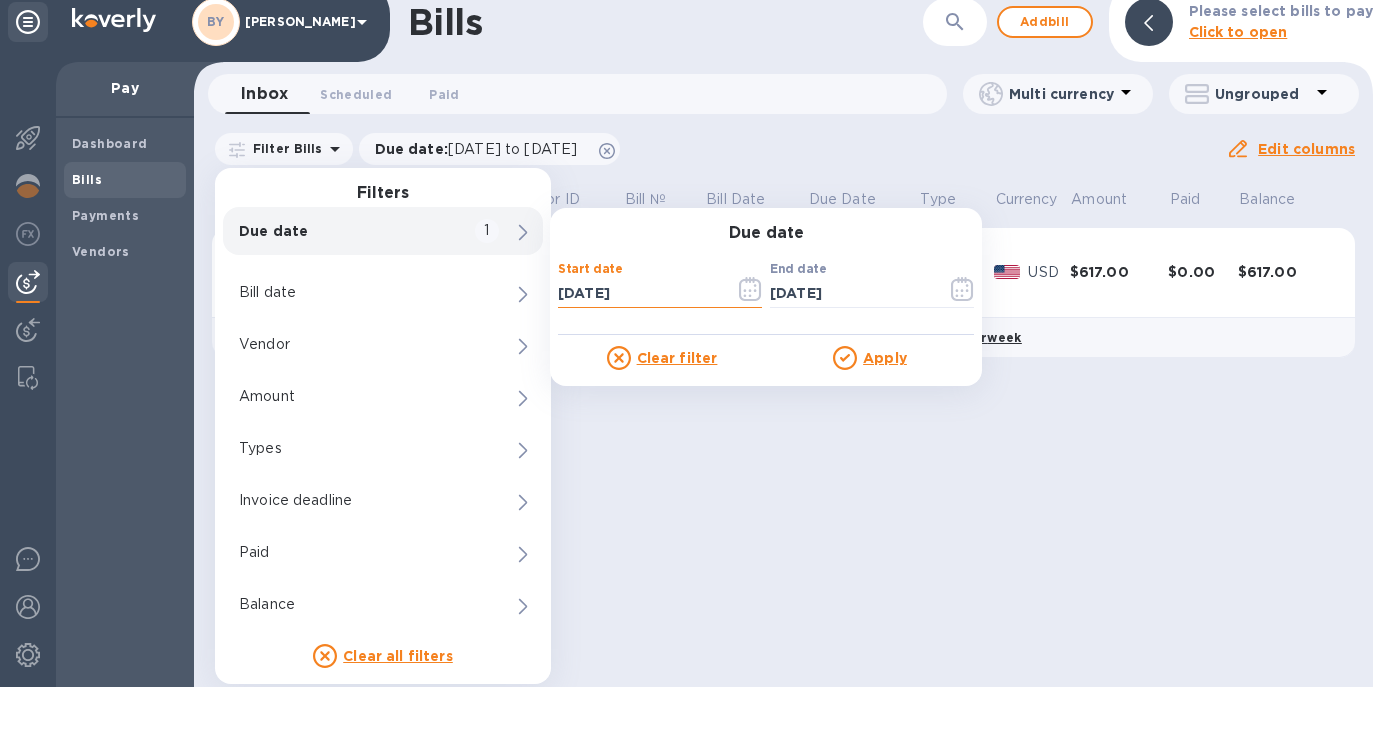 click on "05/15/2025" at bounding box center (638, 351) 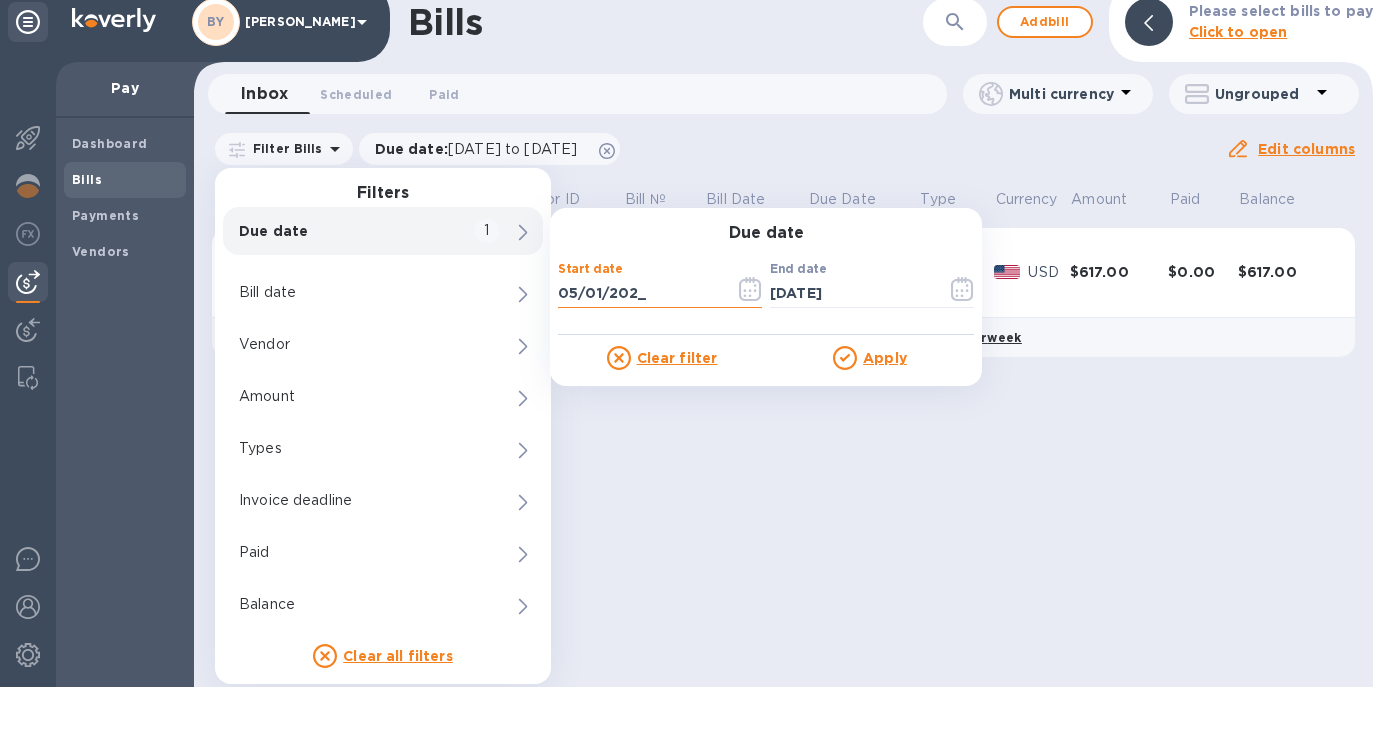 type on "05/01/2025" 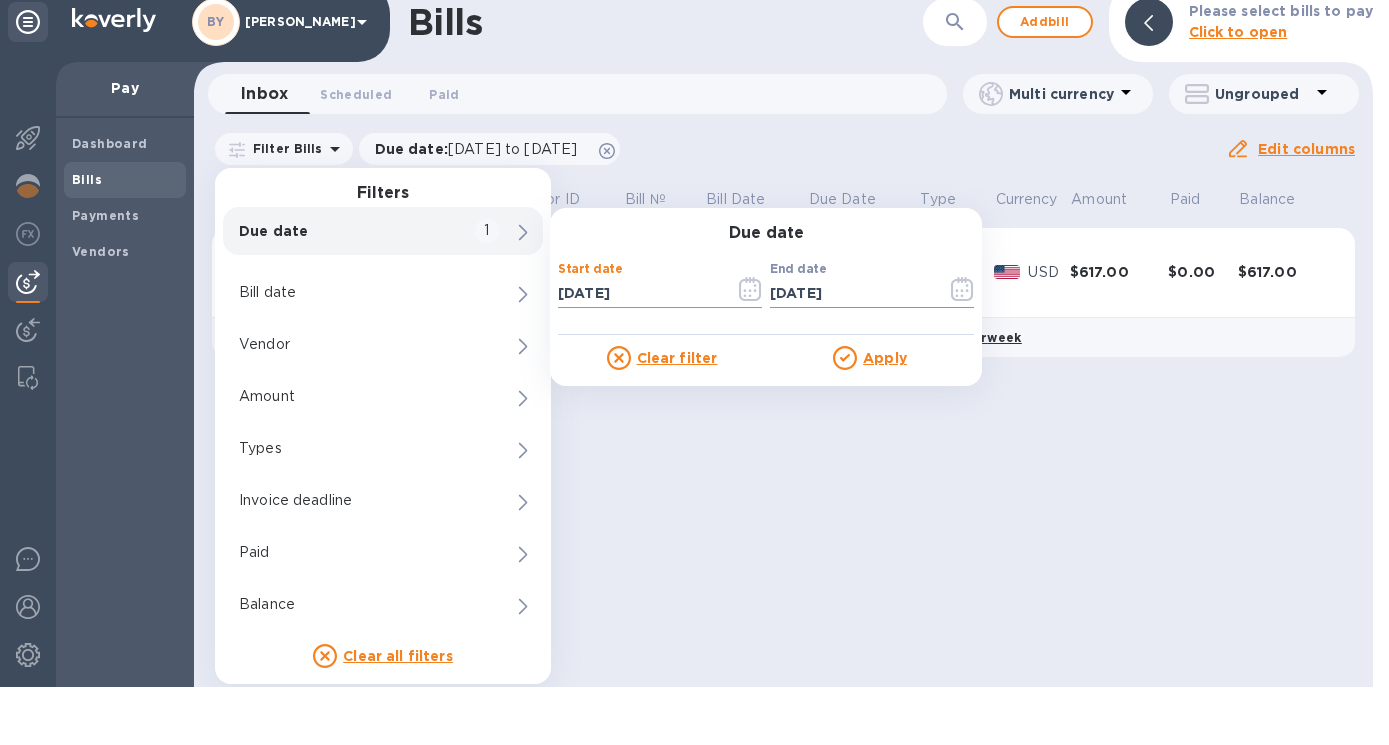 click 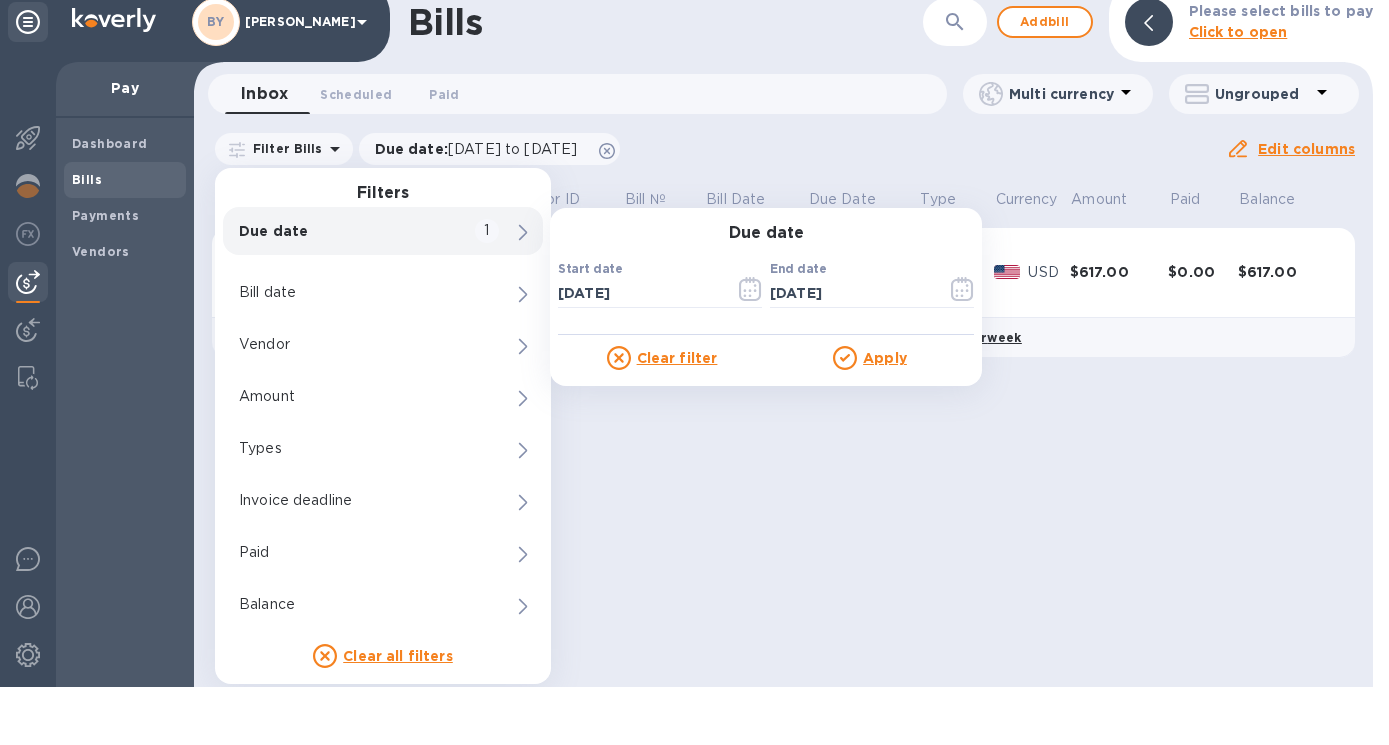click on "Due date" at bounding box center [349, 289] 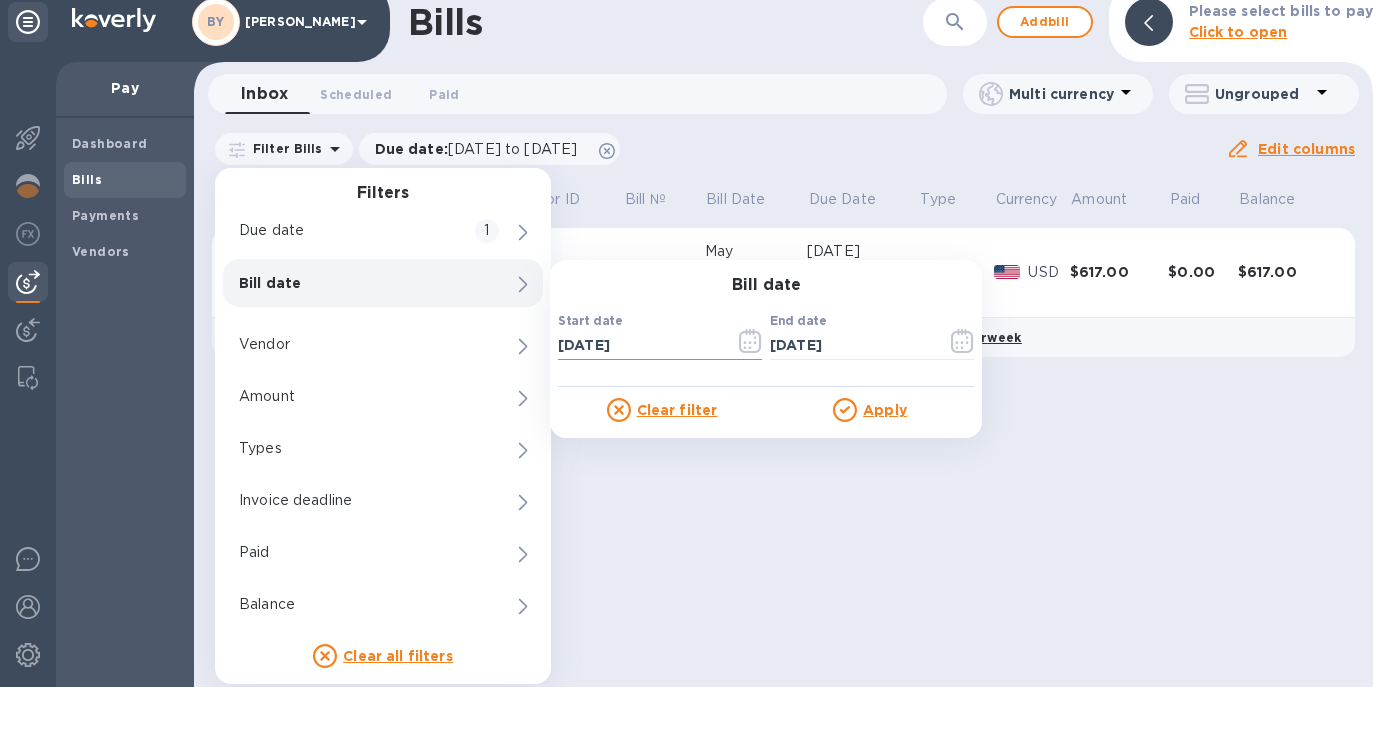 click on "07/14/2025" at bounding box center [638, 403] 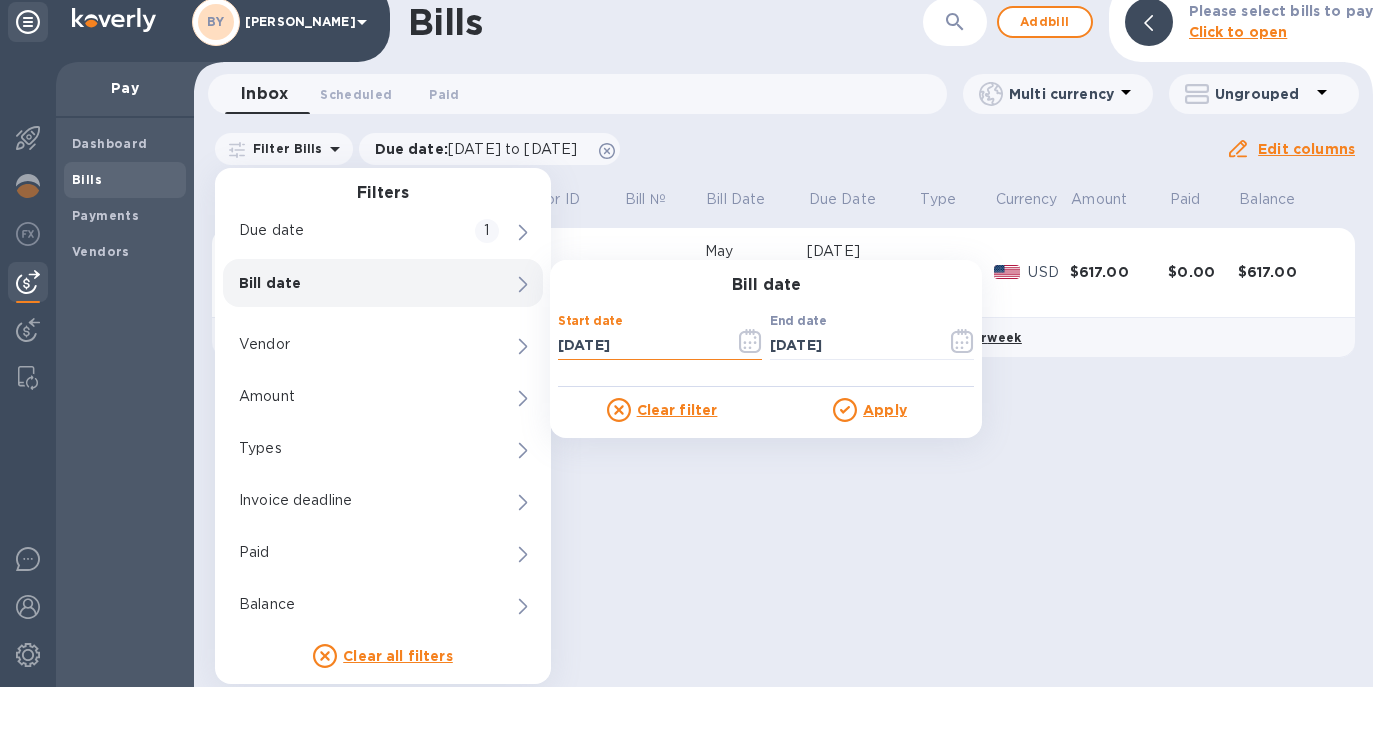 click 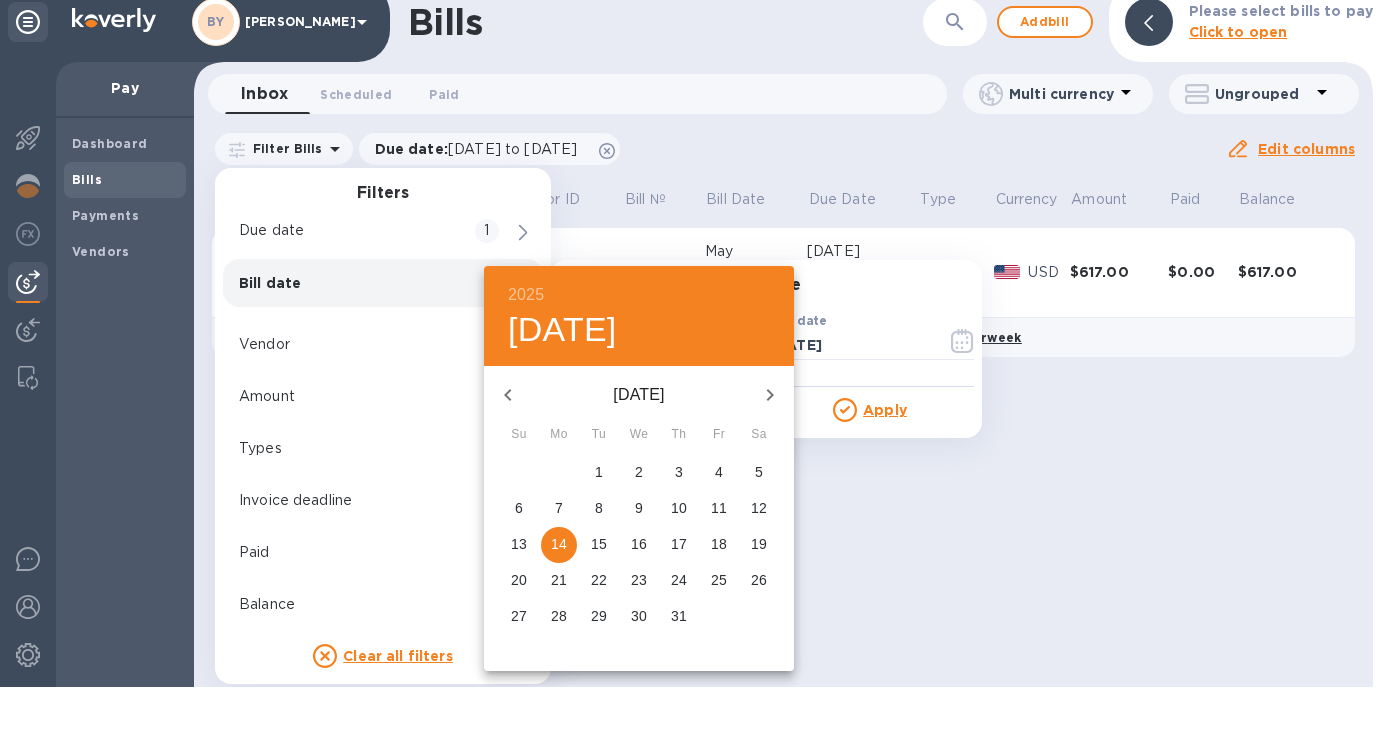 click 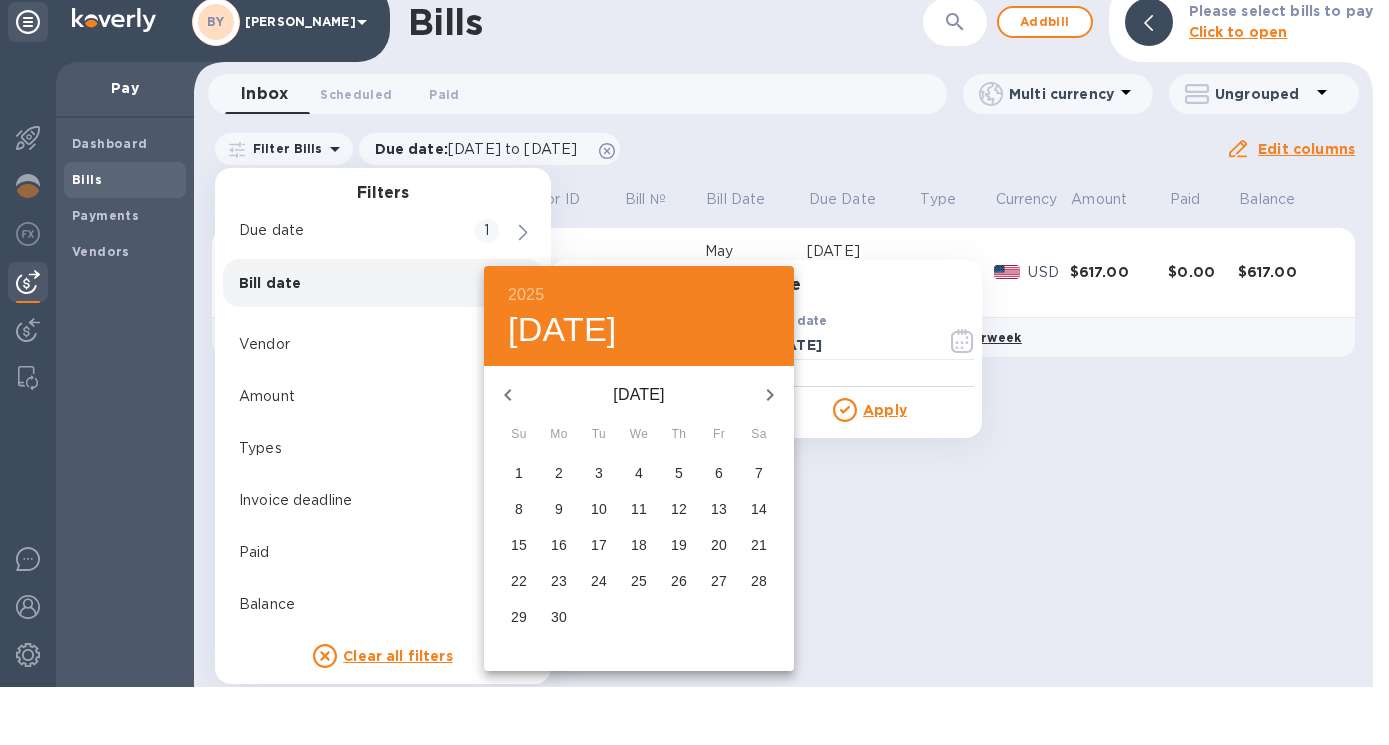 click 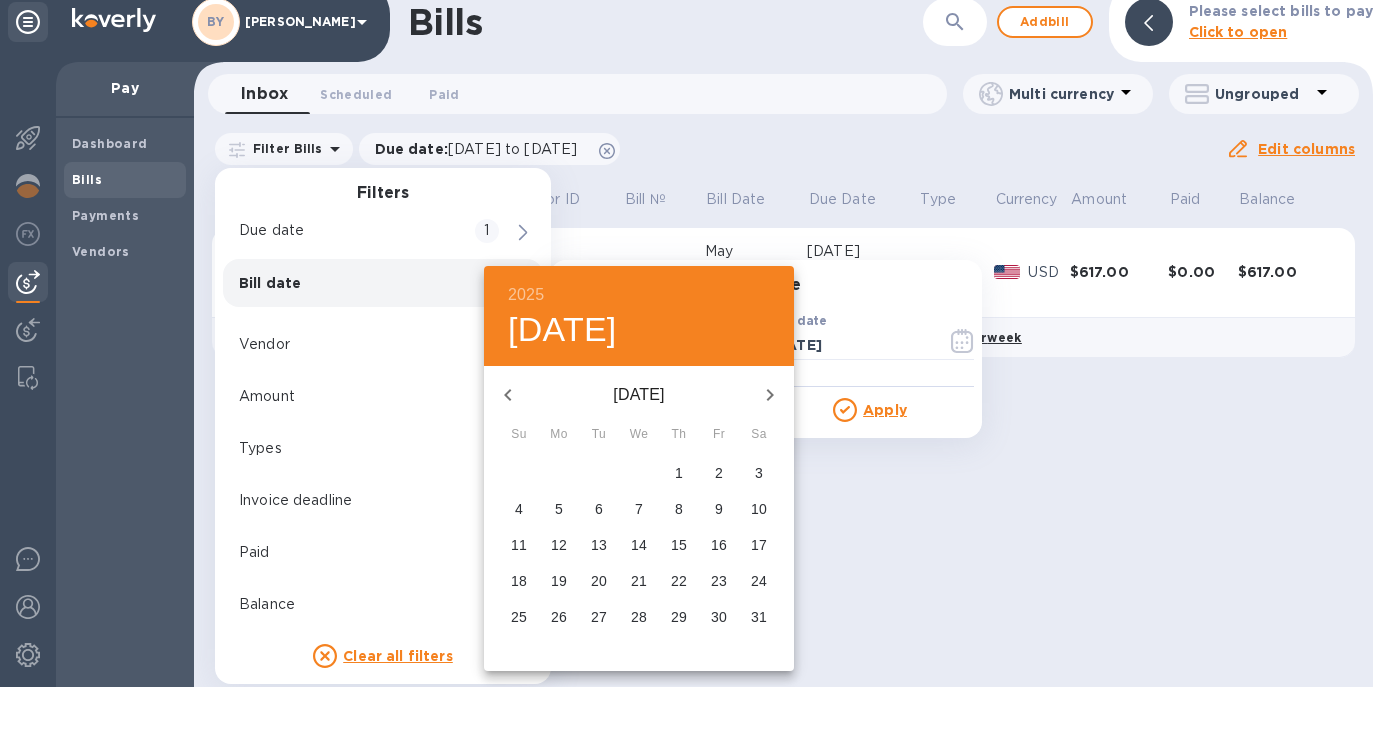 click 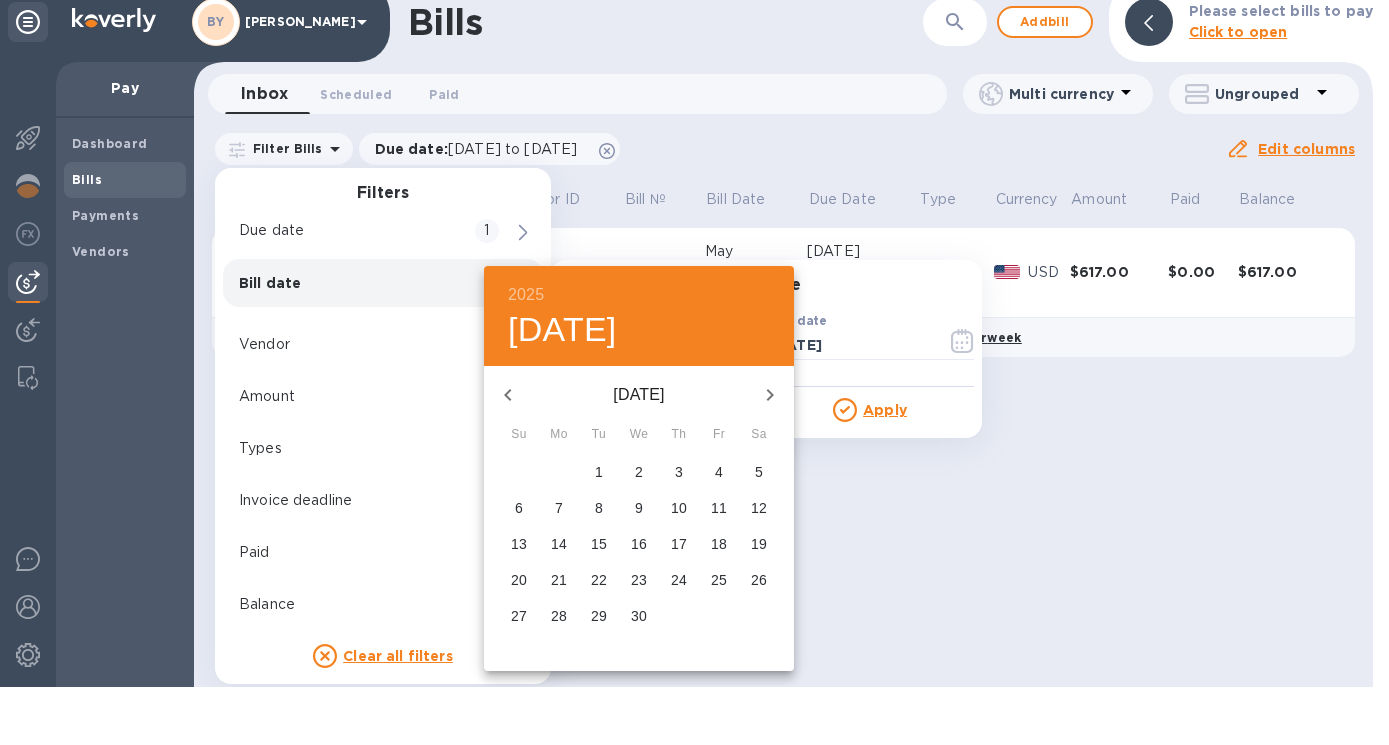 click 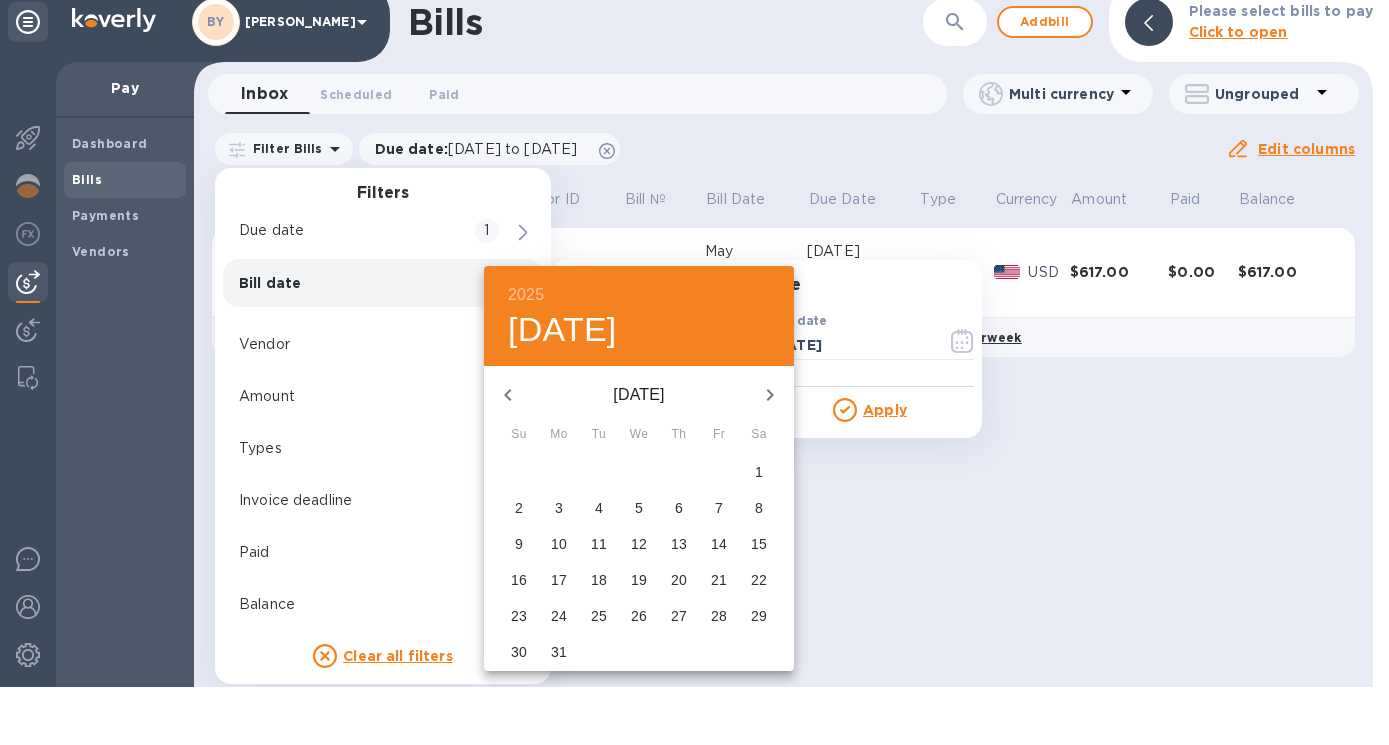 click 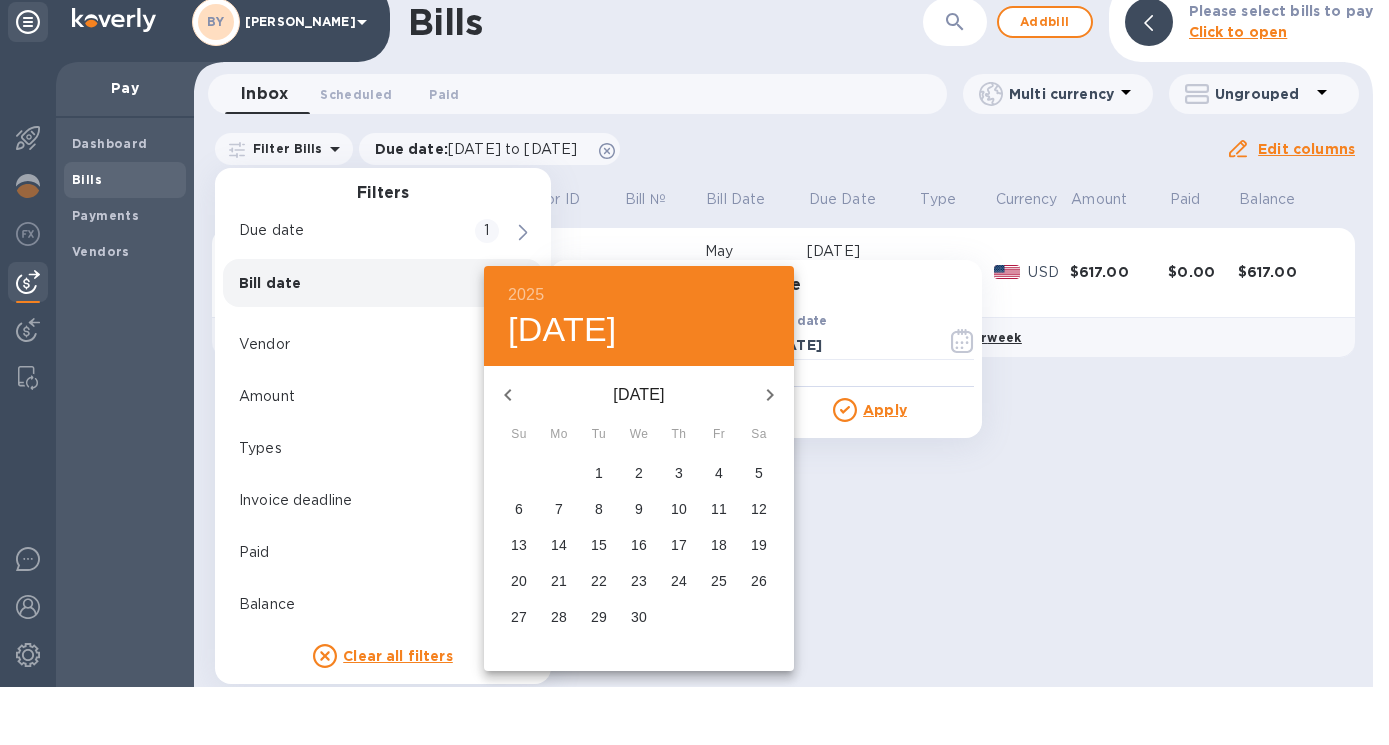 click 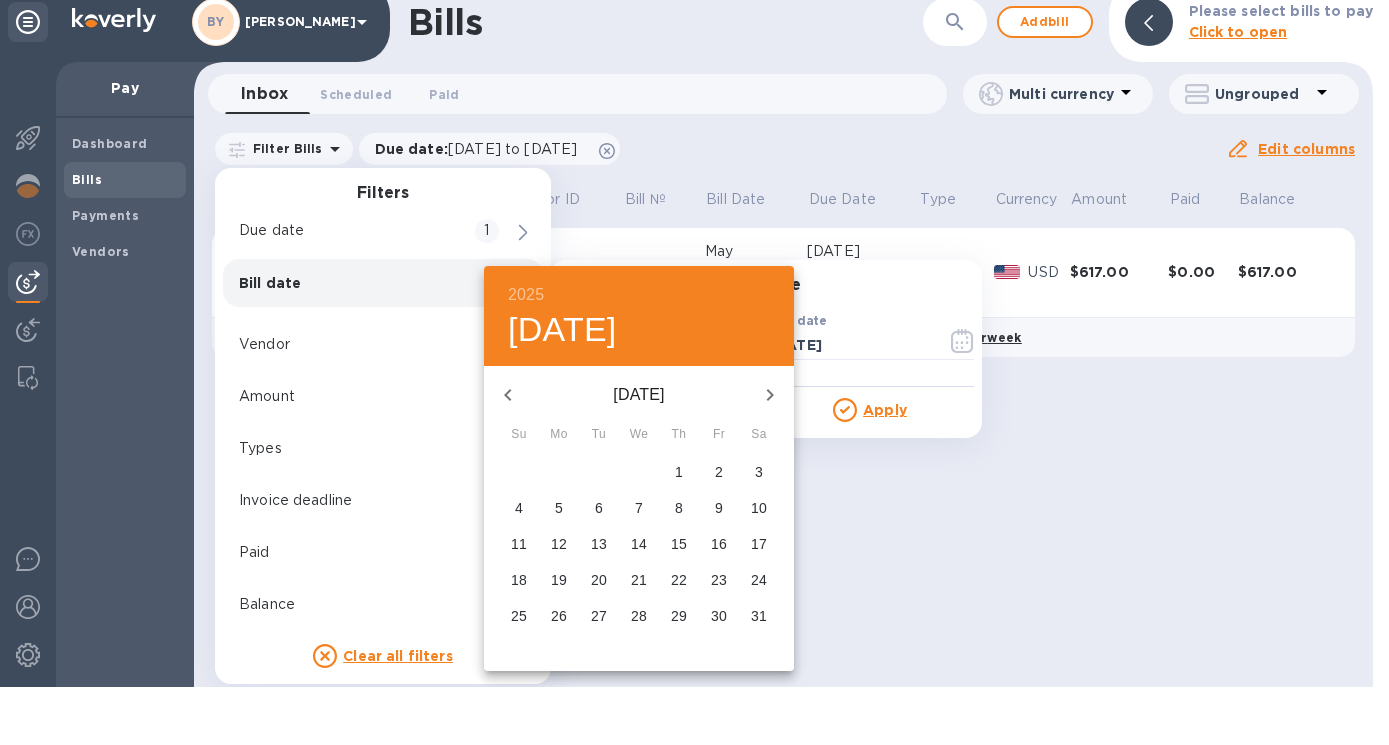 click on "1" at bounding box center (679, 530) 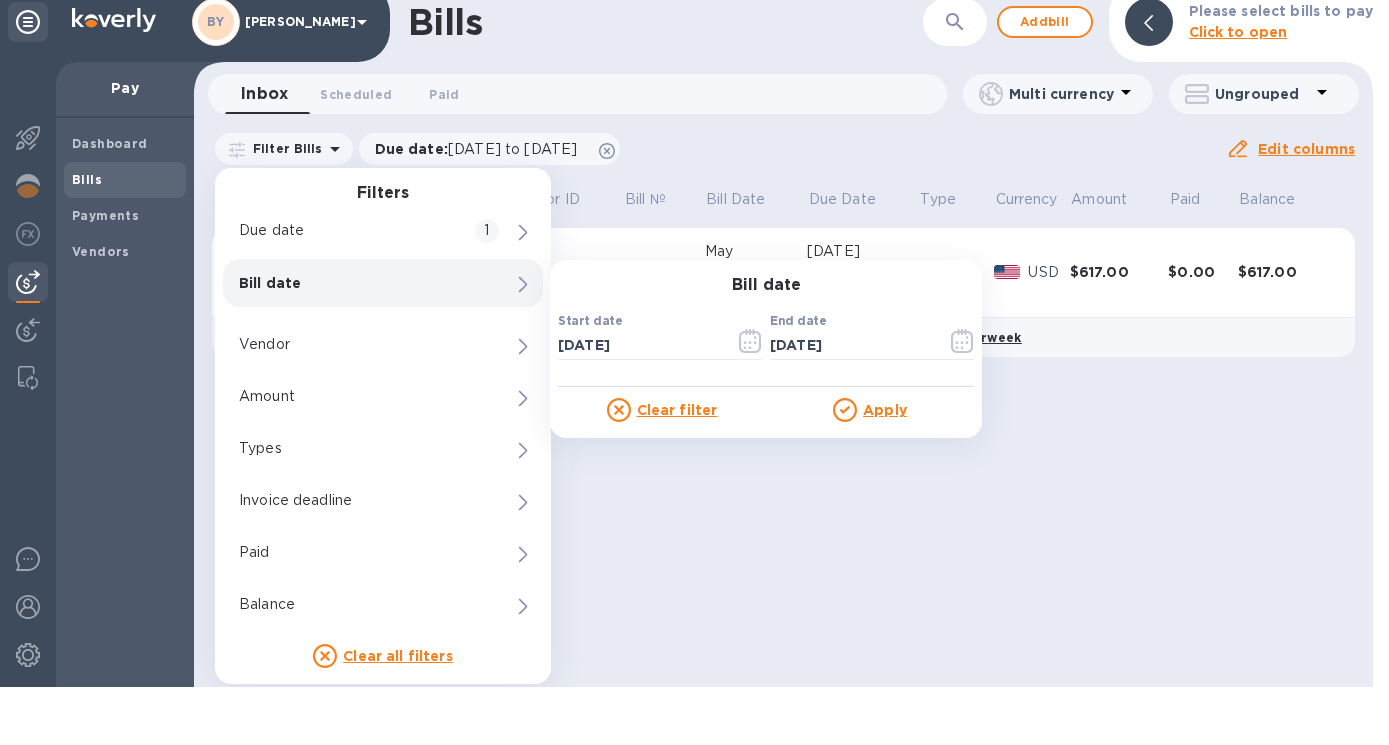 type on "05/01/2025" 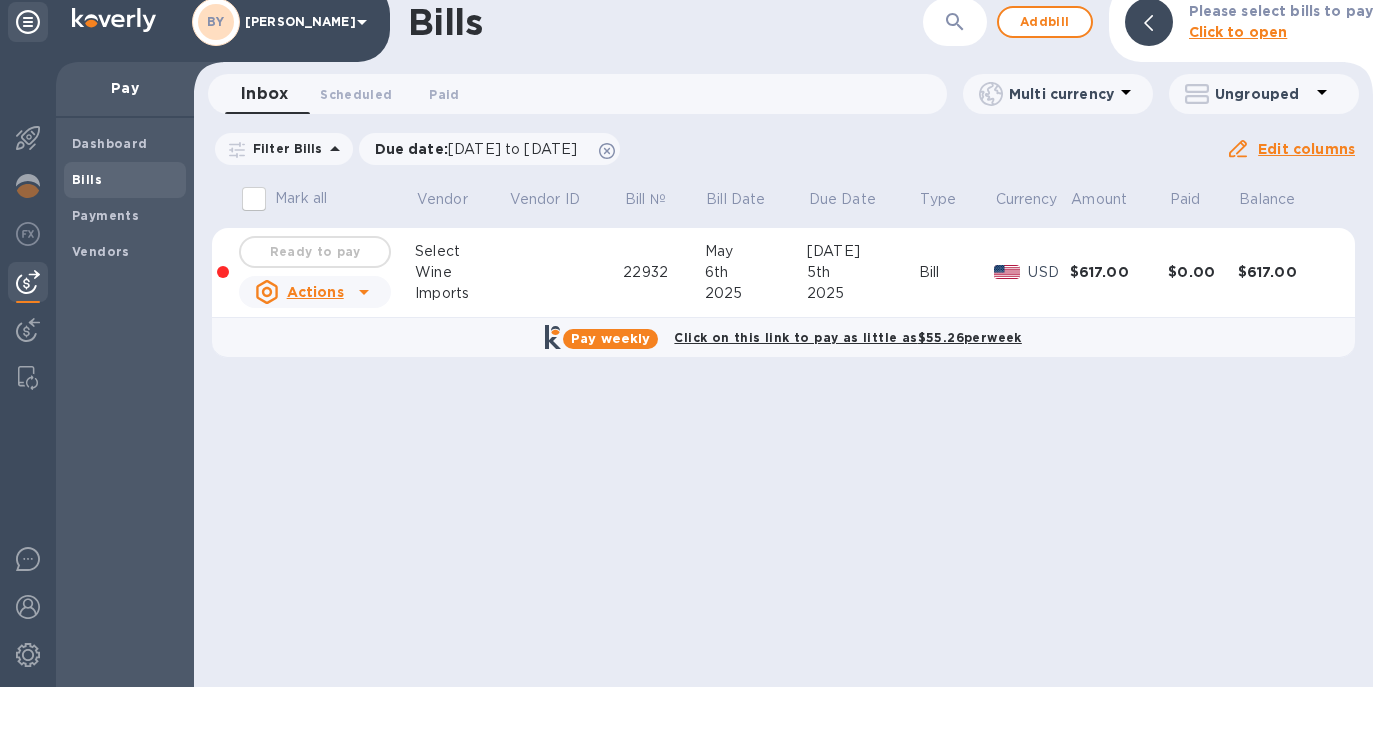 click on "Ready to pay" at bounding box center (315, 310) 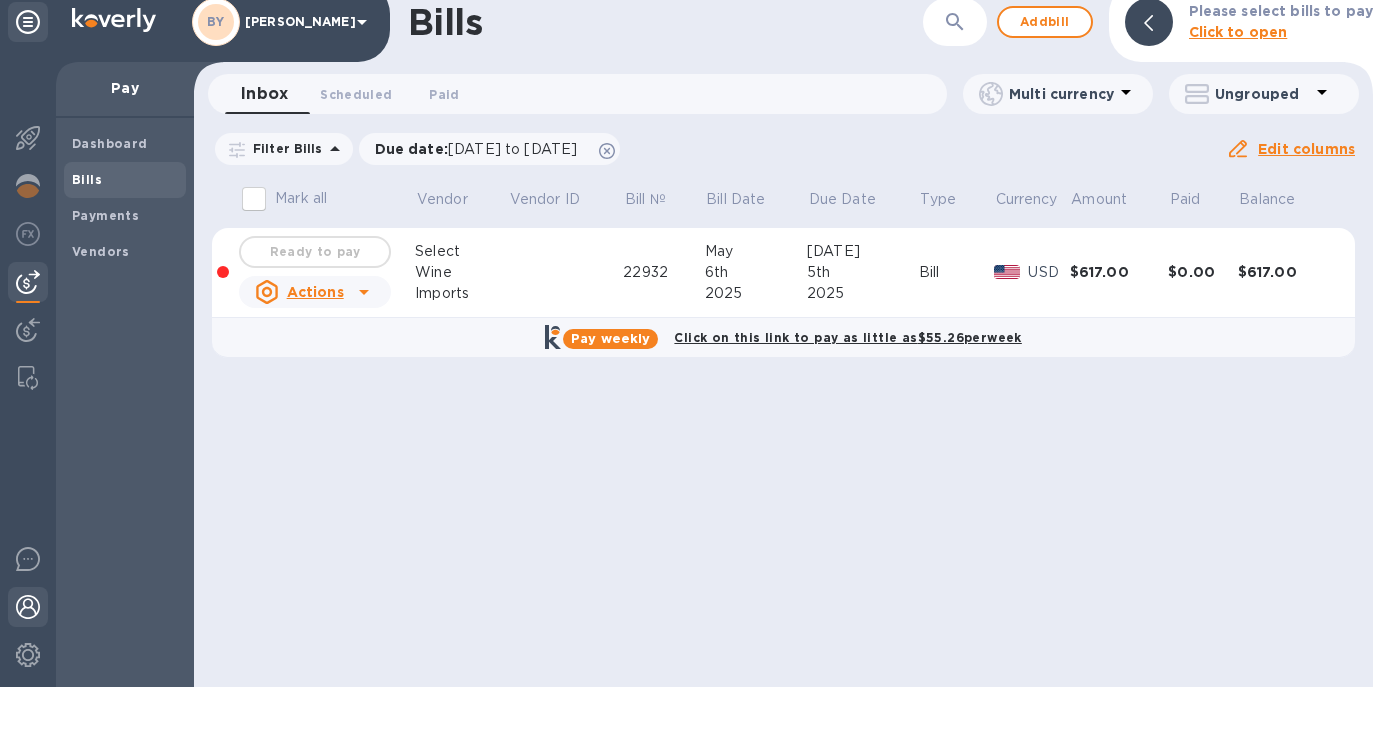 click at bounding box center (28, 665) 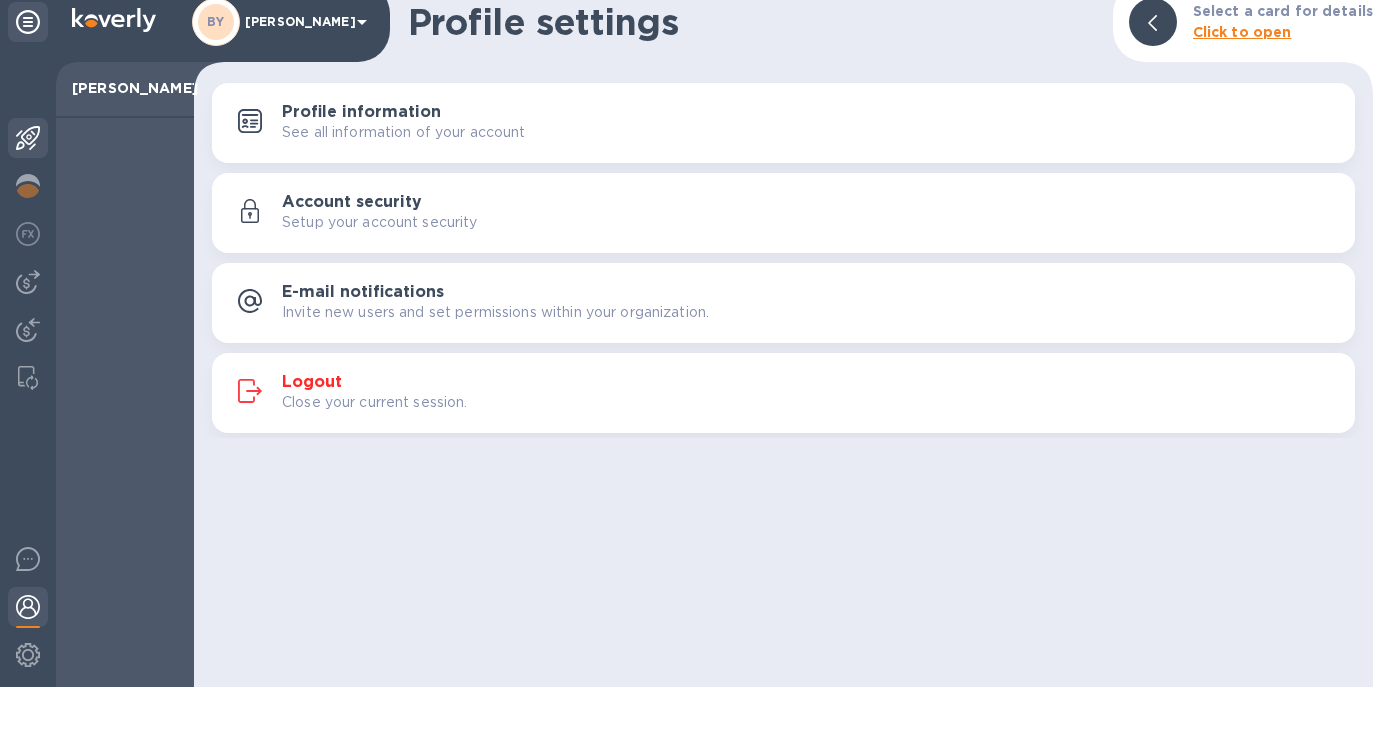 click at bounding box center (28, 196) 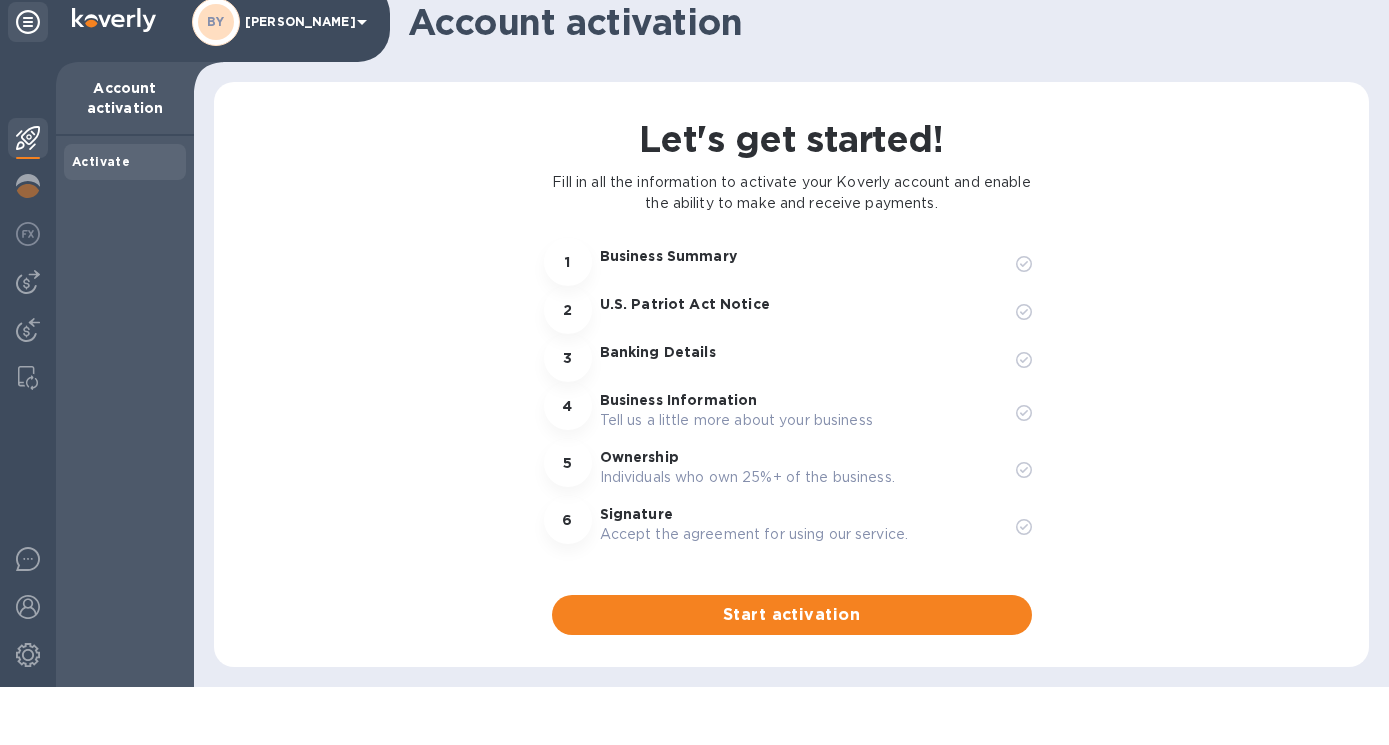 click on "Account activation" at bounding box center [125, 156] 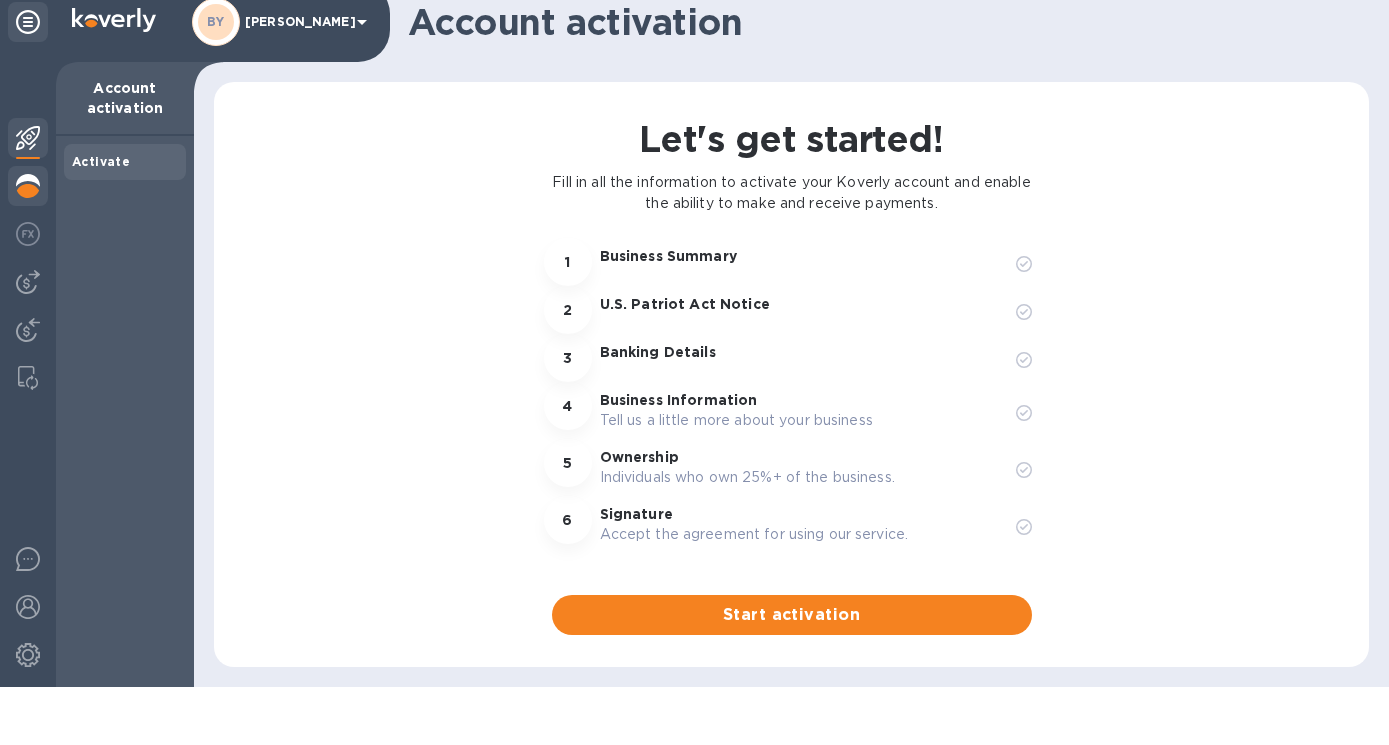 click at bounding box center [28, 244] 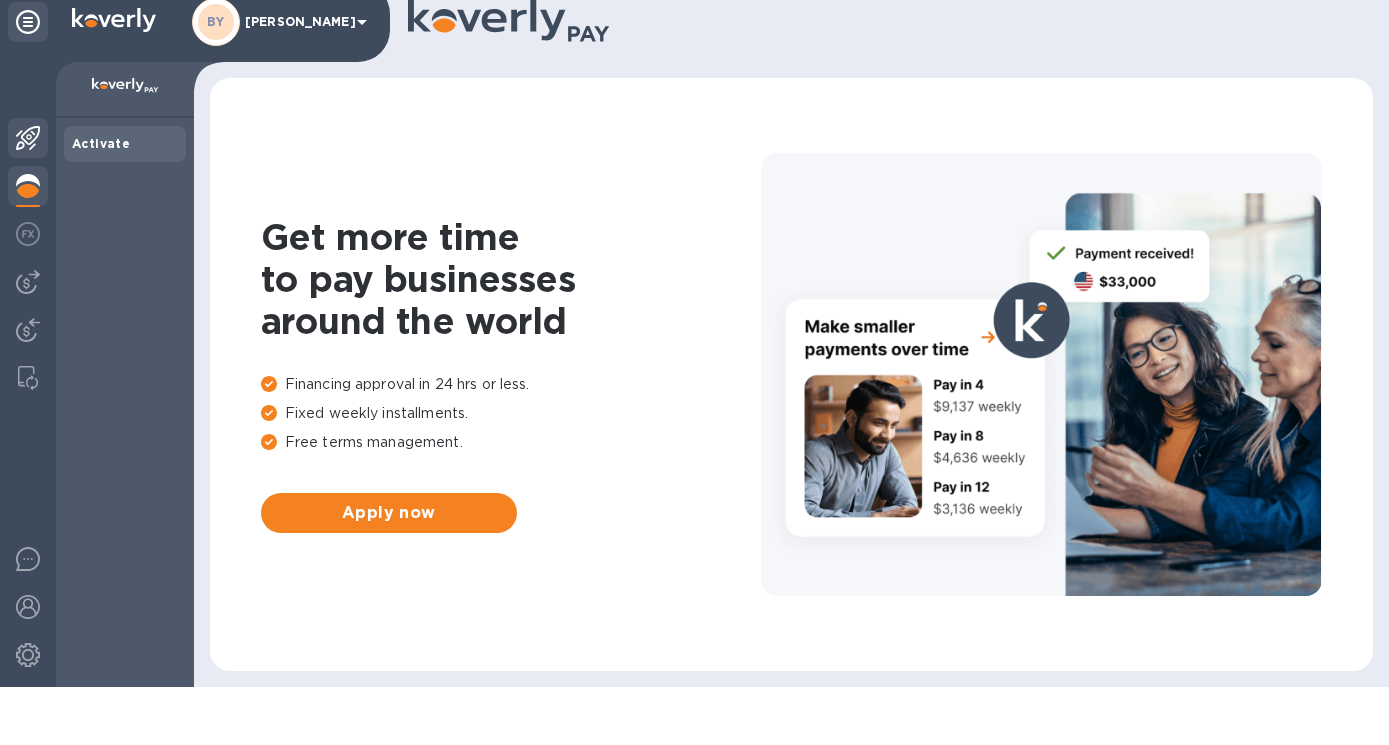 click at bounding box center (28, 196) 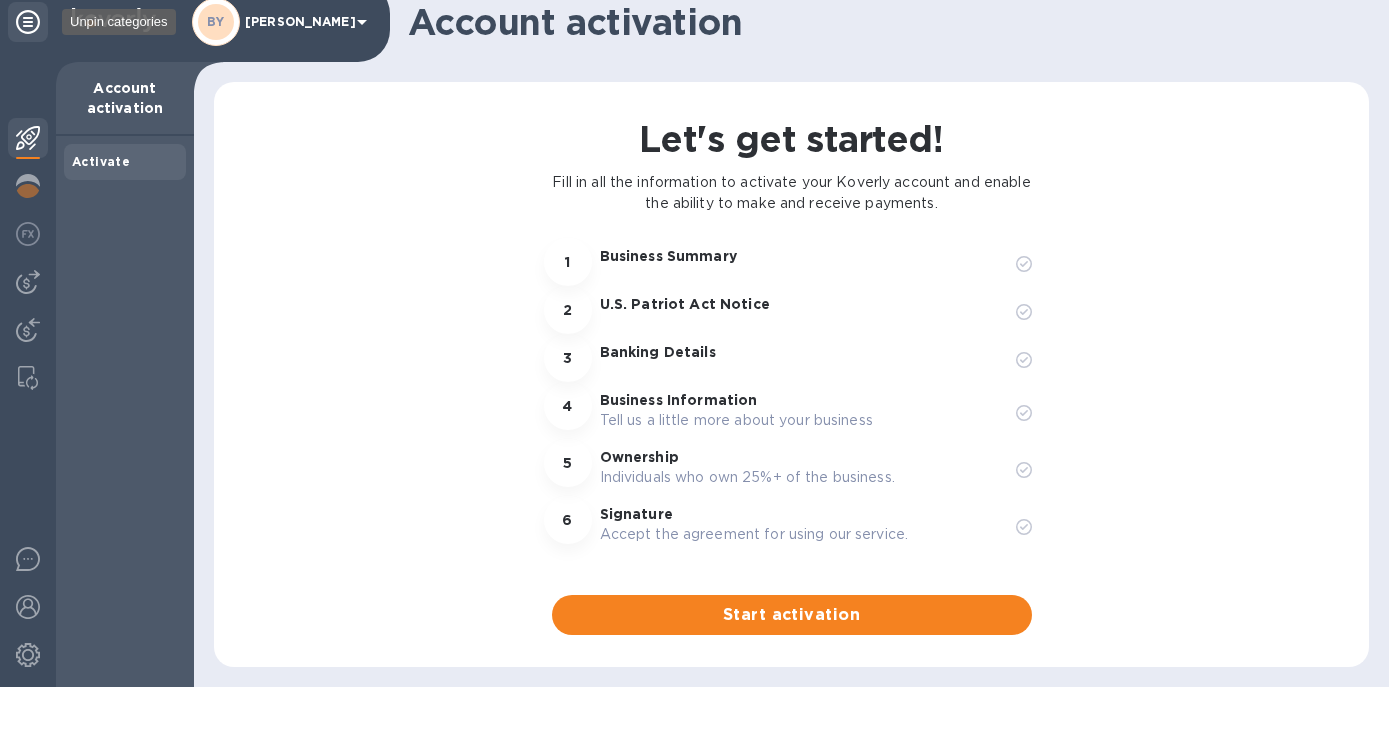 click 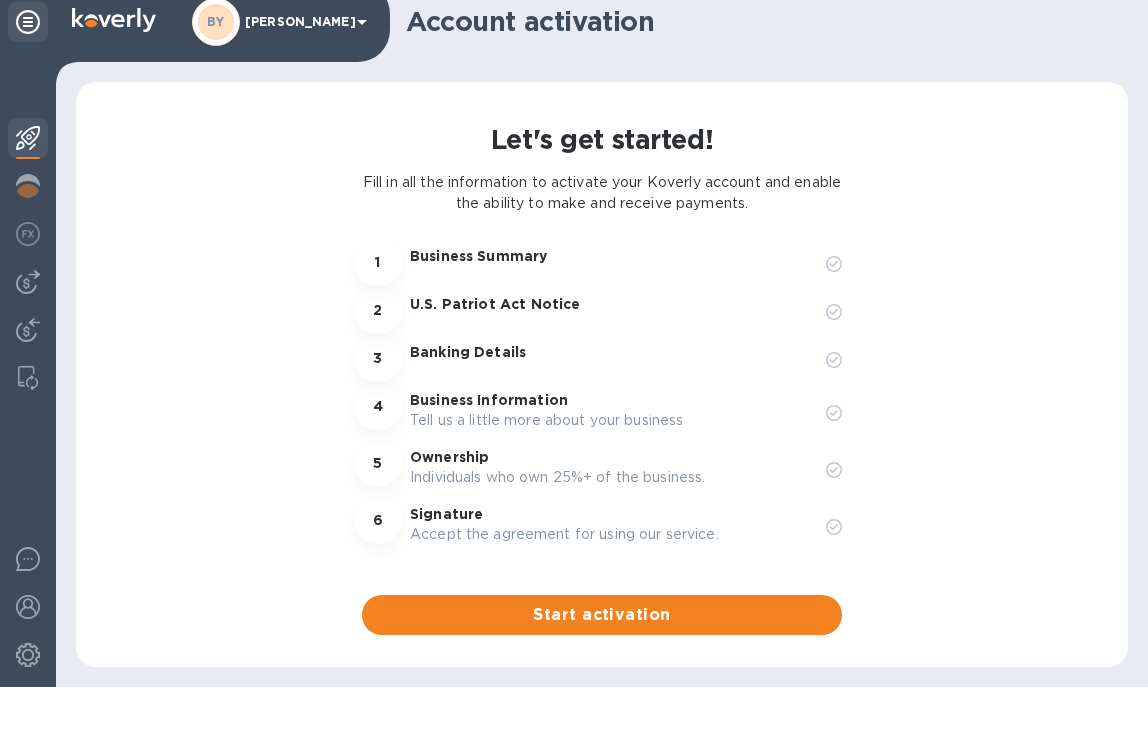 click 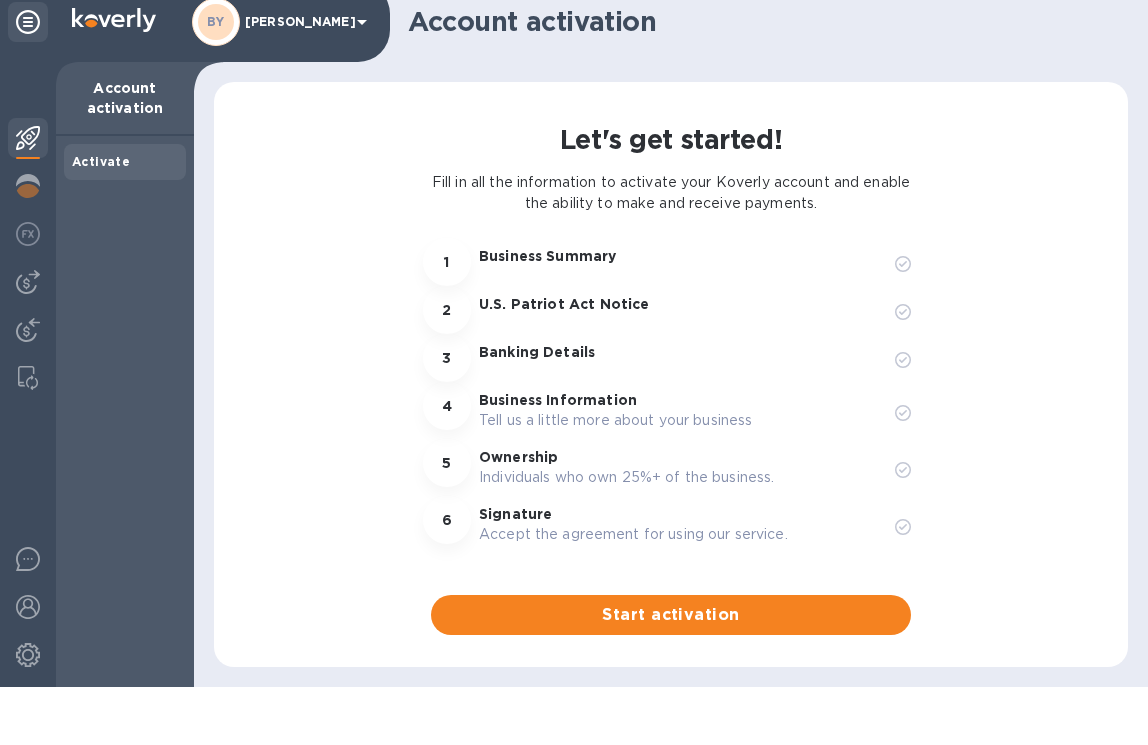 click on "BY Broy" at bounding box center (195, 80) 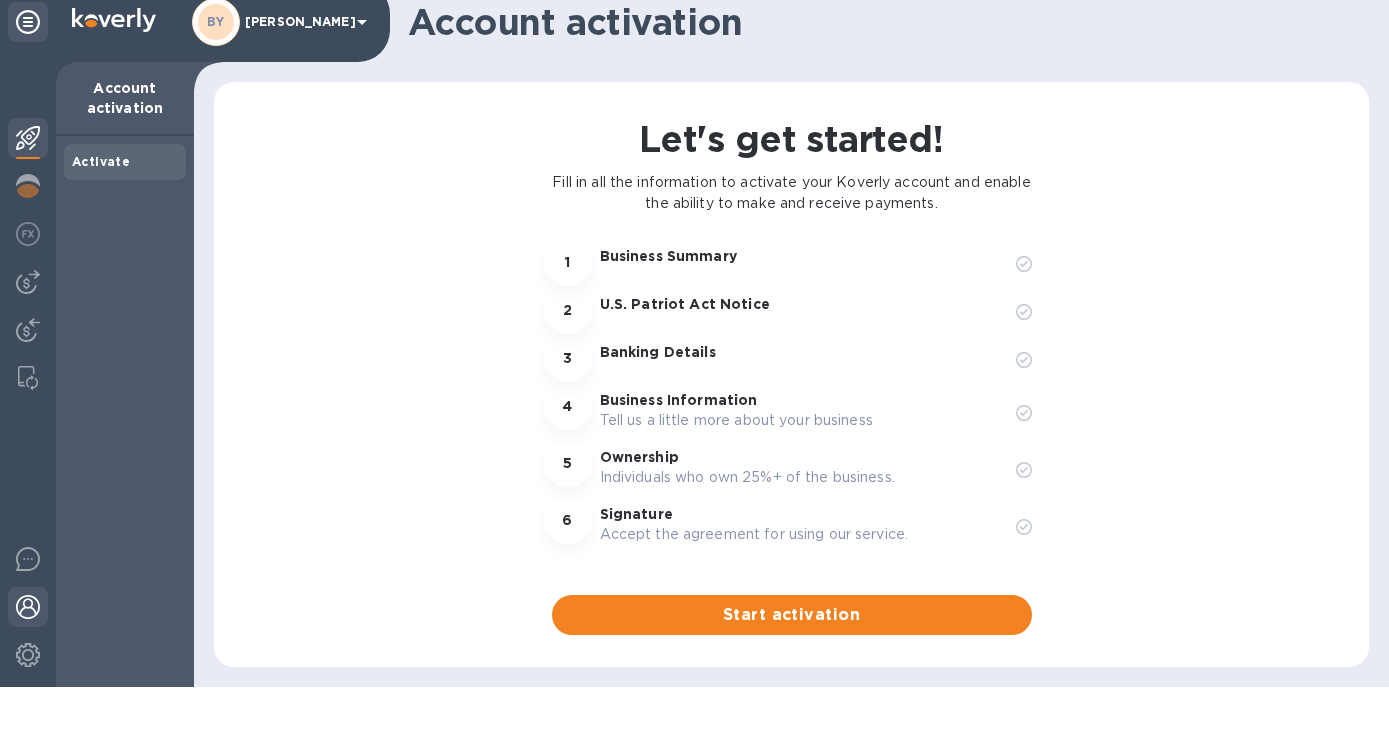 click at bounding box center (28, 665) 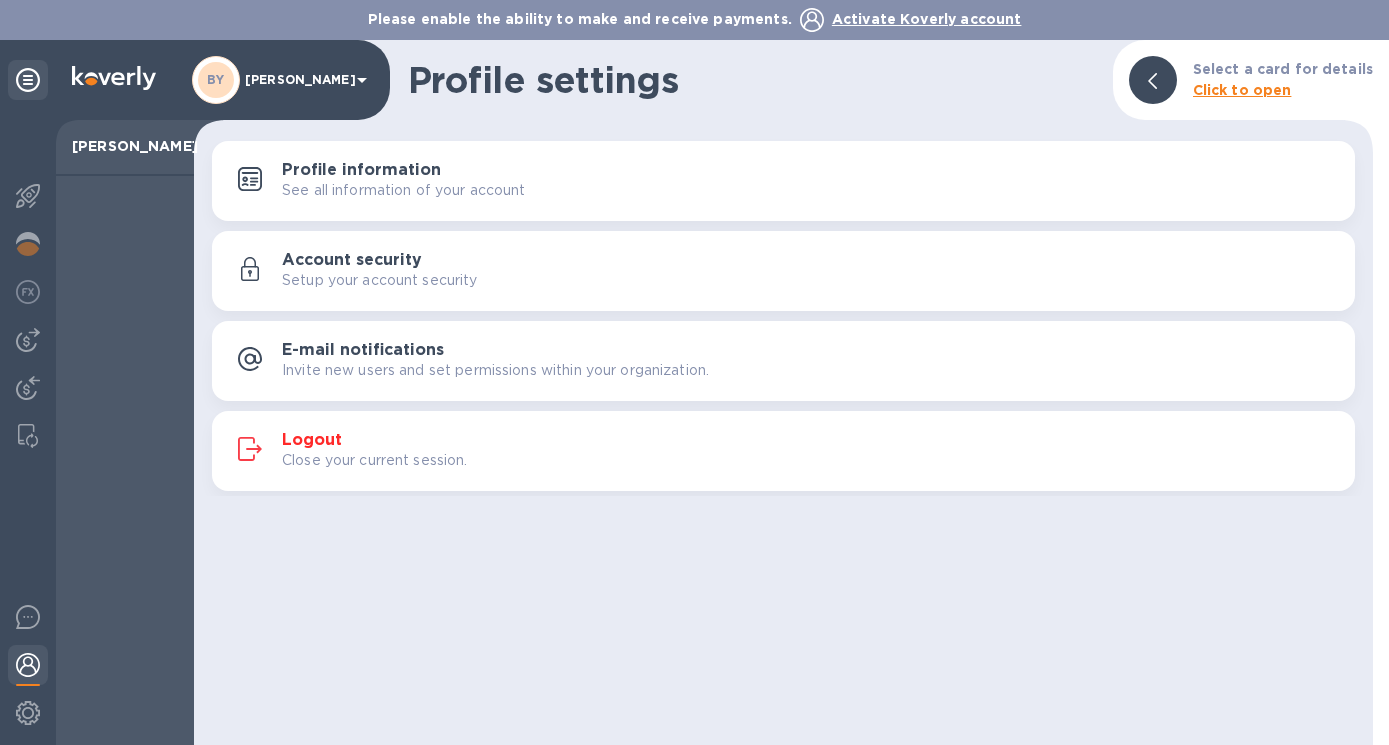 click 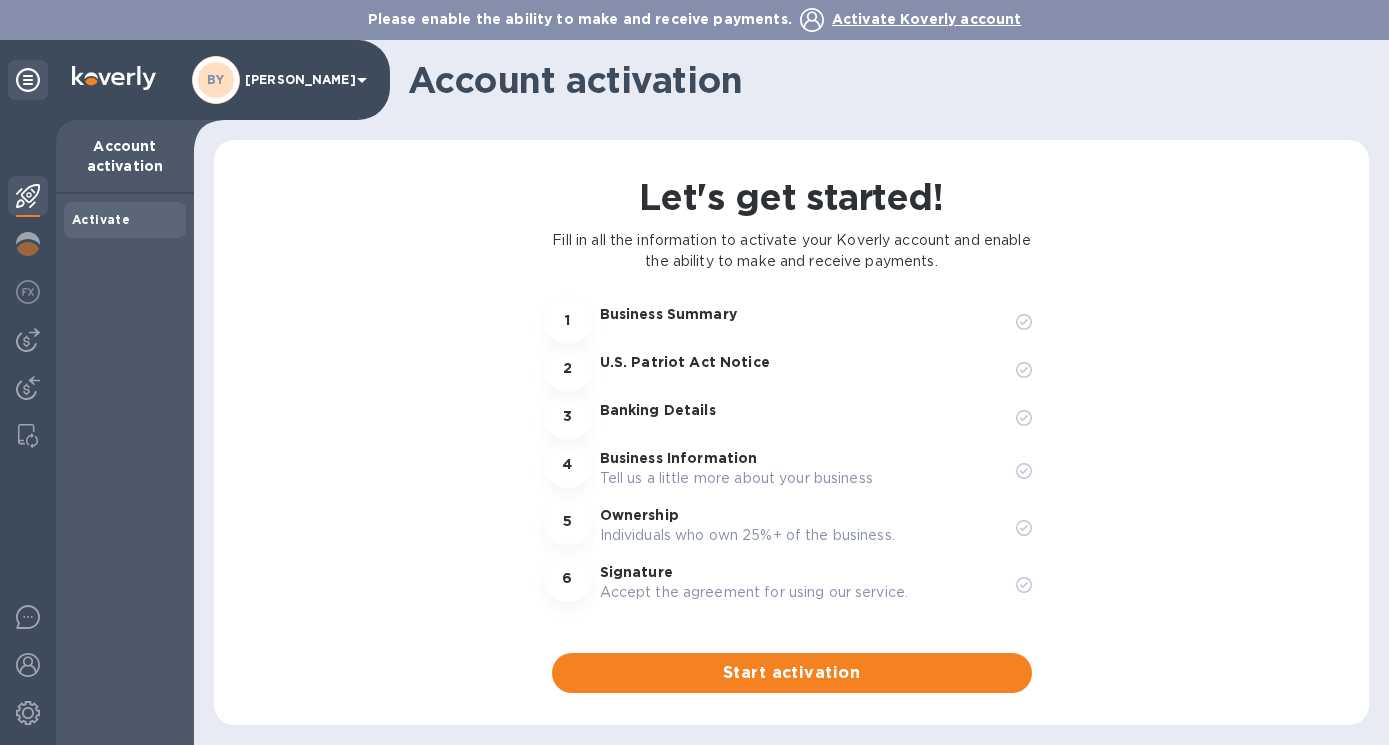 click 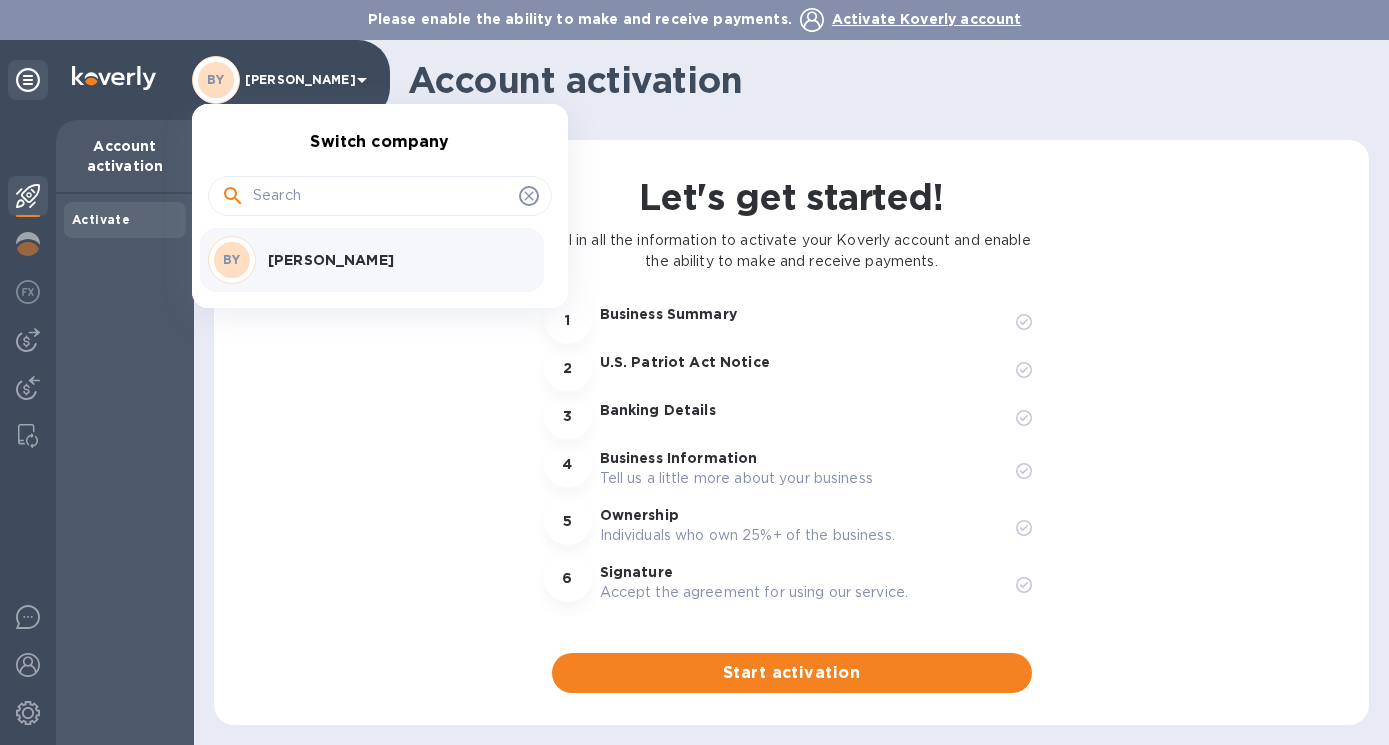 click at bounding box center (694, 372) 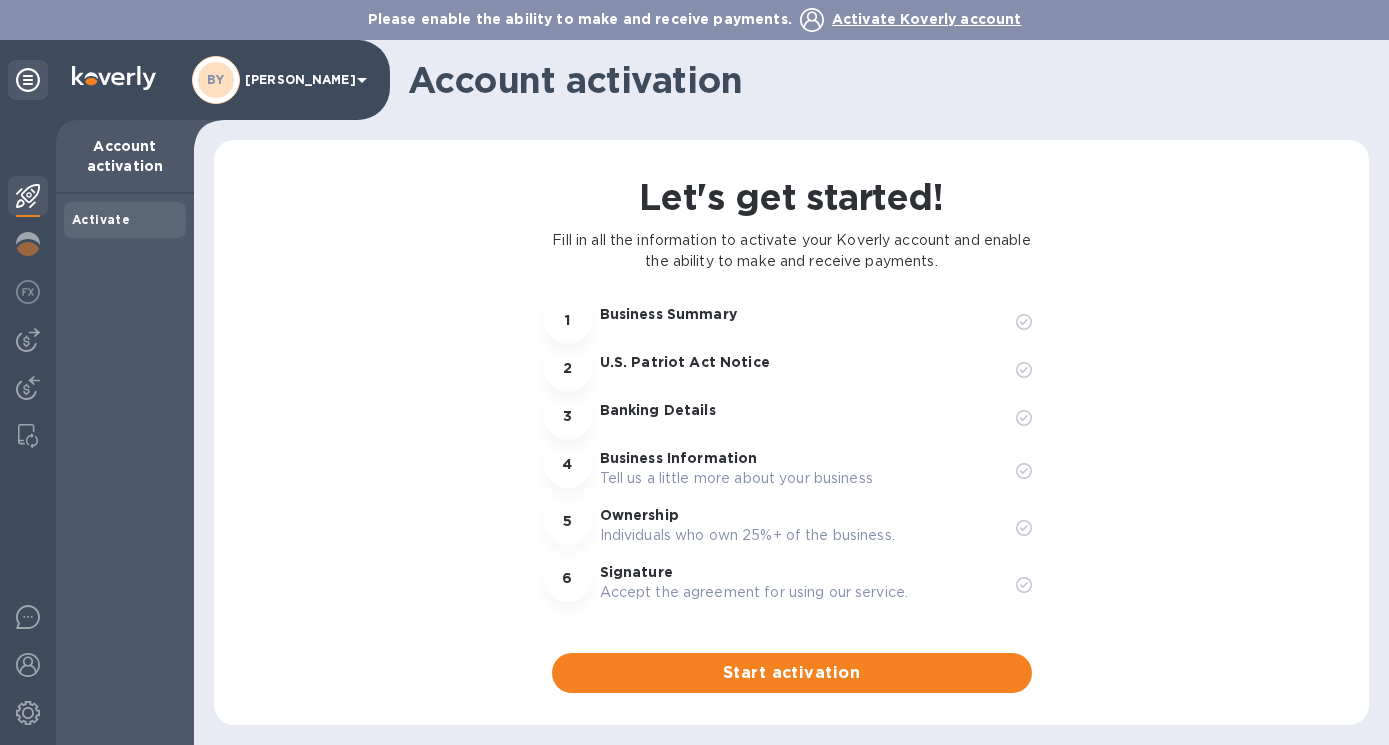 click 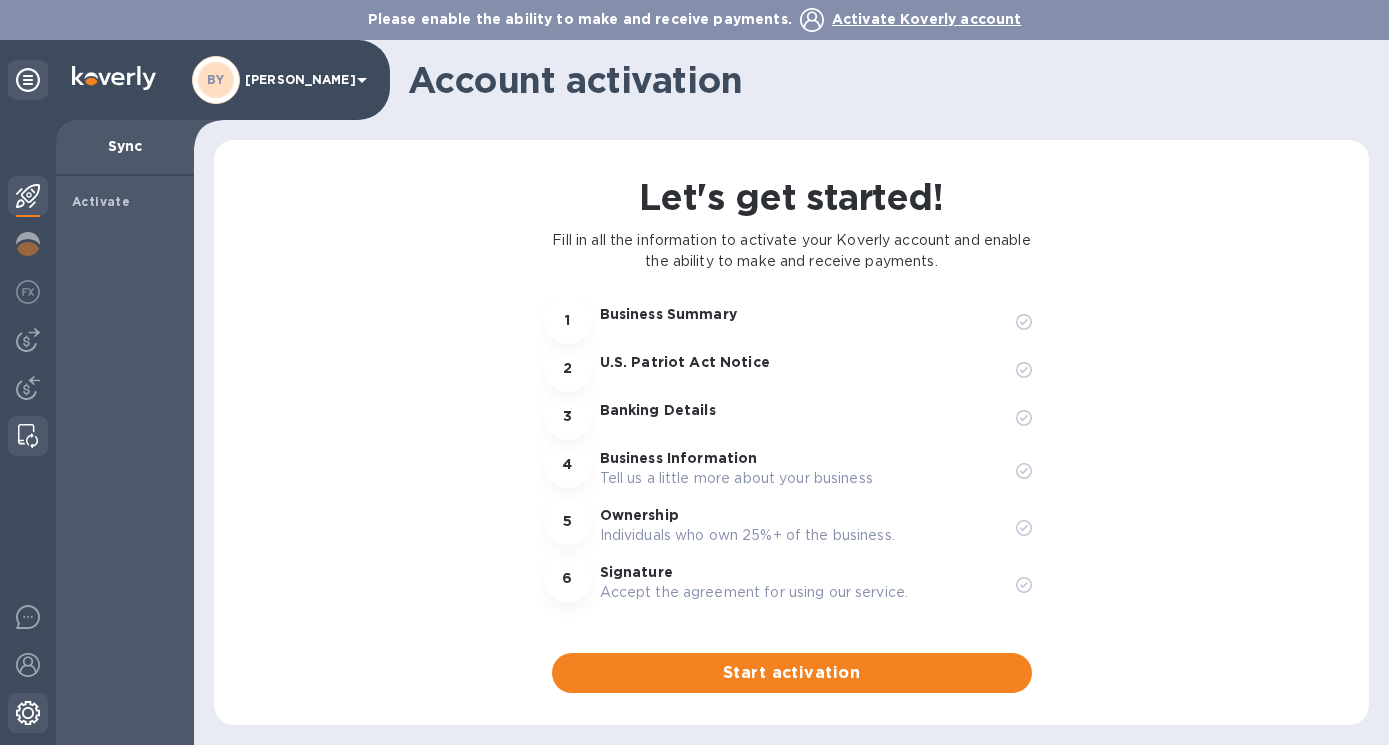 click at bounding box center (28, 713) 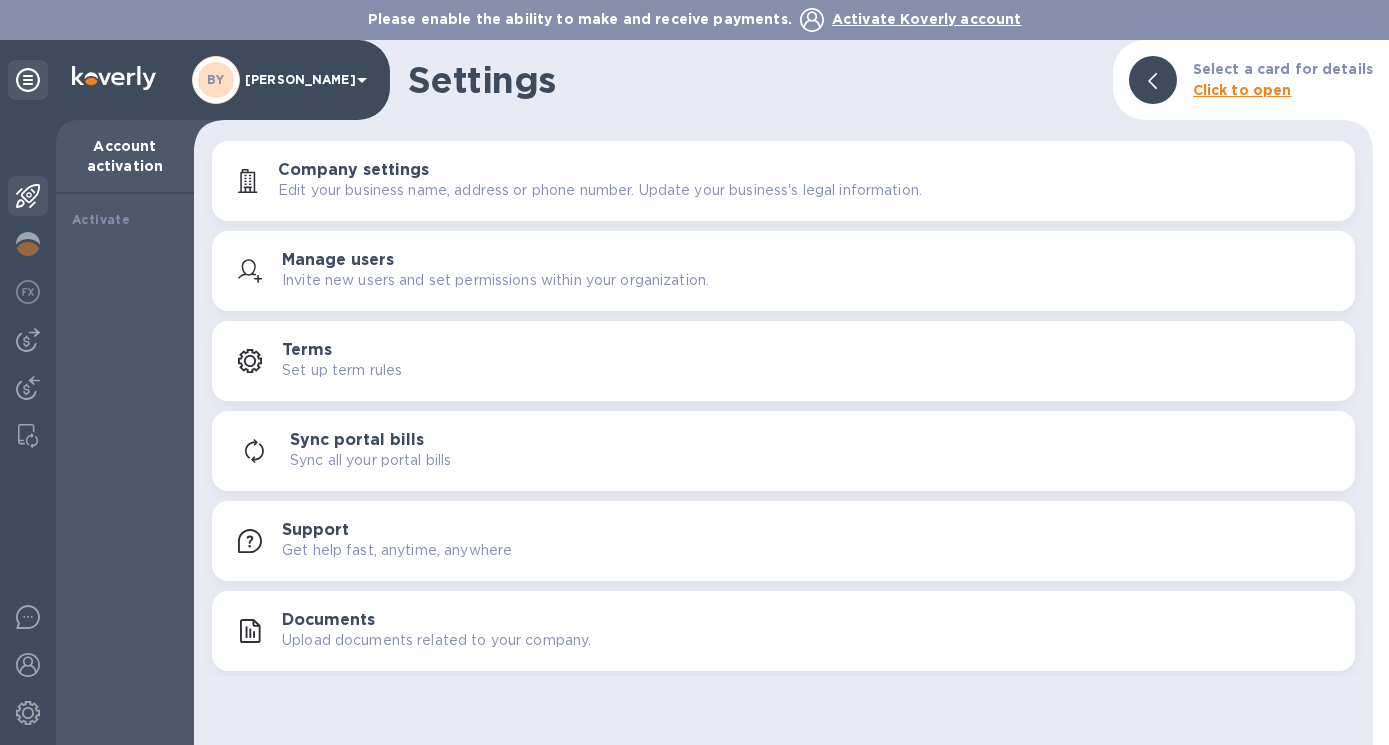 click on "Account activation" at bounding box center (125, 156) 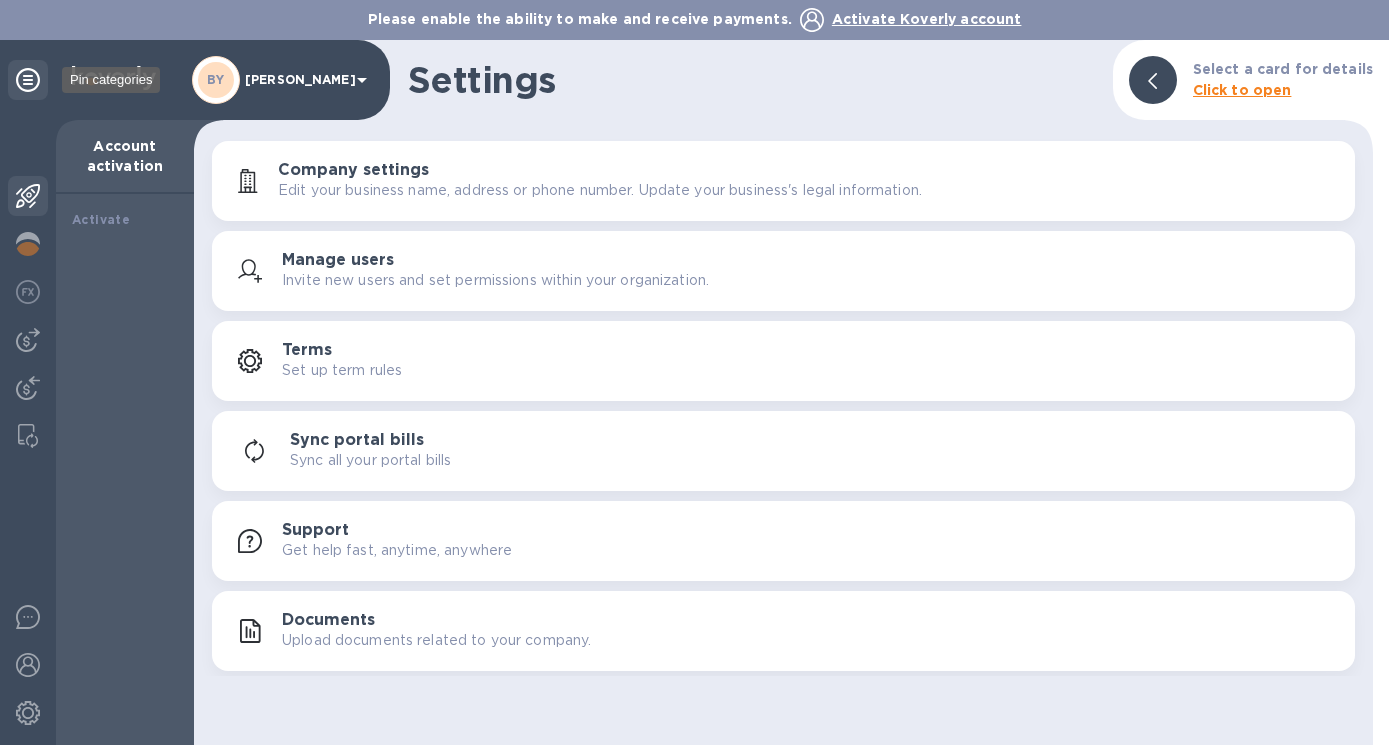 click 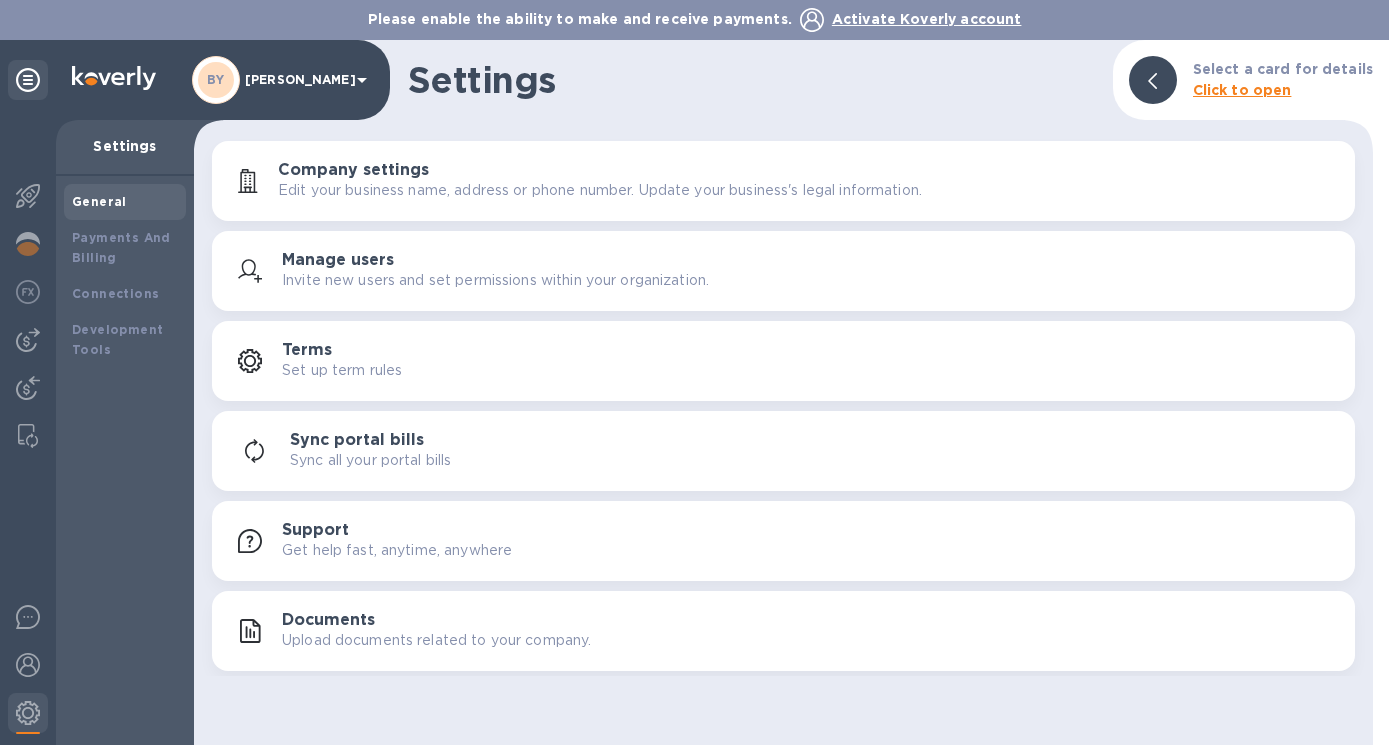 click on "BY" at bounding box center [216, 80] 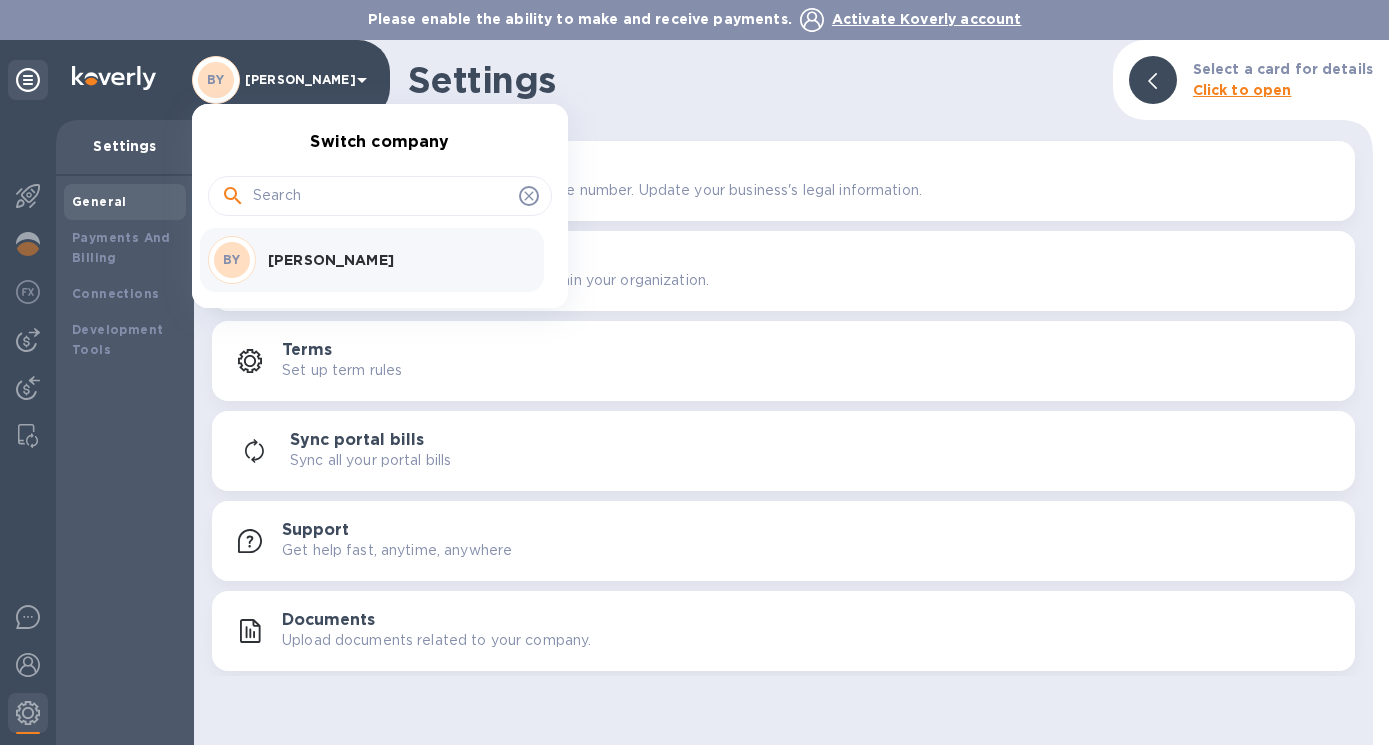 click on "BY" at bounding box center [232, 259] 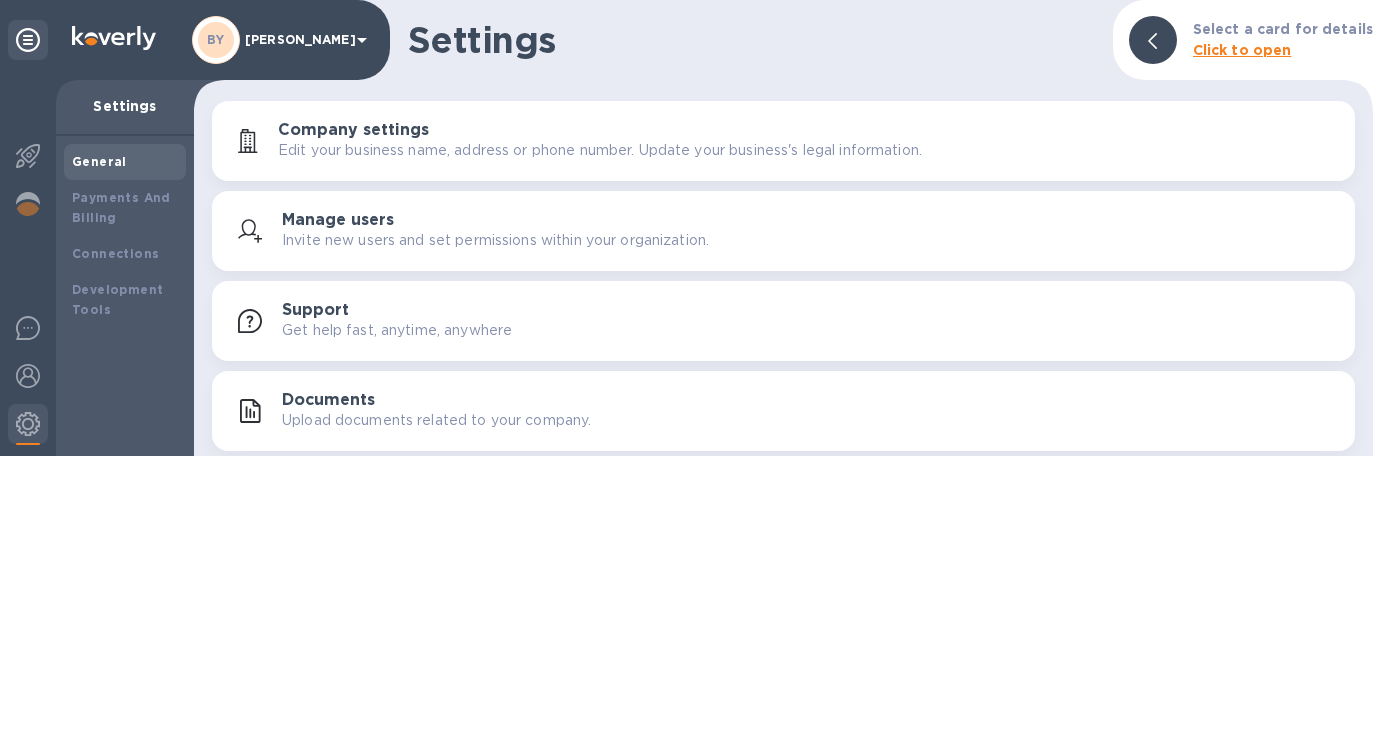 scroll, scrollTop: 0, scrollLeft: 0, axis: both 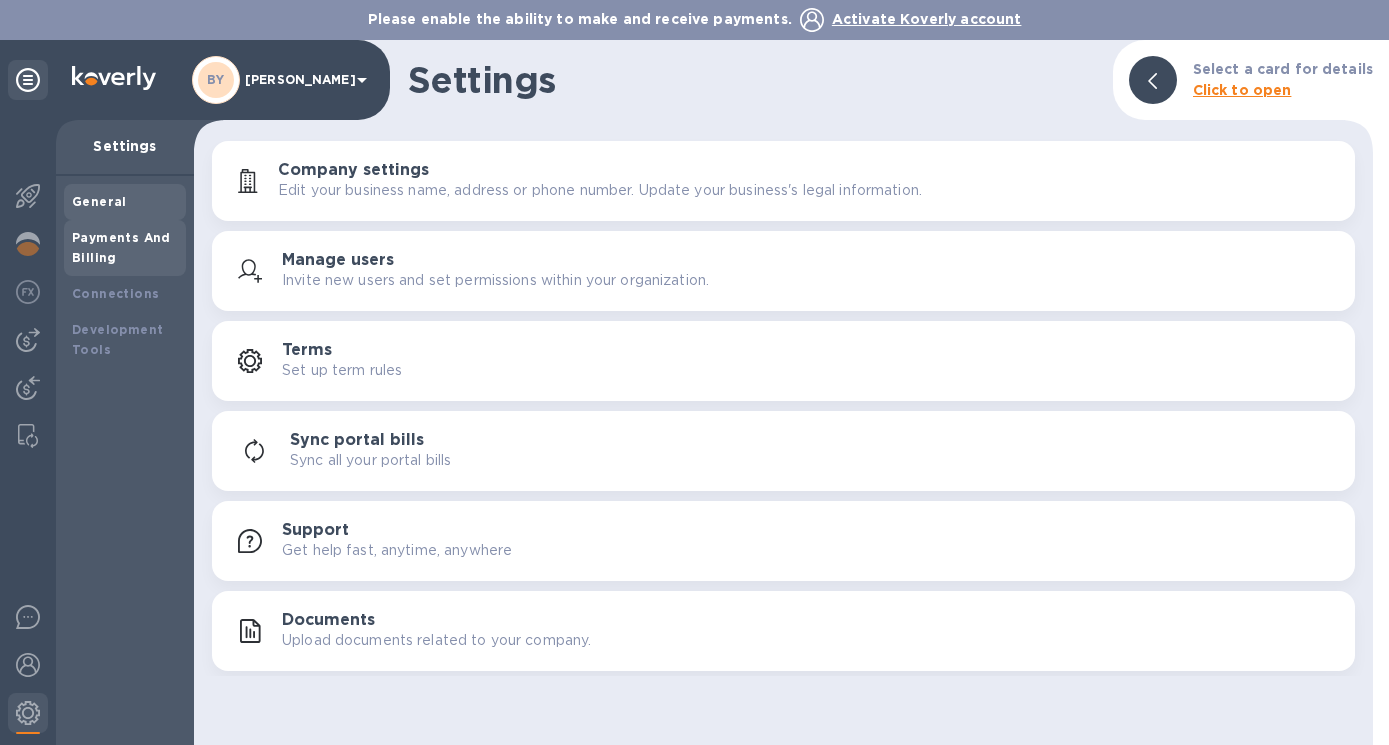 click on "Payments And Billing" at bounding box center (121, 247) 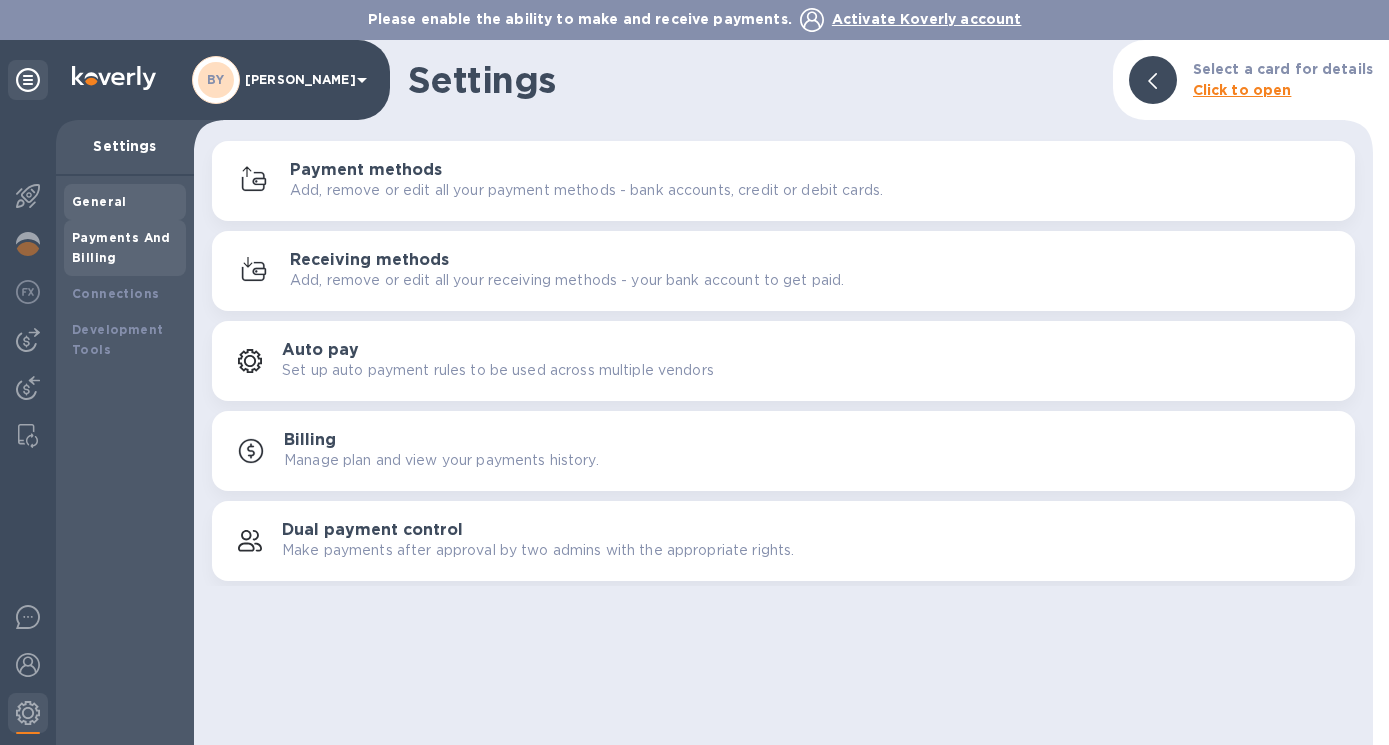 click on "General" at bounding box center [99, 201] 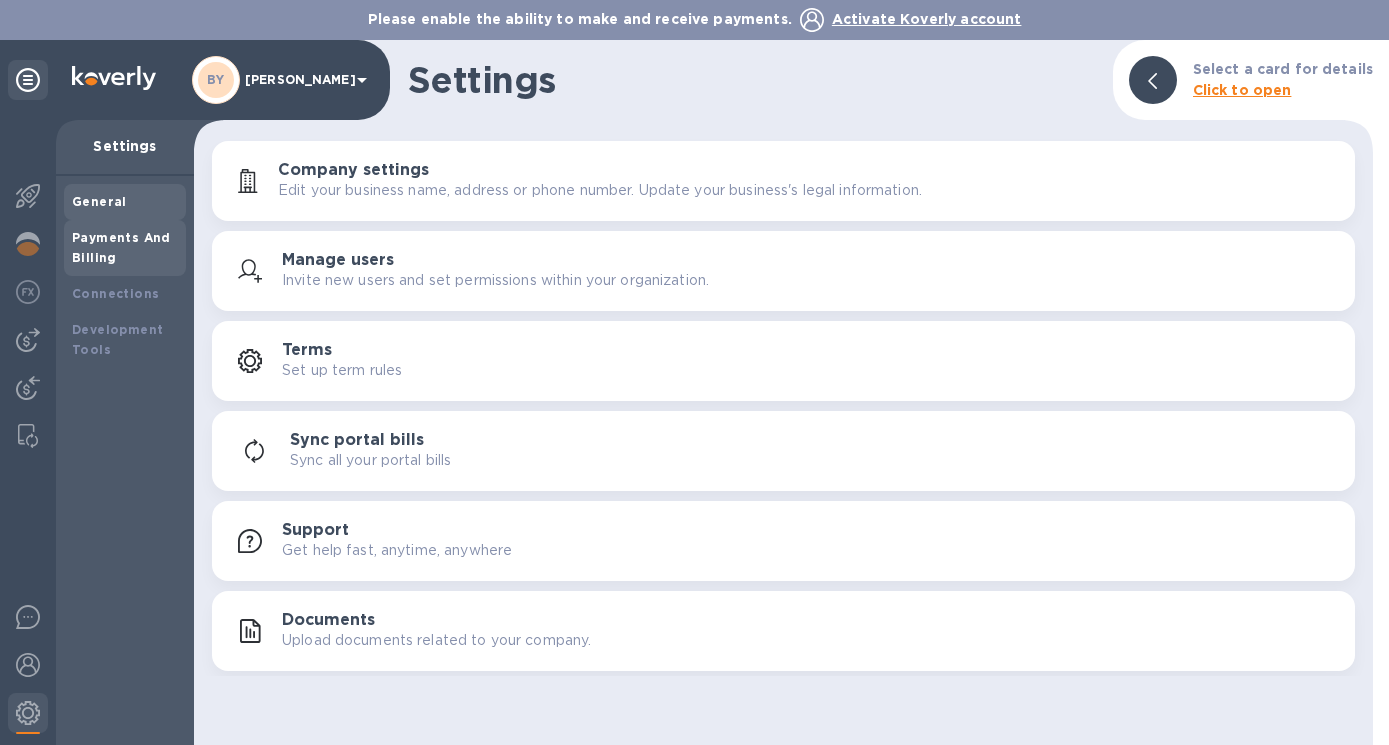 click on "Payments And Billing" at bounding box center [121, 247] 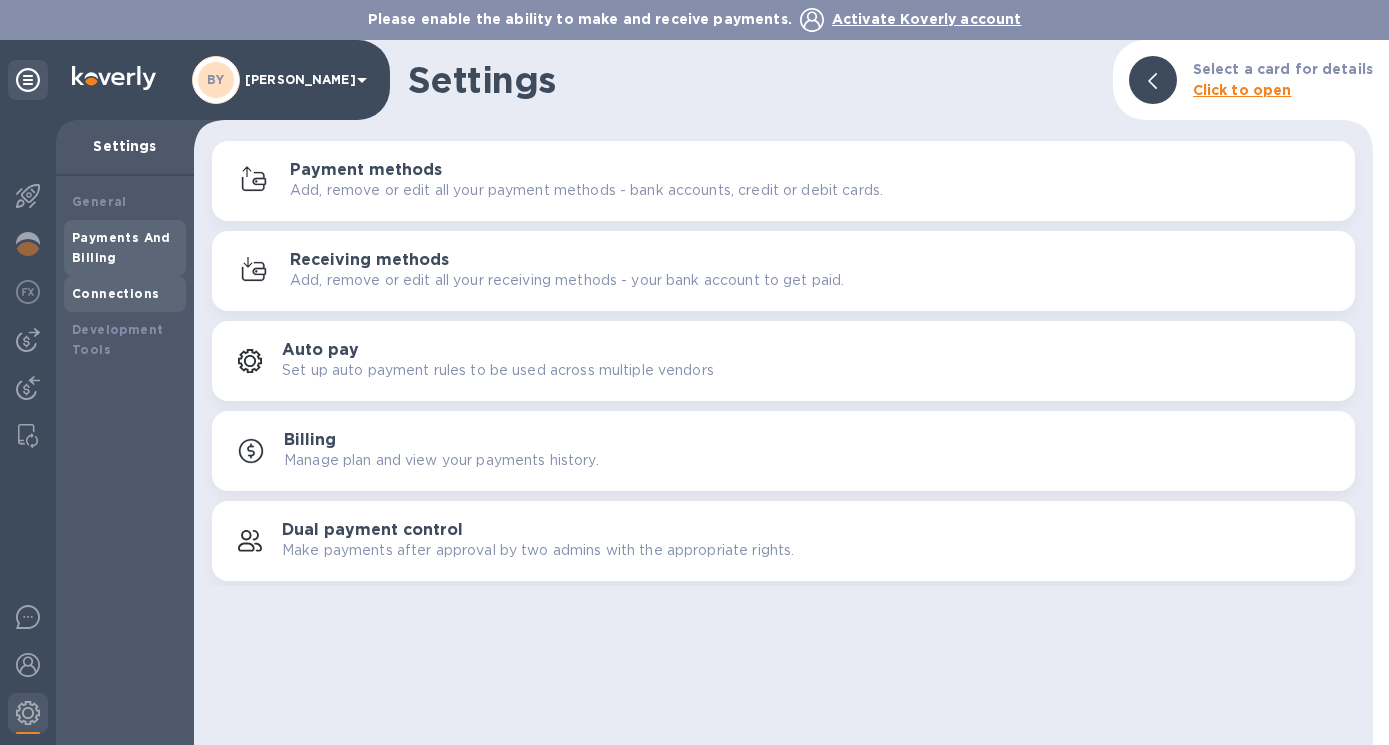 click on "Connections" at bounding box center (125, 294) 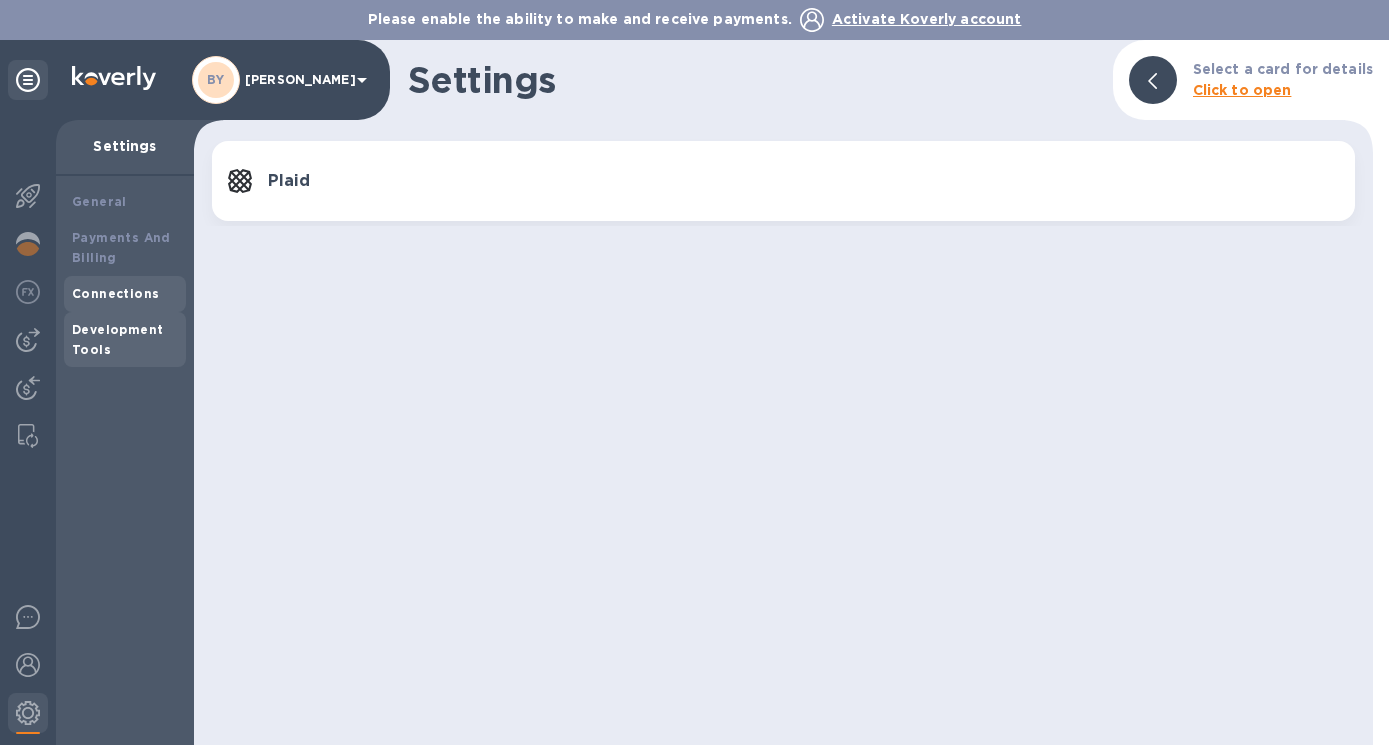 click on "Development Tools" at bounding box center (117, 339) 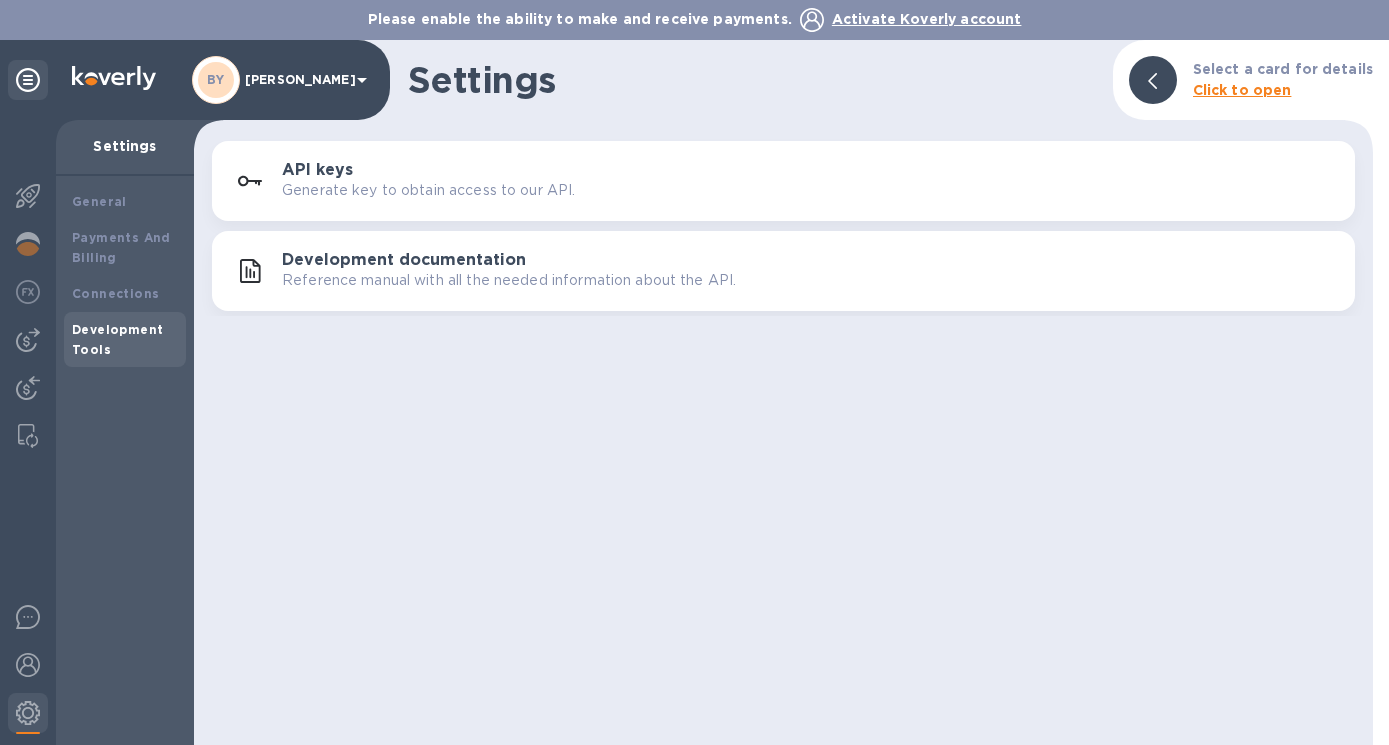 click 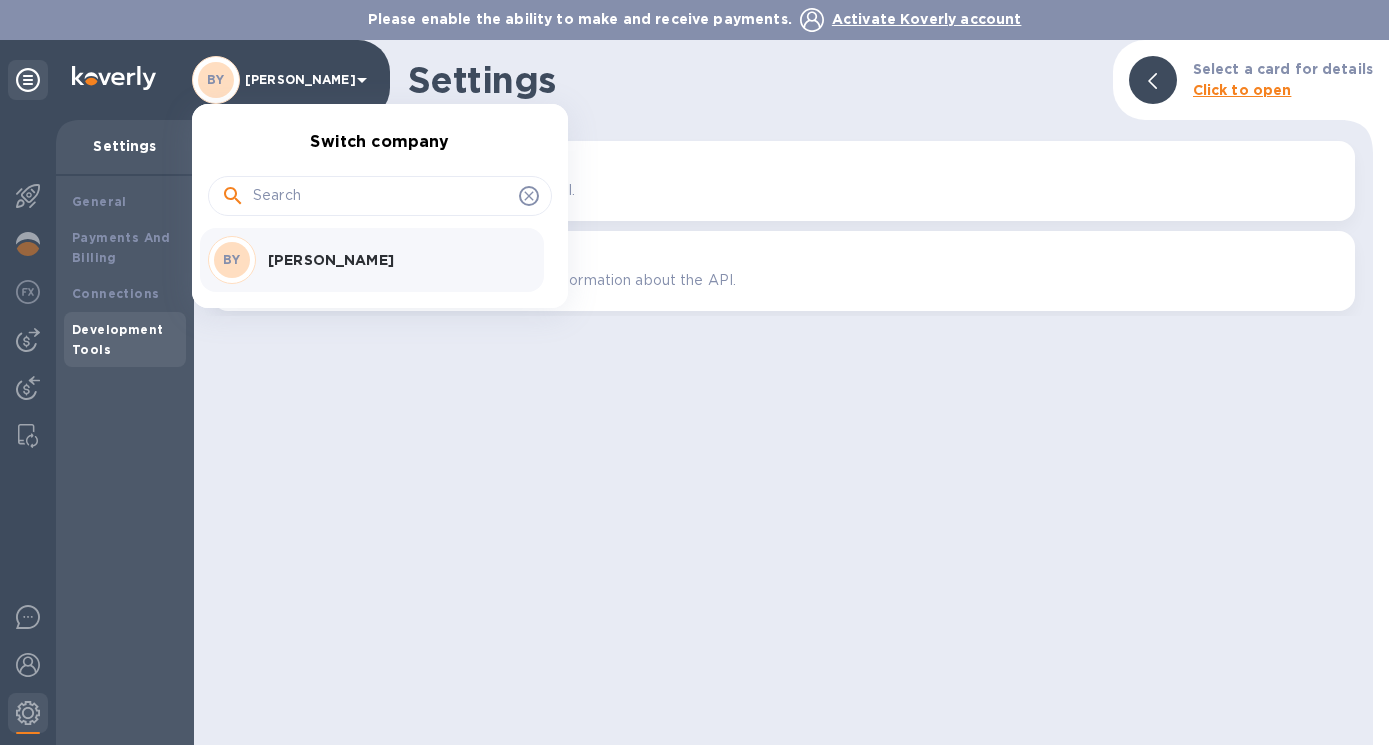 click 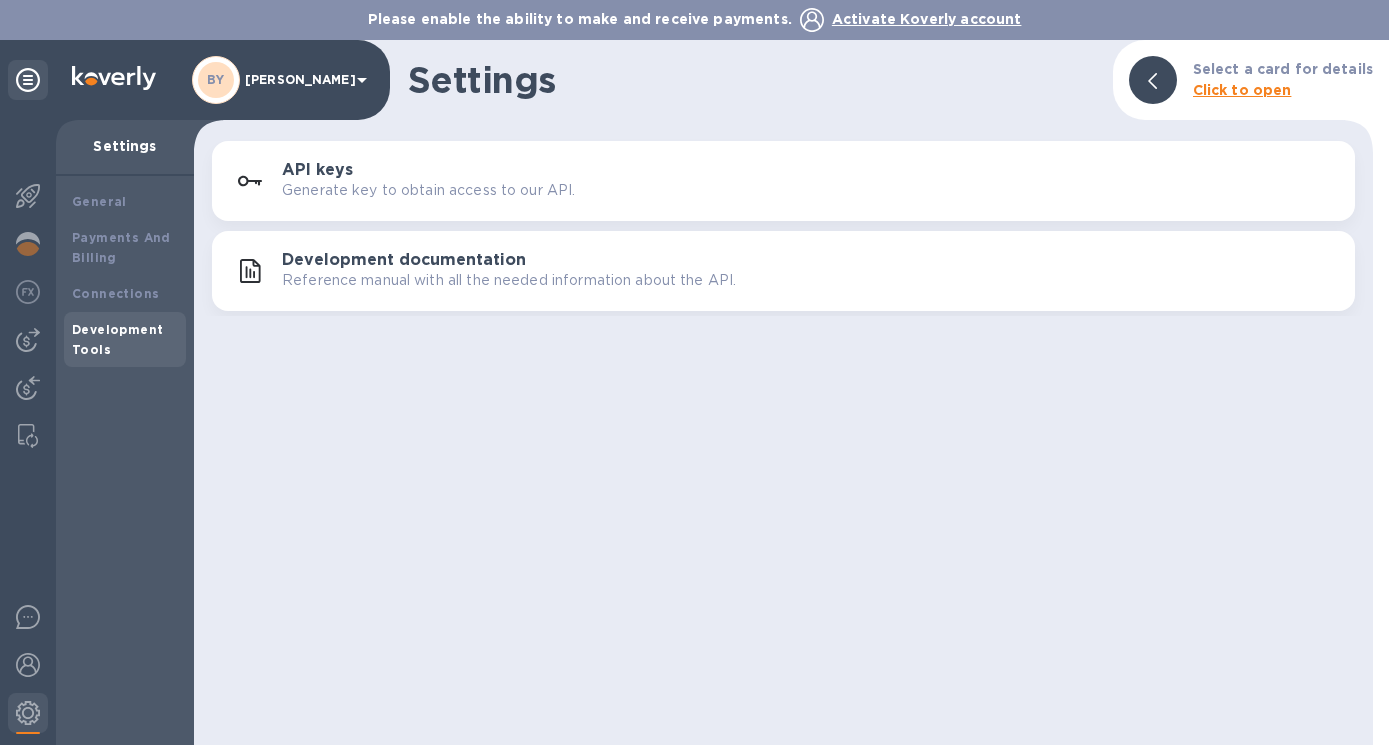 click on "Activate Koverly account" at bounding box center (927, 19) 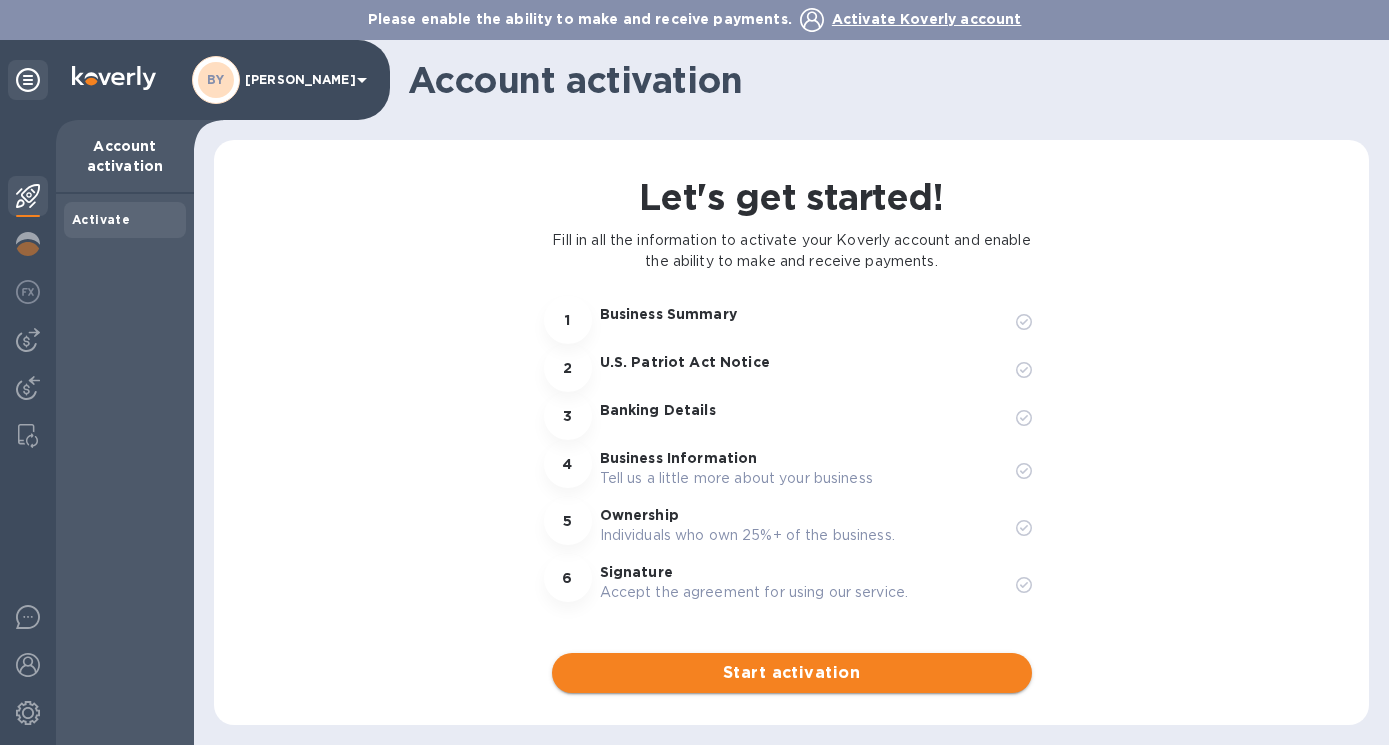 click on "Start activation" at bounding box center (792, 673) 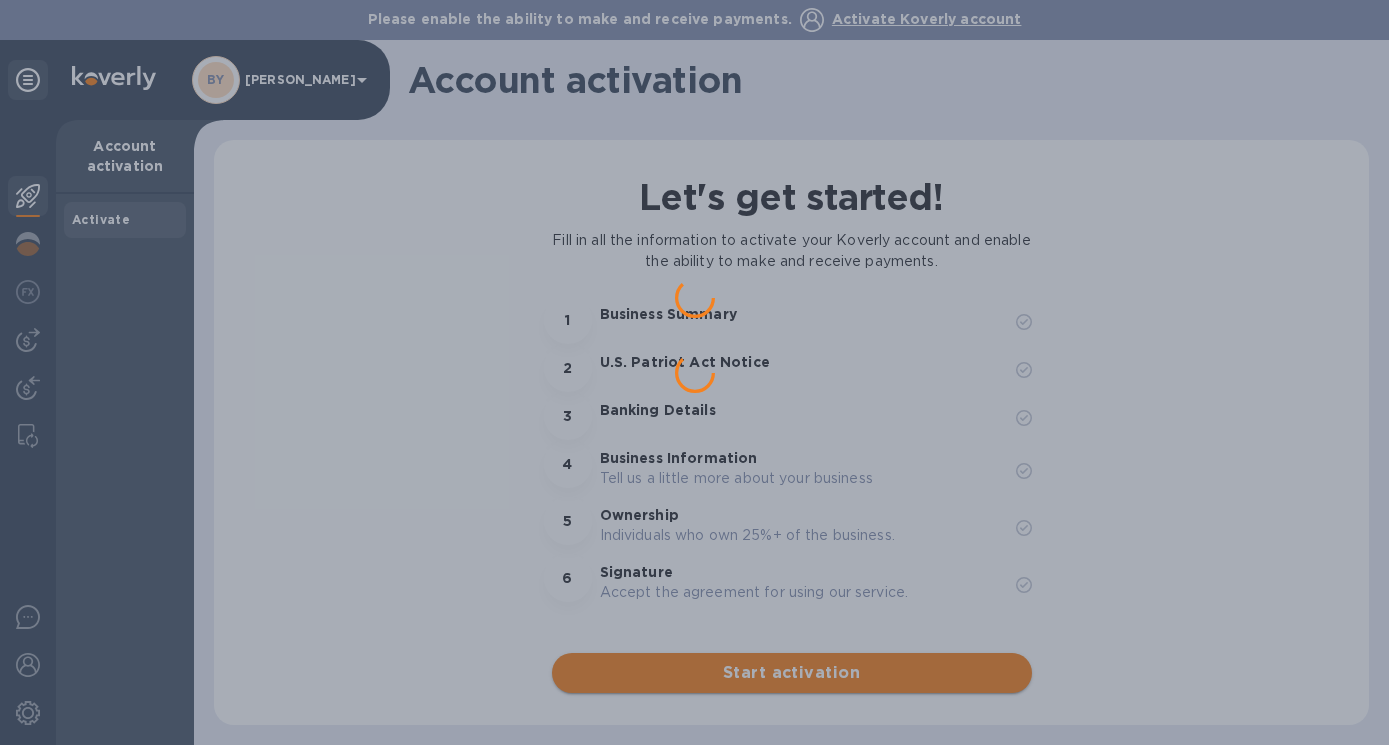scroll, scrollTop: 0, scrollLeft: 0, axis: both 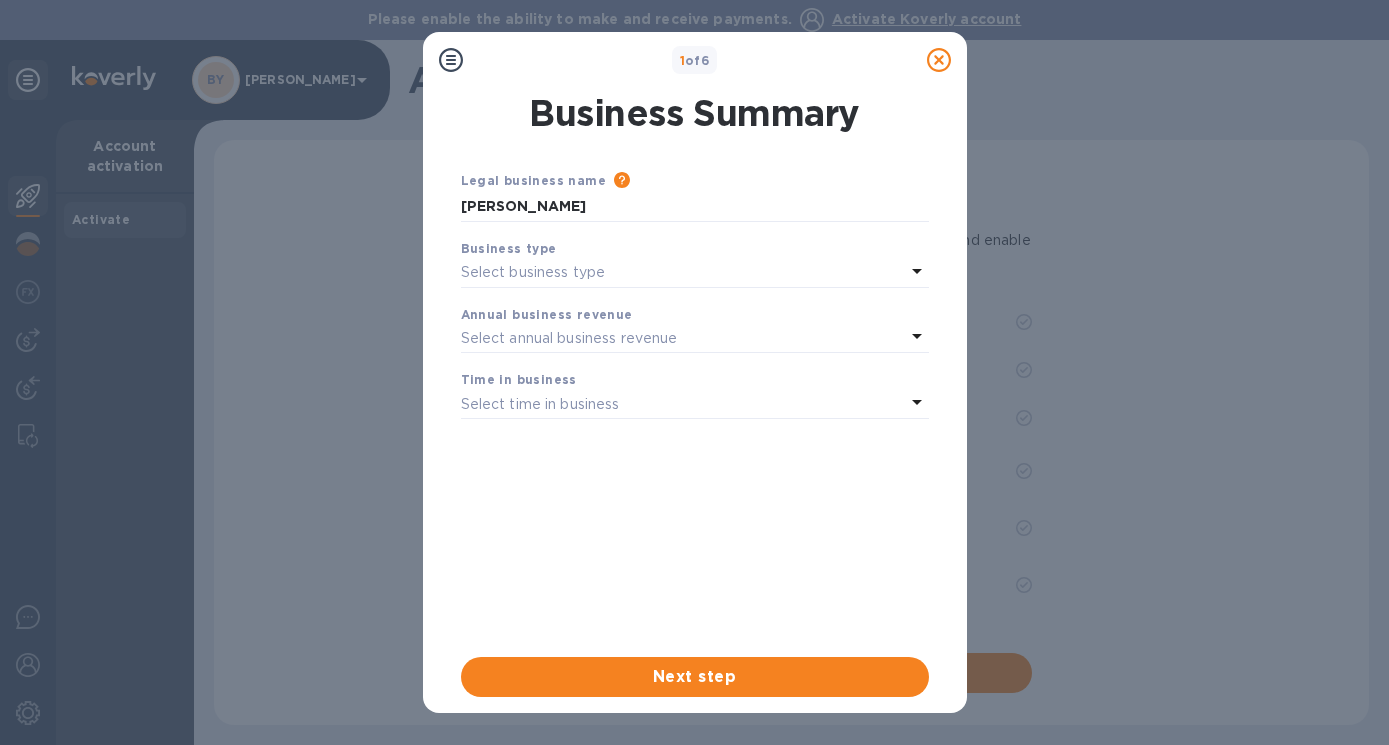 click 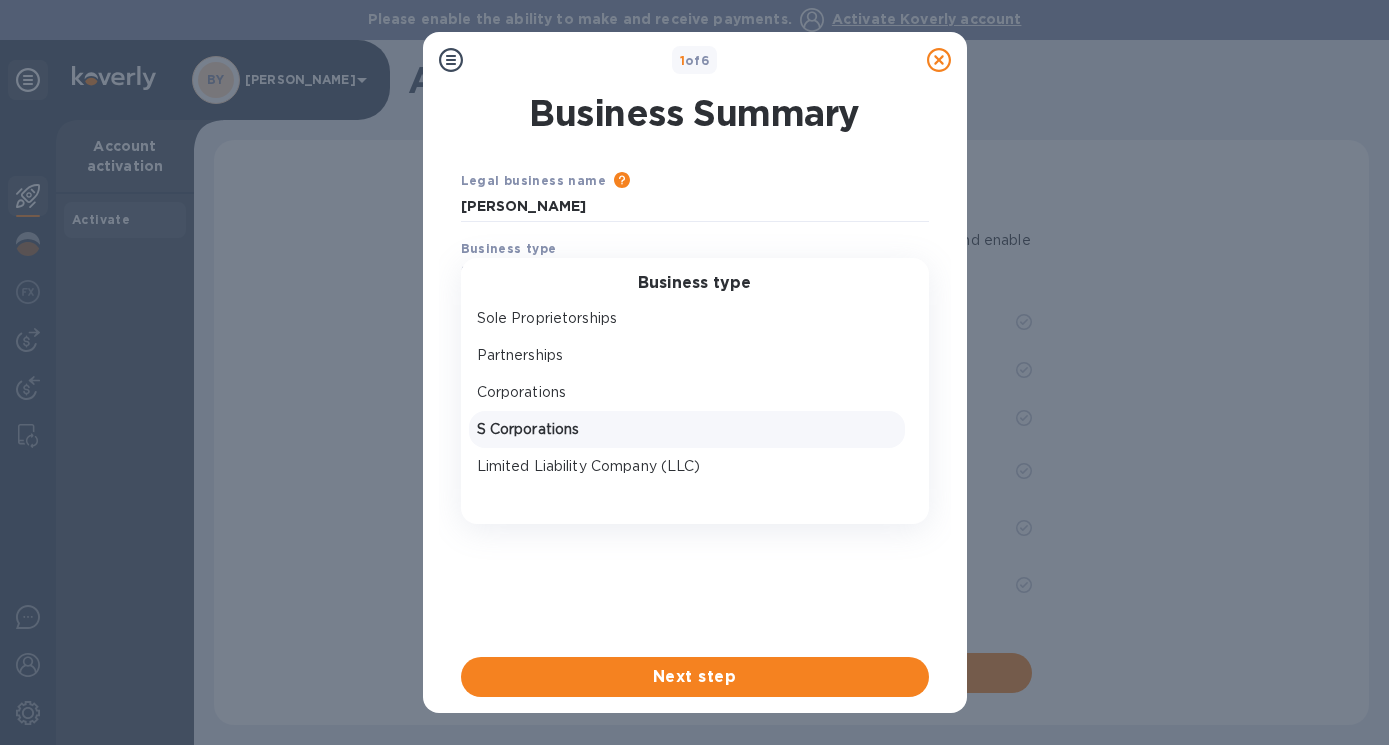 click on "S Corporations" at bounding box center (687, 429) 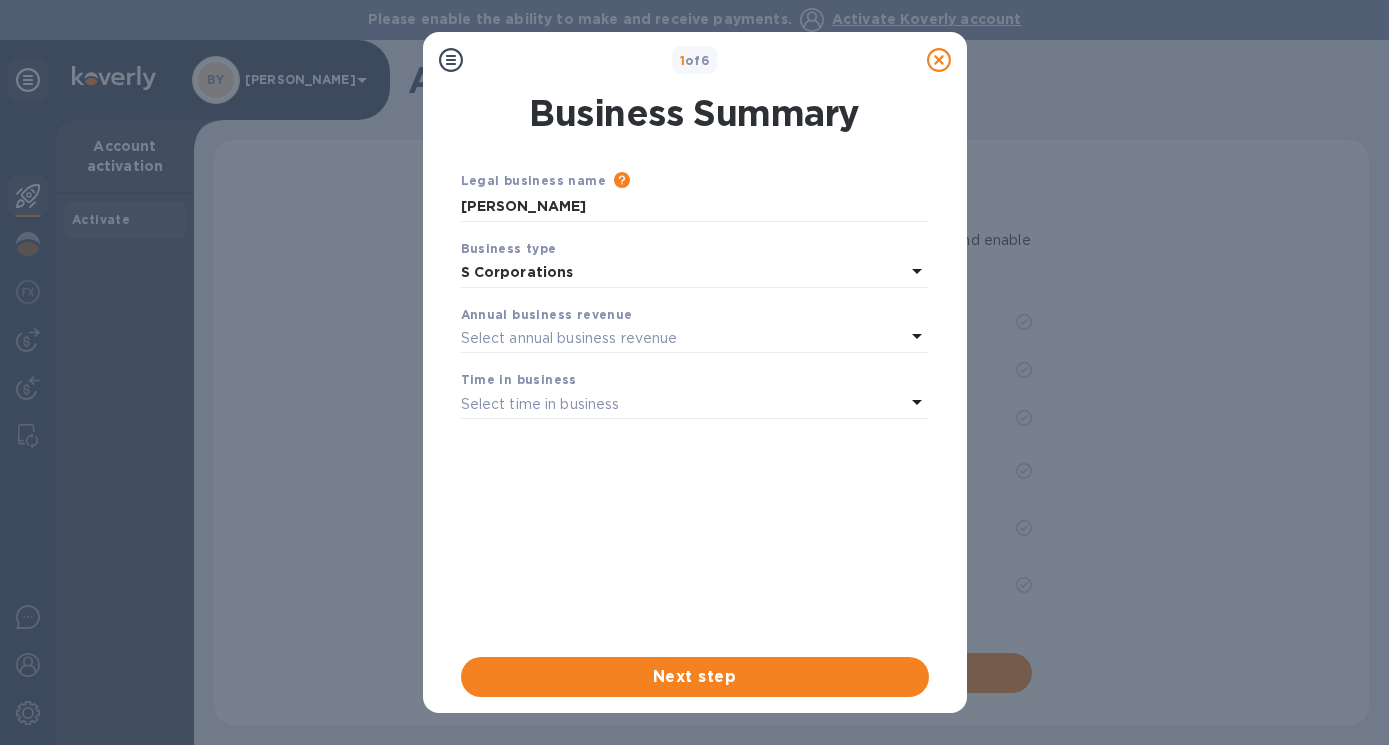 click 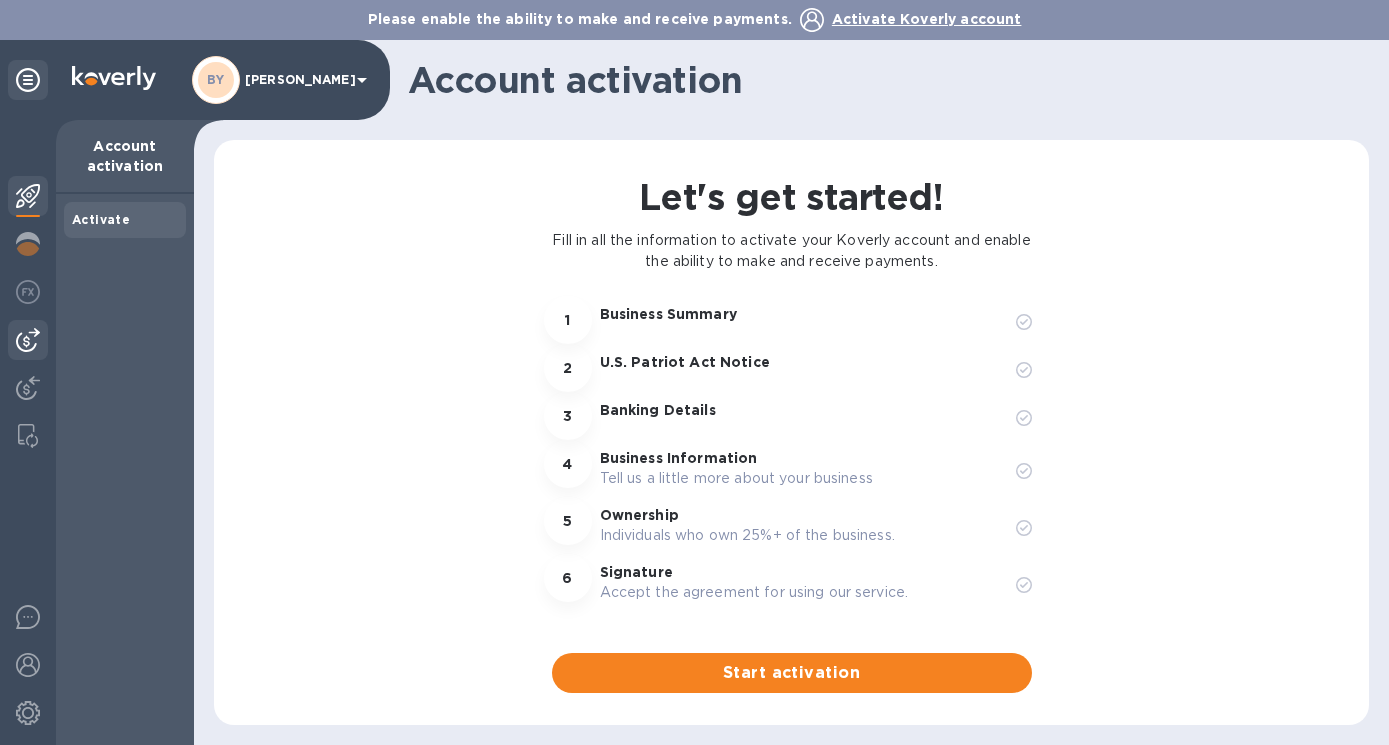 click at bounding box center [28, 340] 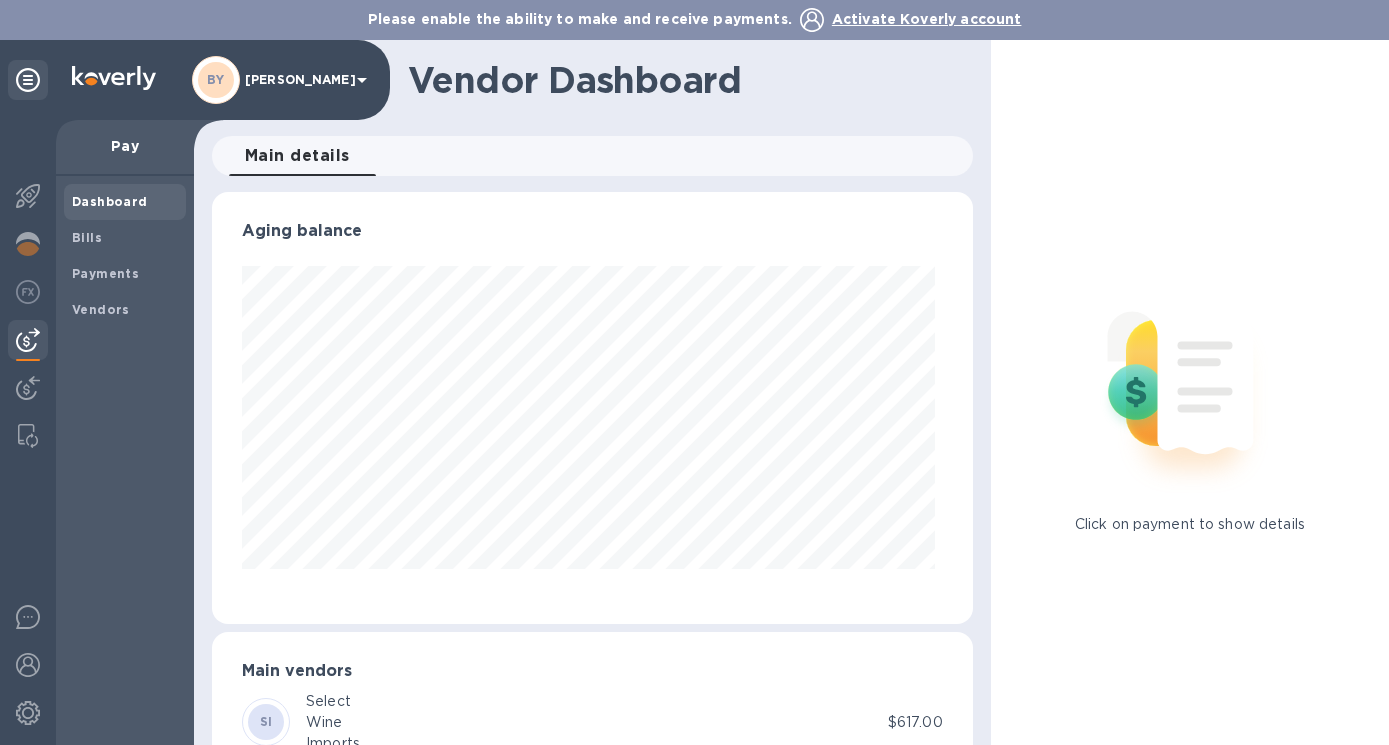 scroll, scrollTop: 999568, scrollLeft: 999247, axis: both 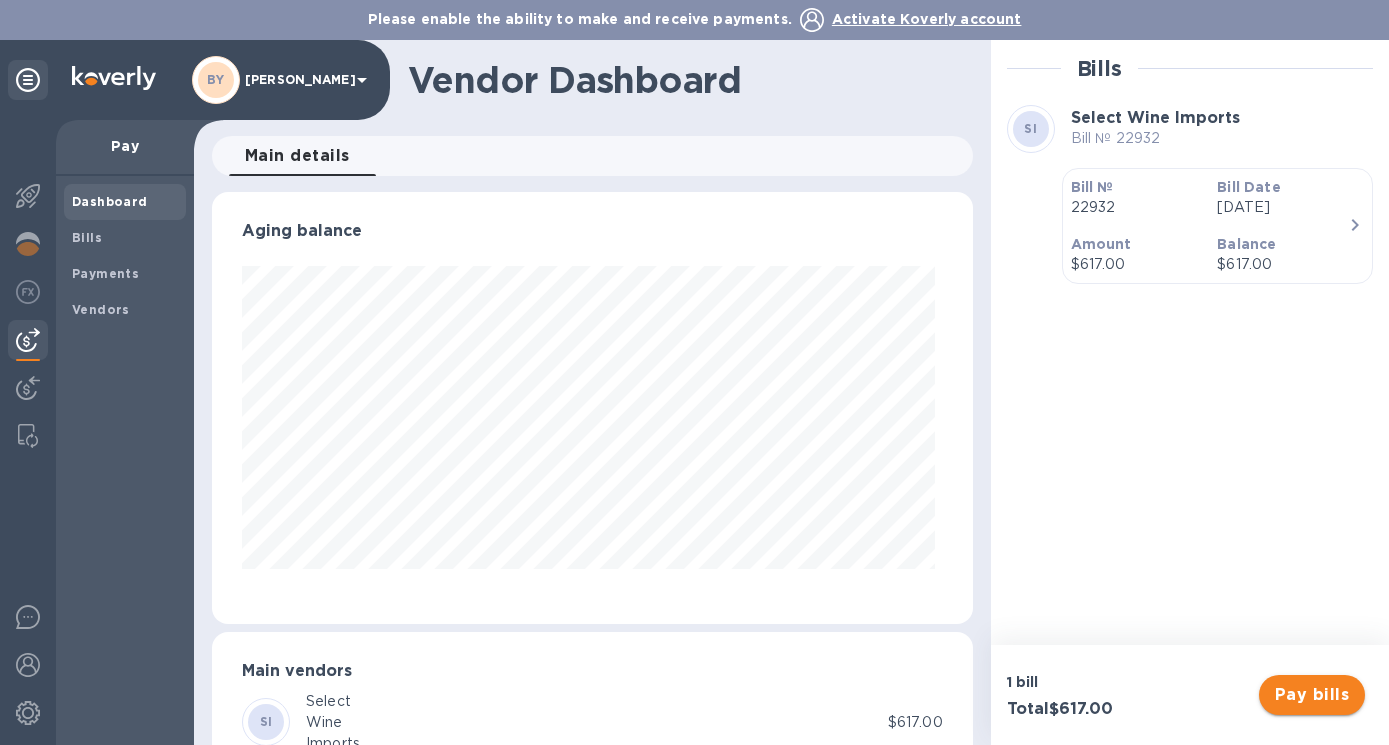 click on "Pay bills" at bounding box center [1312, 695] 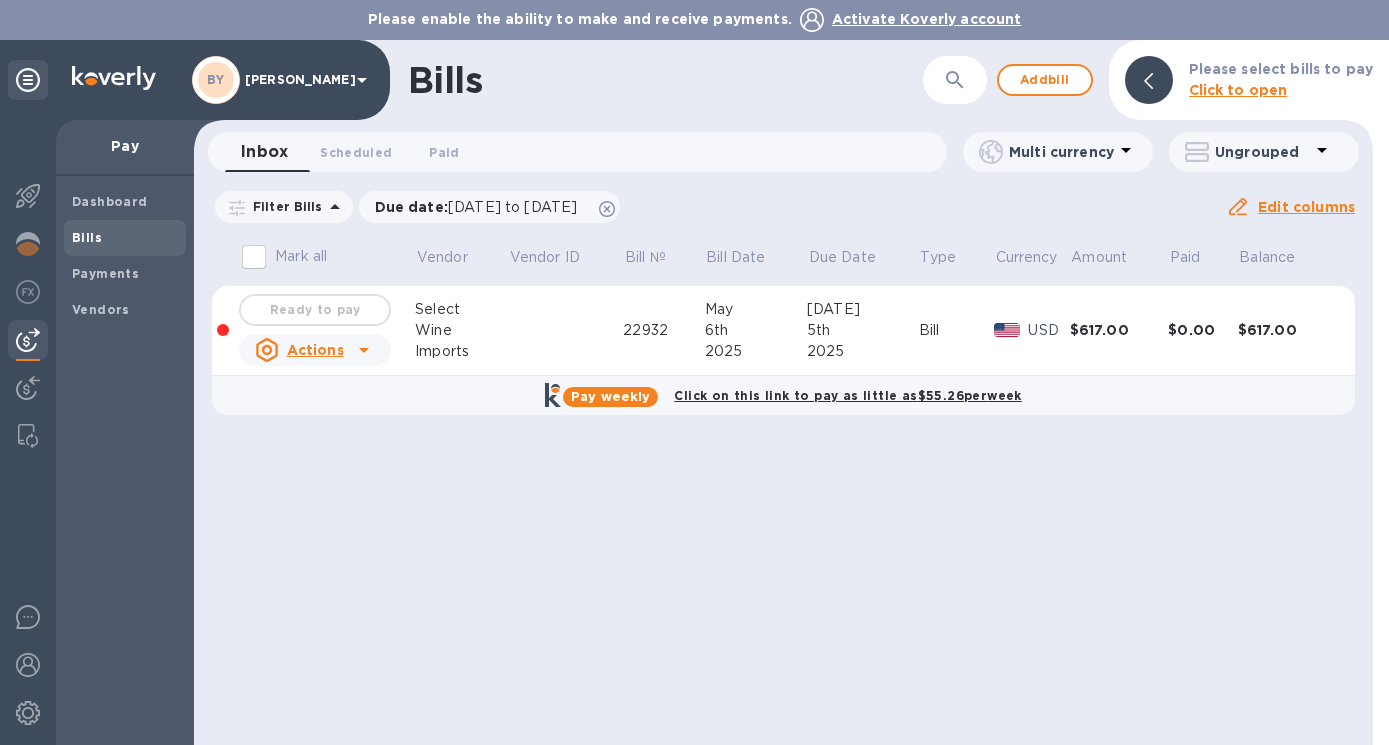 click on "Ready to pay" at bounding box center (315, 310) 